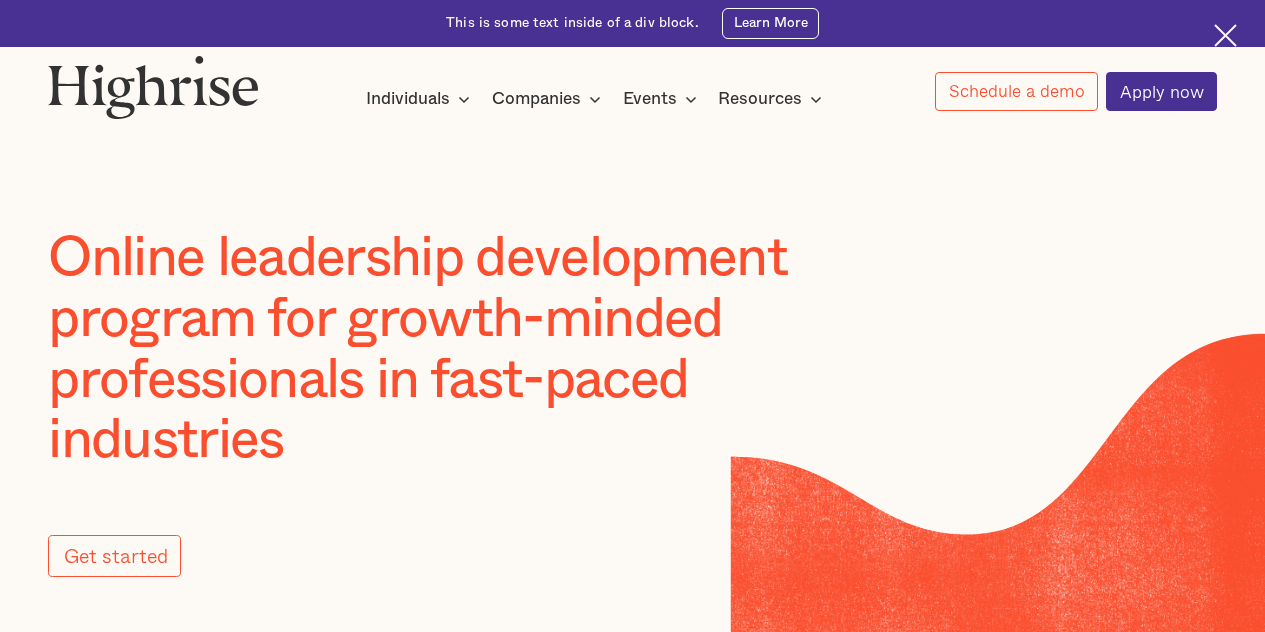 scroll, scrollTop: 0, scrollLeft: 0, axis: both 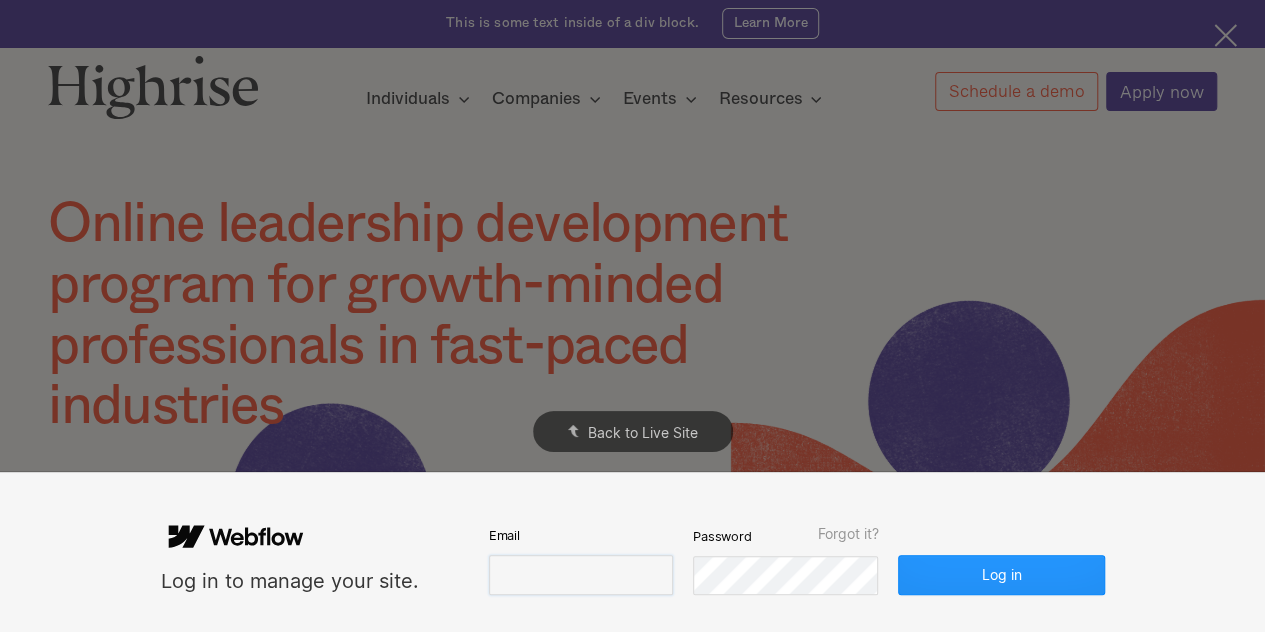 click at bounding box center [581, 575] 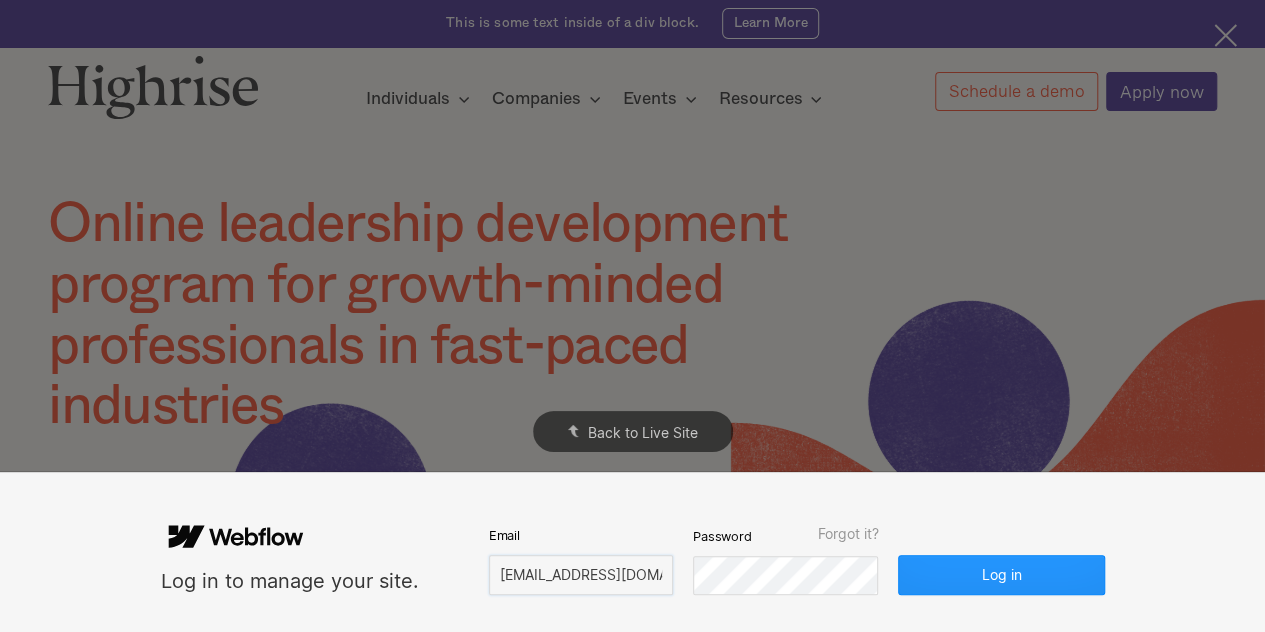 scroll, scrollTop: 0, scrollLeft: 12, axis: horizontal 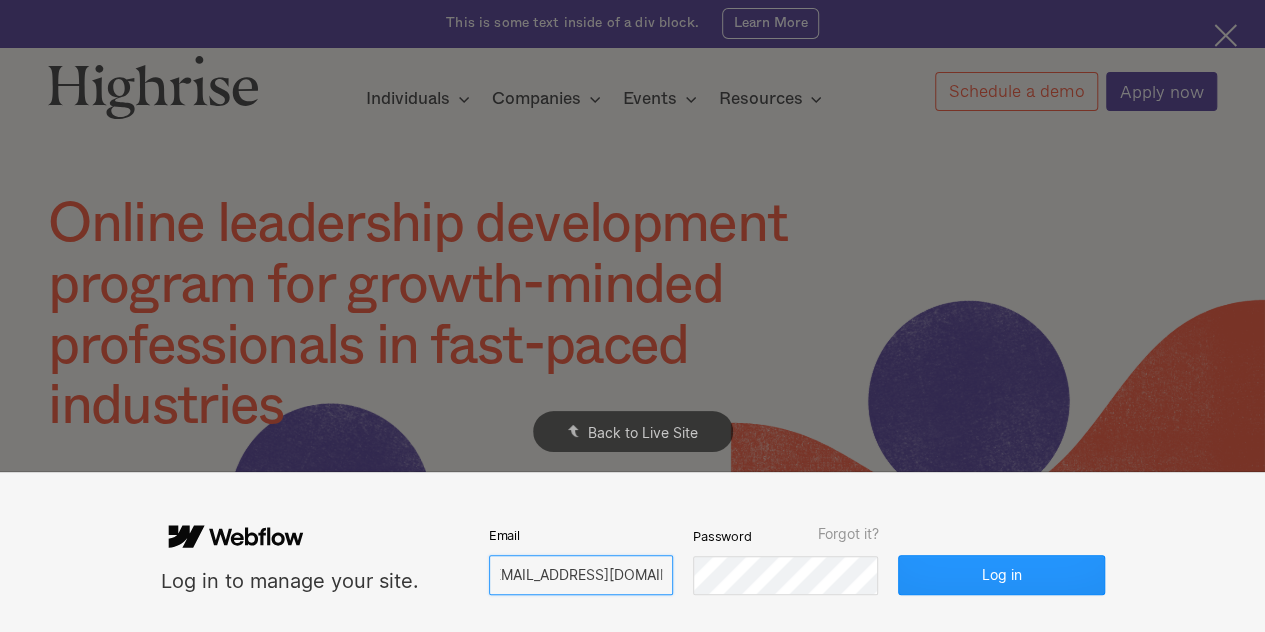 type on "[EMAIL_ADDRESS][DOMAIN_NAME]" 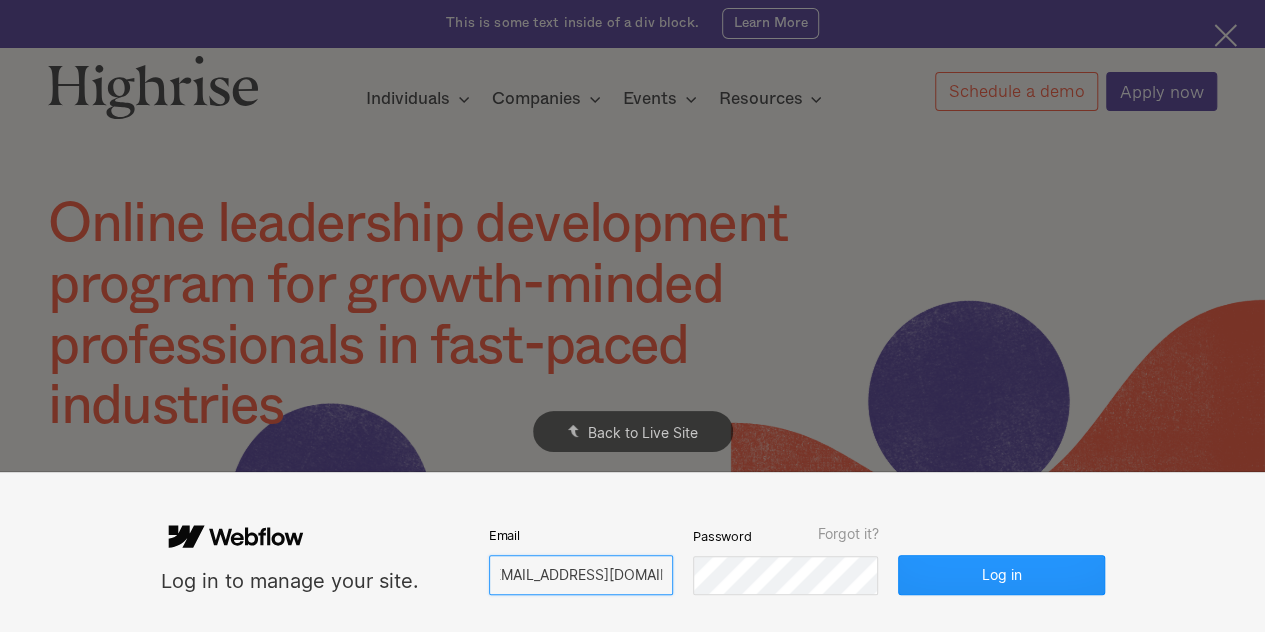 scroll, scrollTop: 0, scrollLeft: 0, axis: both 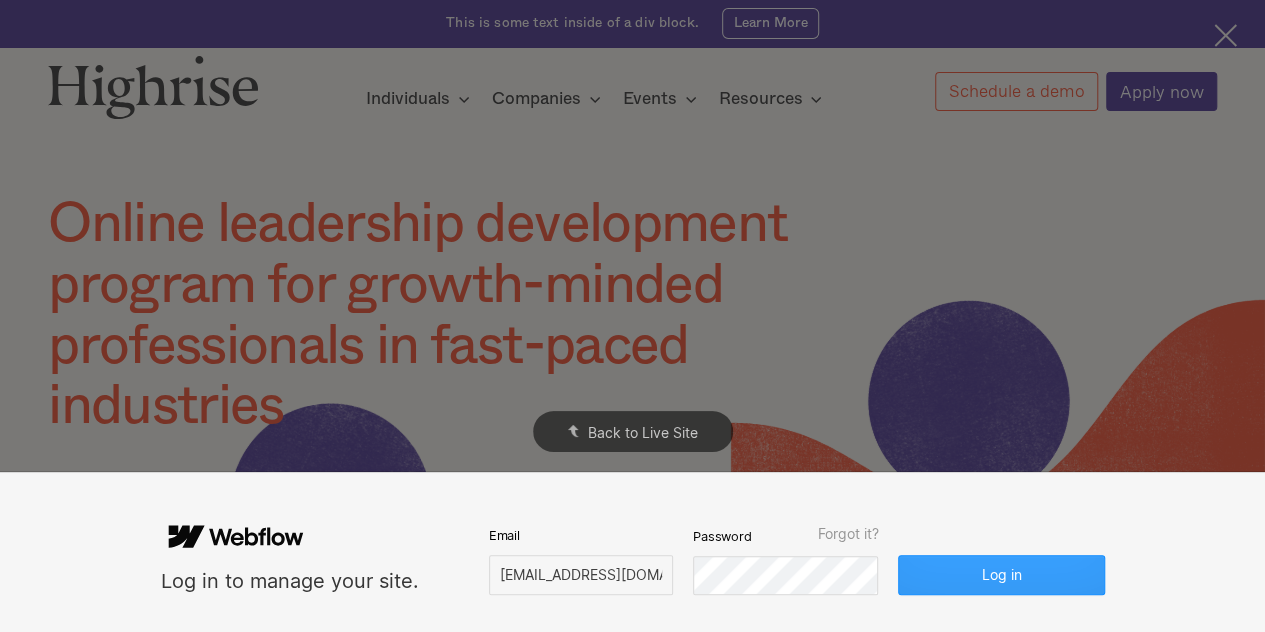 click on "Log in" at bounding box center [1001, 575] 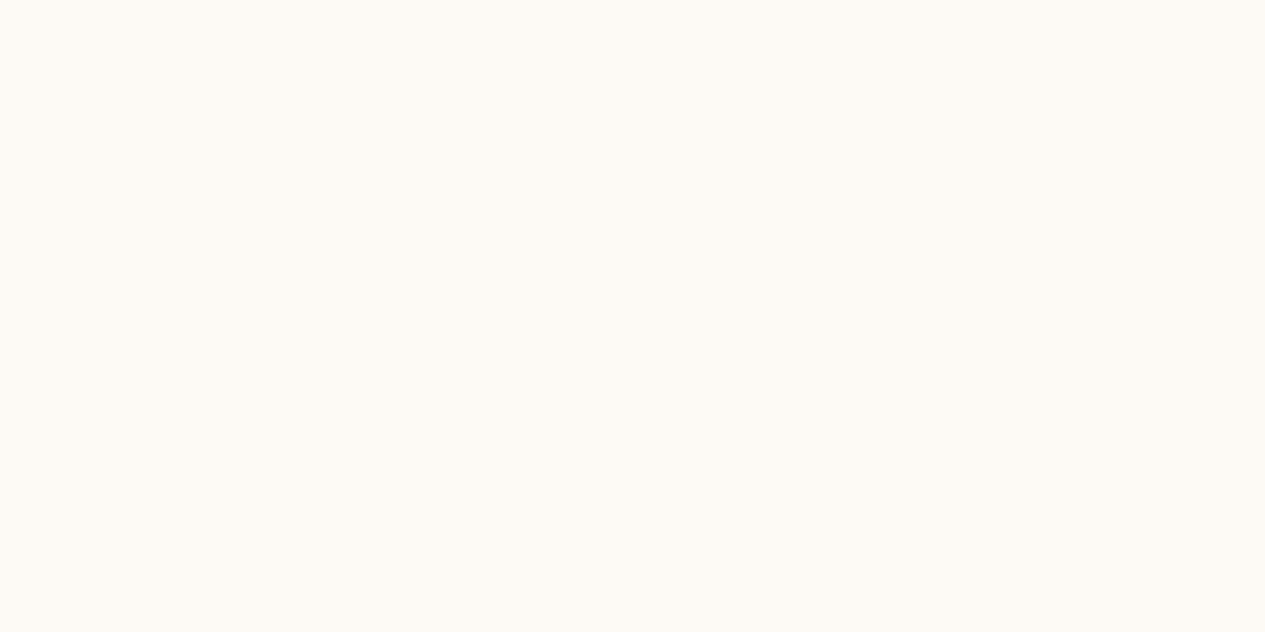scroll, scrollTop: 0, scrollLeft: 0, axis: both 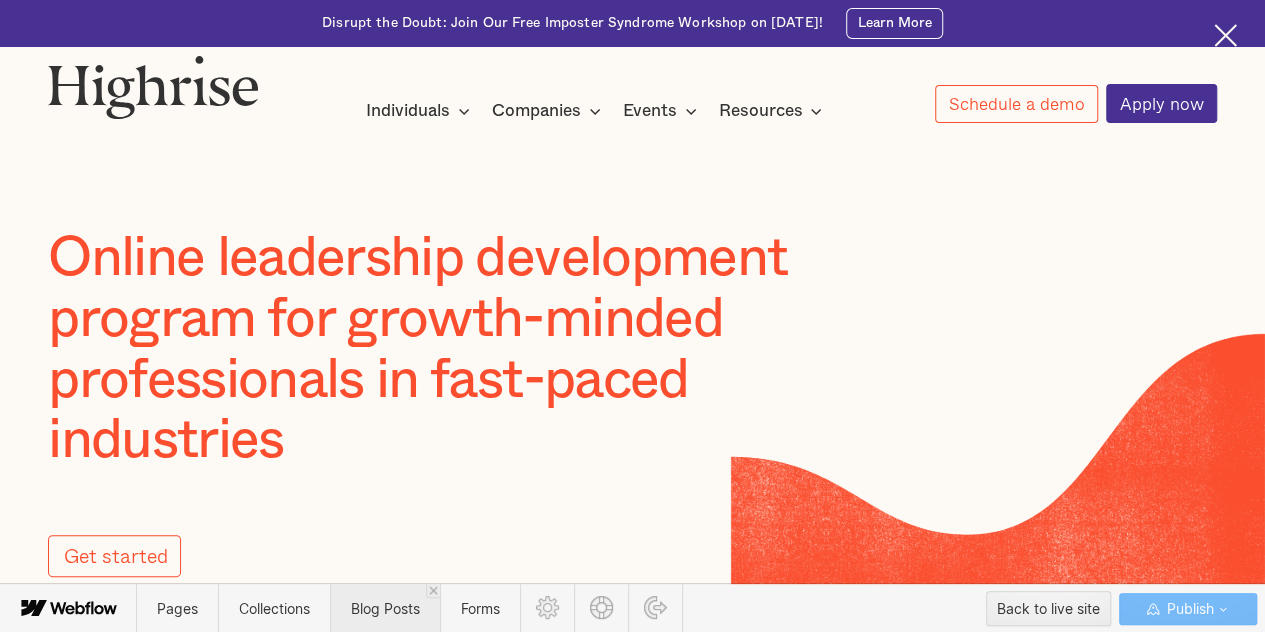 click on "Blog Posts" at bounding box center [385, 608] 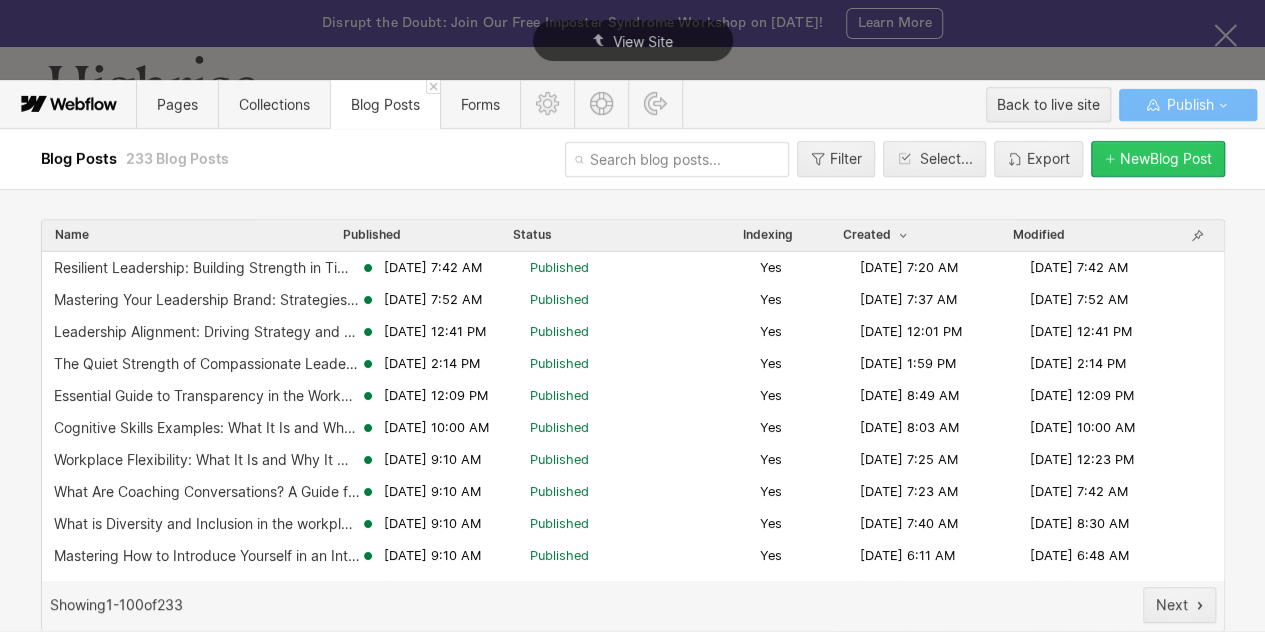 click on "New  Blog Post" at bounding box center [1166, 159] 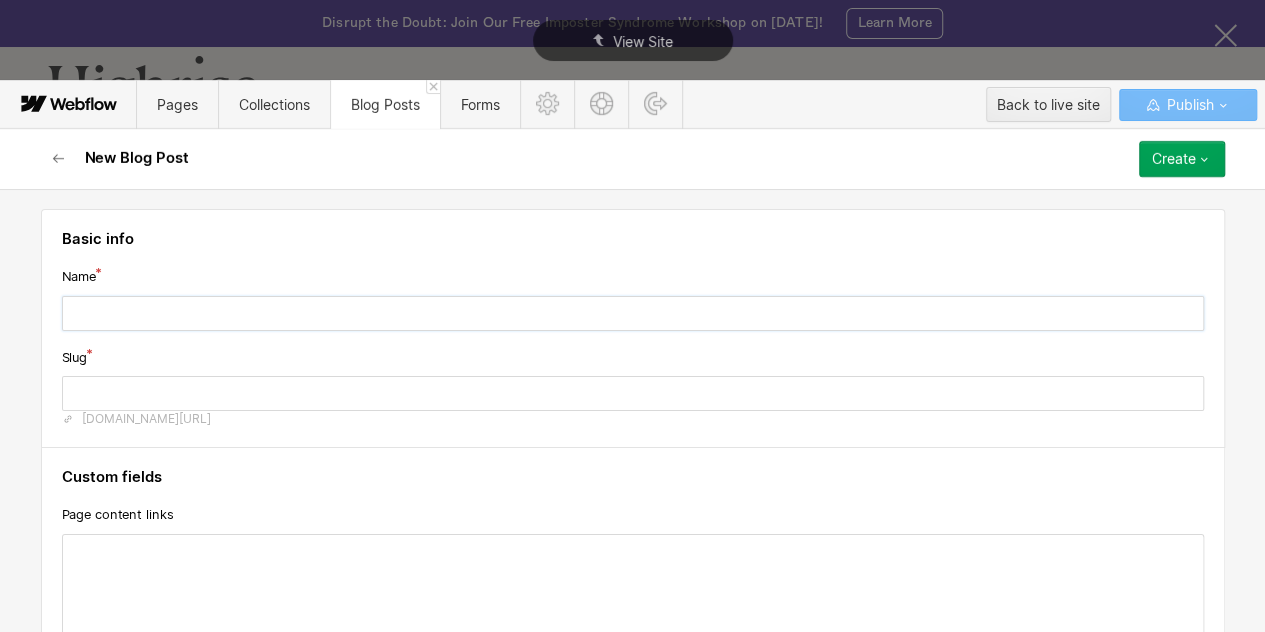 click at bounding box center (633, 313) 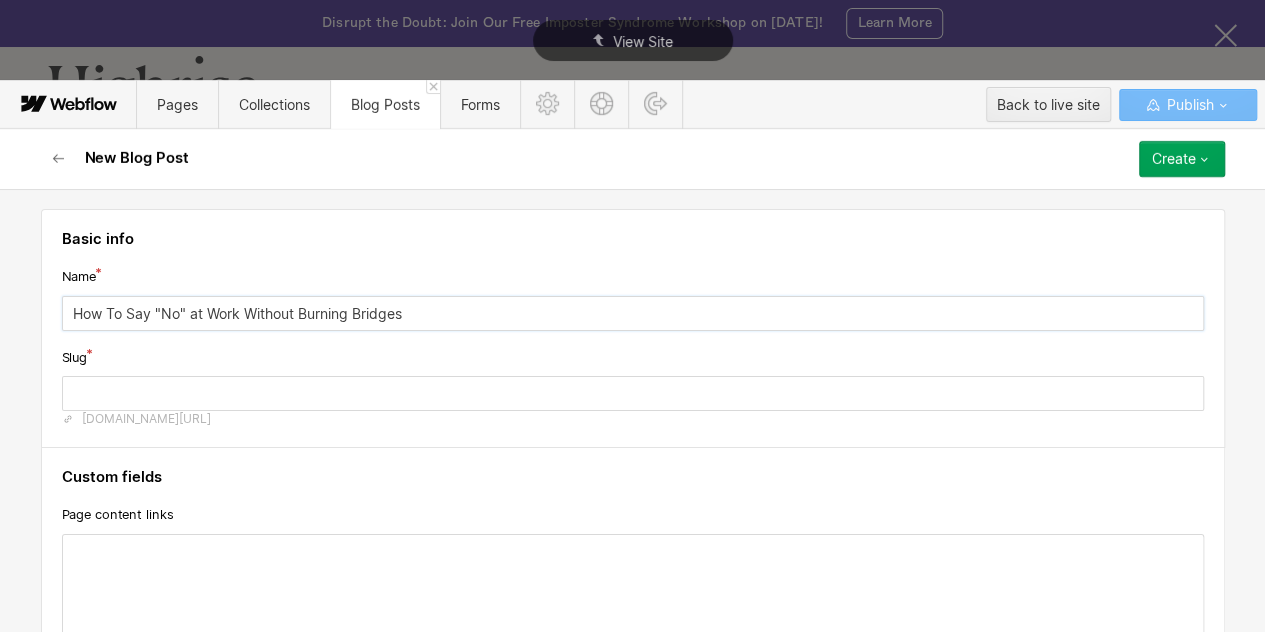 type on "how-to-say-no-at-work-without-burning-bridges" 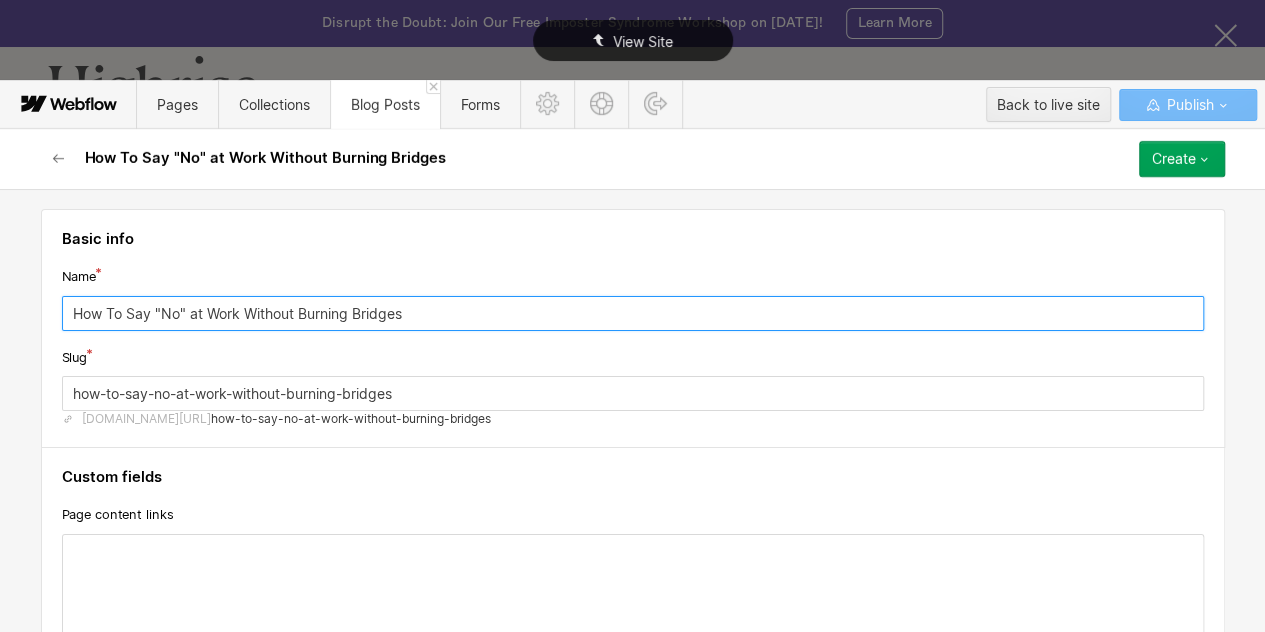 type on "How To Say "No" at Work Without Burning Bridges" 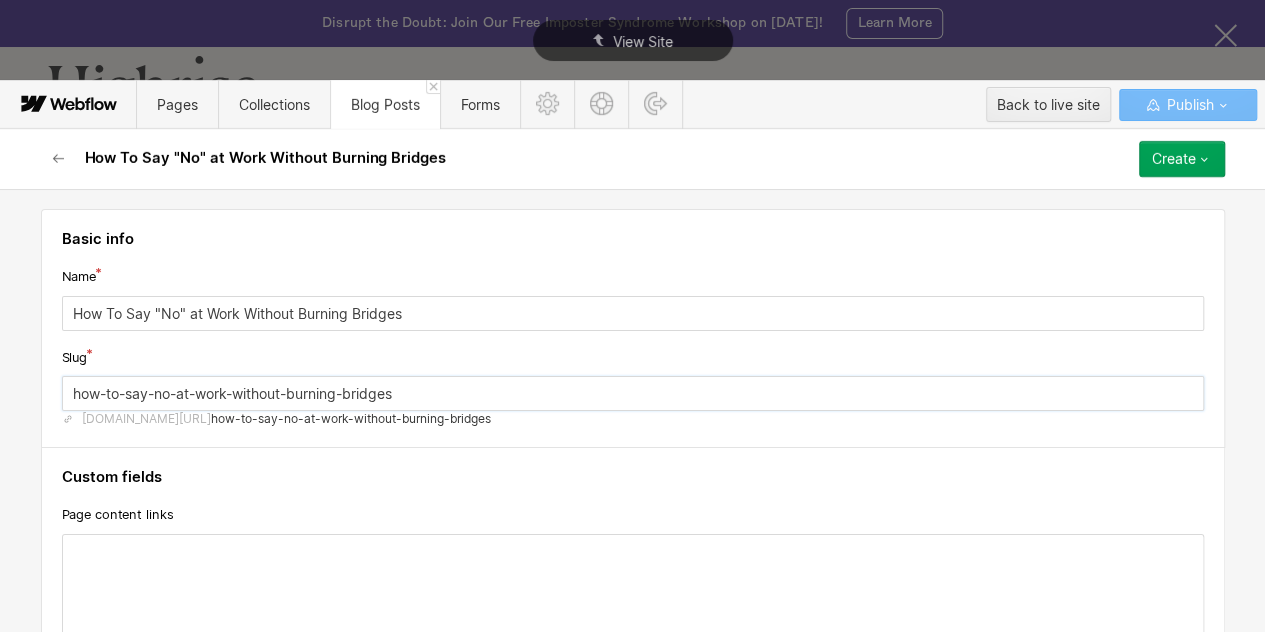 click on "how-to-say-no-at-work-without-burning-bridges" at bounding box center [633, 393] 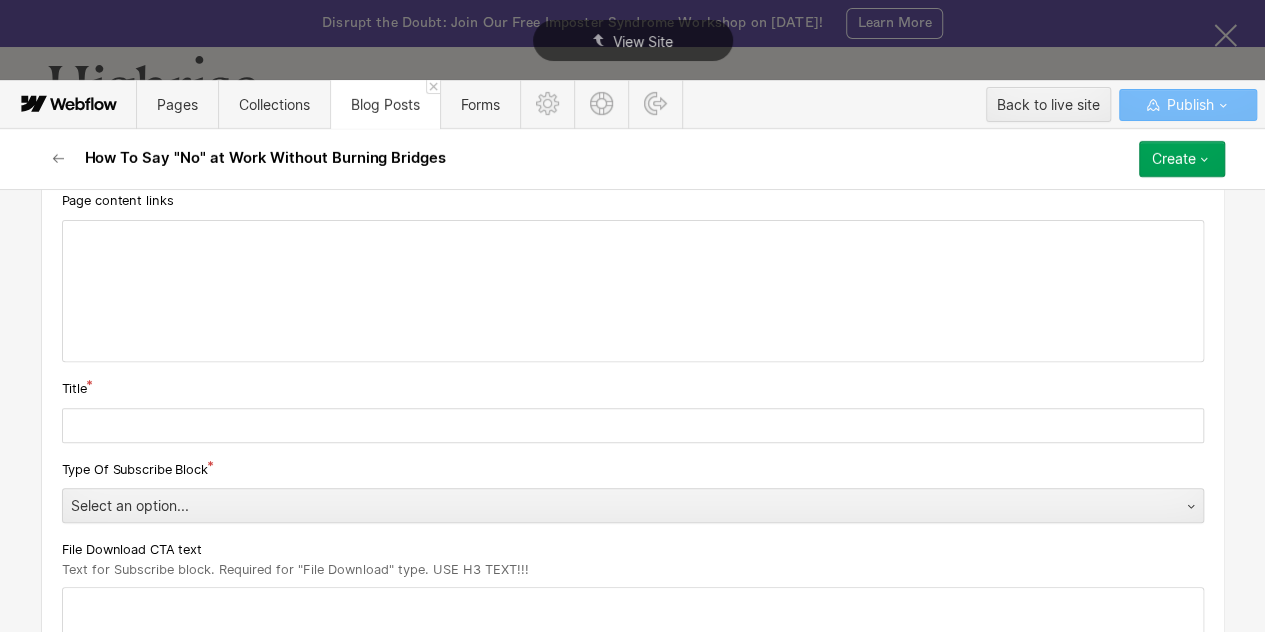 scroll, scrollTop: 352, scrollLeft: 0, axis: vertical 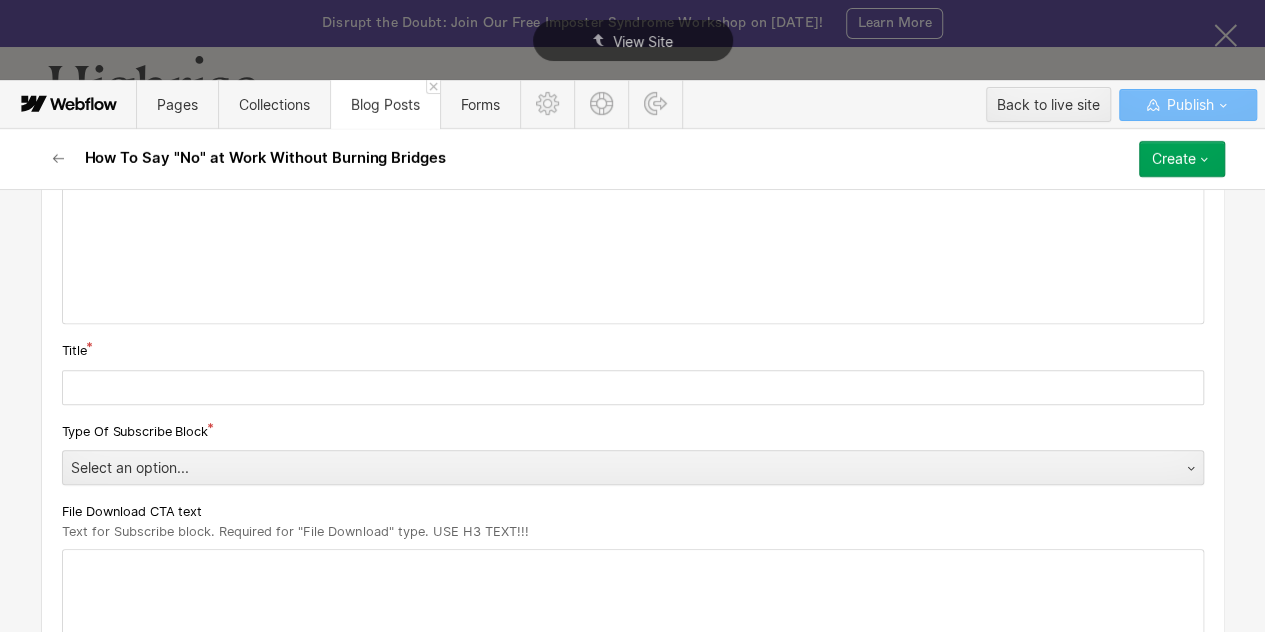 type on "how-to-say-no-at-work" 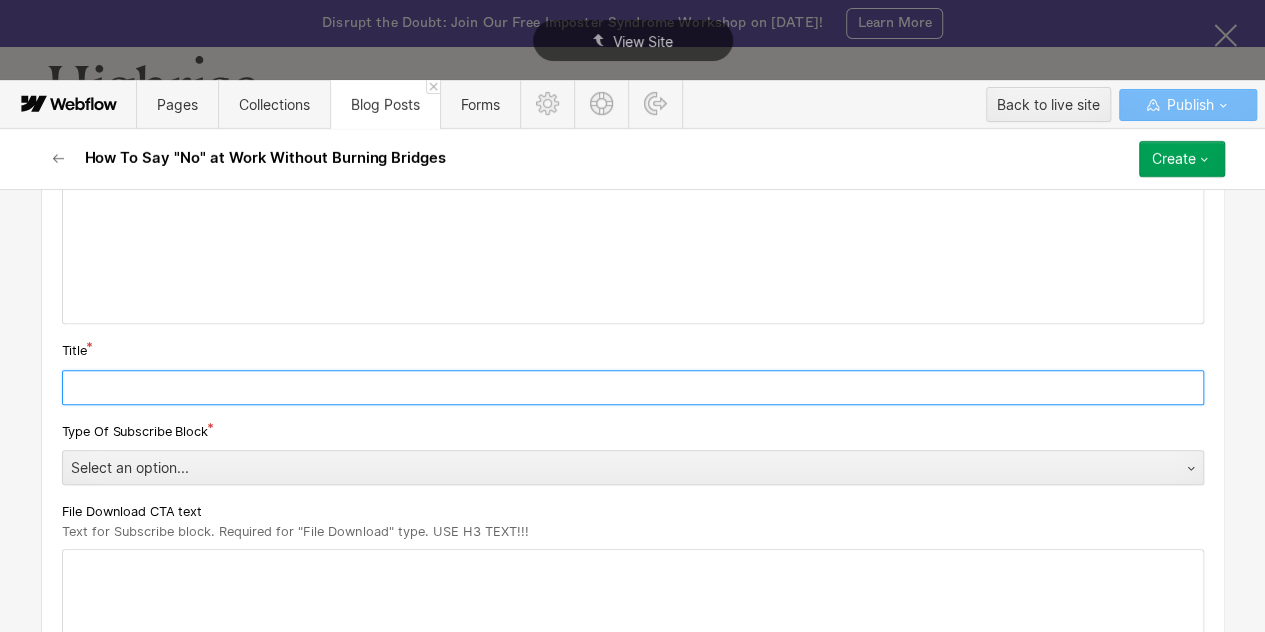 click at bounding box center (633, 387) 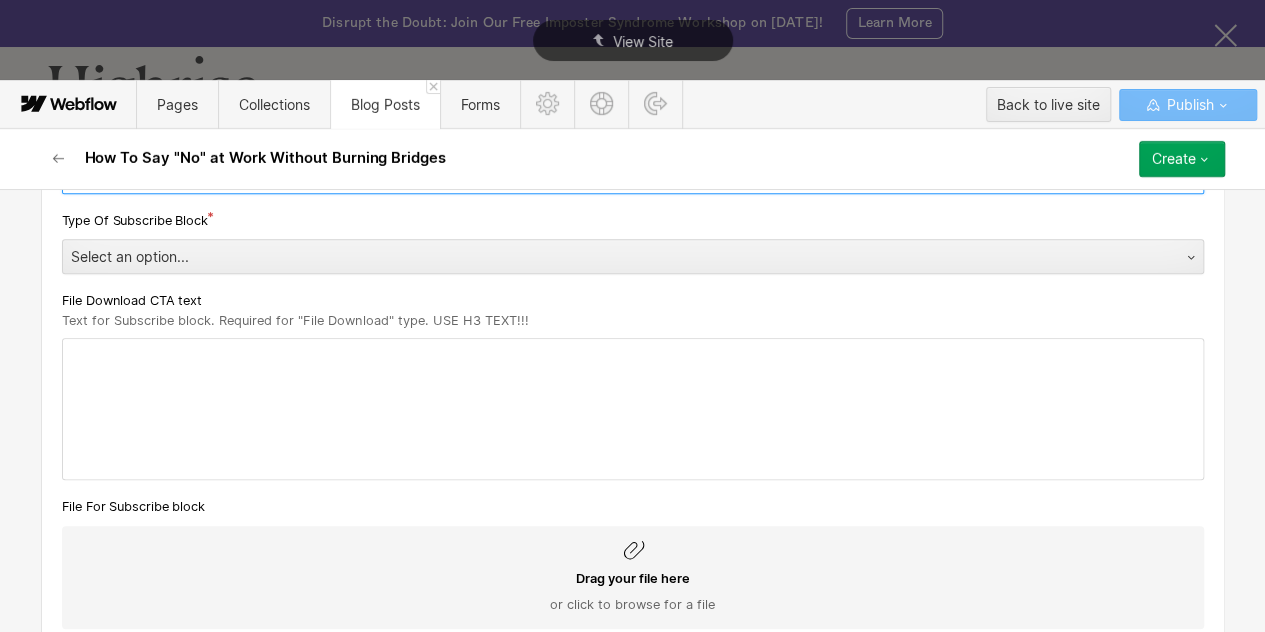 scroll, scrollTop: 565, scrollLeft: 0, axis: vertical 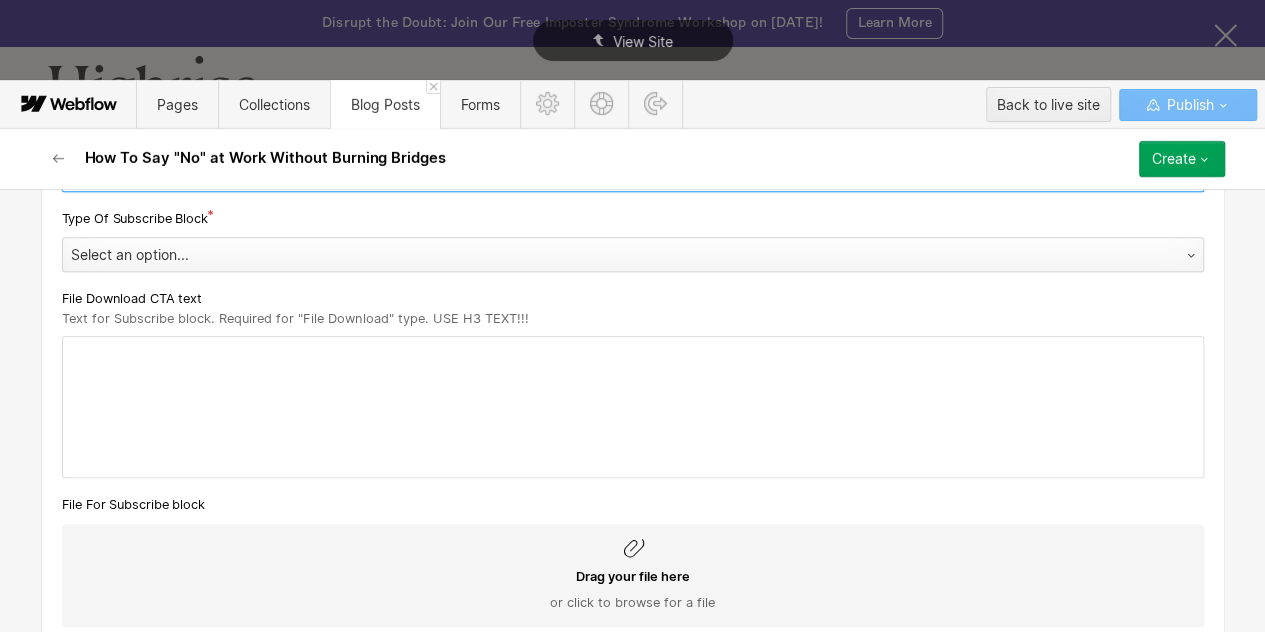 type on "How To Say "No" at Work Without Burning Bridges" 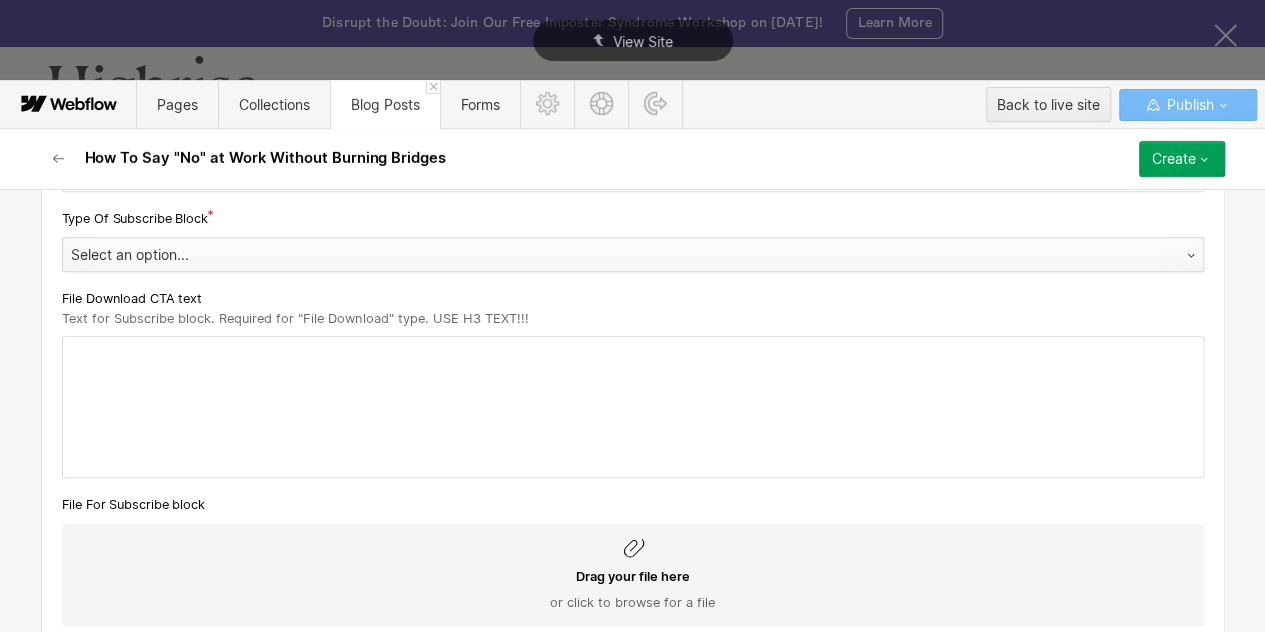 click on "Select an option..." at bounding box center (613, 255) 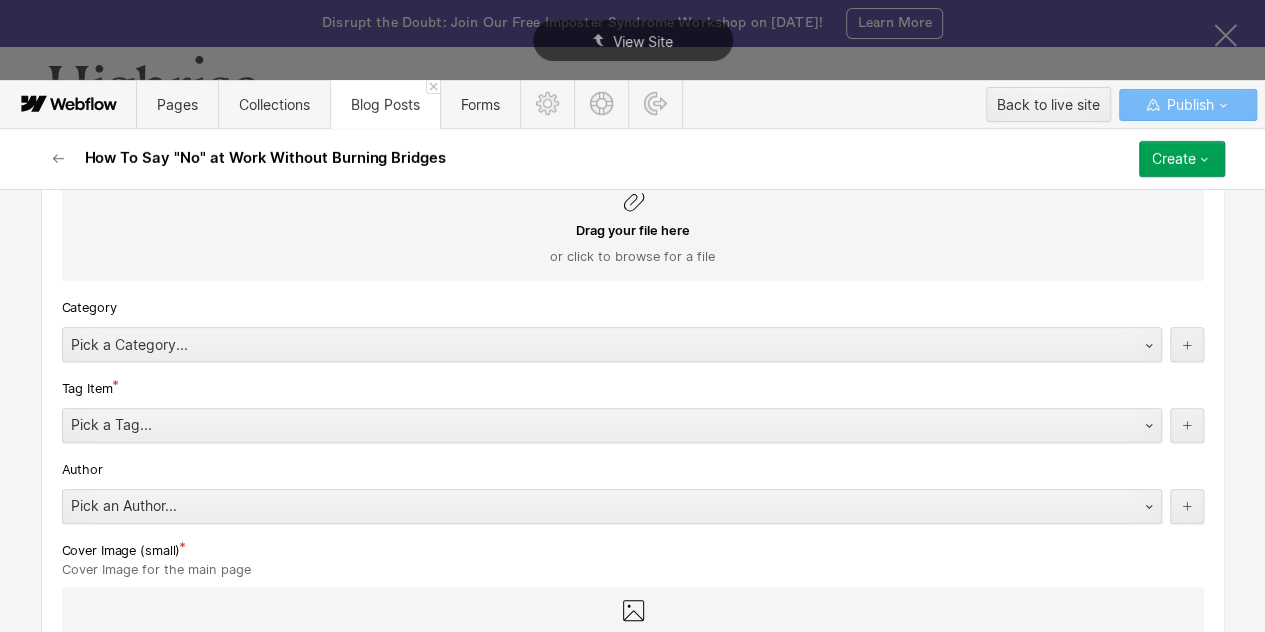 scroll, scrollTop: 915, scrollLeft: 0, axis: vertical 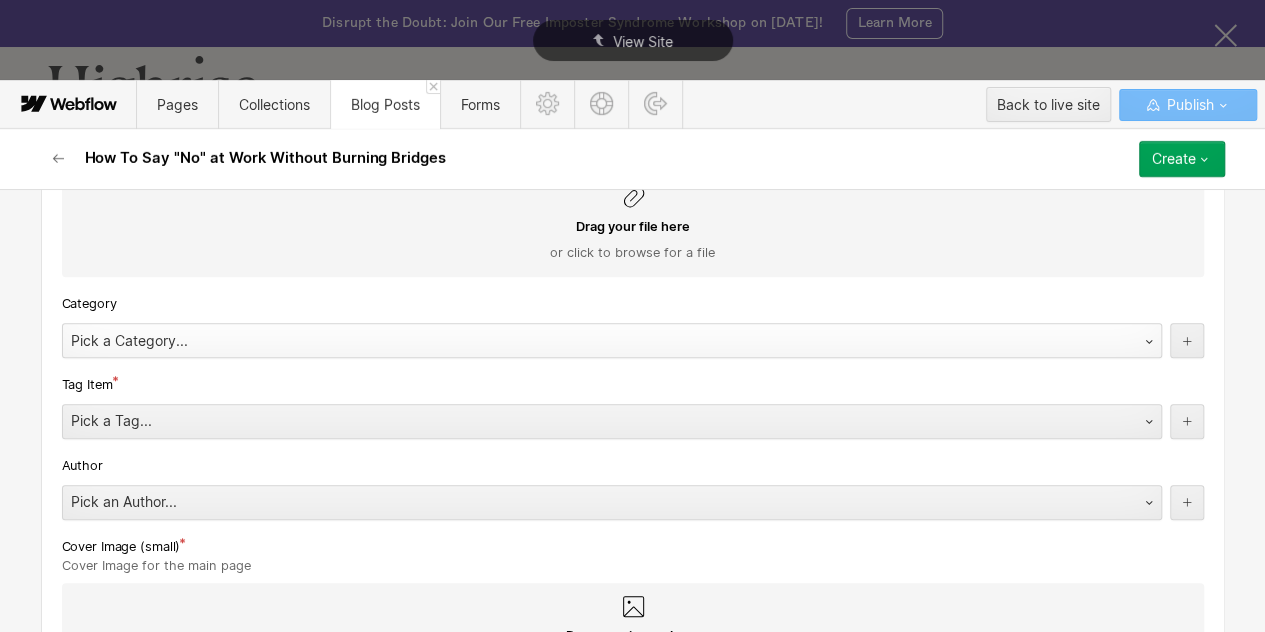 click on "Pick a Category..." at bounding box center [592, 341] 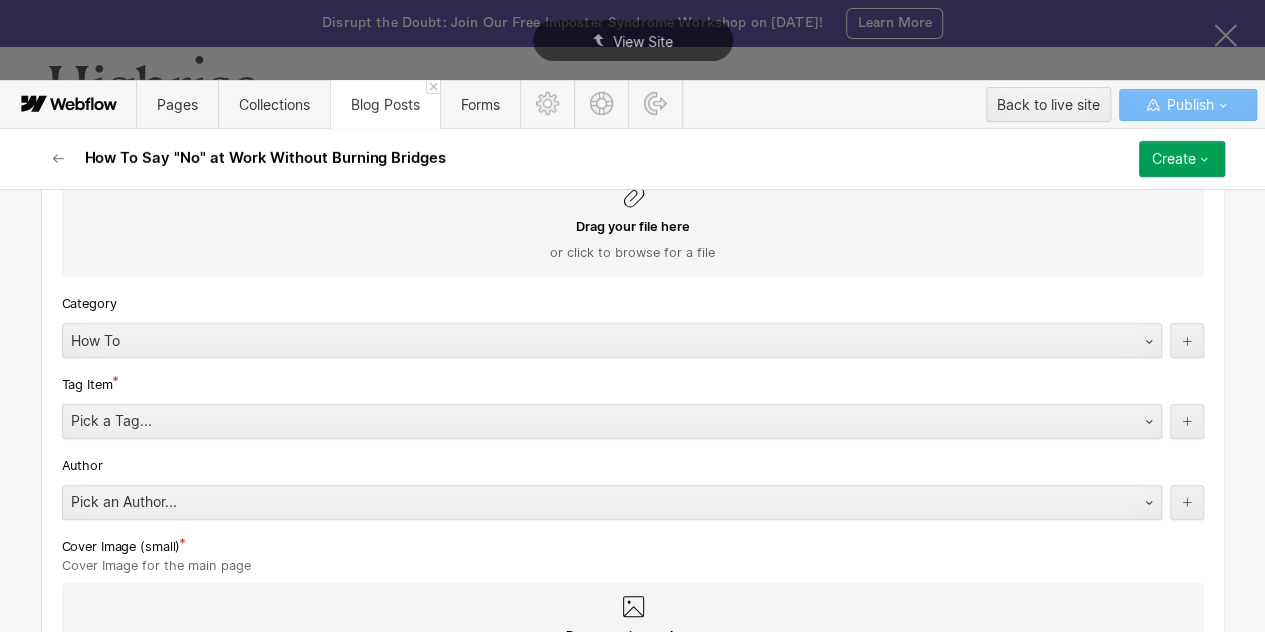 scroll, scrollTop: 934, scrollLeft: 0, axis: vertical 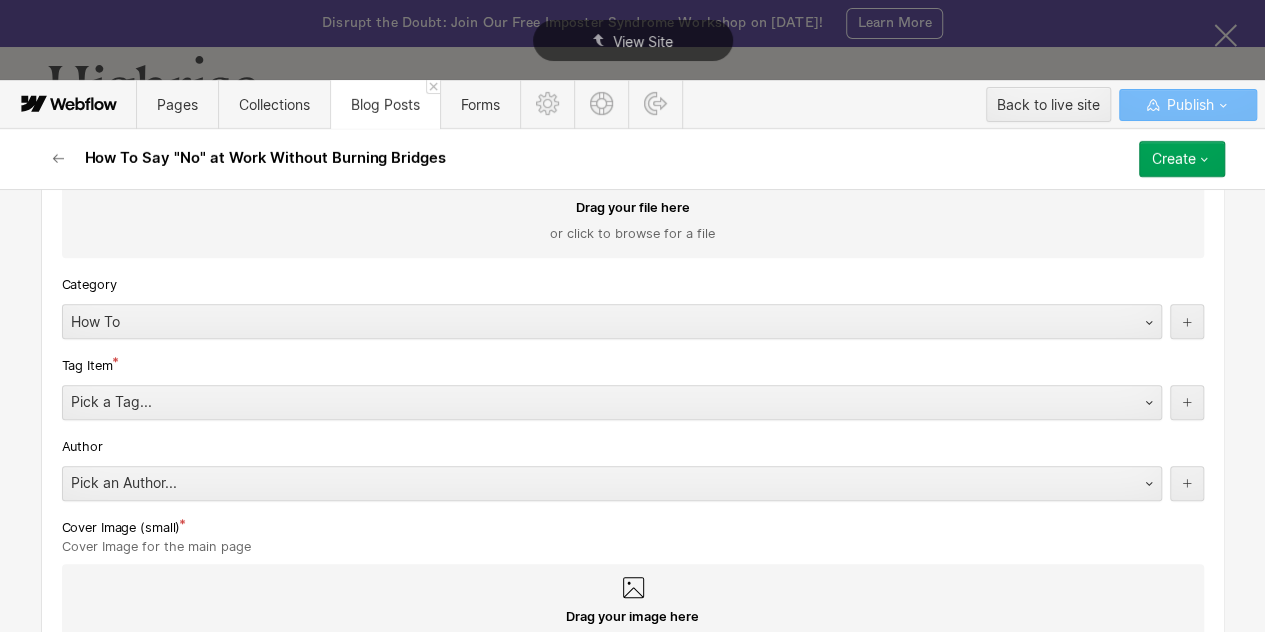 click on "Pick a Tag..." at bounding box center (592, 402) 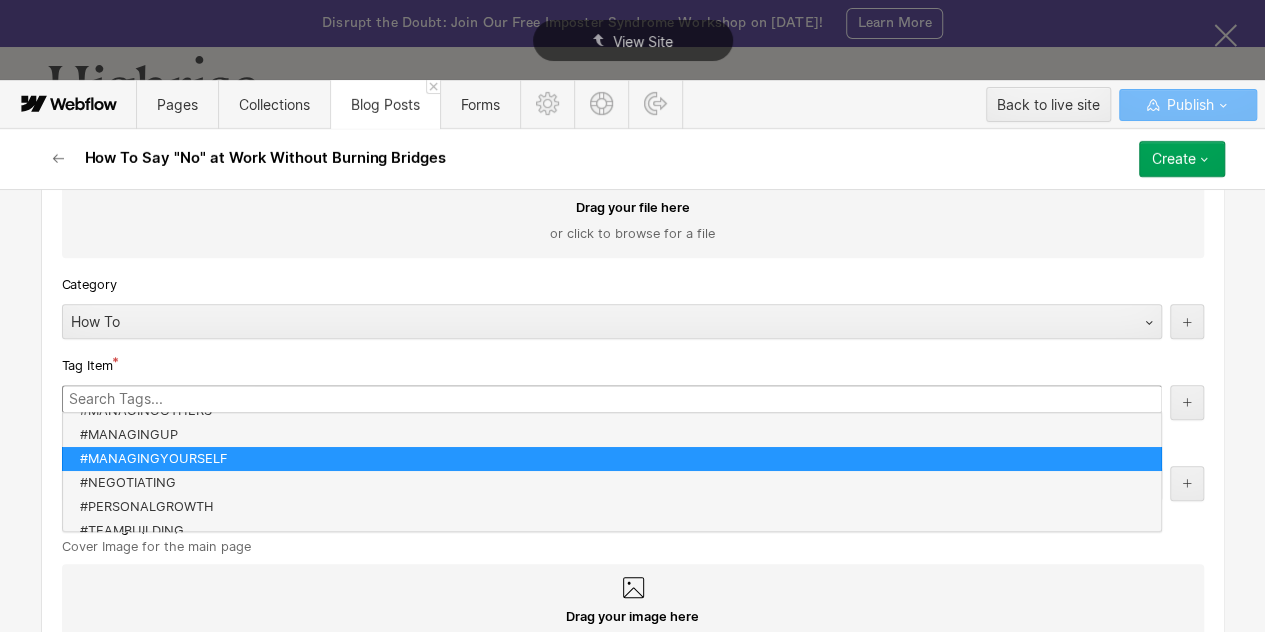 scroll, scrollTop: 96, scrollLeft: 0, axis: vertical 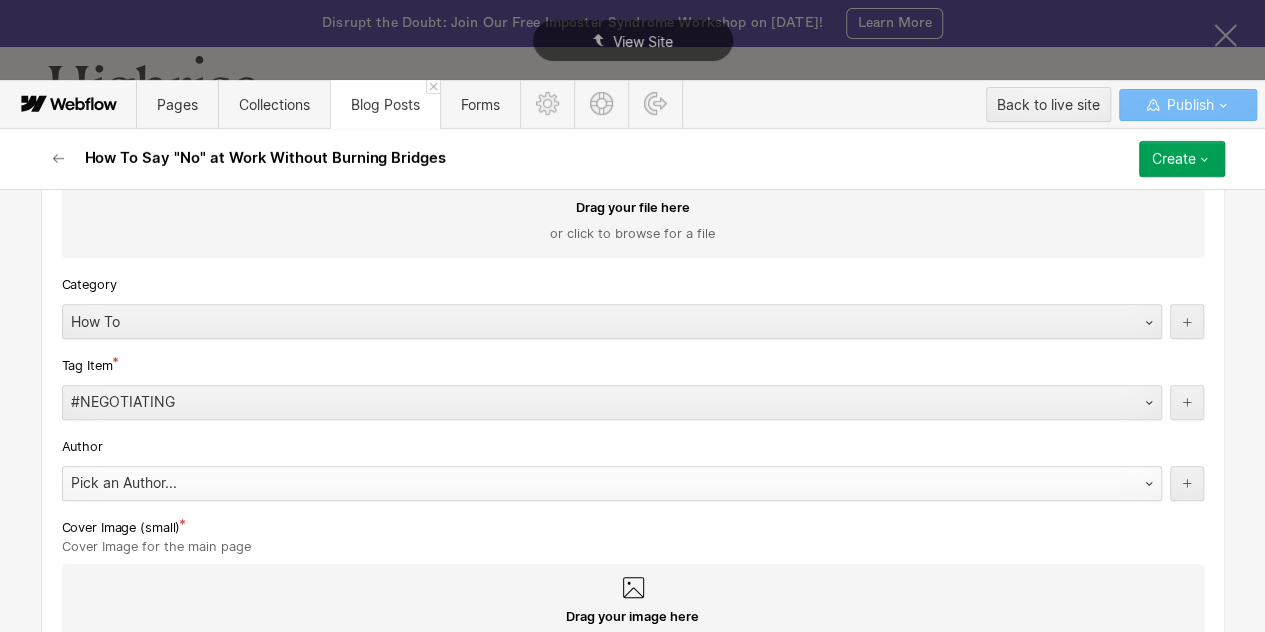 click on "Pick an Author..." at bounding box center [592, 483] 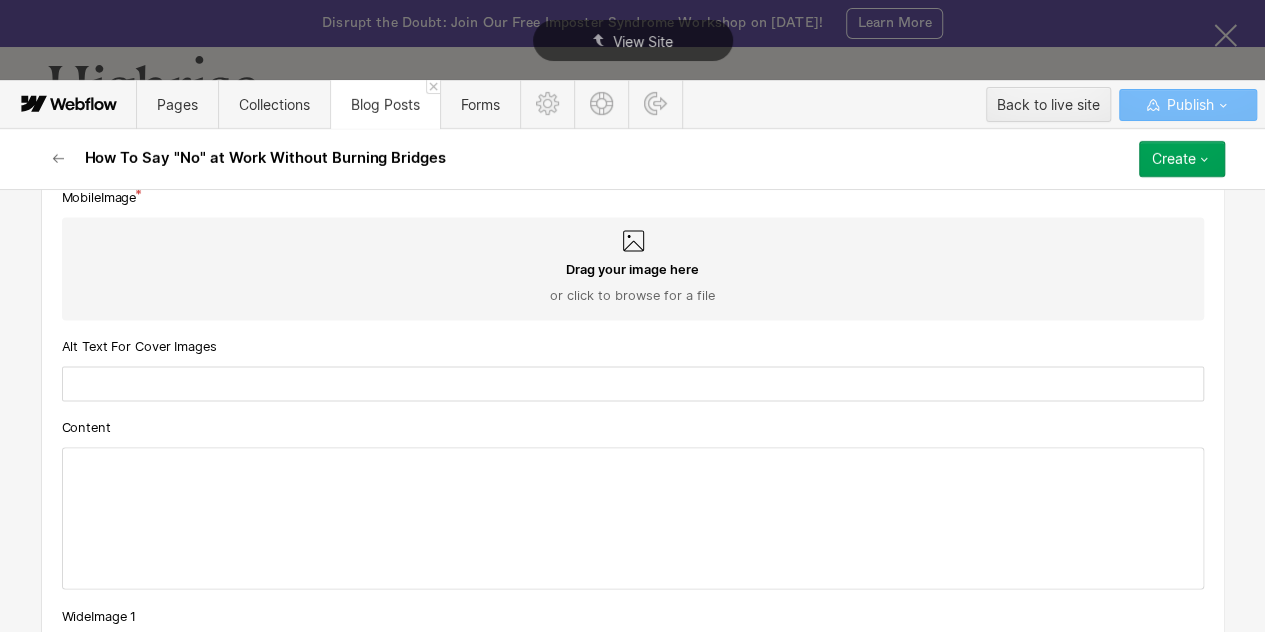 scroll, scrollTop: 1582, scrollLeft: 0, axis: vertical 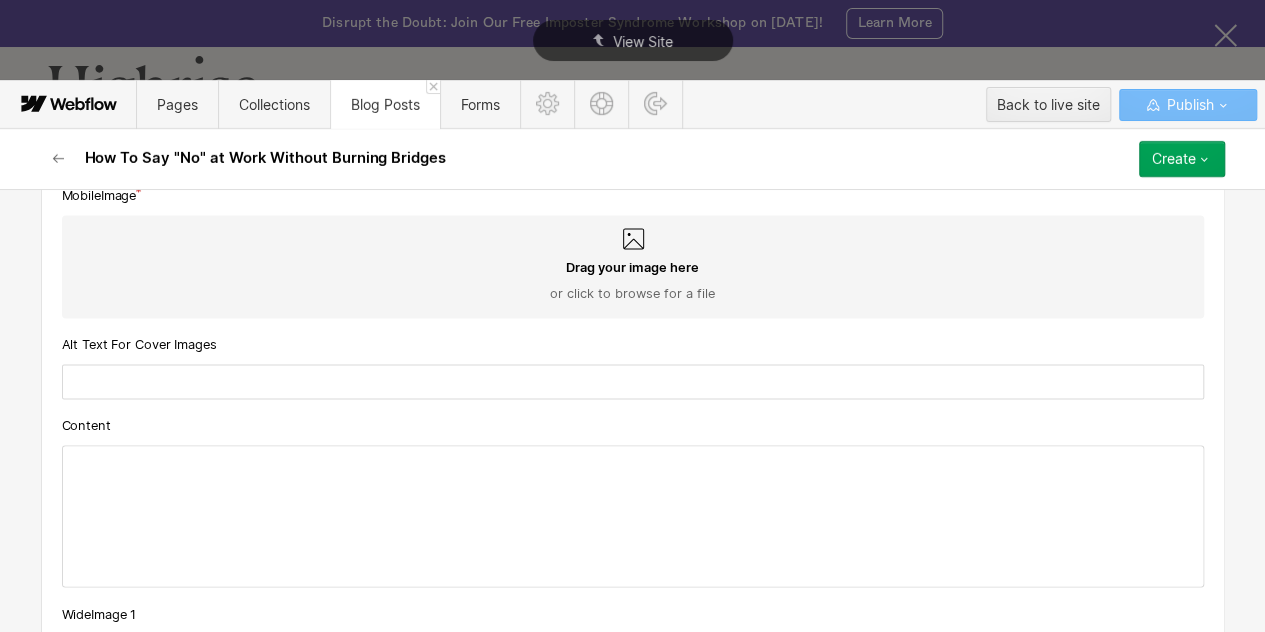 click at bounding box center [633, 516] 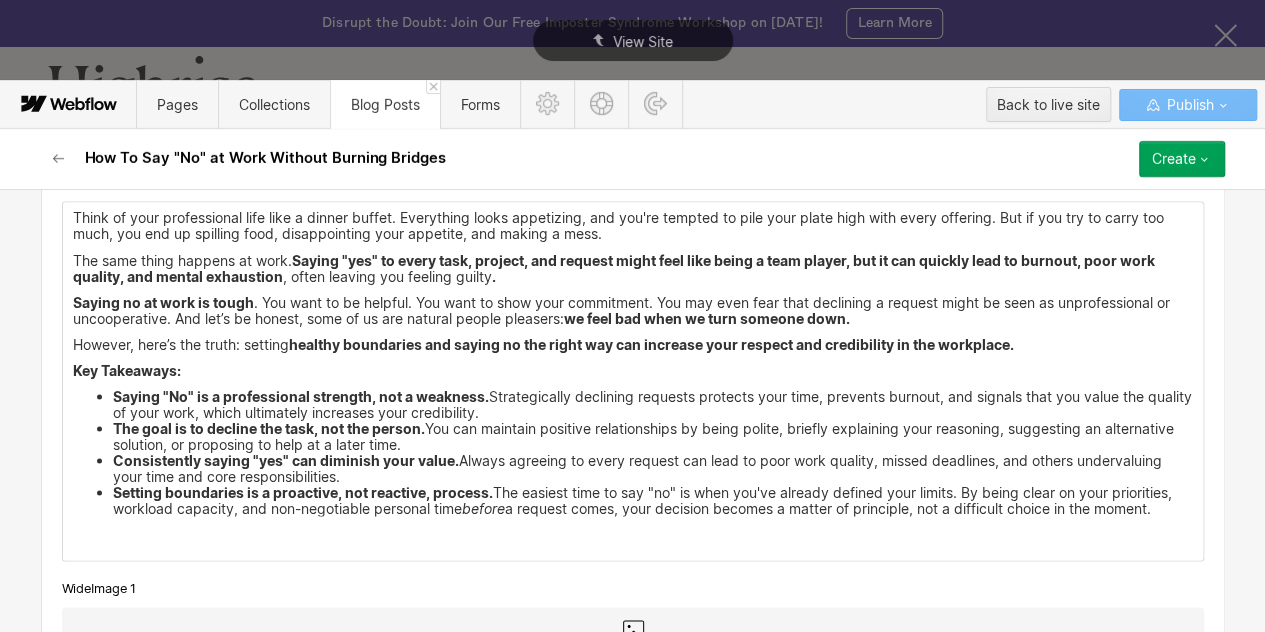 scroll, scrollTop: 1884, scrollLeft: 0, axis: vertical 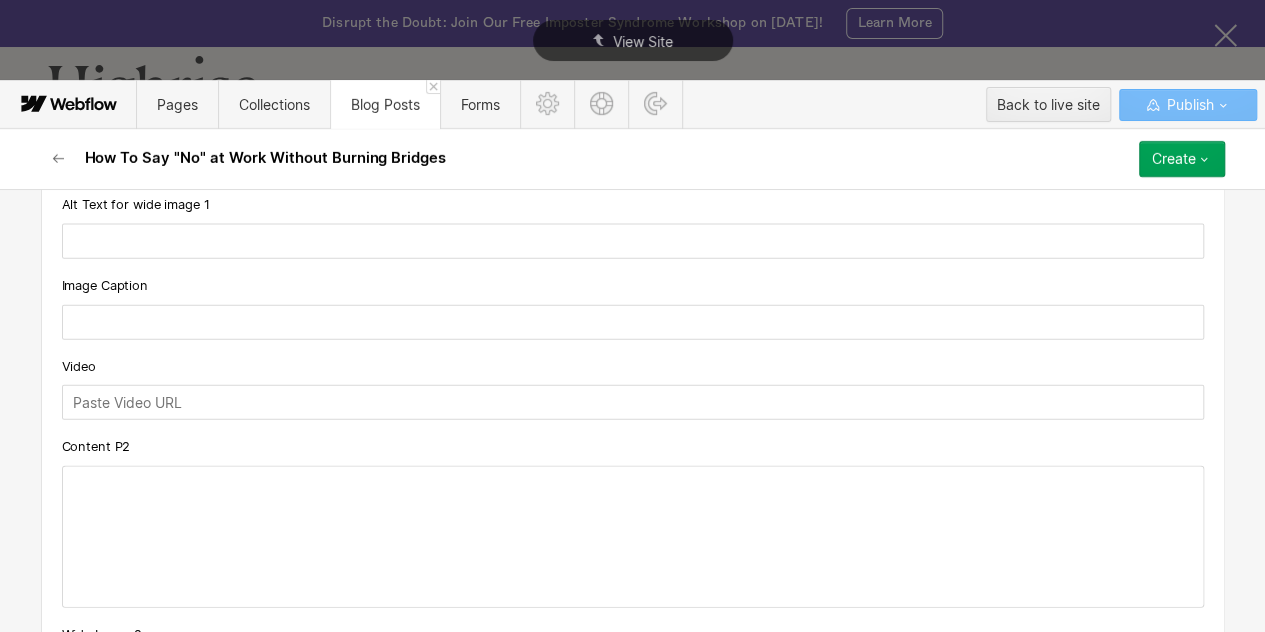 click at bounding box center [633, 537] 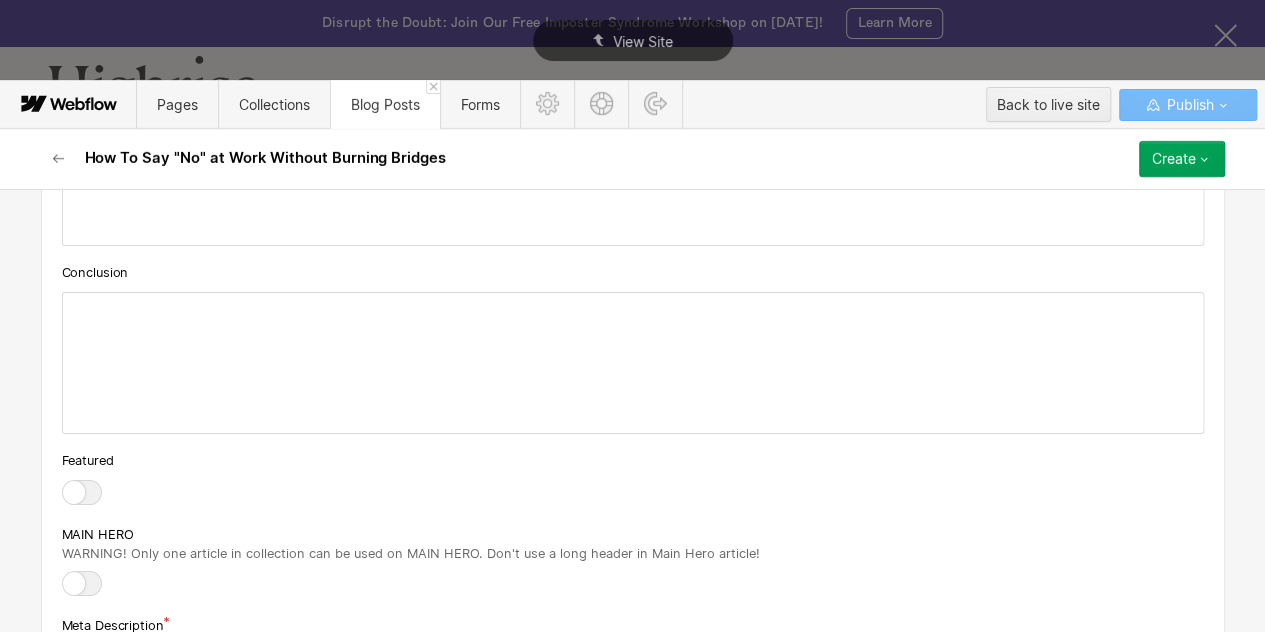 scroll, scrollTop: 3692, scrollLeft: 0, axis: vertical 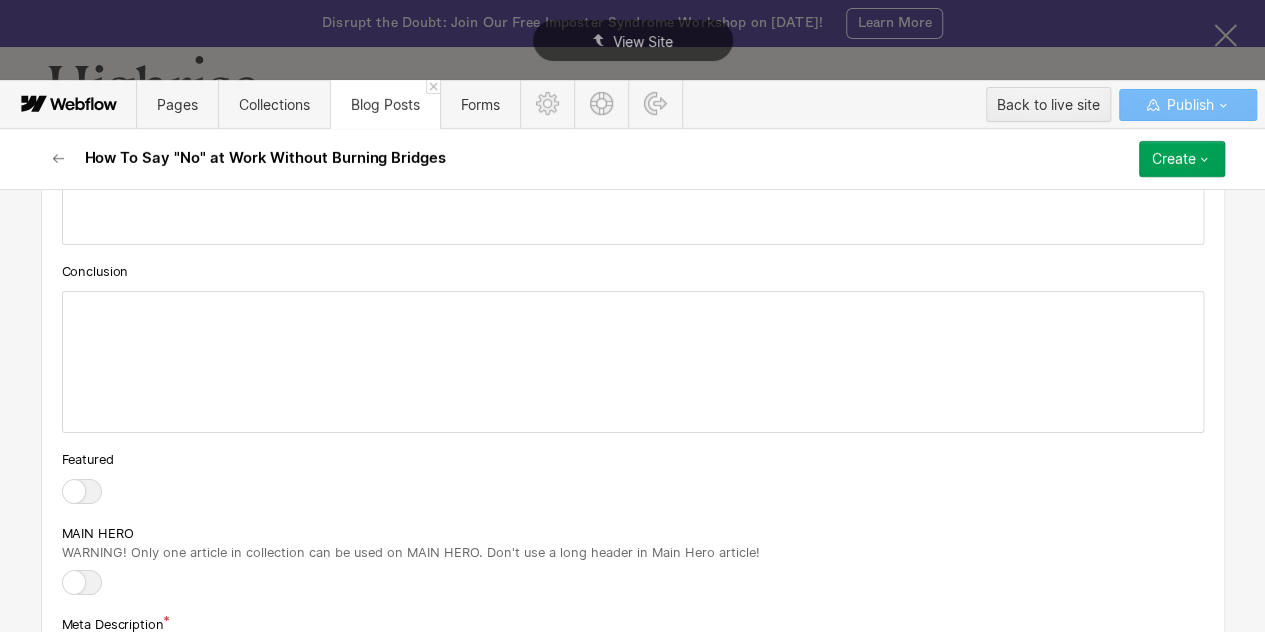 click at bounding box center [633, 362] 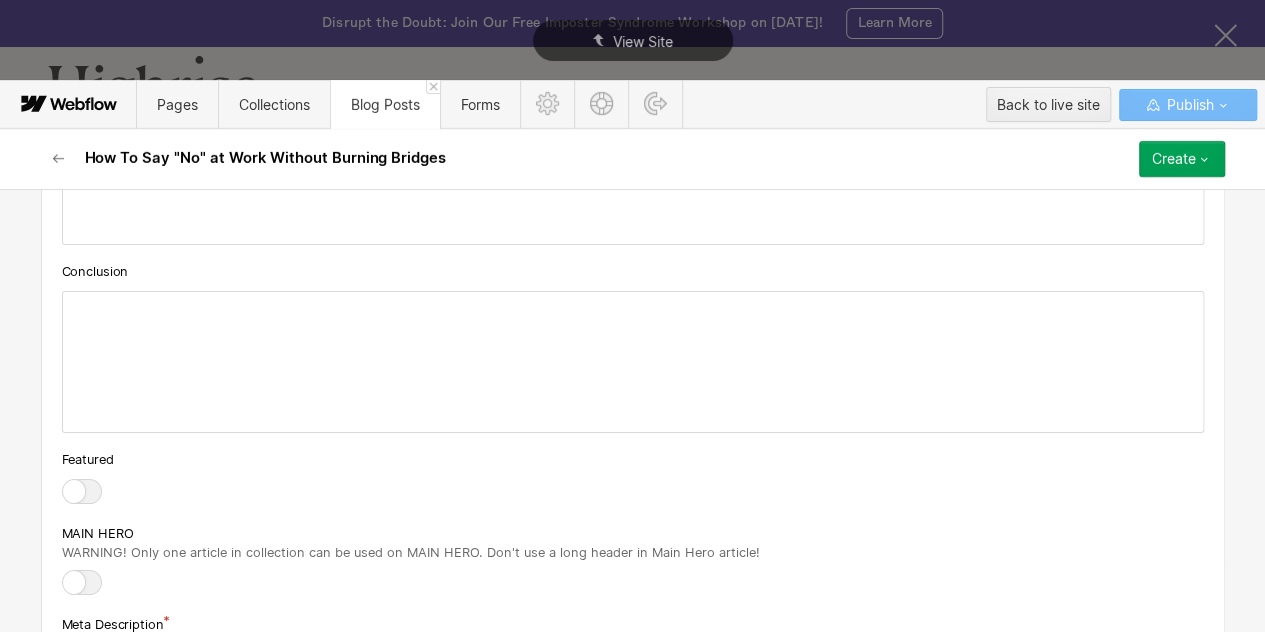 click at bounding box center [633, 362] 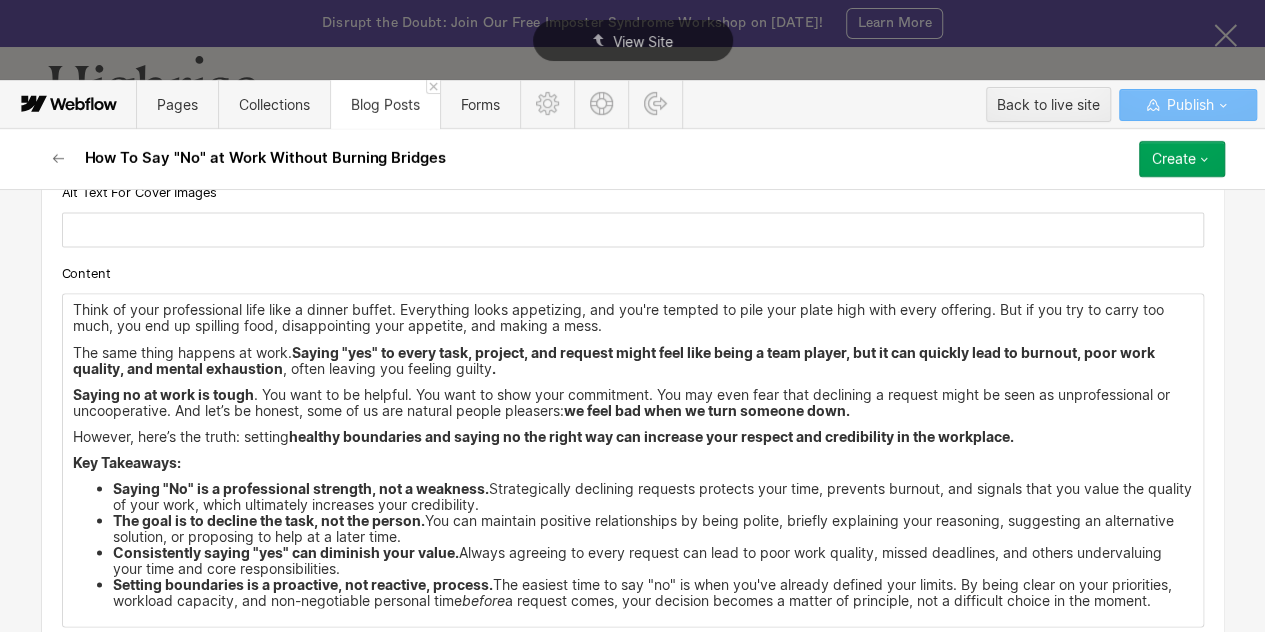 scroll, scrollTop: 1742, scrollLeft: 0, axis: vertical 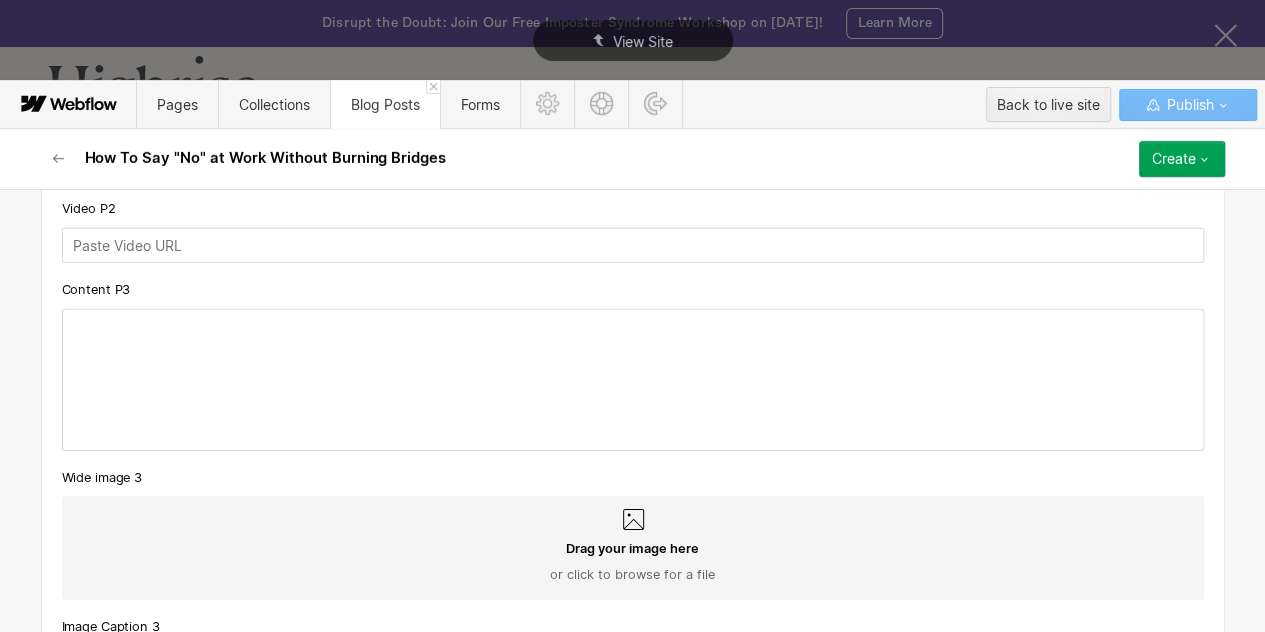 click at bounding box center (633, 380) 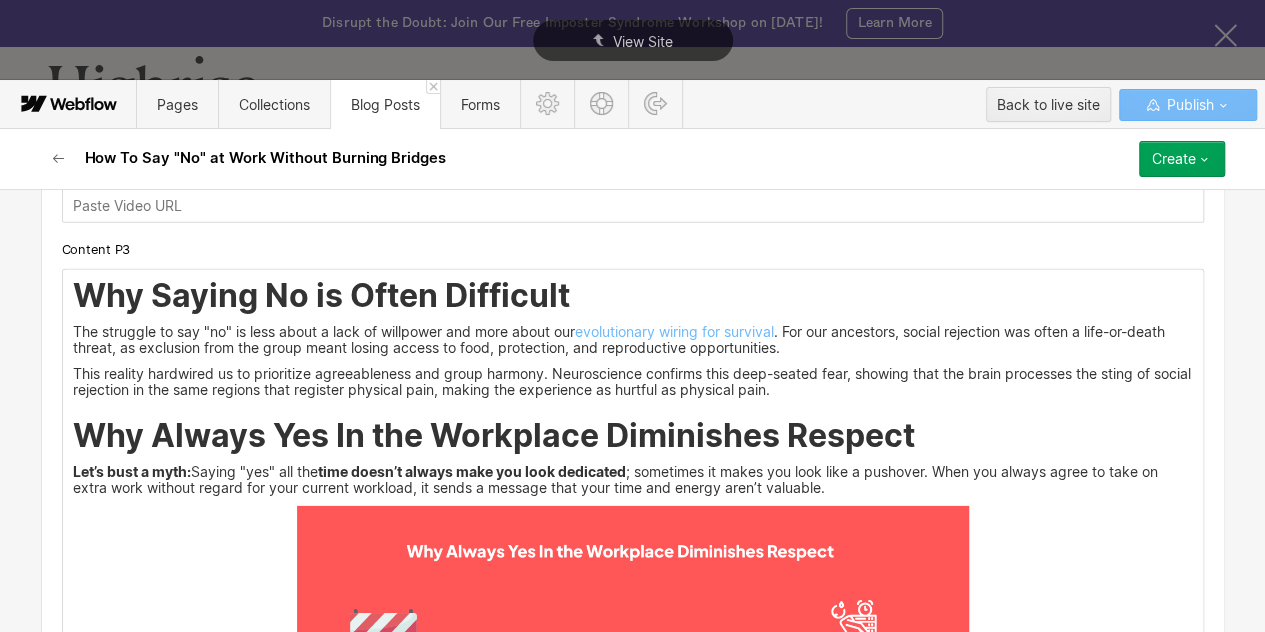 scroll, scrollTop: 3111, scrollLeft: 0, axis: vertical 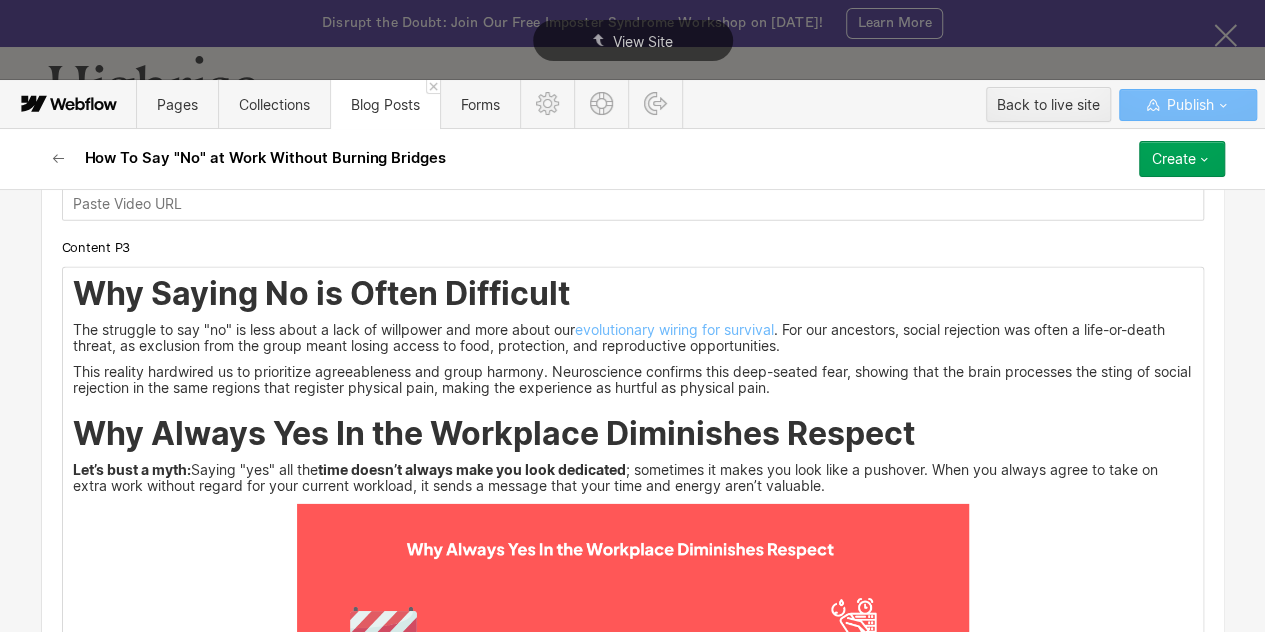 click on "Why Saying No is Often Difficult The struggle to say "no" is less about a lack of willpower and more about our  evolutionary wiring for survival . For our ancestors, social rejection was often a life-or-death threat, as exclusion from the group meant losing access to food, protection, and reproductive opportunities.  This reality hardwired us to prioritize agreeableness and group harmony. Neuroscience confirms this deep-seated fear, showing that the brain processes the sting of social rejection in the same regions that register physical pain, making the experience as hurtful as physical pain. Why Always Yes In the Workplace Diminishes Respect Let’s bust a myth:  Saying "yes" all the  time doesn’t always make you look dedicated ; sometimes it makes you look like a pushover. When you always agree to take on extra work without regard for your current workload, it sends a message that your time and energy aren’t valuable. Consistently saying yes can: Stretch your capacity too thin. Lower your productivity" at bounding box center [633, 841] 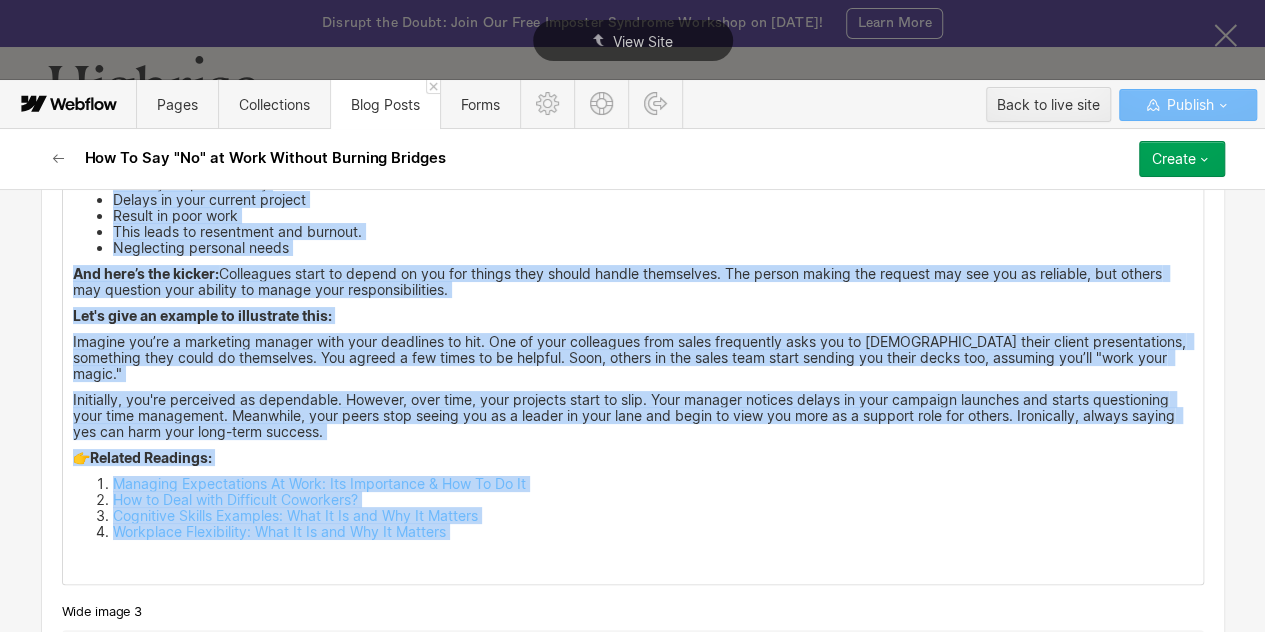 scroll, scrollTop: 4038, scrollLeft: 0, axis: vertical 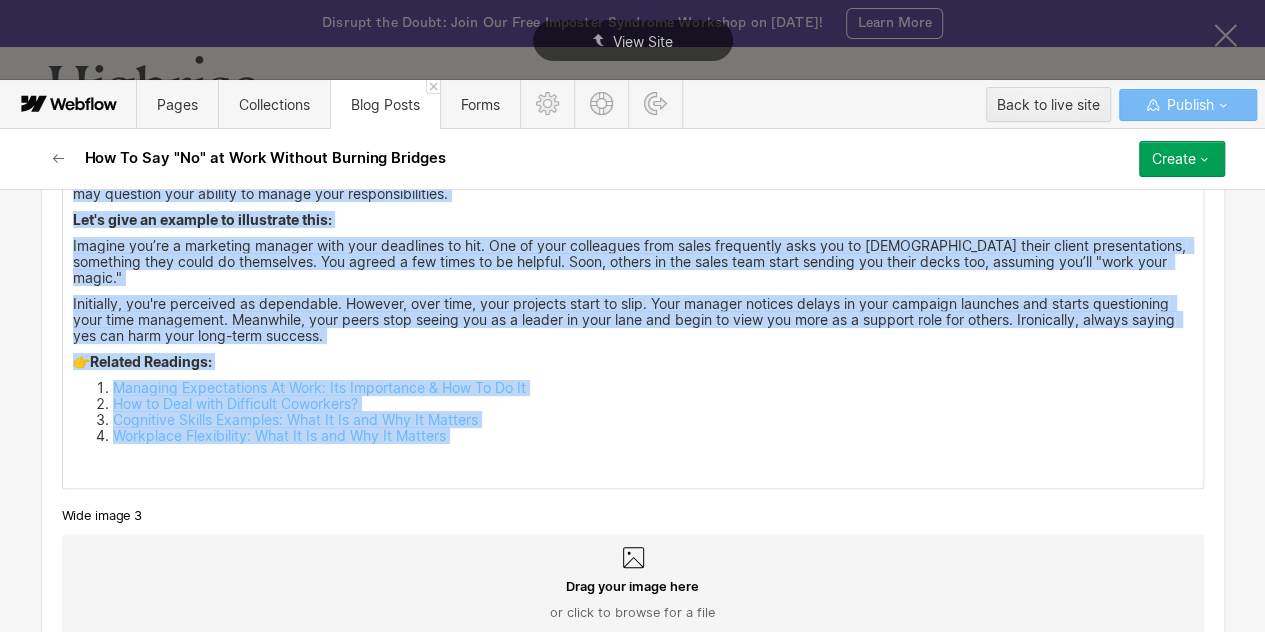 drag, startPoint x: 60, startPoint y: 286, endPoint x: 512, endPoint y: 444, distance: 478.81937 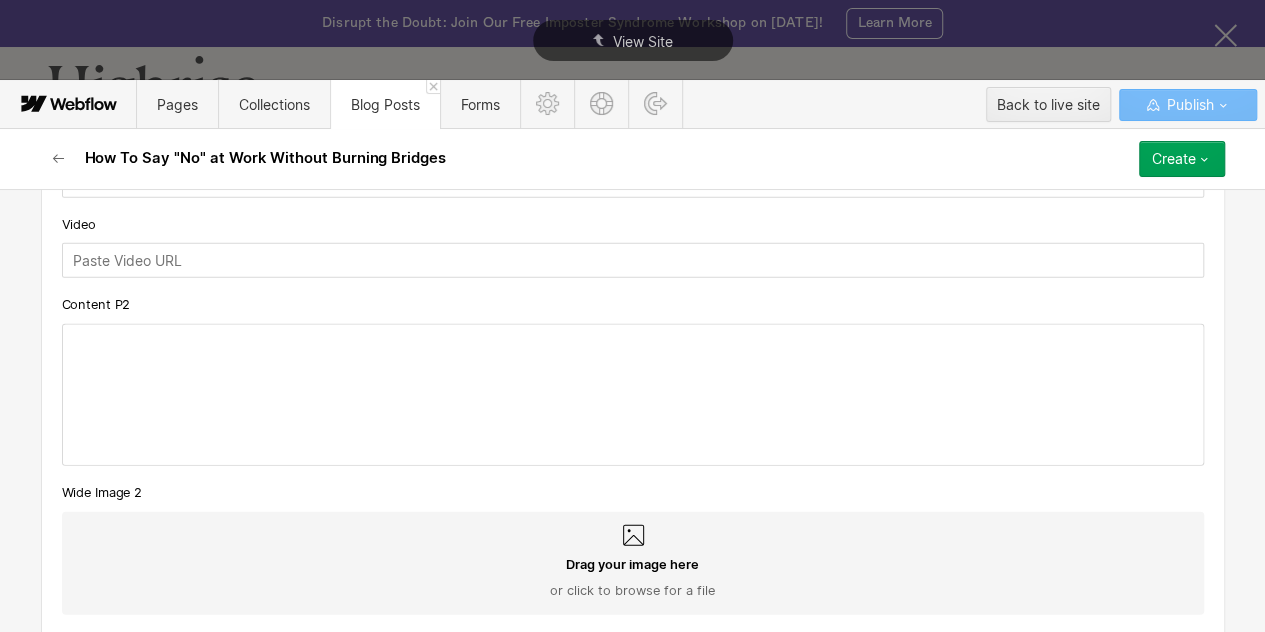 scroll, scrollTop: 2475, scrollLeft: 0, axis: vertical 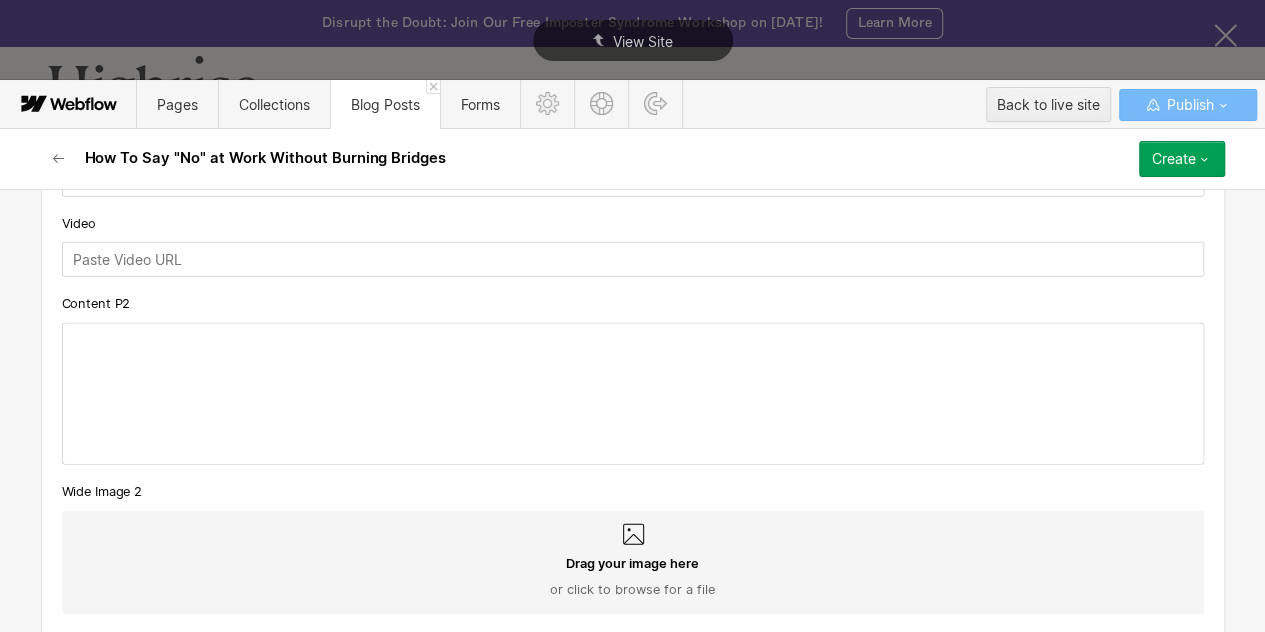 click at bounding box center [633, 394] 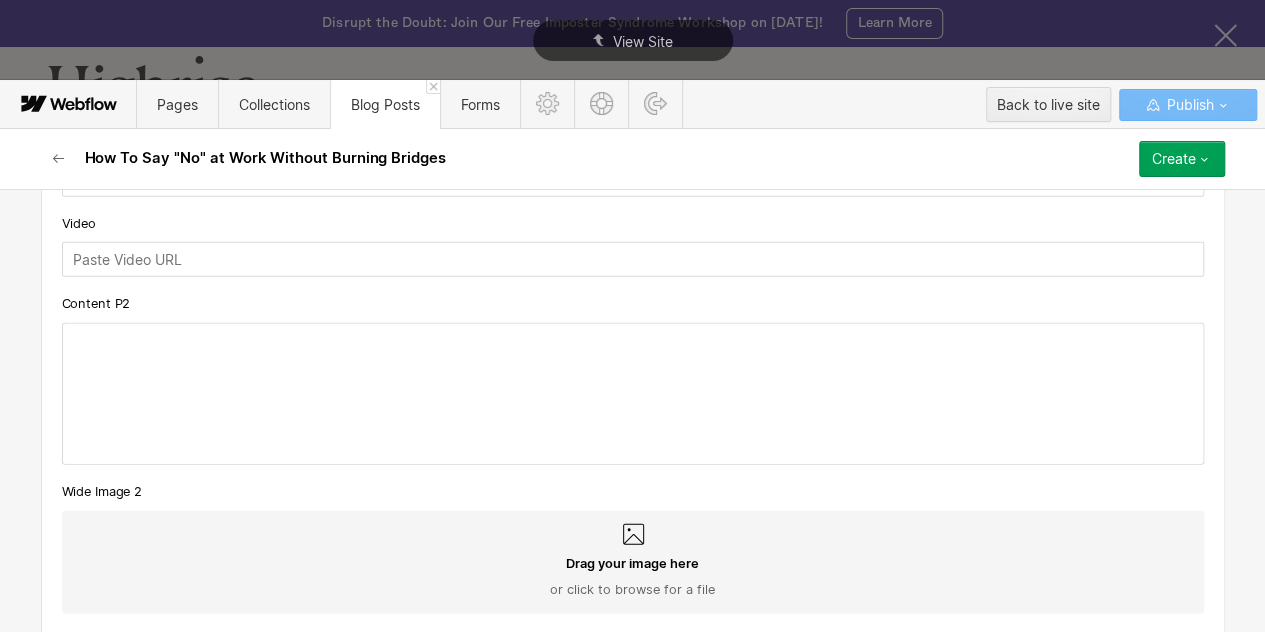 click at bounding box center [633, 394] 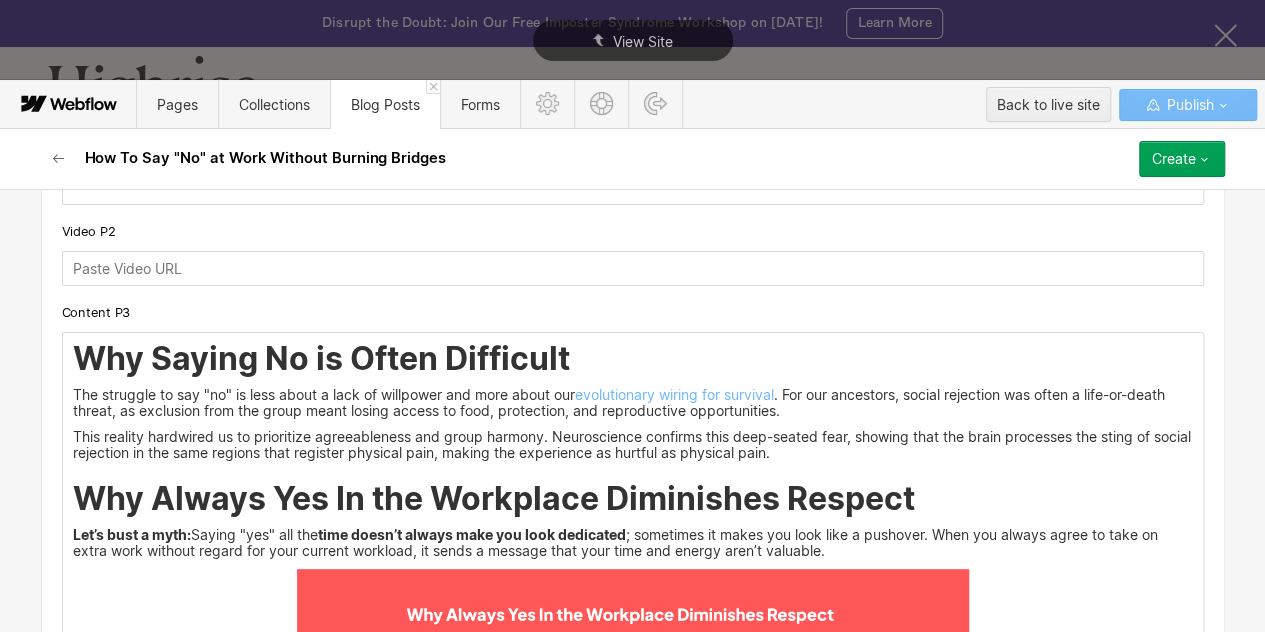 scroll, scrollTop: 4078, scrollLeft: 0, axis: vertical 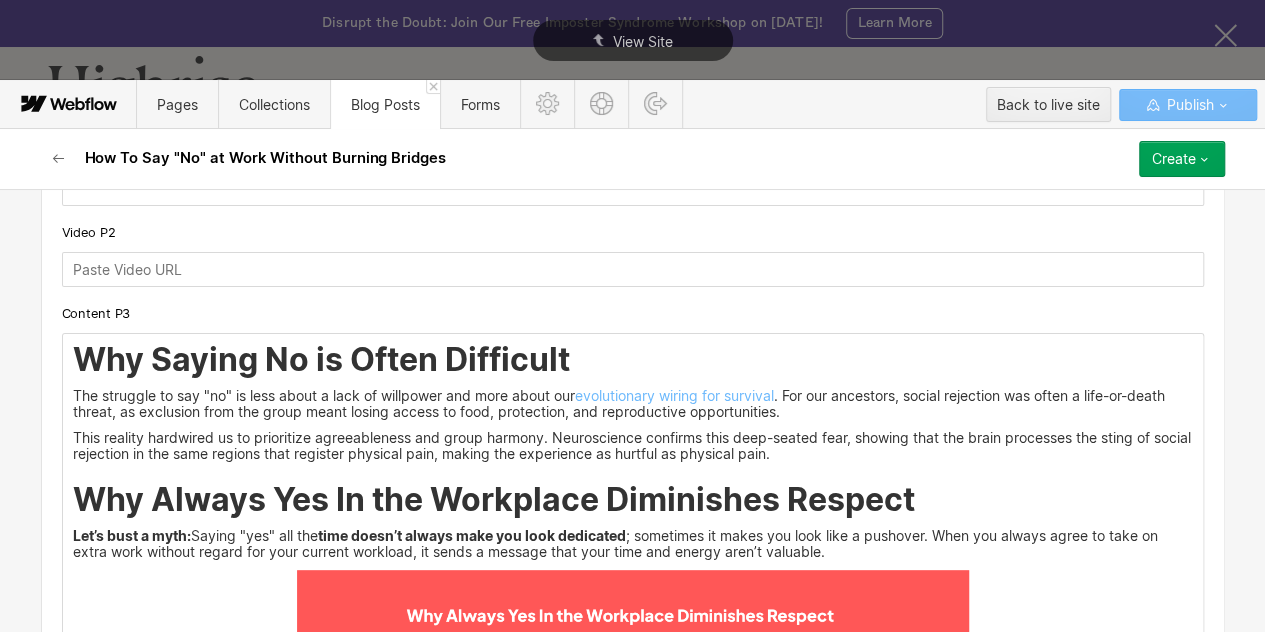 click on "Why Saying No is Often Difficult The struggle to say "no" is less about a lack of willpower and more about our  evolutionary wiring for survival . For our ancestors, social rejection was often a life-or-death threat, as exclusion from the group meant losing access to food, protection, and reproductive opportunities.  This reality hardwired us to prioritize agreeableness and group harmony. Neuroscience confirms this deep-seated fear, showing that the brain processes the sting of social rejection in the same regions that register physical pain, making the experience as hurtful as physical pain. Why Always Yes In the Workplace Diminishes Respect Let’s bust a myth:  Saying "yes" all the  time doesn’t always make you look dedicated ; sometimes it makes you look like a pushover. When you always agree to take on extra work without regard for your current workload, it sends a message that your time and energy aren’t valuable. Consistently saying yes can: Stretch your capacity too thin. Lower your productivity" at bounding box center (633, 907) 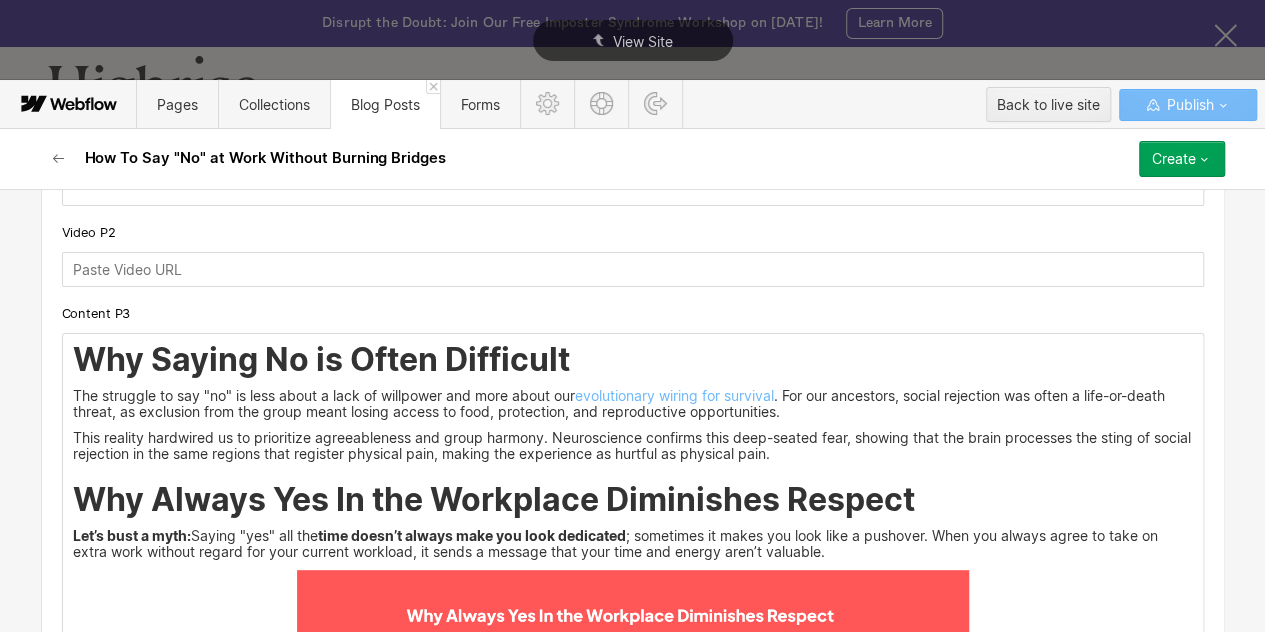 drag, startPoint x: 62, startPoint y: 335, endPoint x: 108, endPoint y: 441, distance: 115.55086 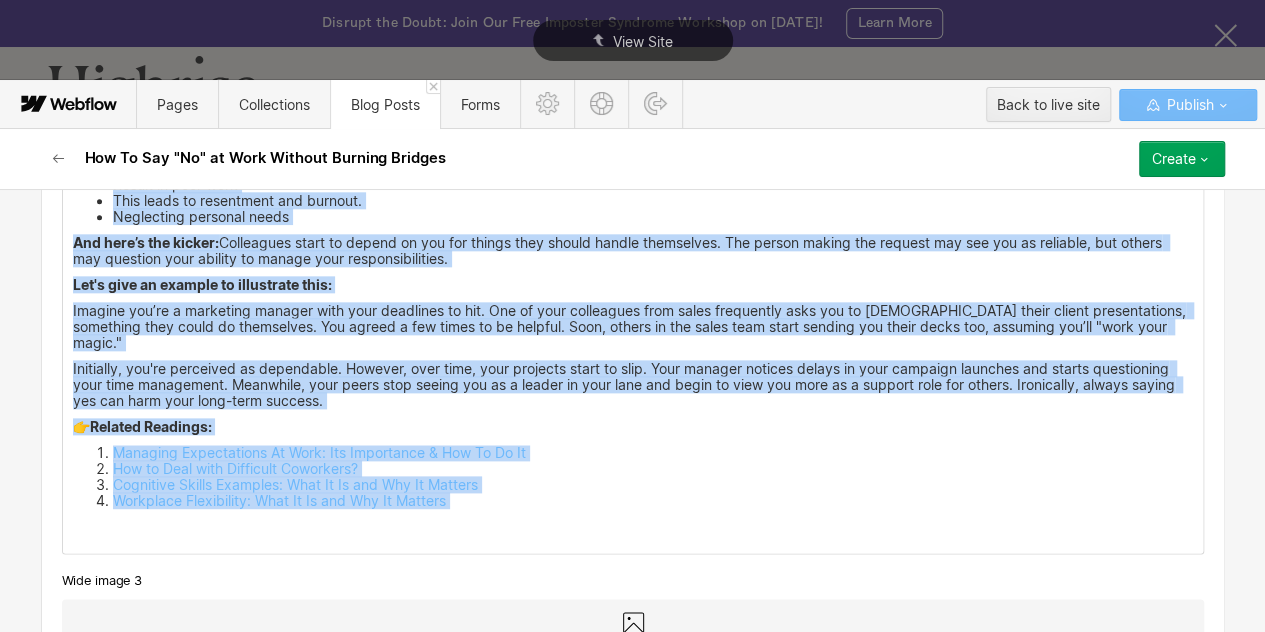 scroll, scrollTop: 5042, scrollLeft: 0, axis: vertical 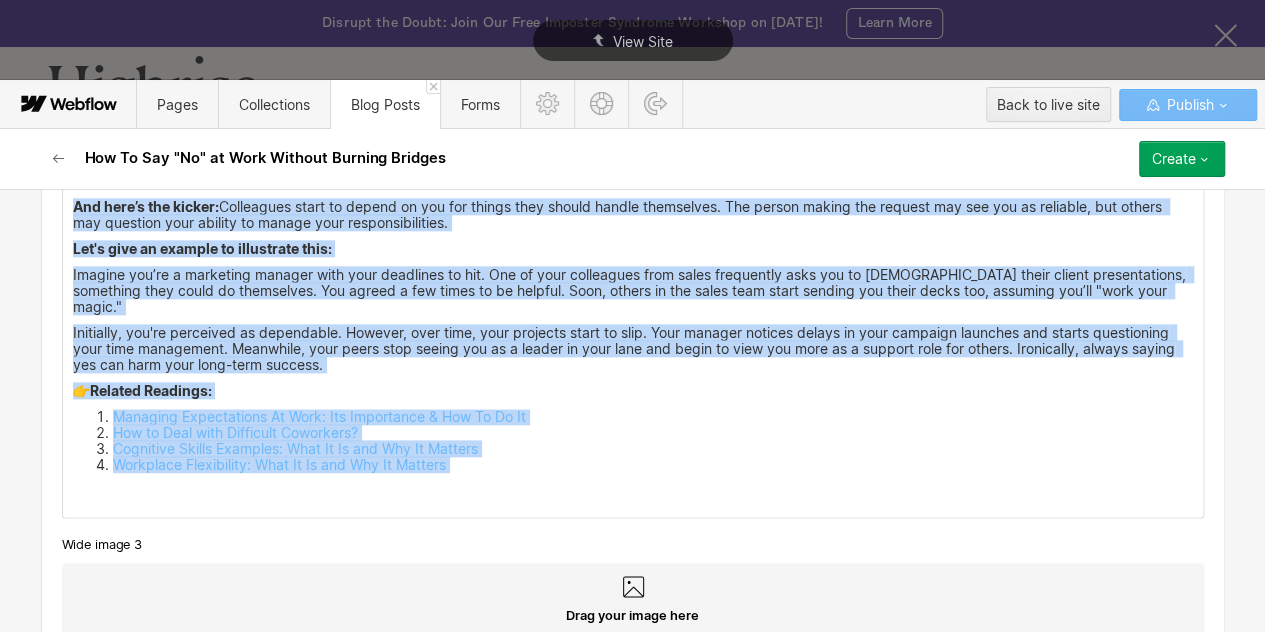 drag, startPoint x: 60, startPoint y: 343, endPoint x: 495, endPoint y: 460, distance: 450.45978 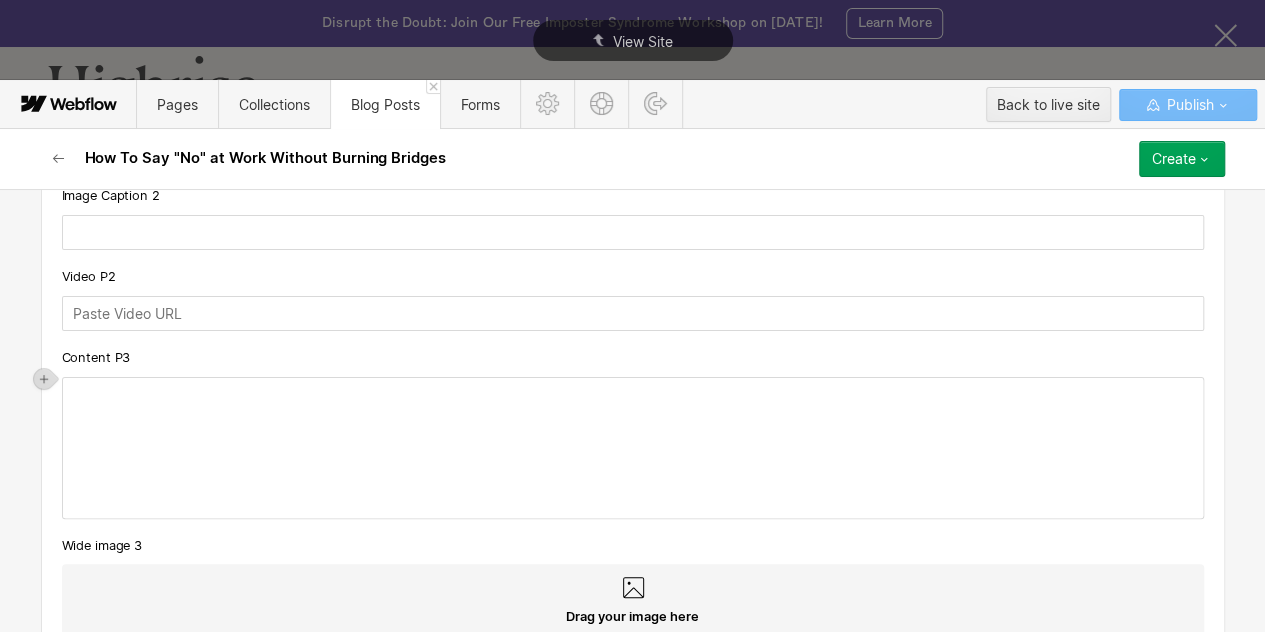 scroll, scrollTop: 4031, scrollLeft: 0, axis: vertical 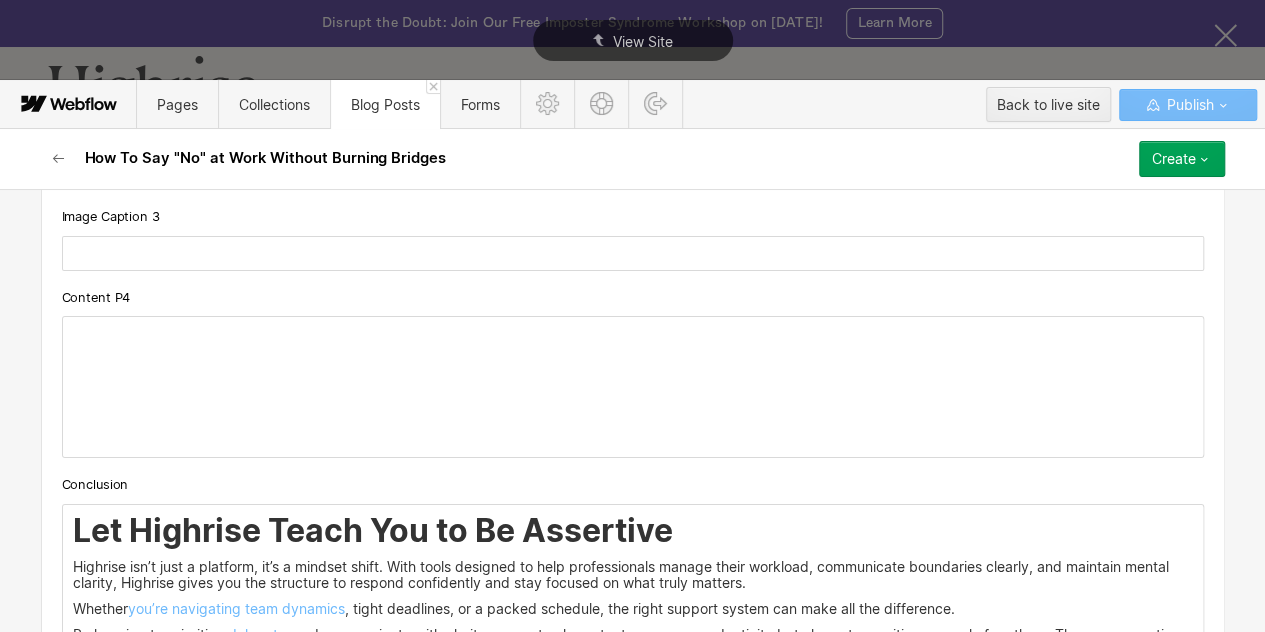 click at bounding box center [633, 387] 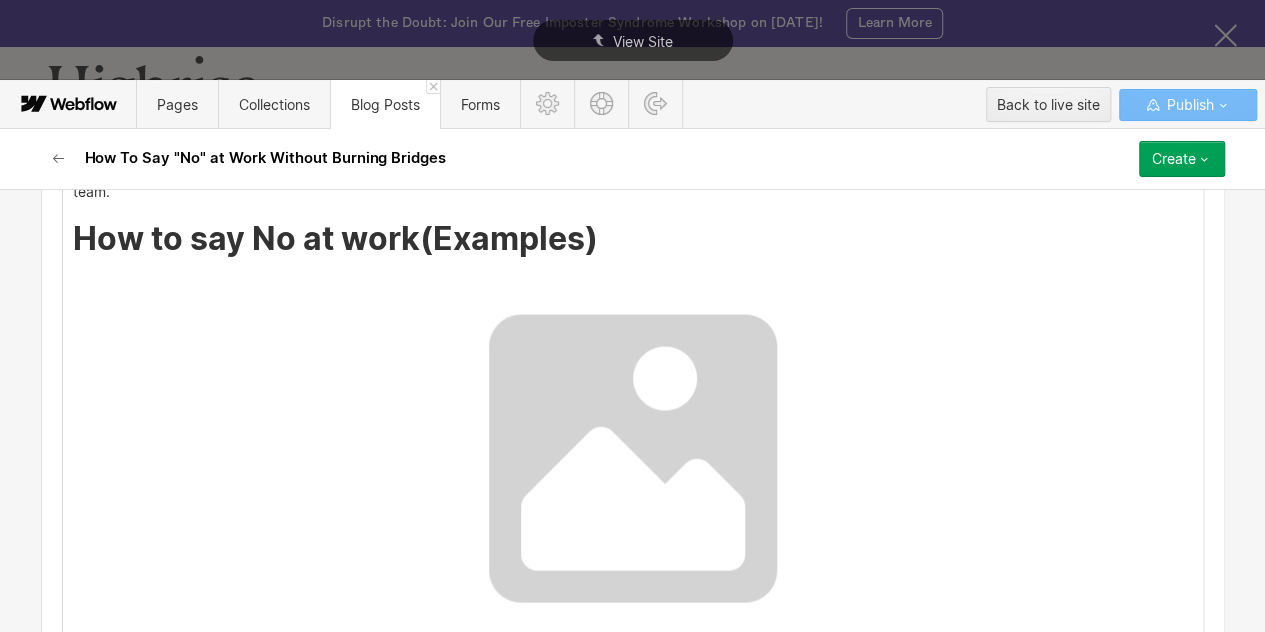 scroll, scrollTop: 5631, scrollLeft: 0, axis: vertical 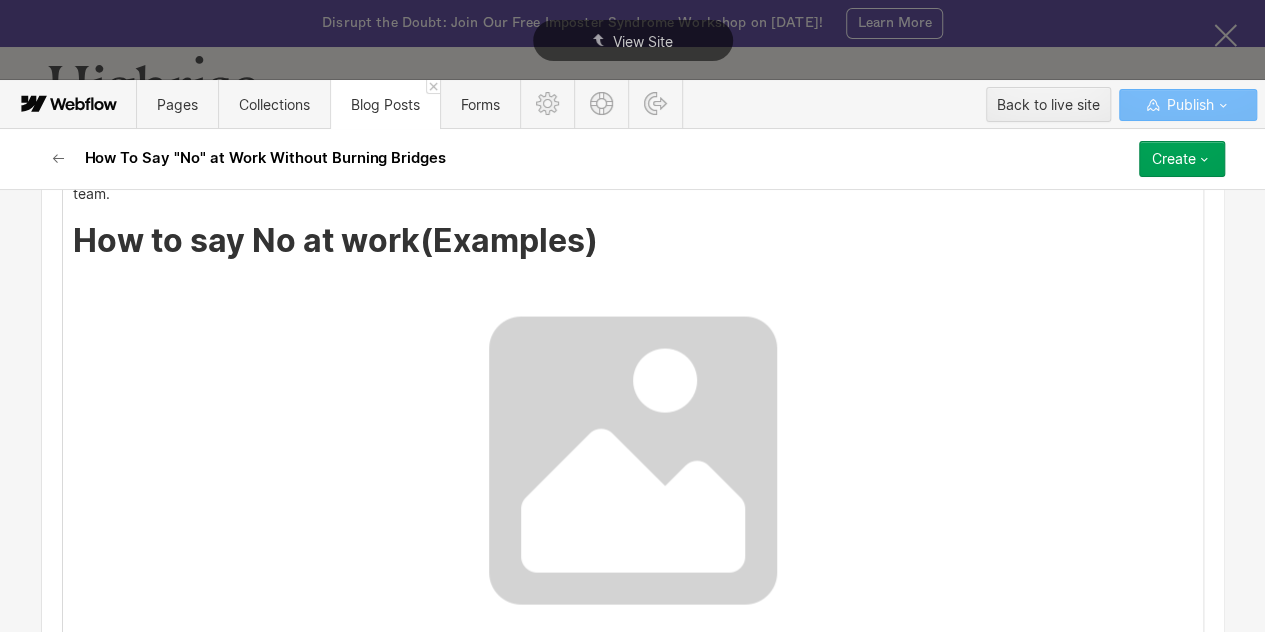 click at bounding box center (633, 460) 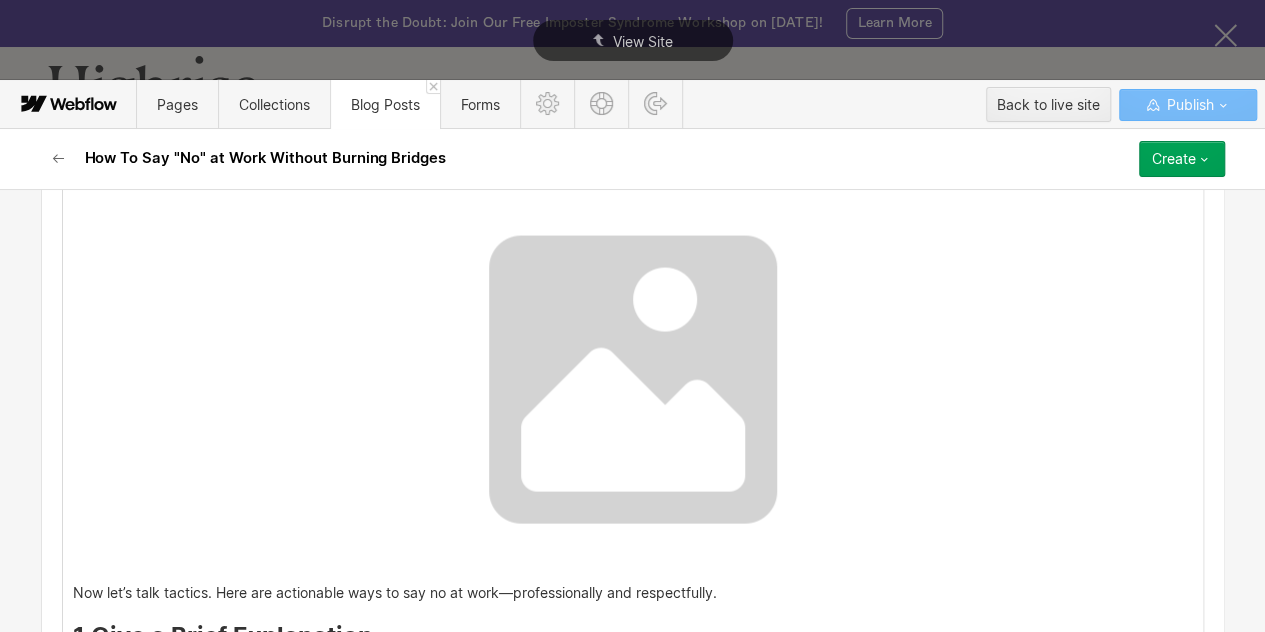 click at bounding box center [633, 379] 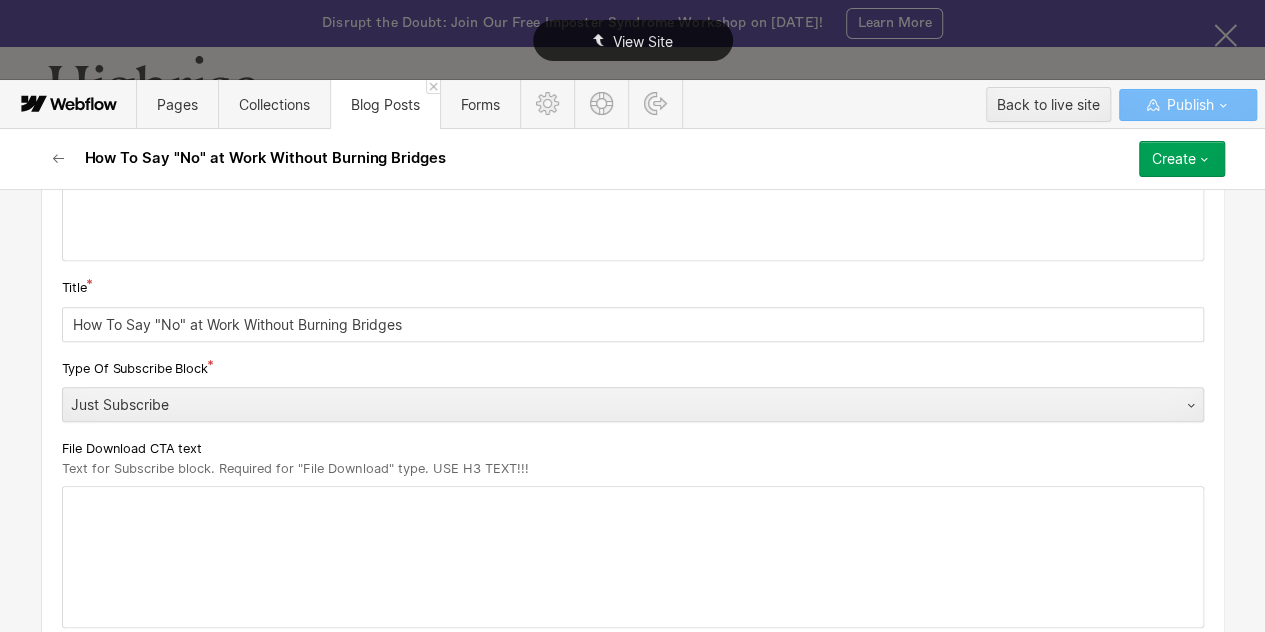 scroll, scrollTop: 400, scrollLeft: 0, axis: vertical 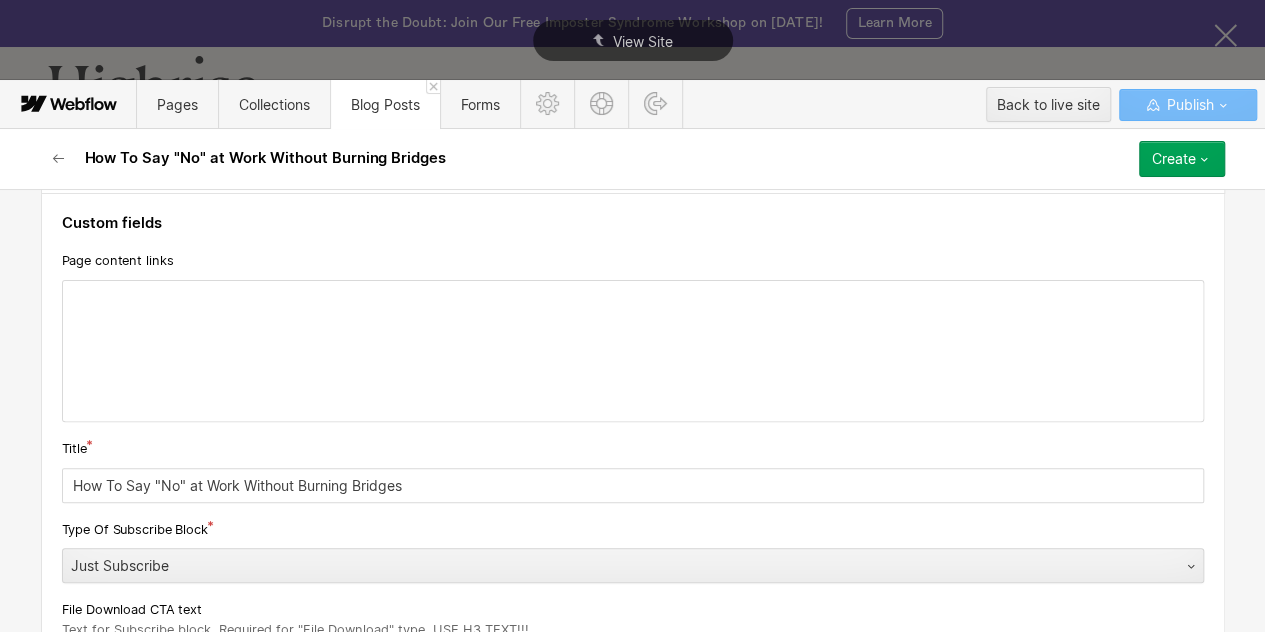 click at bounding box center (633, 351) 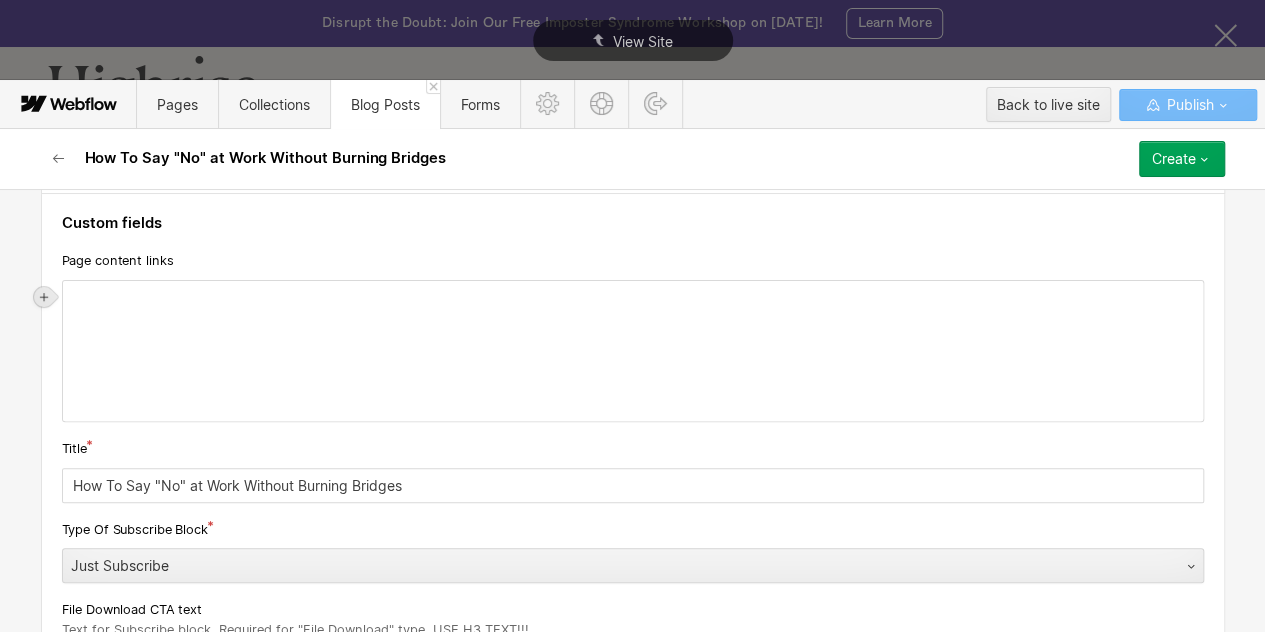 click 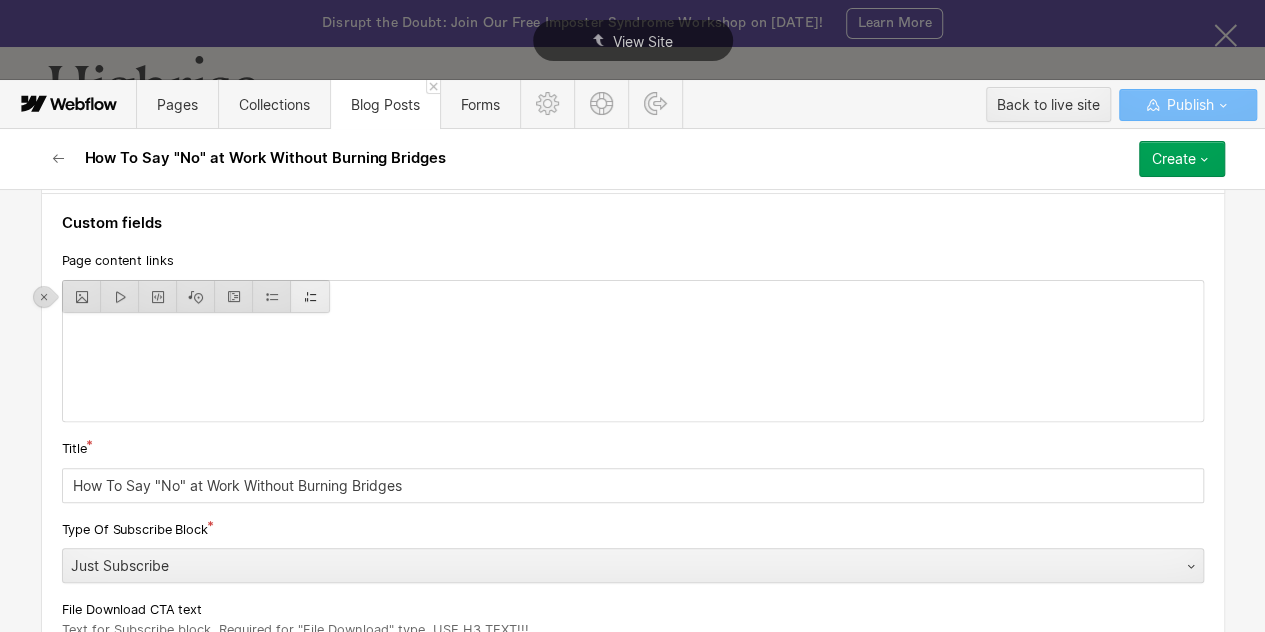 click at bounding box center [310, 296] 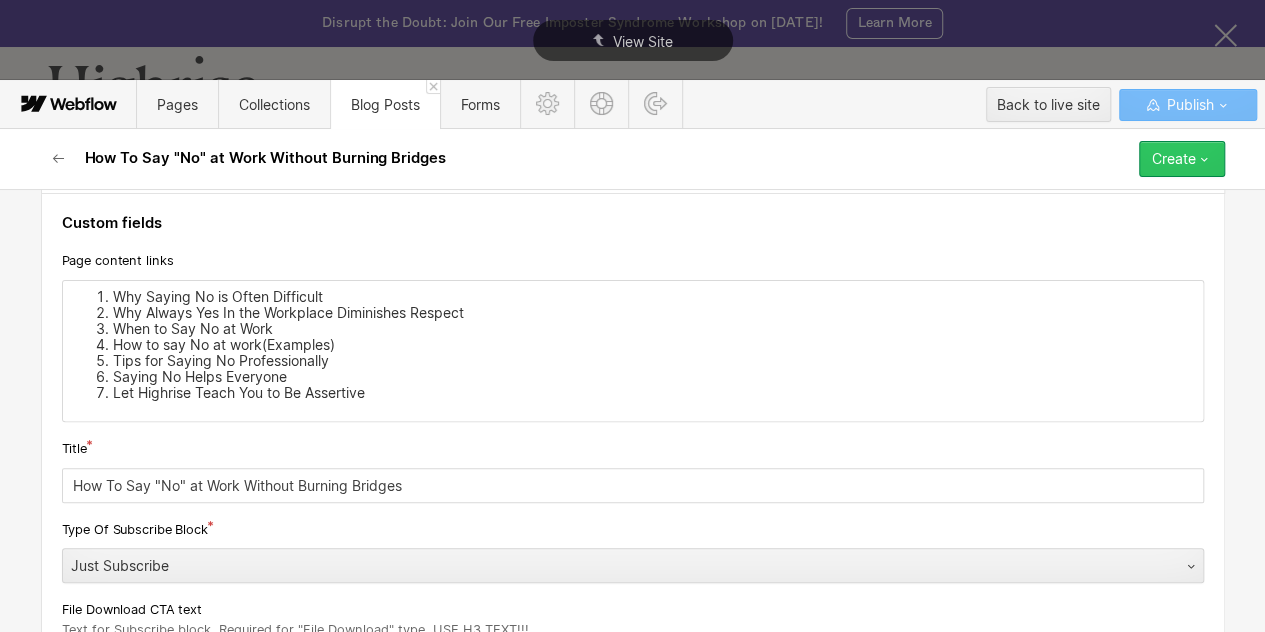 click on "Create" at bounding box center (1182, 159) 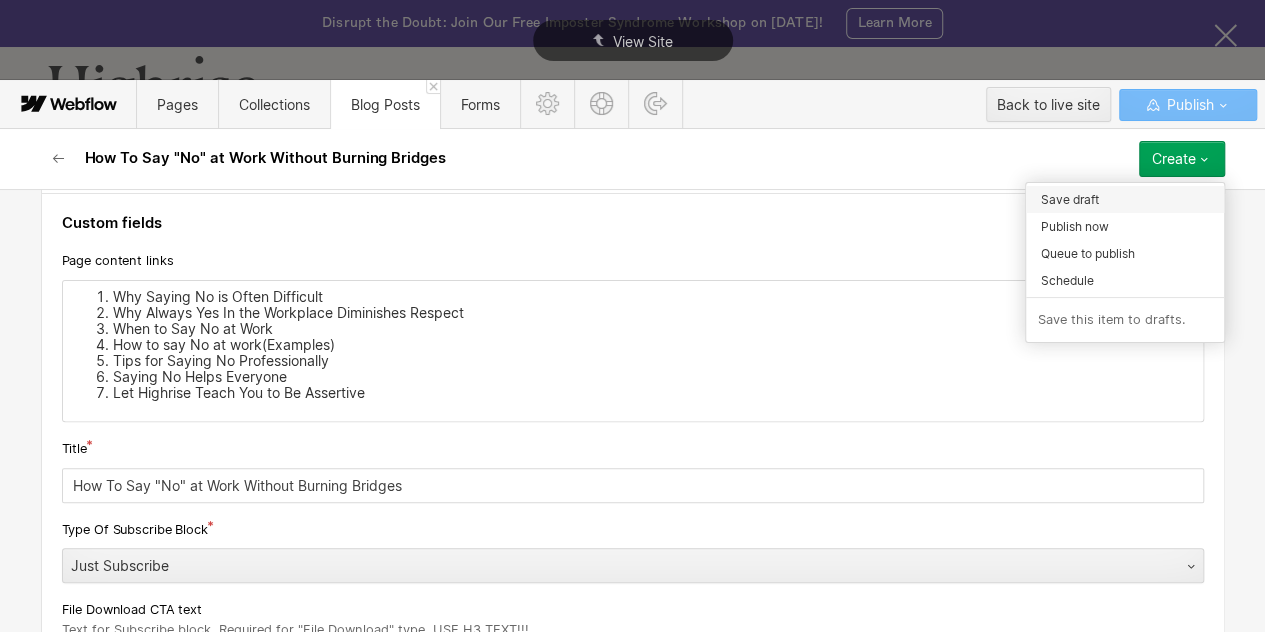 click on "Save draft" at bounding box center [1125, 199] 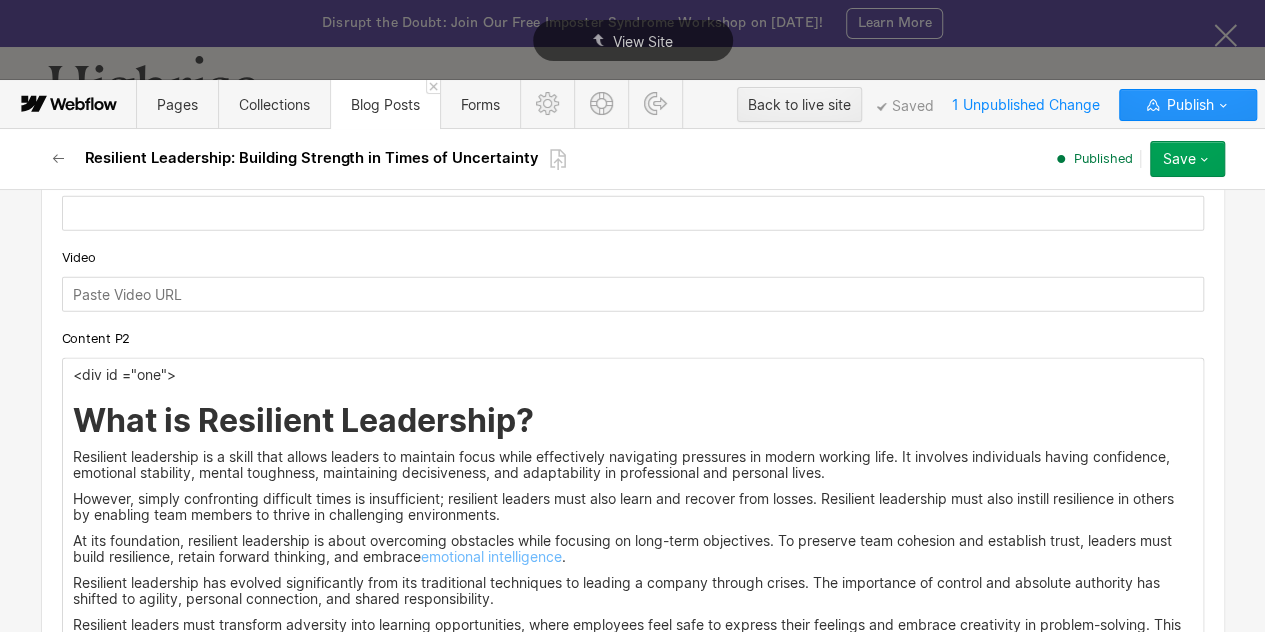 scroll, scrollTop: 2419, scrollLeft: 0, axis: vertical 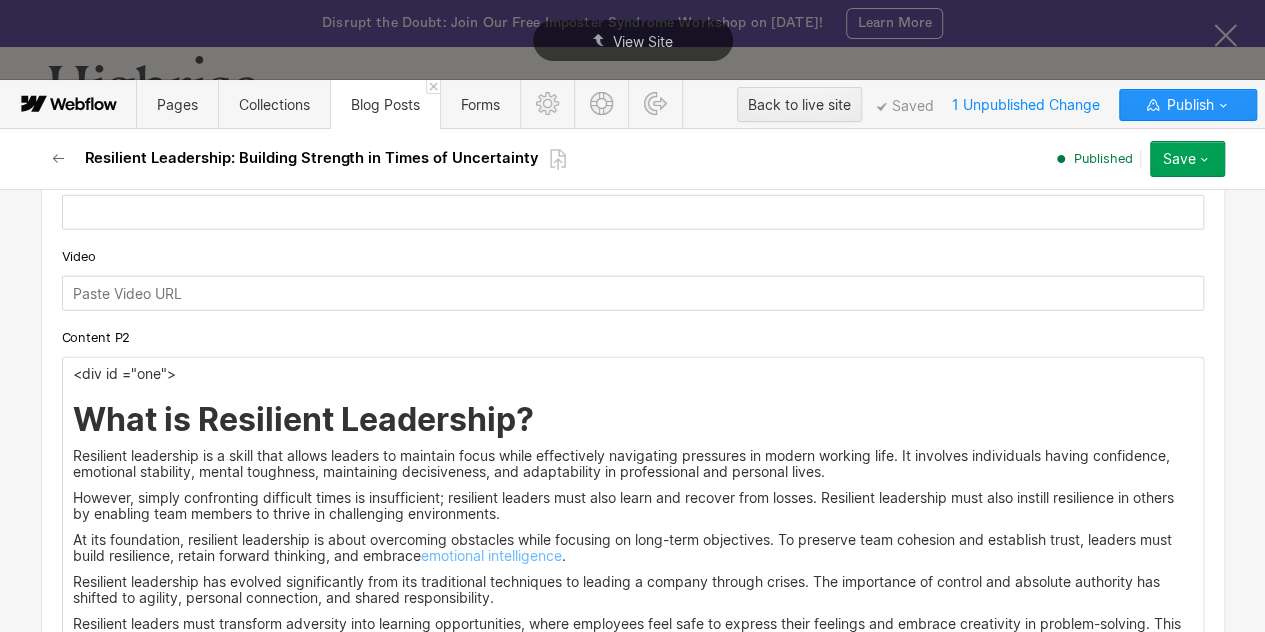 click on "<div id ="one">" at bounding box center [633, 374] 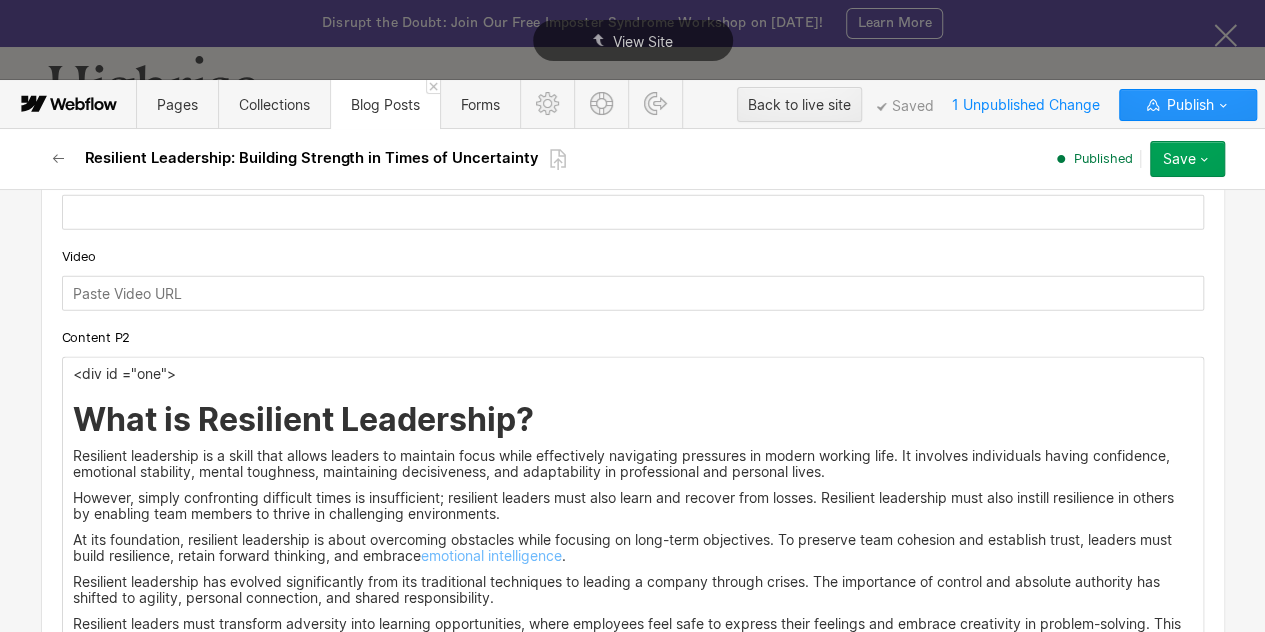 click on "<div id ="one">" at bounding box center [633, 374] 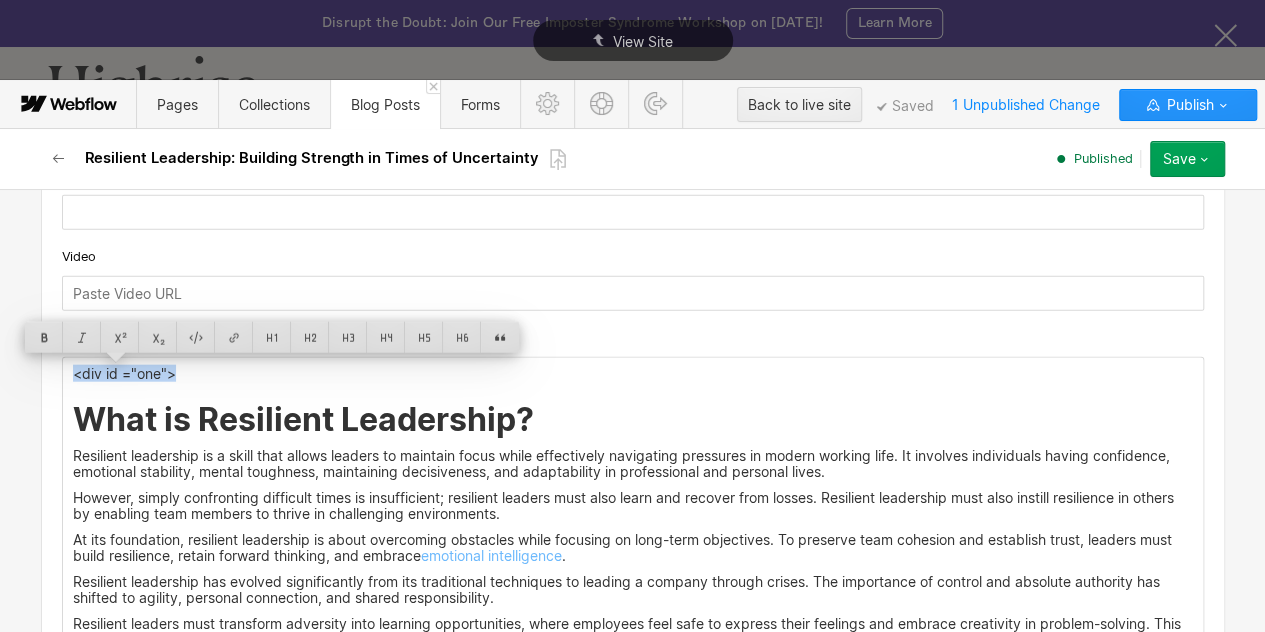 click on "Resilient leadership is a skill that allows leaders to maintain focus while effectively navigating pressures in modern working life. It involves individuals having confidence, emotional stability, mental toughness, maintaining decisiveness, and adaptability in professional and personal lives." at bounding box center [633, 464] 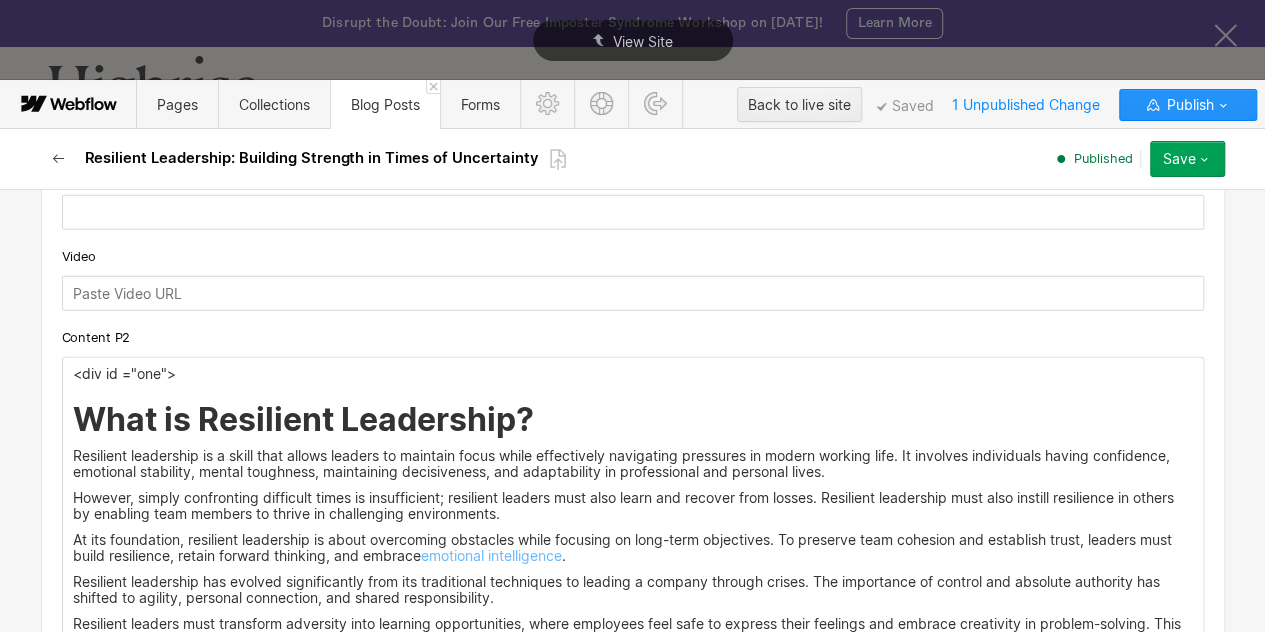 click 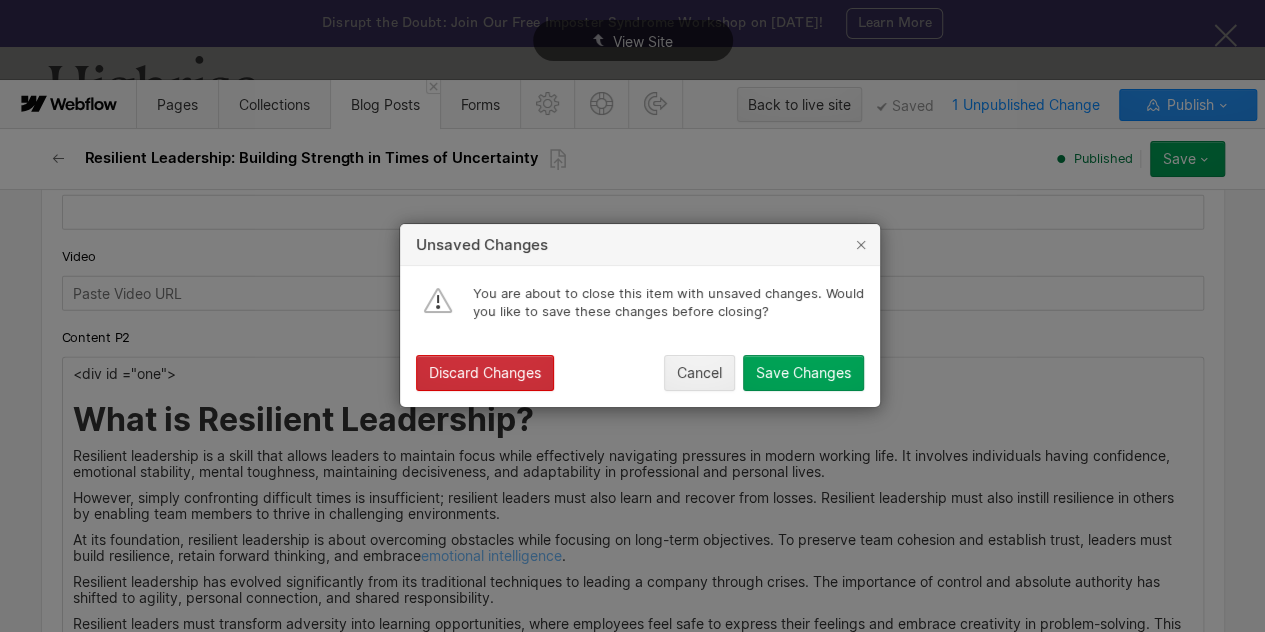click on "Discard Changes" at bounding box center [485, 374] 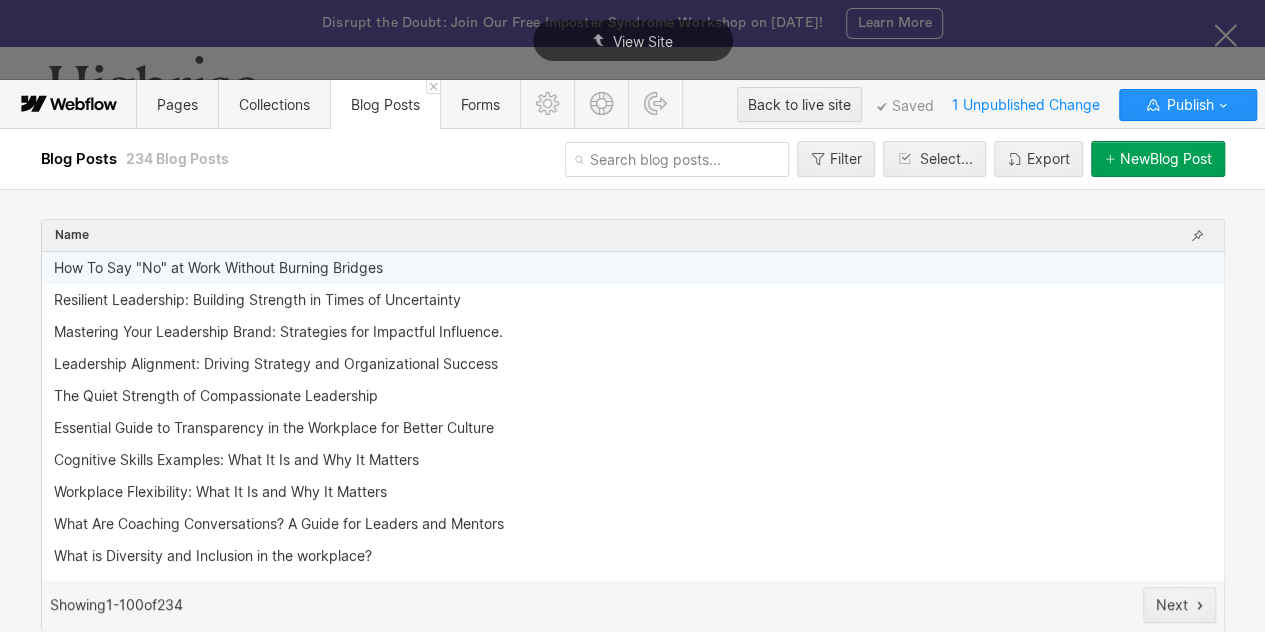 click on "How To Say "No" at Work Without Burning Bridges" at bounding box center [633, 268] 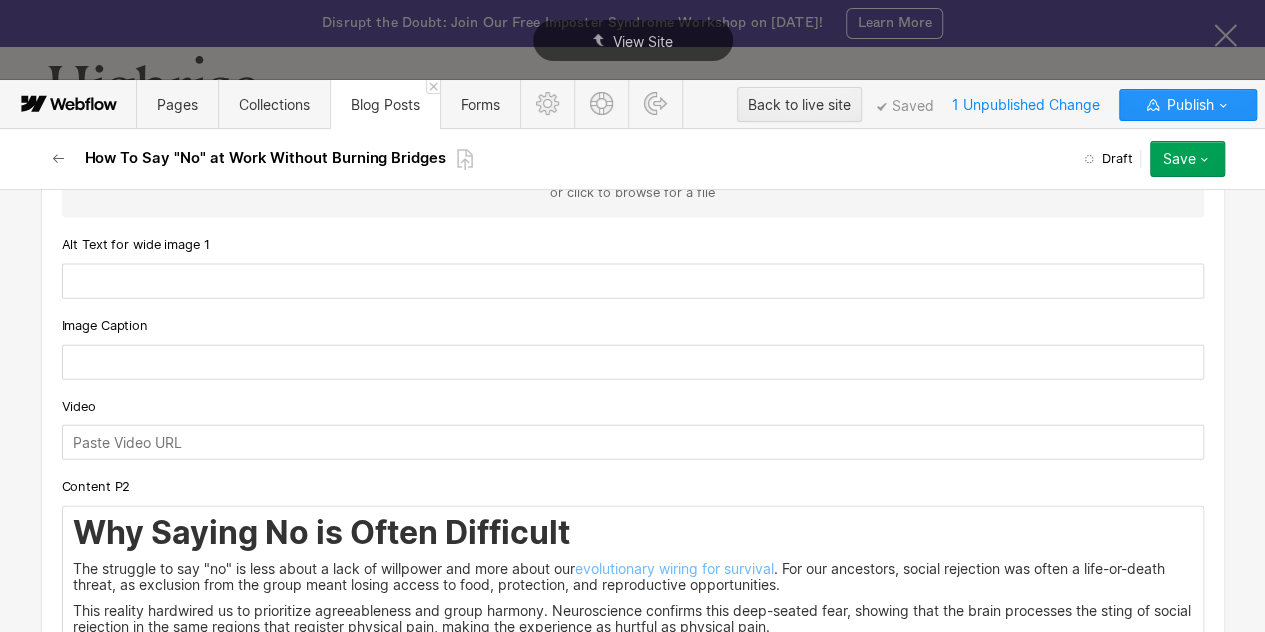 scroll, scrollTop: 2404, scrollLeft: 0, axis: vertical 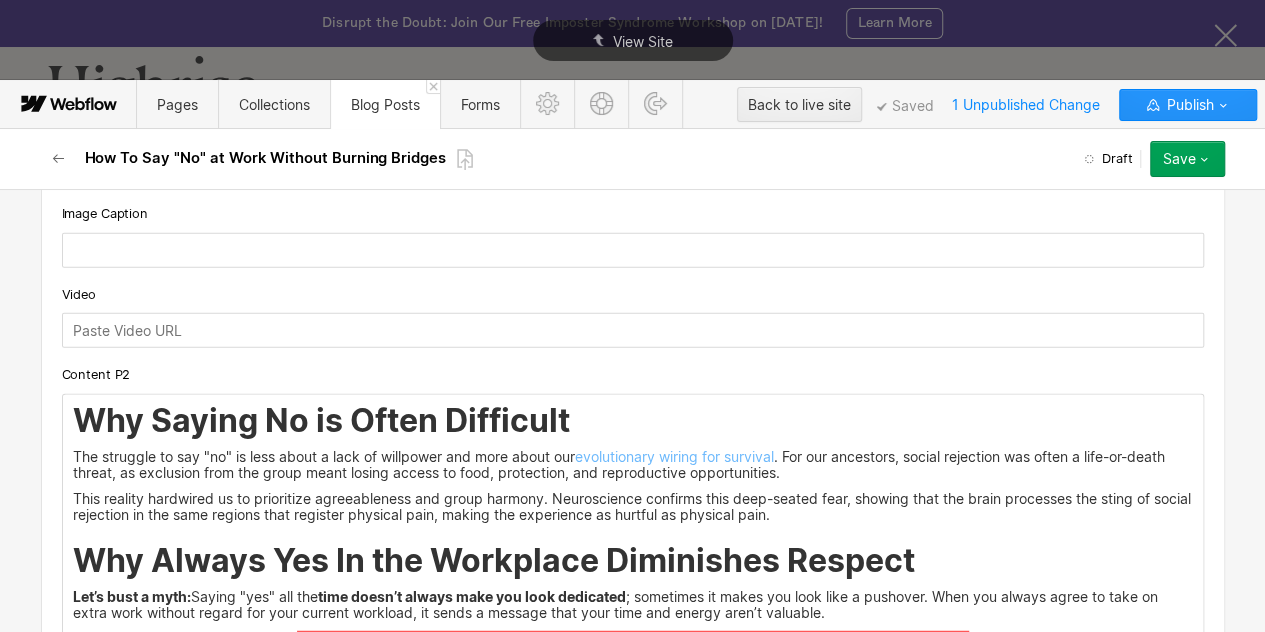 click on "Why Saying No is Often Difficult The struggle to say "no" is less about a lack of willpower and more about our  evolutionary wiring for survival . For our ancestors, social rejection was often a life-or-death threat, as exclusion from the group meant losing access to food, protection, and reproductive opportunities.  This reality hardwired us to prioritize agreeableness and group harmony. Neuroscience confirms this deep-seated fear, showing that the brain processes the sting of social rejection in the same regions that register physical pain, making the experience as hurtful as physical pain. Why Always Yes In the Workplace Diminishes Respect Let’s bust a myth:  Saying "yes" all the  time doesn’t always make you look dedicated ; sometimes it makes you look like a pushover. When you always agree to take on extra work without regard for your current workload, it sends a message that your time and energy aren’t valuable. Consistently saying yes can: Stretch your capacity too thin. Lower your productivity" at bounding box center [633, 981] 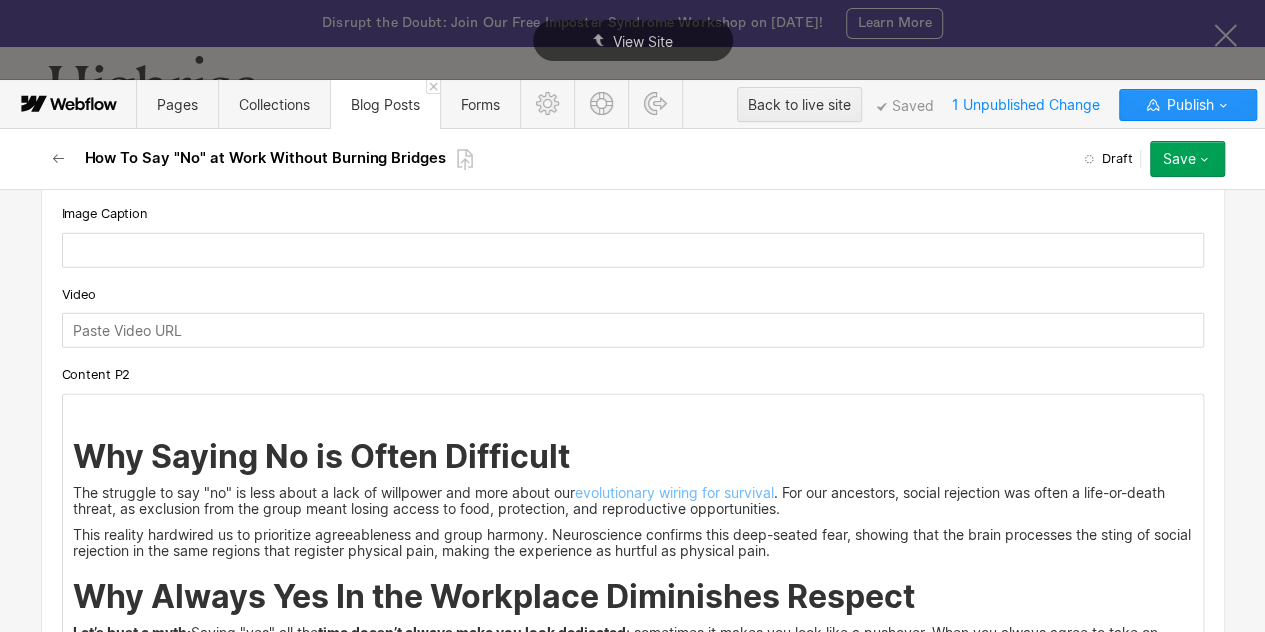click on "‍" at bounding box center [633, 411] 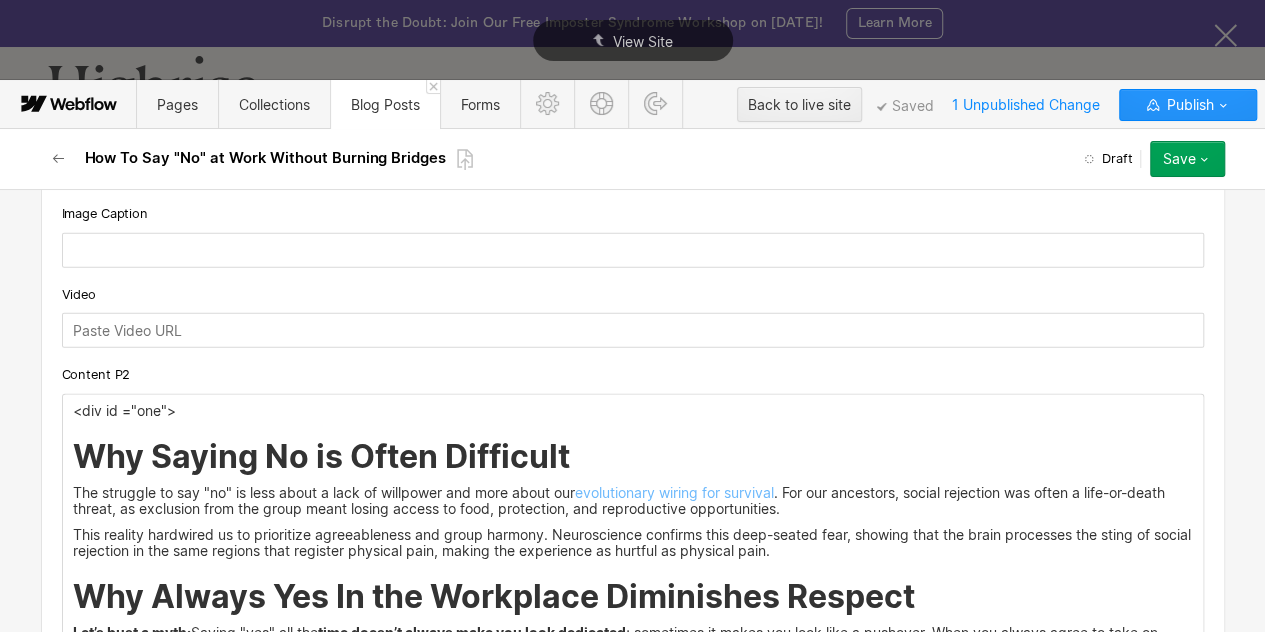 scroll, scrollTop: 2500, scrollLeft: 0, axis: vertical 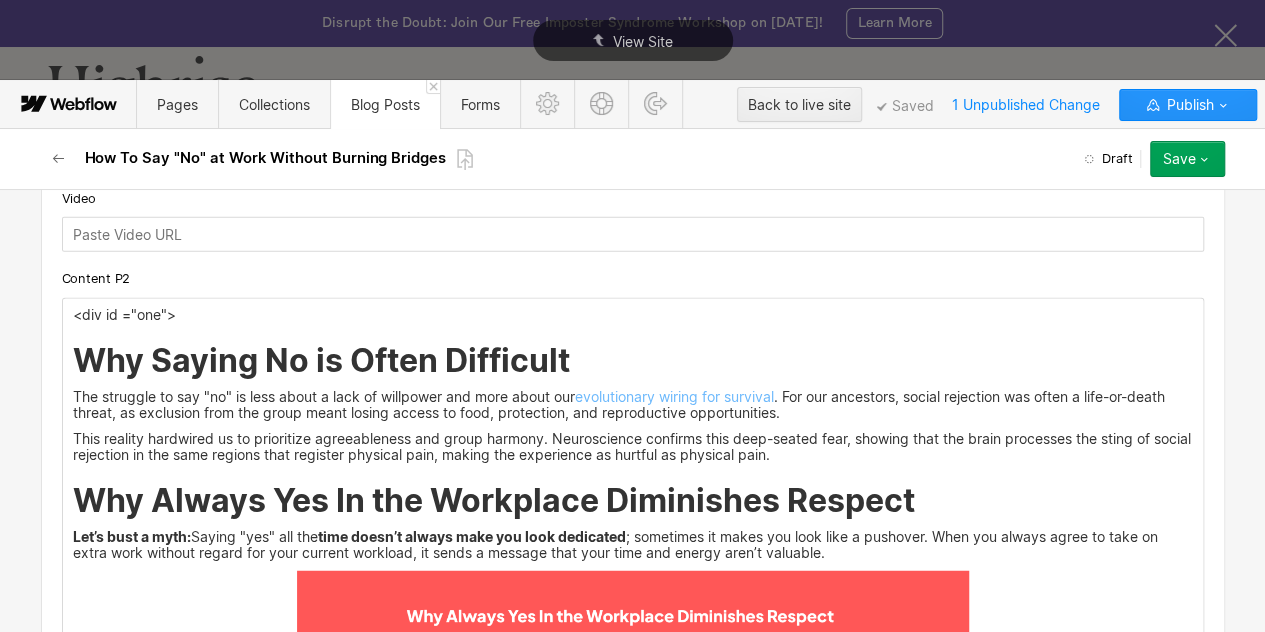 click on "<div id ="one"> Why Saying No is Often Difficult The struggle to say "no" is less about a lack of willpower and more about our  evolutionary wiring for survival . For our ancestors, social rejection was often a life-or-death threat, as exclusion from the group meant losing access to food, protection, and reproductive opportunities.  This reality hardwired us to prioritize agreeableness and group harmony. Neuroscience confirms this deep-seated fear, showing that the brain processes the sting of social rejection in the same regions that register physical pain, making the experience as hurtful as physical pain. Why Always Yes In the Workplace Diminishes Respect Let’s bust a myth:  Saying "yes" all the  time doesn’t always make you look dedicated ; sometimes it makes you look like a pushover. When you always agree to take on extra work without regard for your current workload, it sends a message that your time and energy aren’t valuable. Consistently saying yes can: Stretch your capacity too thin. 👉  ‍" at bounding box center [633, 903] 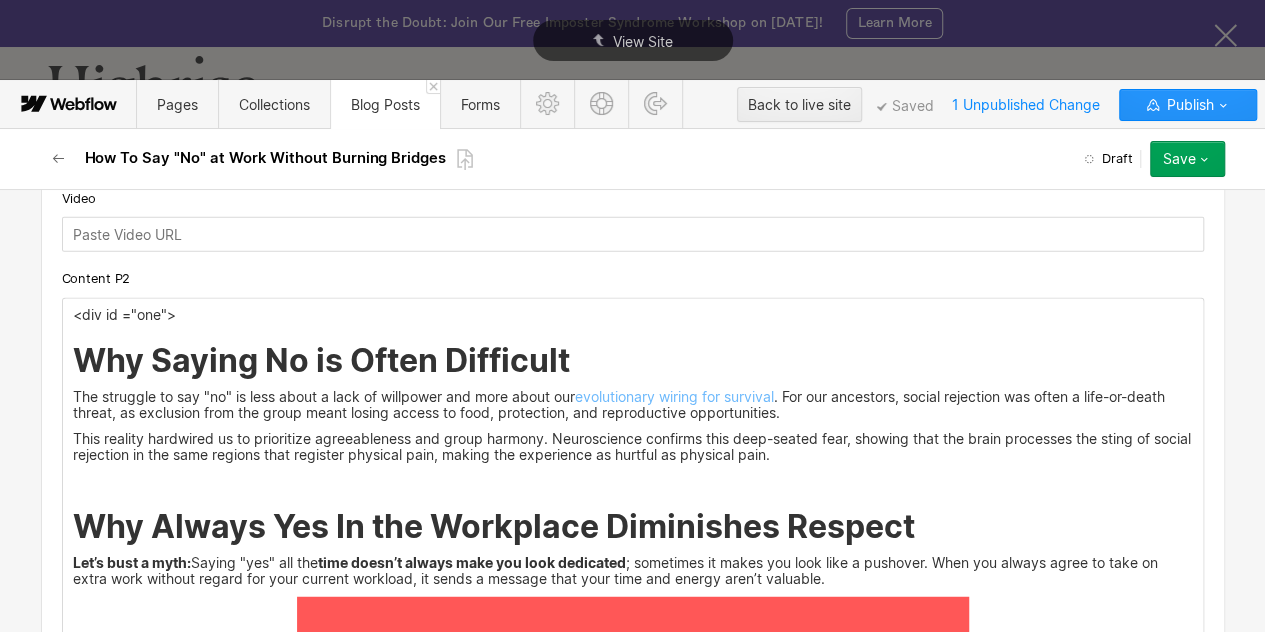 click on "<div id ="one"> Why Saying No is Often Difficult The struggle to say "no" is less about a lack of willpower and more about our  evolutionary wiring for survival . For our ancestors, social rejection was often a life-or-death threat, as exclusion from the group meant losing access to food, protection, and reproductive opportunities.  This reality hardwired us to prioritize agreeableness and group harmony. Neuroscience confirms this deep-seated fear, showing that the brain processes the sting of social rejection in the same regions that register physical pain, making the experience as hurtful as physical pain. ‍ Why Always Yes In the Workplace Diminishes Respect Let’s bust a myth:  Saying "yes" all the  time doesn’t always make you look dedicated ; sometimes it makes you look like a pushover. When you always agree to take on extra work without regard for your current workload, it sends a message that your time and energy aren’t valuable. Consistently saying yes can: Stretch your capacity too thin. 👉" at bounding box center (633, 916) 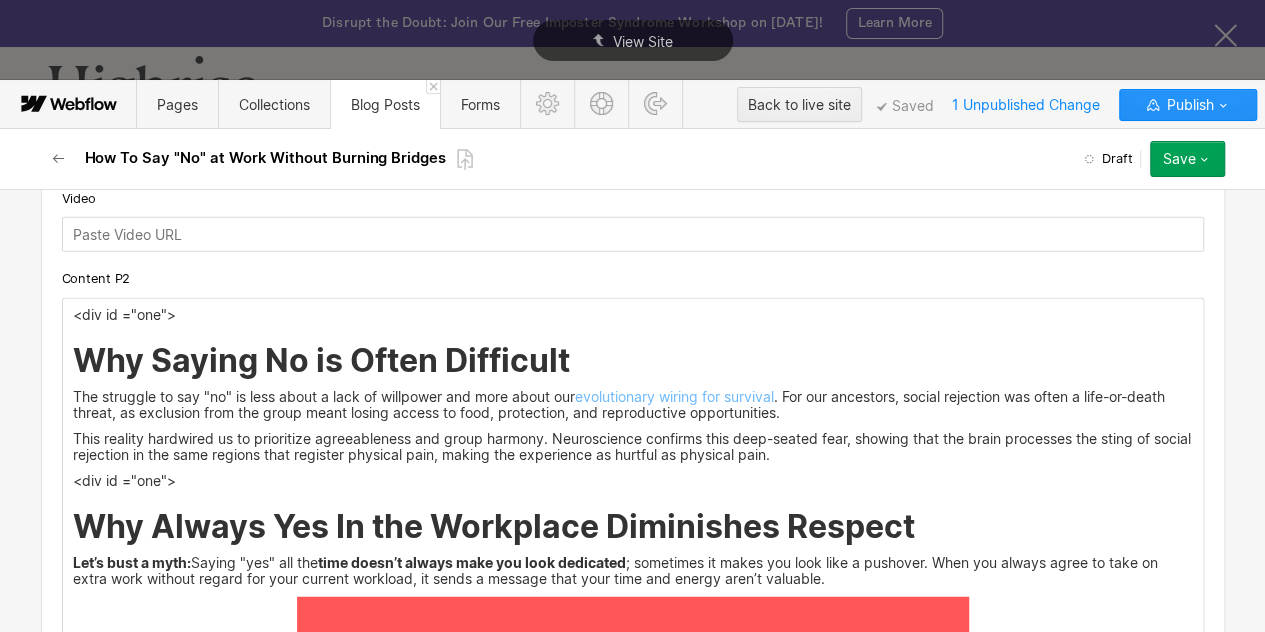 click on "<div id ="one">" at bounding box center (633, 481) 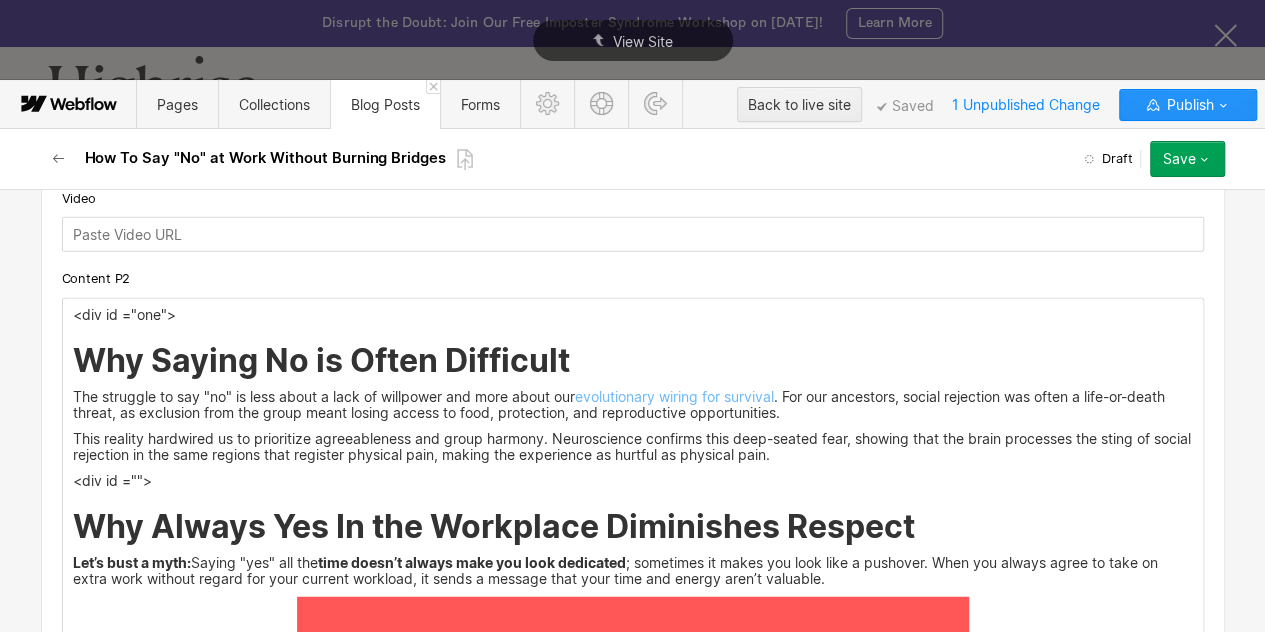 type 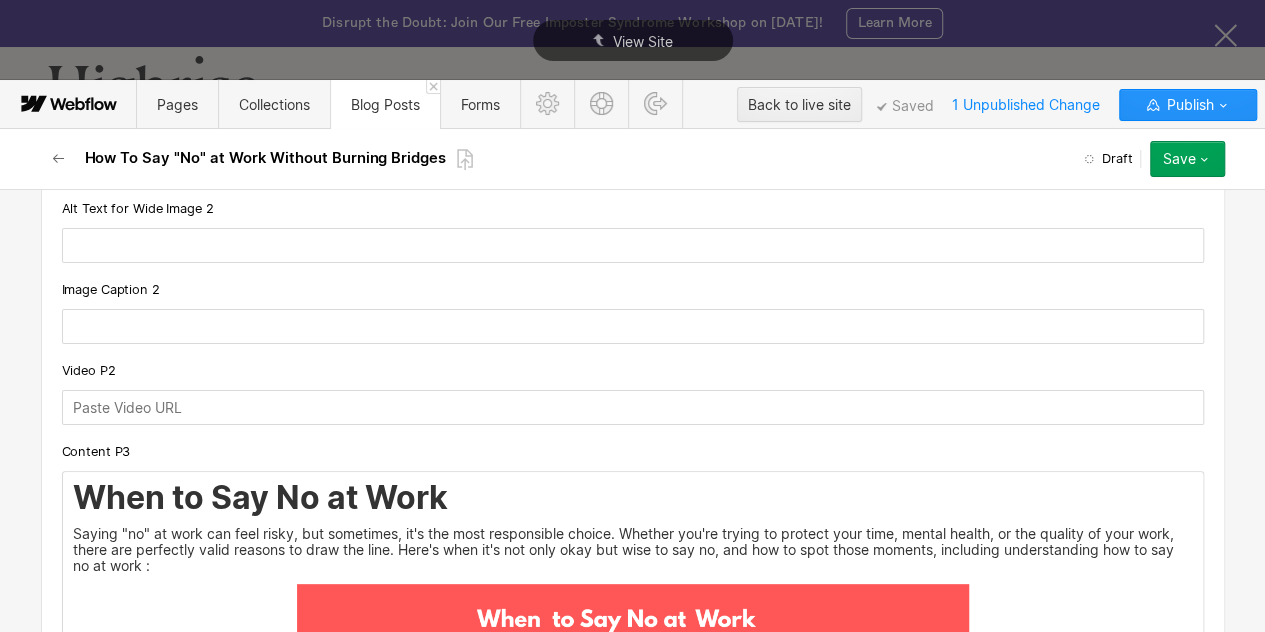 scroll, scrollTop: 4068, scrollLeft: 0, axis: vertical 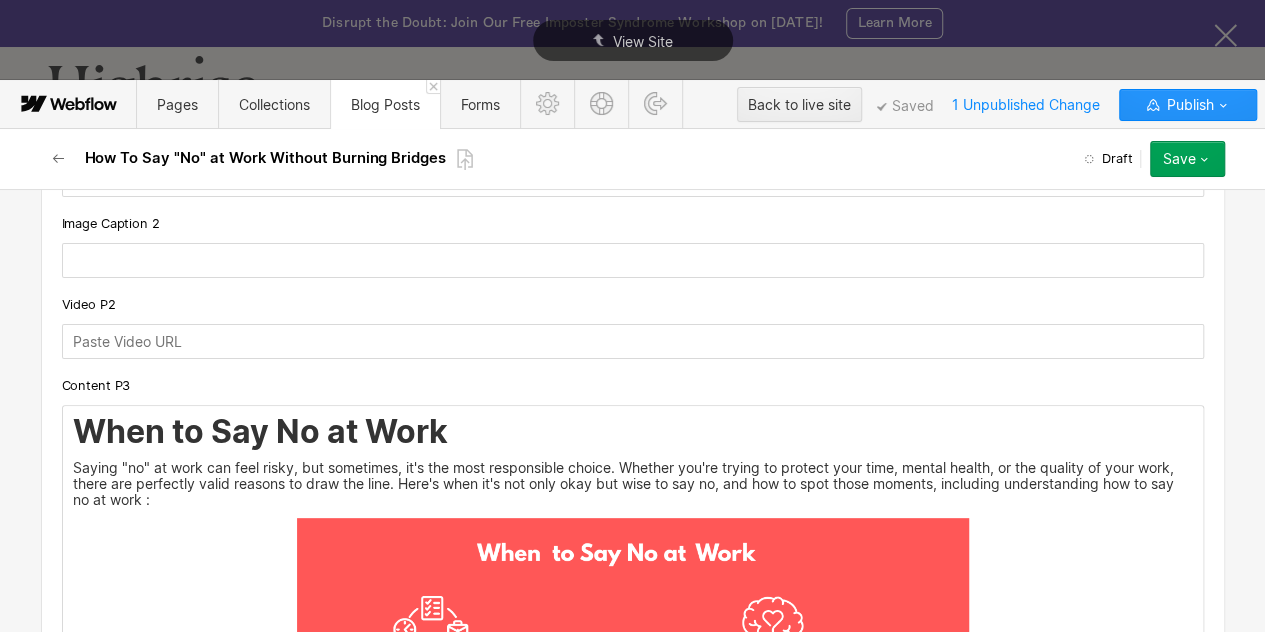 click on "When to Say No at Work" at bounding box center [633, 432] 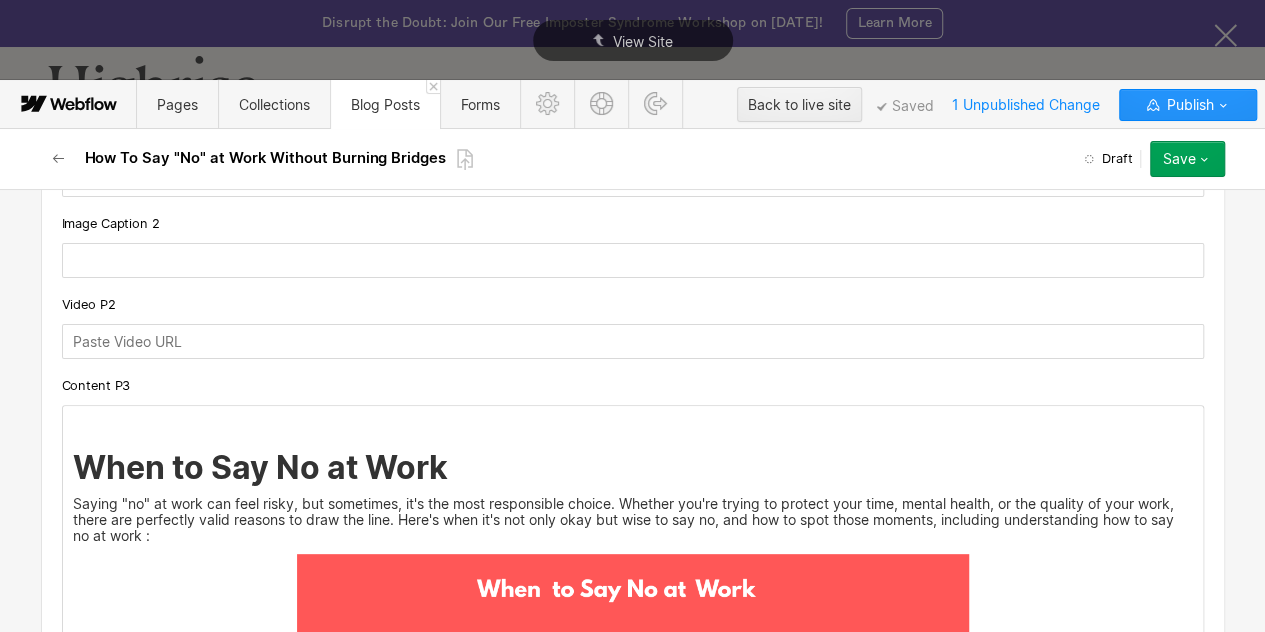 click on "‍" at bounding box center (633, 422) 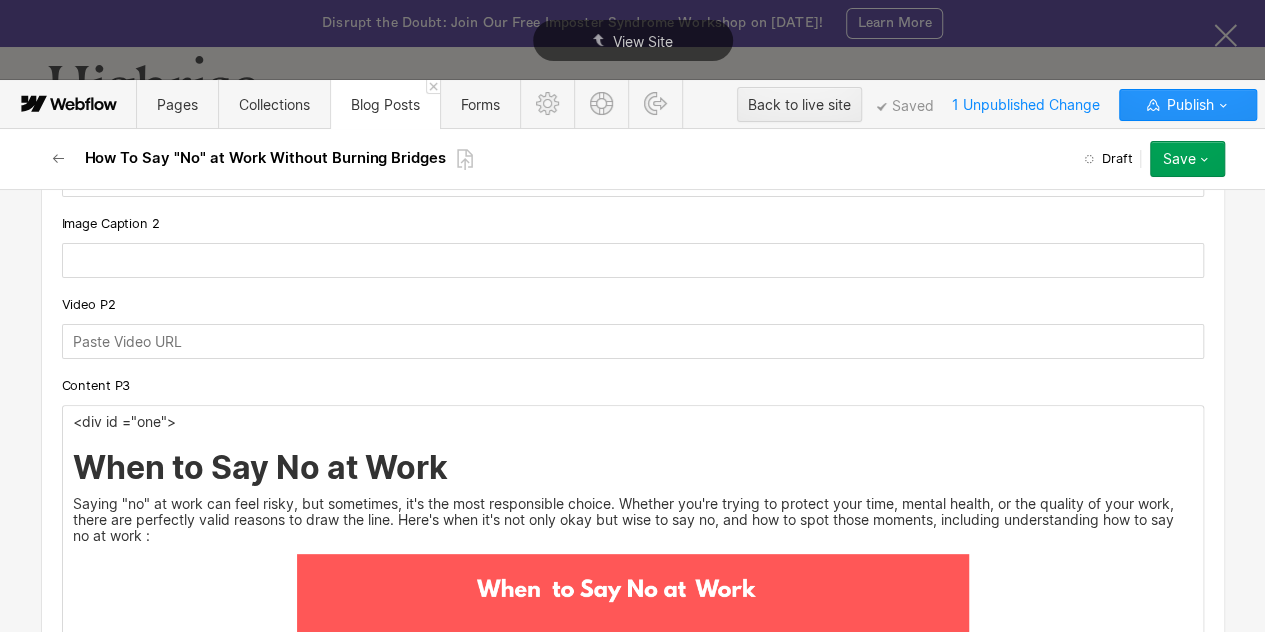 click on "<div id ="one">" at bounding box center [633, 422] 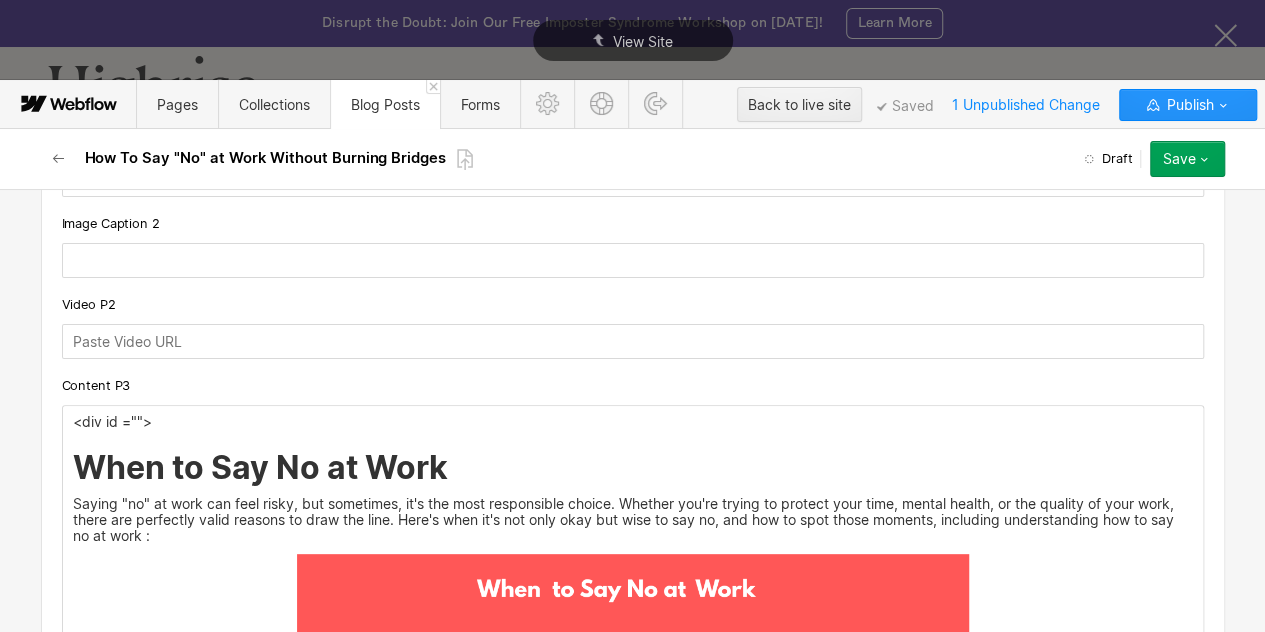 type 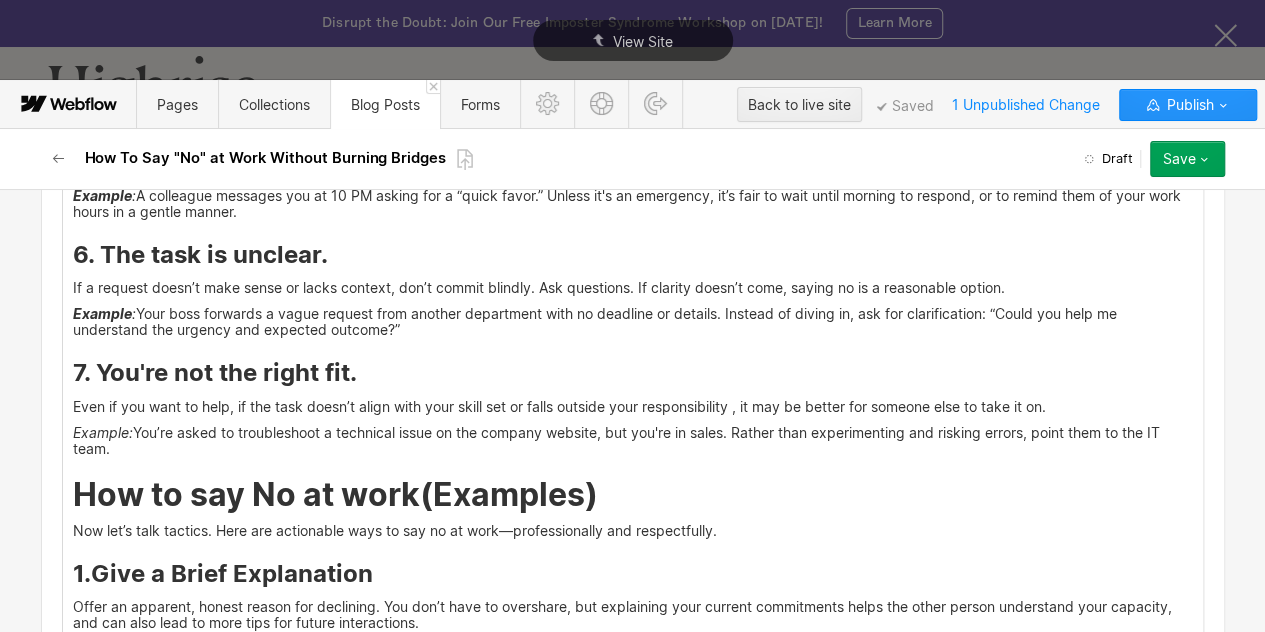 scroll, scrollTop: 5548, scrollLeft: 0, axis: vertical 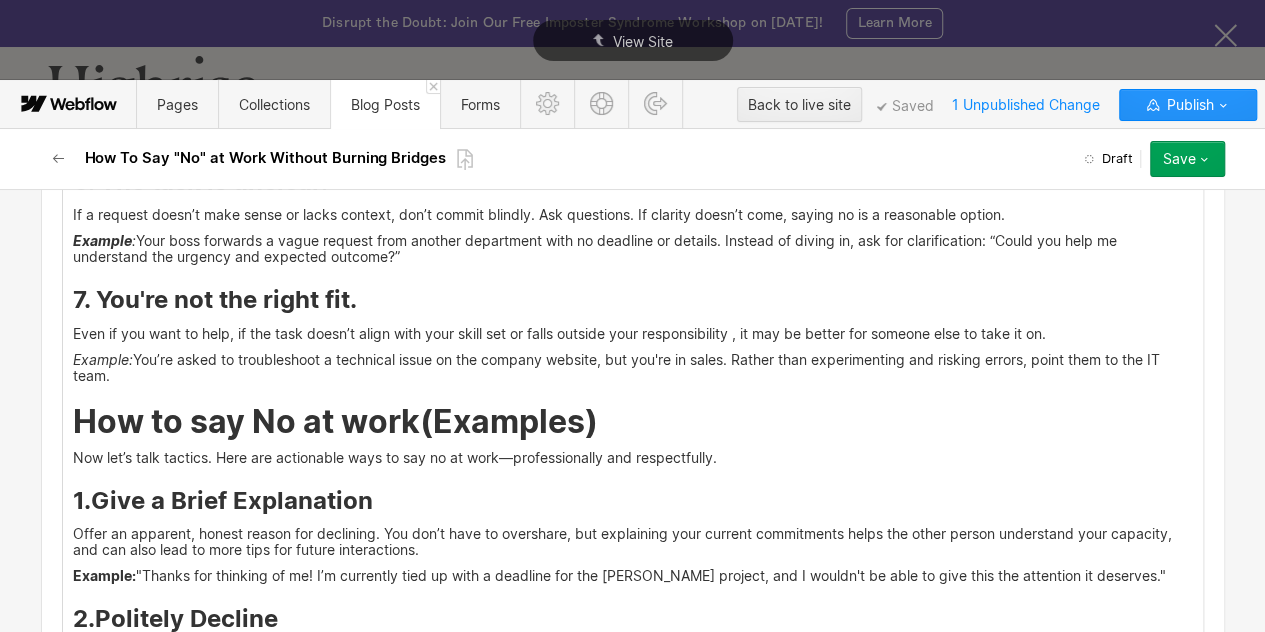 click on "<div id ="three"> When to Say No at Work Saying "no" at work can feel risky, but sometimes, it's the most responsible choice. Whether you're trying to protect your time, mental health, or the quality of your work, there are perfectly valid reasons to draw the line. Here's when it's not only okay but wise to say no, and how to spot those moments, including understanding how to say no at work : 1. You’re already swamped.   Taking on more work when you’re stretched thin doesn’t make you a team player—it makes you less effective. If your plate is complete and you accept another task, something else will suffer. So don't de prioritize your schedule for extra work. Example:  You’re juggling a product launch with tight deadlines. A colleague asks for help updating a client deck. Politely decline and explain your current commitments. Offer to review it later if time allows. 2. The task doesn’t match your role. Example : 3. You have a tight deadline.   Example: You can say 4. It affects your mental health." at bounding box center (633, 121) 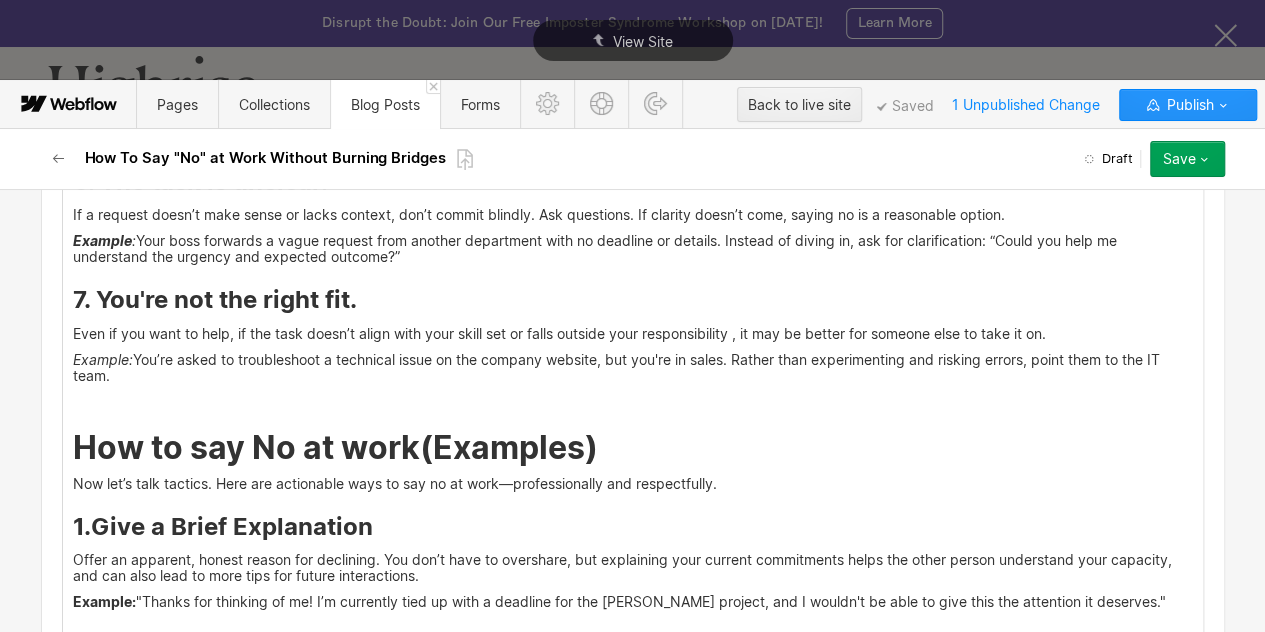 click on "‍" at bounding box center (633, 401) 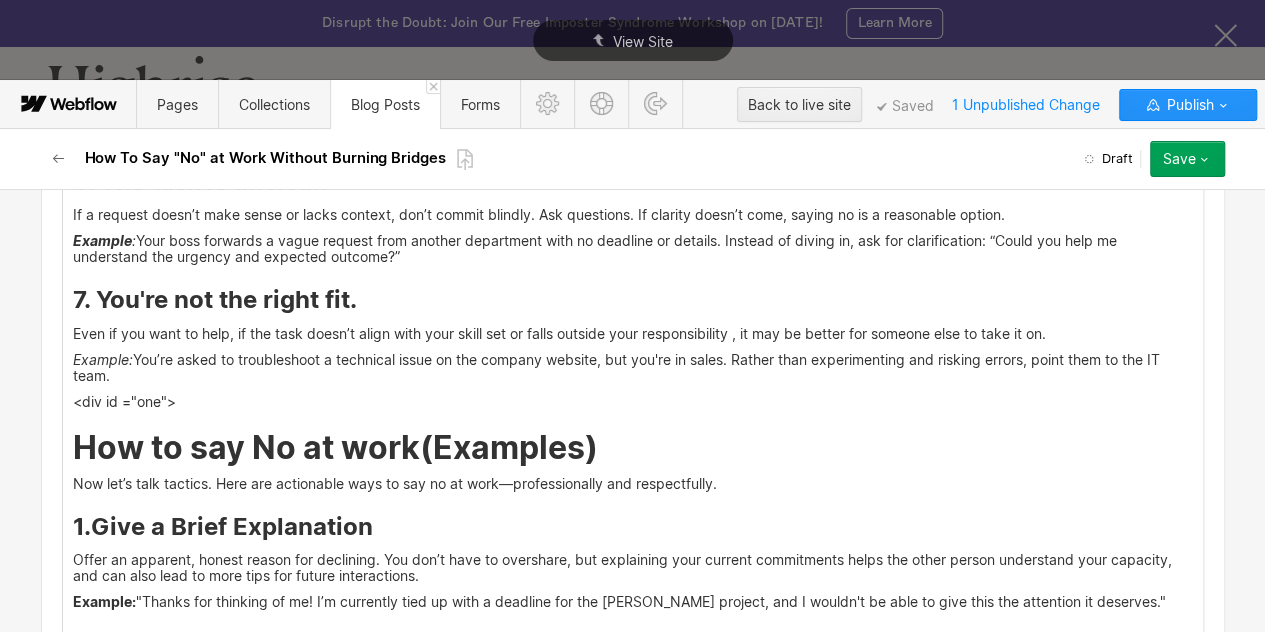 click on "<div id ="one">" at bounding box center (633, 401) 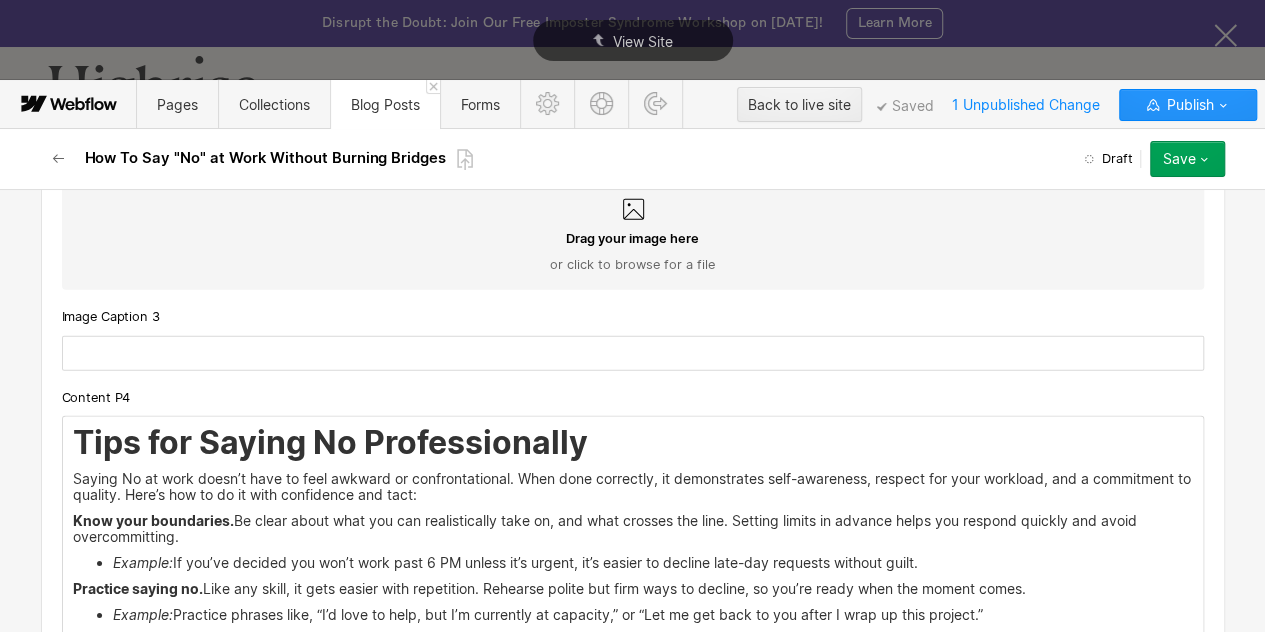 scroll, scrollTop: 6803, scrollLeft: 0, axis: vertical 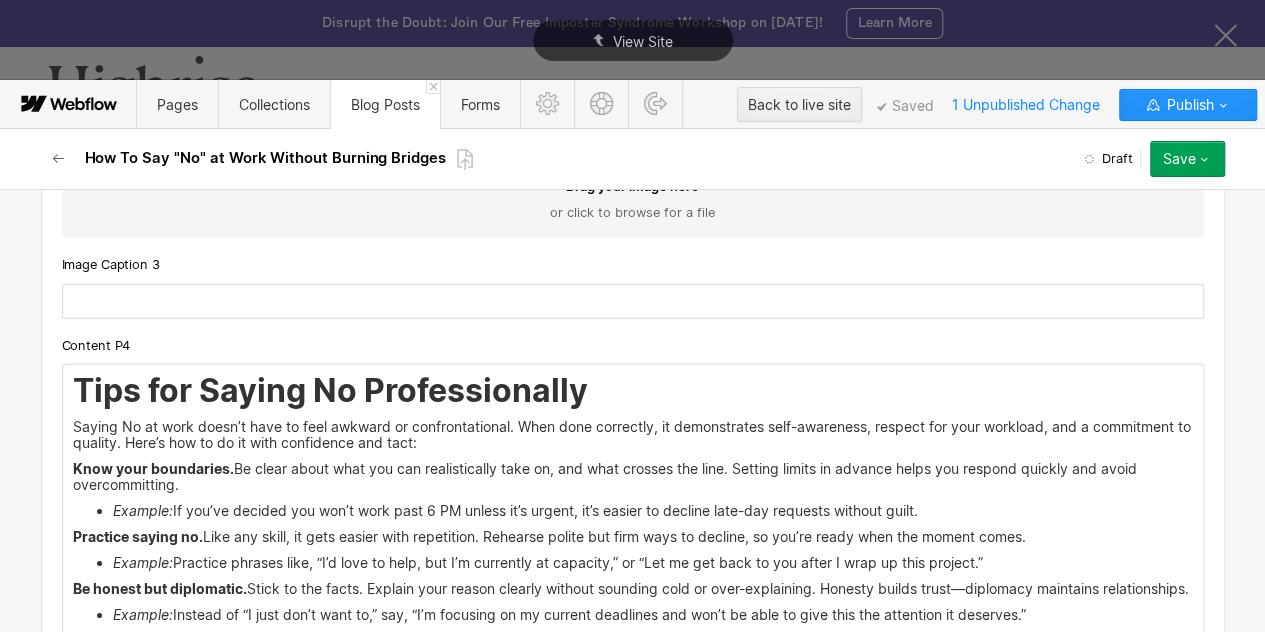 click on "Tips for Saying No Professionally Saying No at work doesn’t have to feel awkward or confrontational. When done correctly, it demonstrates self-awareness, respect for your workload, and a commitment to quality. Here’s how to do it with confidence and tact: Know your boundaries.  Be clear about what you can realistically take on, and what crosses the line. Setting limits in advance helps you respond quickly and avoid overcommitting. Example:  If you’ve decided you won’t work past 6 PM unless it’s urgent, it’s easier to decline late-day requests without guilt. Practice saying no.  Like any skill, it gets easier with repetition. Rehearse polite but firm ways to decline, so you’re ready when the moment comes. Example:  Practice phrases like, “I’d love to help, but I’m currently at capacity,” or “Let me get back to you after I wrap up this project.” Be honest but diplomatic. Example: Use "I" statements. Example: Don’t apologize excessively. Example: so Offer support in other ways. Tip:" at bounding box center (633, 732) 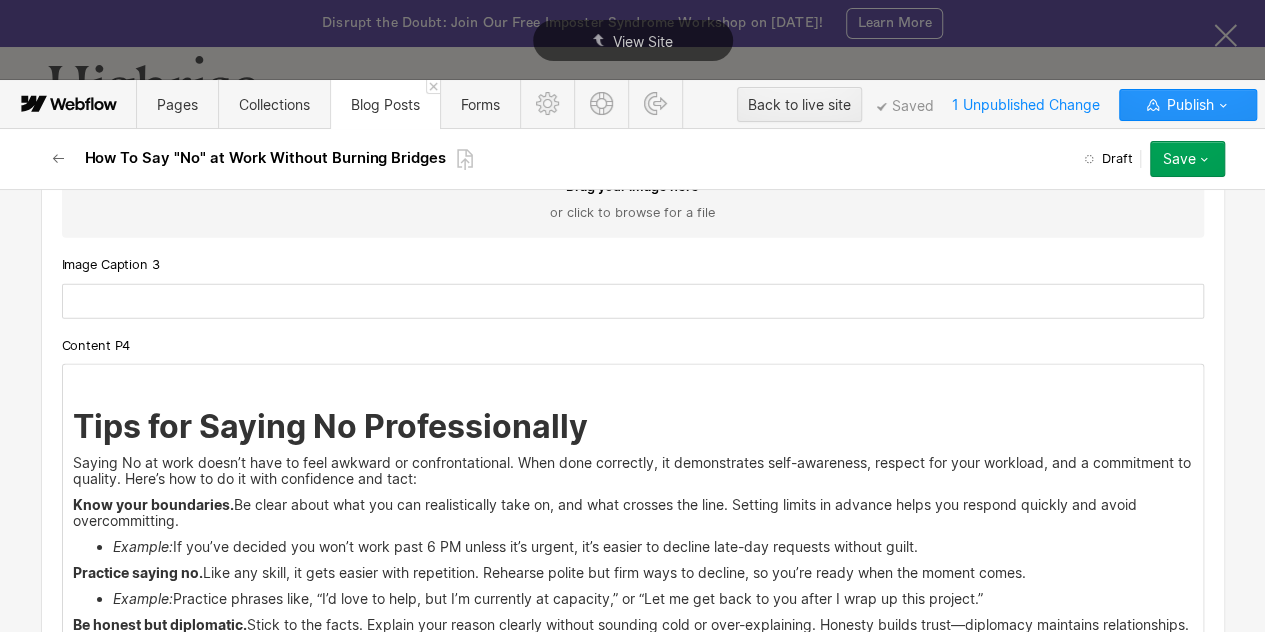 click on "‍ Tips for Saying No Professionally Saying No at work doesn’t have to feel awkward or confrontational. When done correctly, it demonstrates self-awareness, respect for your workload, and a commitment to quality. Here’s how to do it with confidence and tact: Know your boundaries.  Be clear about what you can realistically take on, and what crosses the line. Setting limits in advance helps you respond quickly and avoid overcommitting. Example:  If you’ve decided you won’t work past 6 PM unless it’s urgent, it’s easier to decline late-day requests without guilt. Practice saying no.  Like any skill, it gets easier with repetition. Rehearse polite but firm ways to decline, so you’re ready when the moment comes. Example:  Practice phrases like, “I’d love to help, but I’m currently at capacity,” or “Let me get back to you after I wrap up this project.” Be honest but diplomatic. Example: Use "I" statements. Example: Don’t apologize excessively. Example: so Offer support in other ways." at bounding box center [633, 750] 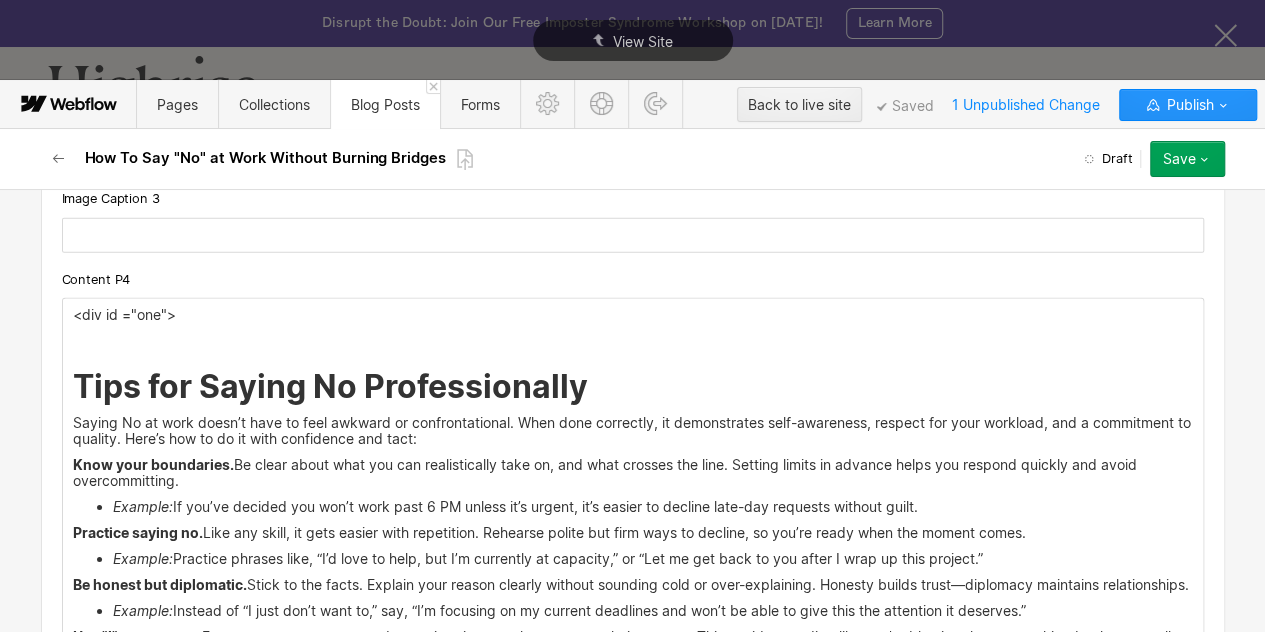 scroll, scrollTop: 6867, scrollLeft: 0, axis: vertical 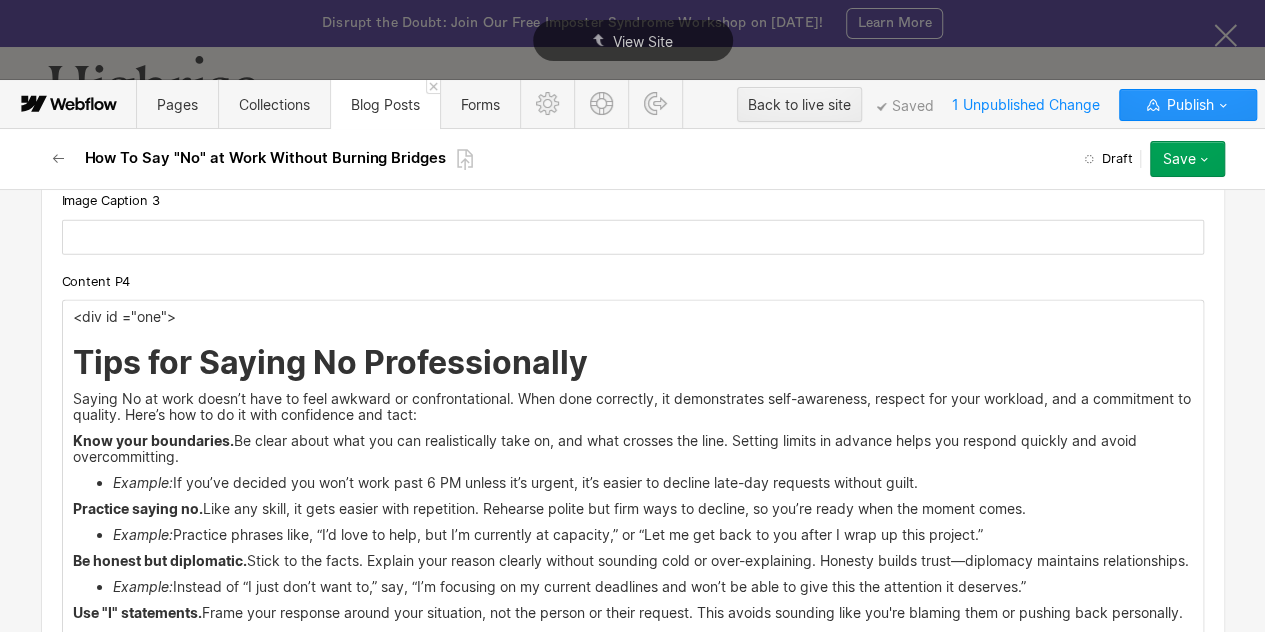 click on "<div id ="one">" at bounding box center (633, 317) 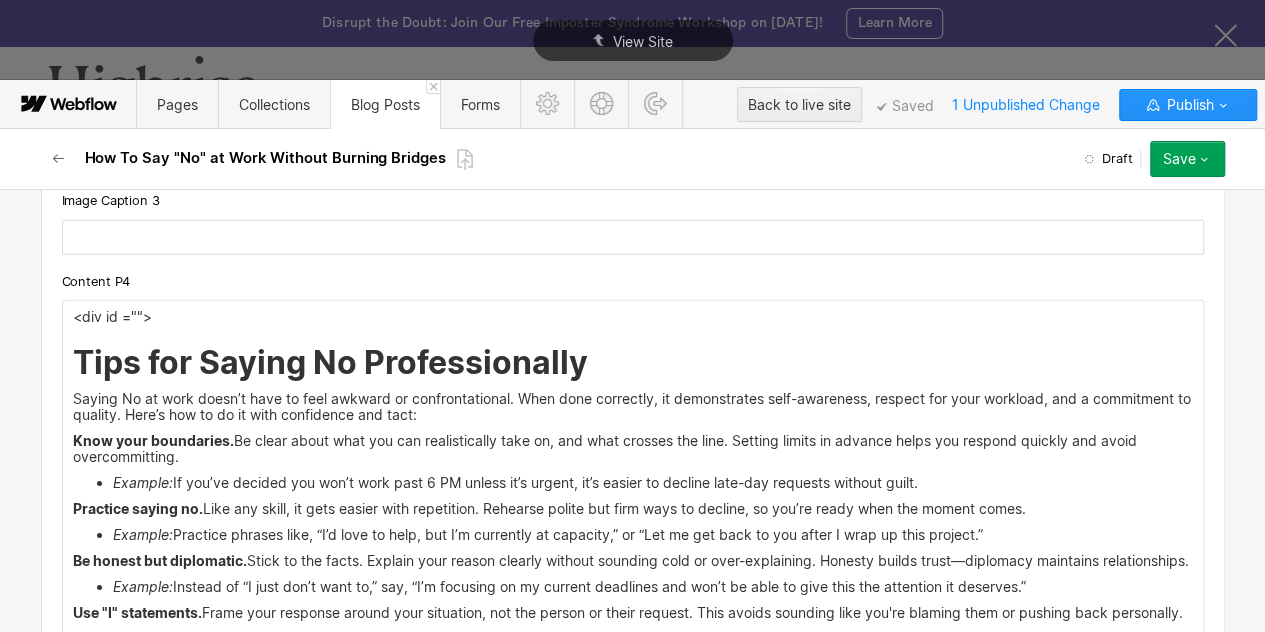 type 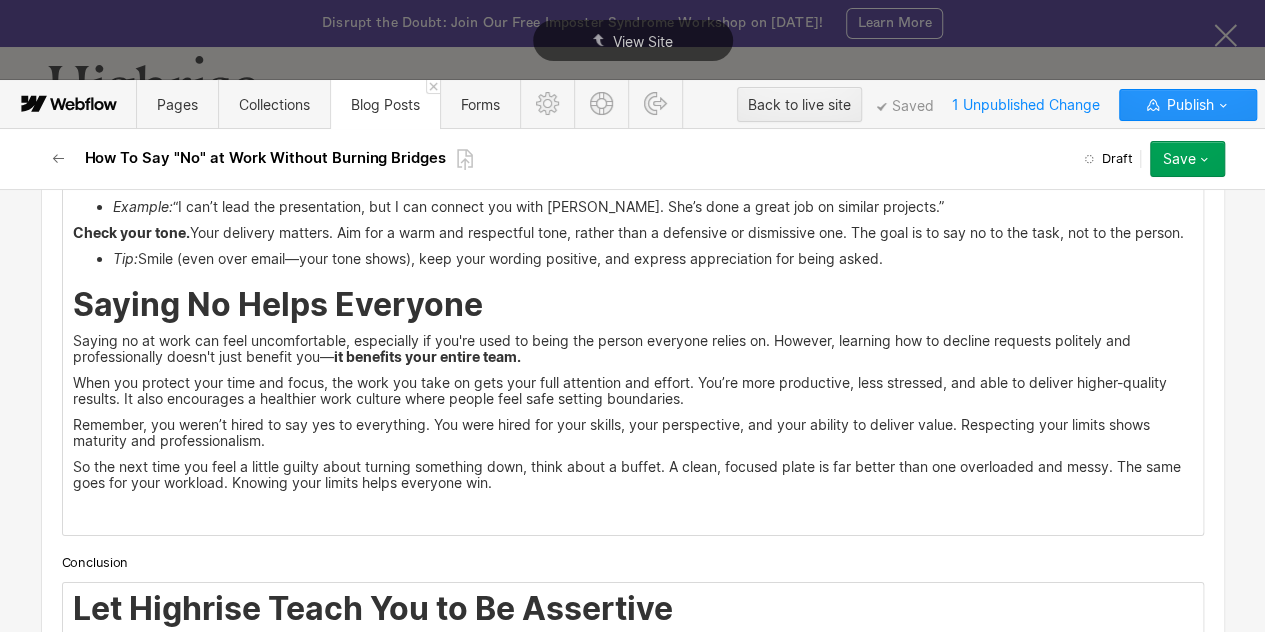 scroll, scrollTop: 7409, scrollLeft: 0, axis: vertical 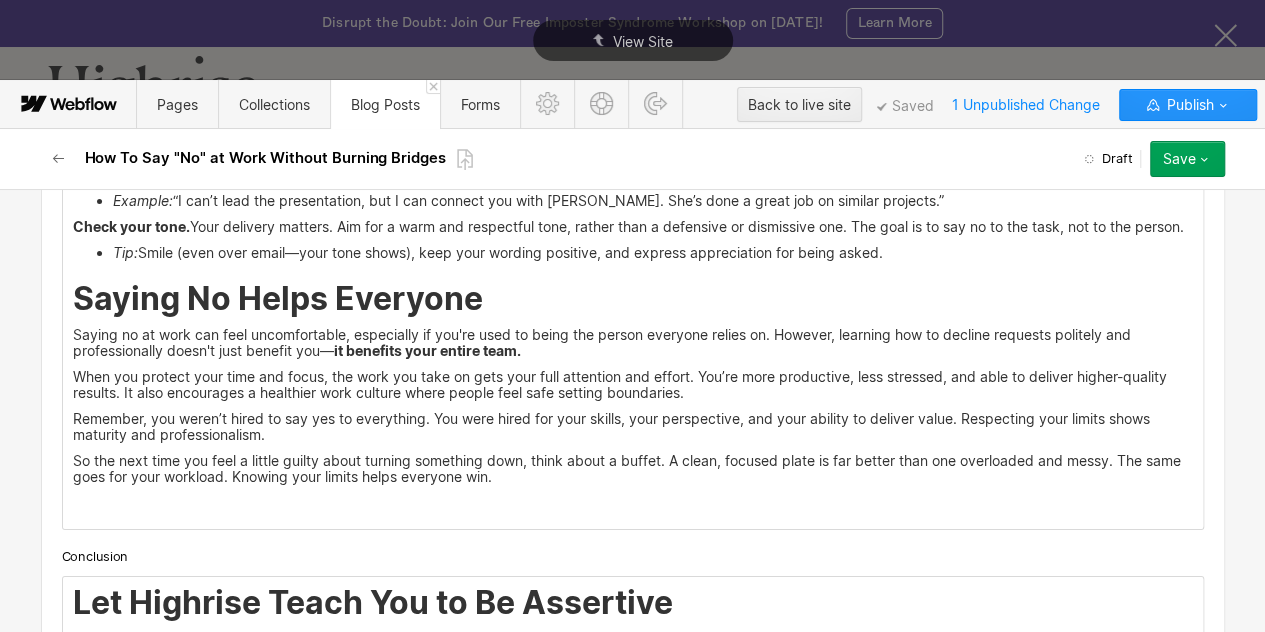 click on "Saying No Helps Everyone" at bounding box center [633, 299] 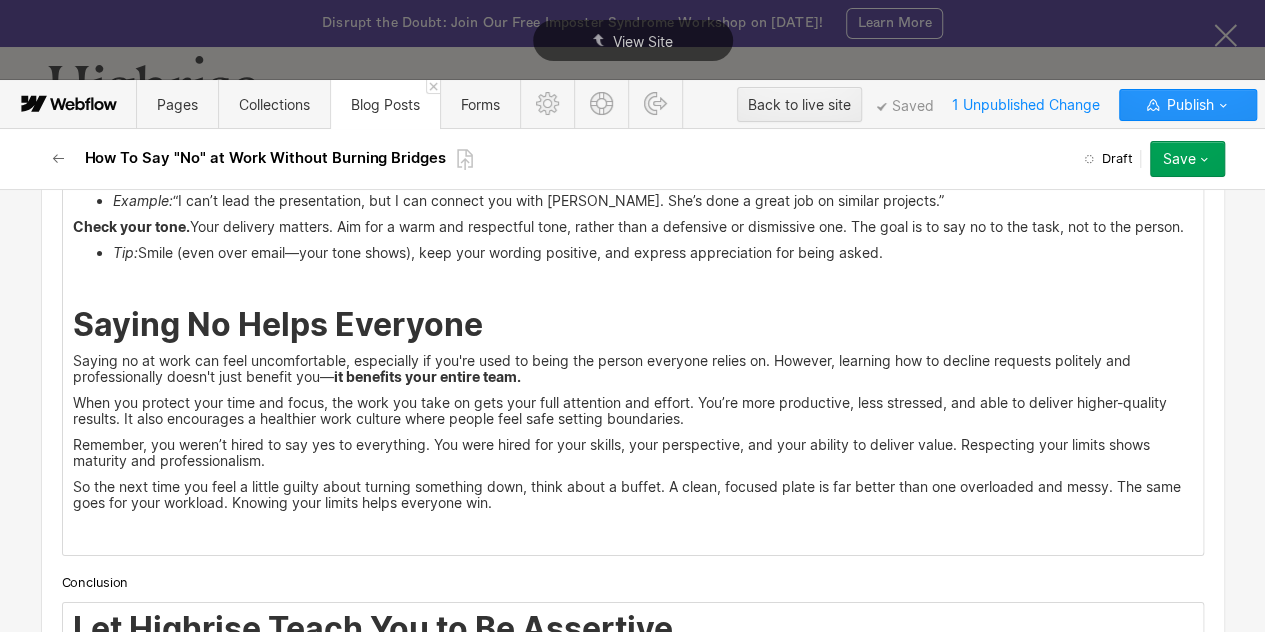 click on "‍" at bounding box center [633, 279] 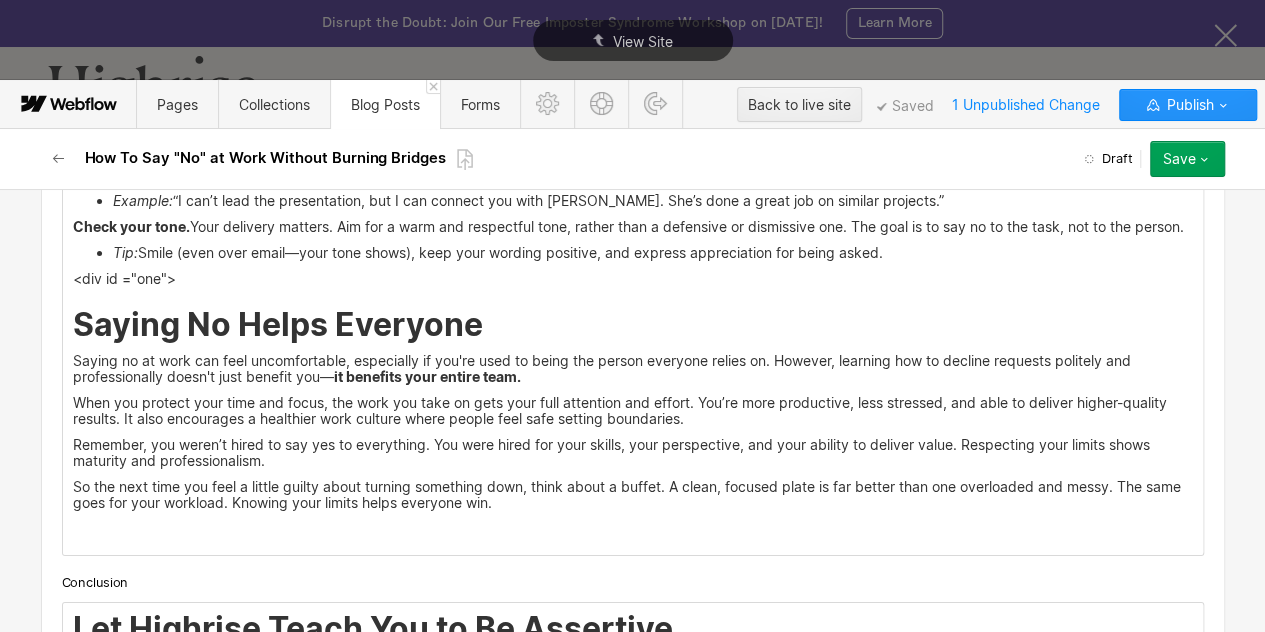 click on "<div id ="one">" at bounding box center [633, 279] 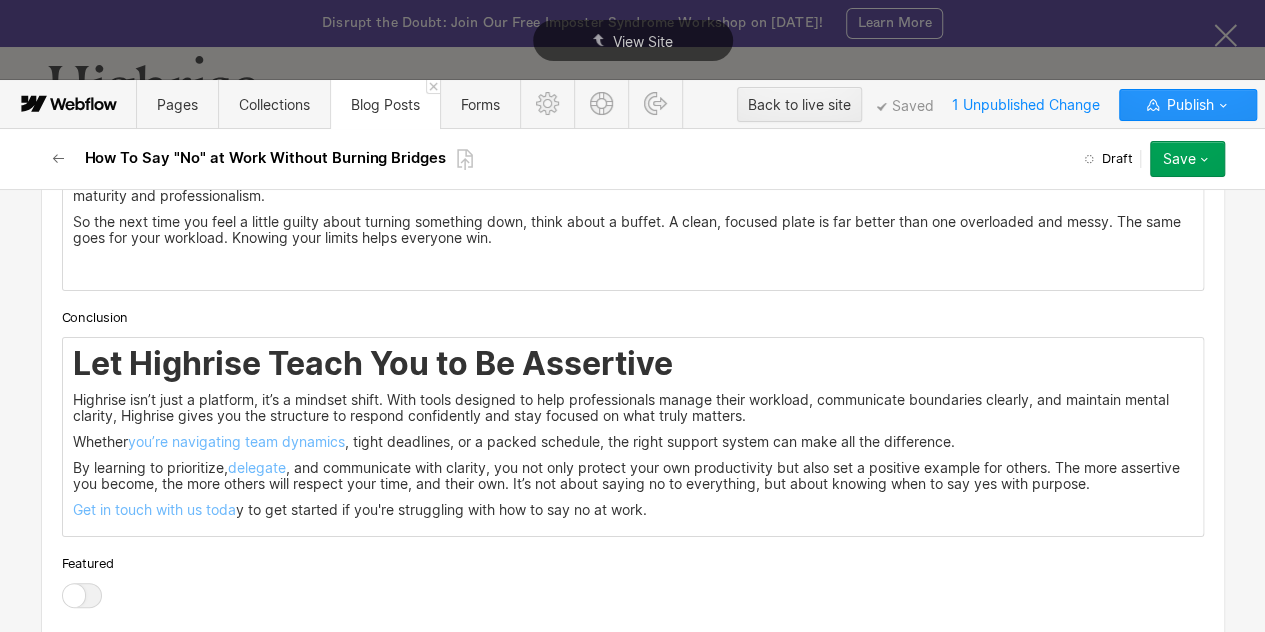 scroll, scrollTop: 7756, scrollLeft: 0, axis: vertical 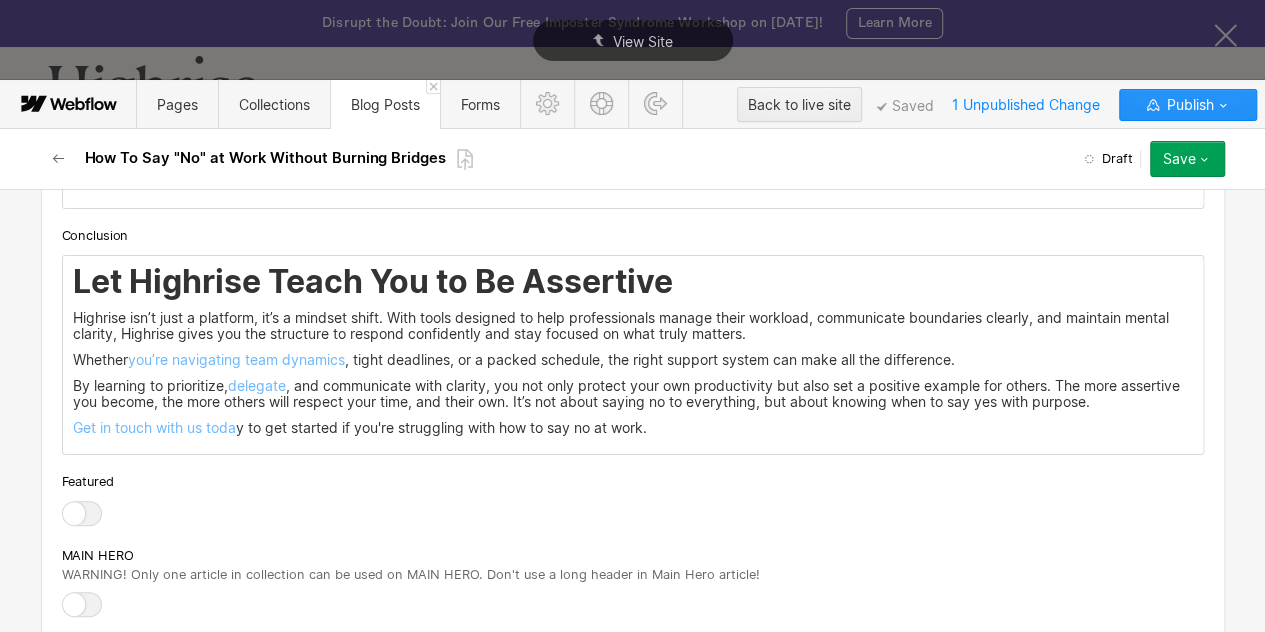 click on "Let Highrise Teach You to Be Assertive Highrise isn’t just a platform, it’s a mindset shift. With tools designed to help professionals manage their workload, communicate boundaries clearly, and maintain mental clarity, Highrise gives you the structure to respond confidently and stay focused on what truly matters.  Whether  you’re navigating team dynamics , tight deadlines, or a packed schedule, the right support system can make all the difference. By learning to prioritize,  delegate , and communicate with clarity, you not only protect your own productivity but also set a positive example for others. The more assertive you become, the more others will respect your time, and their own. It’s not about saying no to everything, but about knowing when to say yes with purpose. Get in touch with us toda y to get started if you're struggling with how to say no at work." at bounding box center (633, 355) 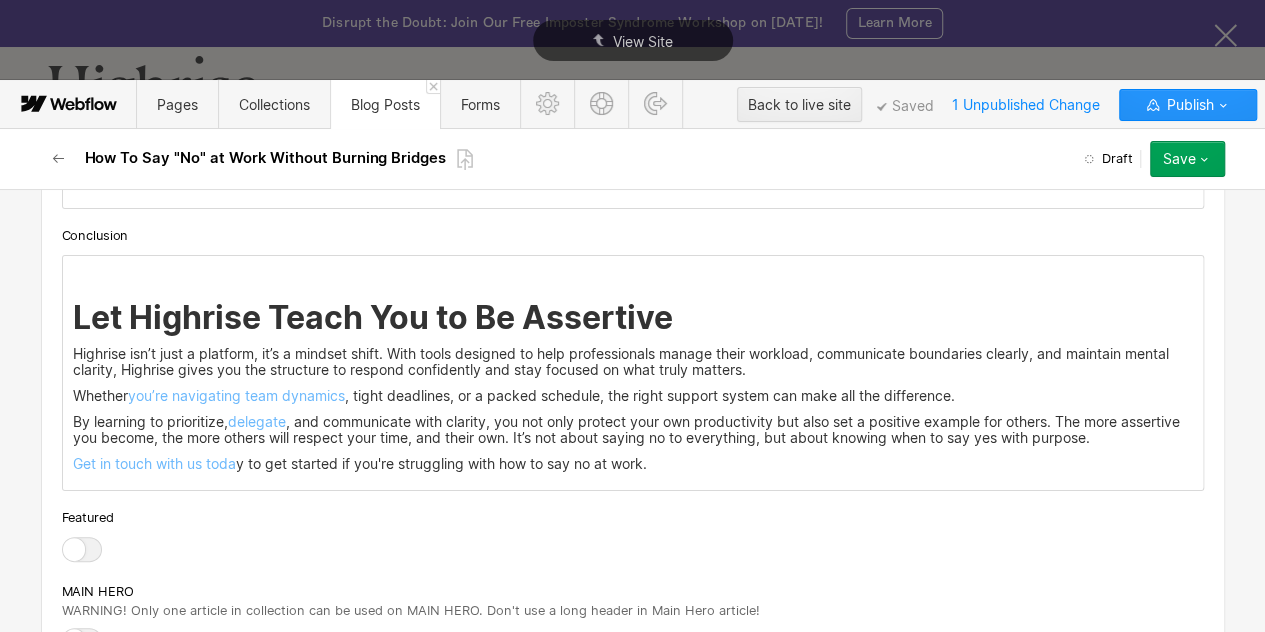 click on "‍" at bounding box center [633, 272] 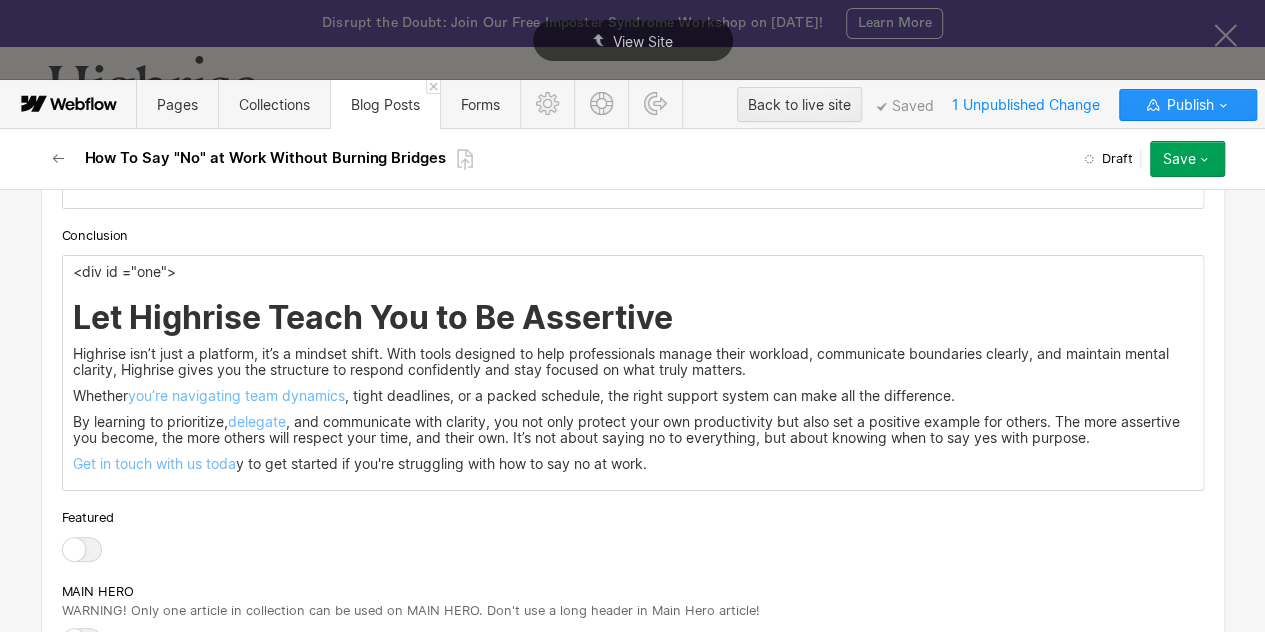 click on "<div id ="one">" at bounding box center [633, 272] 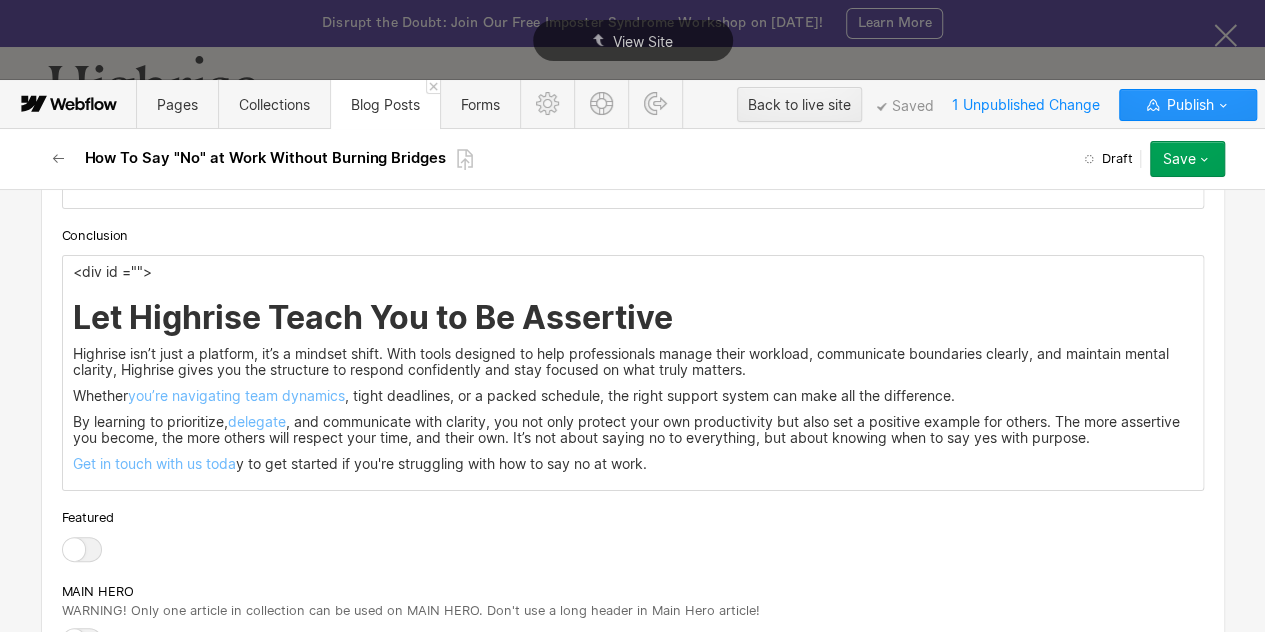type 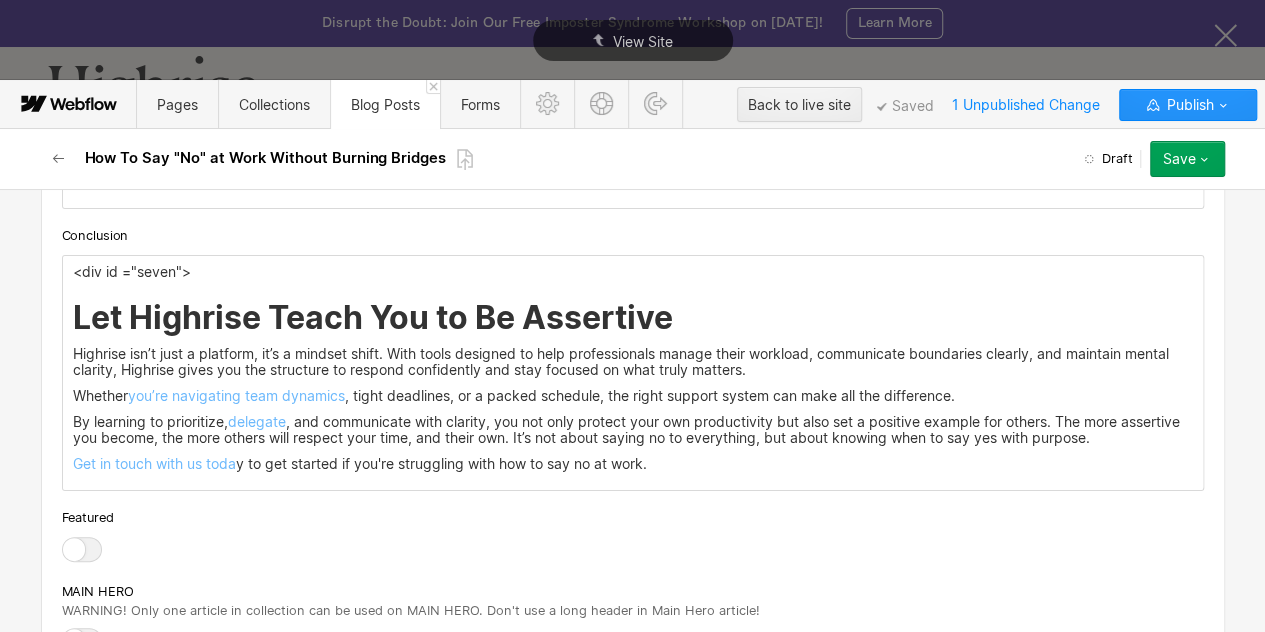 click on "<div id ="seven">" at bounding box center (633, 272) 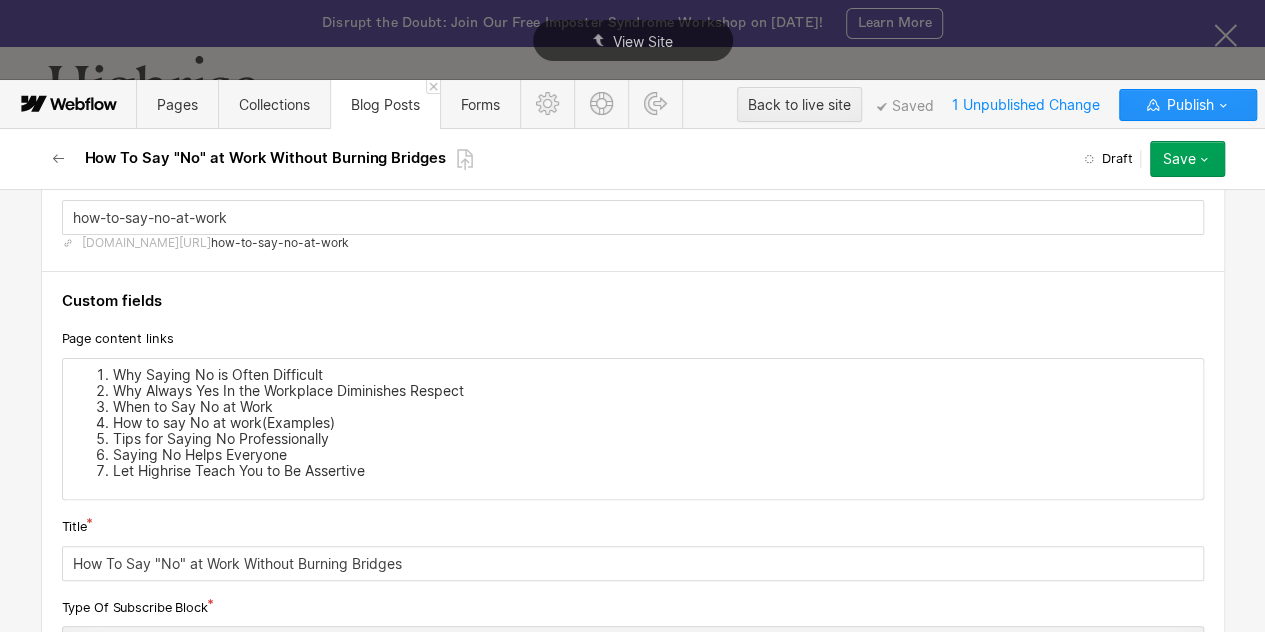 scroll, scrollTop: 177, scrollLeft: 0, axis: vertical 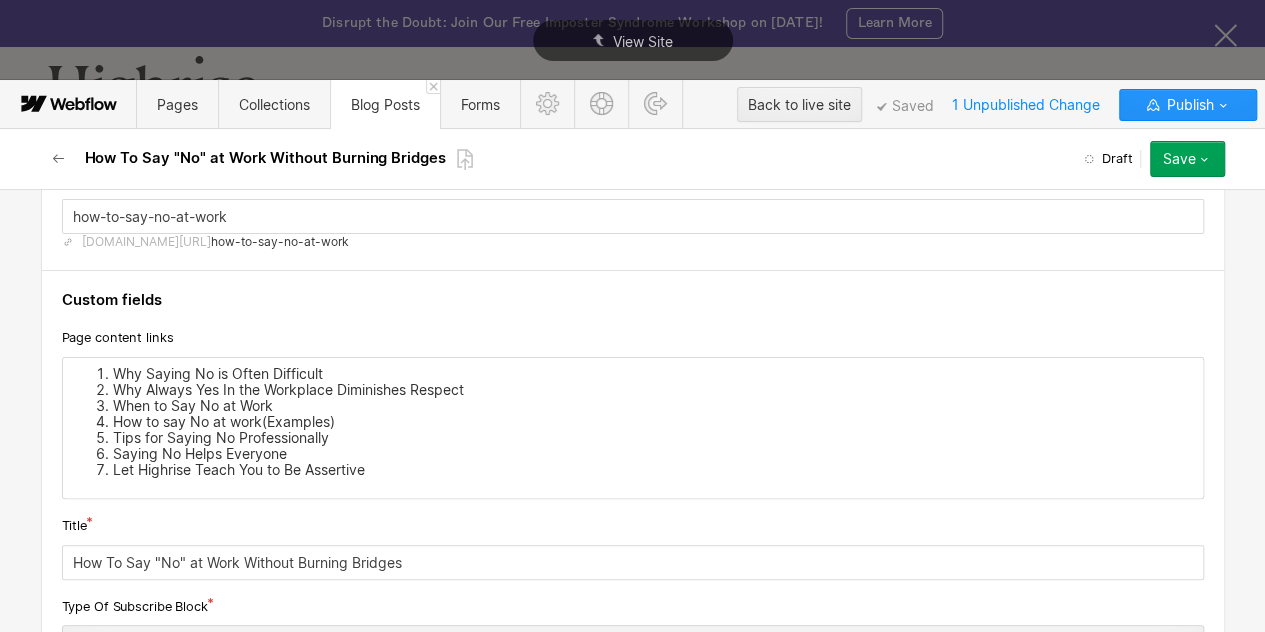 click on "Why Saying No is Often Difficult" at bounding box center [653, 374] 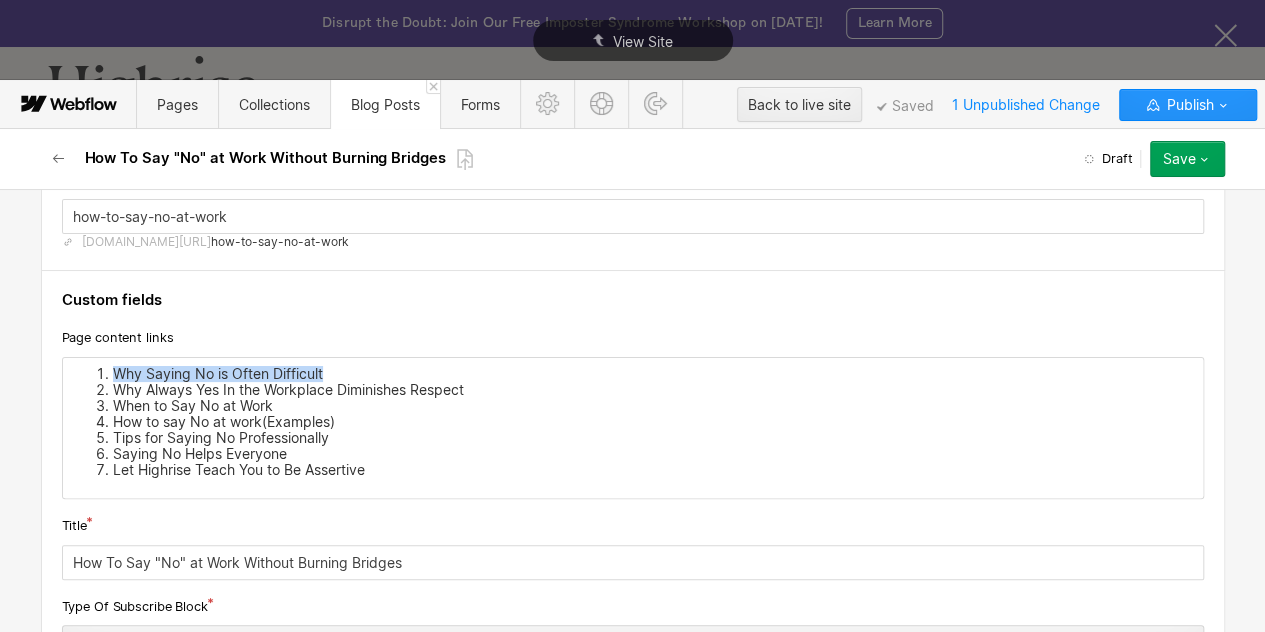 click on "Why Saying No is Often Difficult" at bounding box center [653, 374] 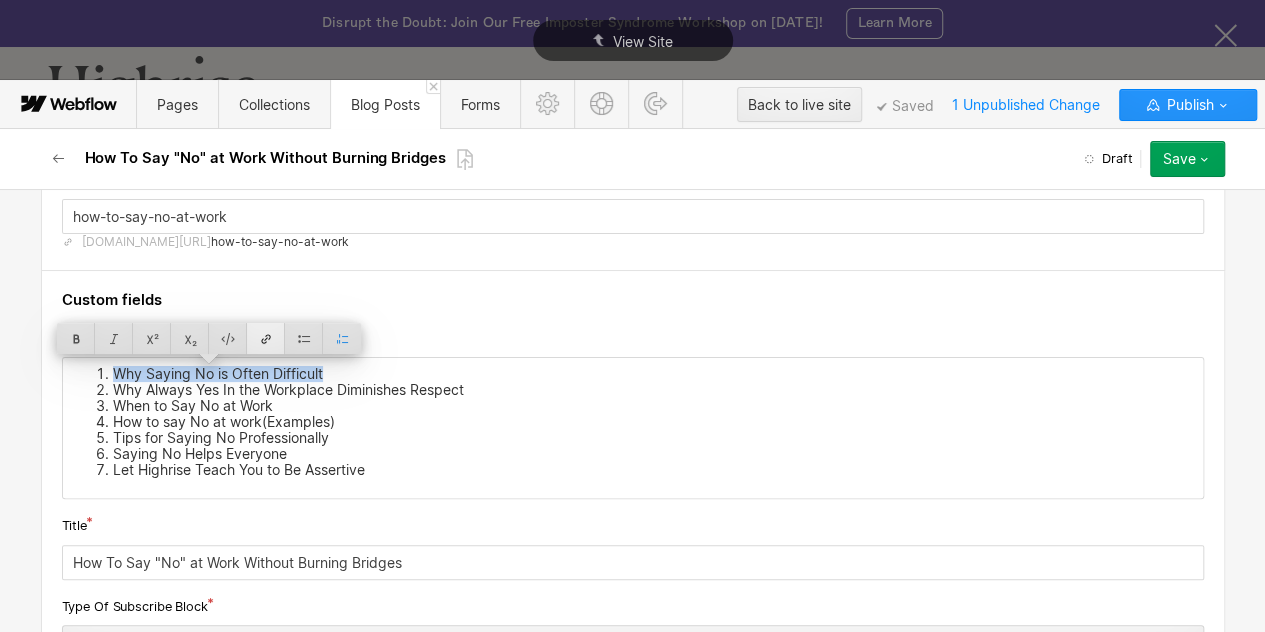 click at bounding box center (266, 338) 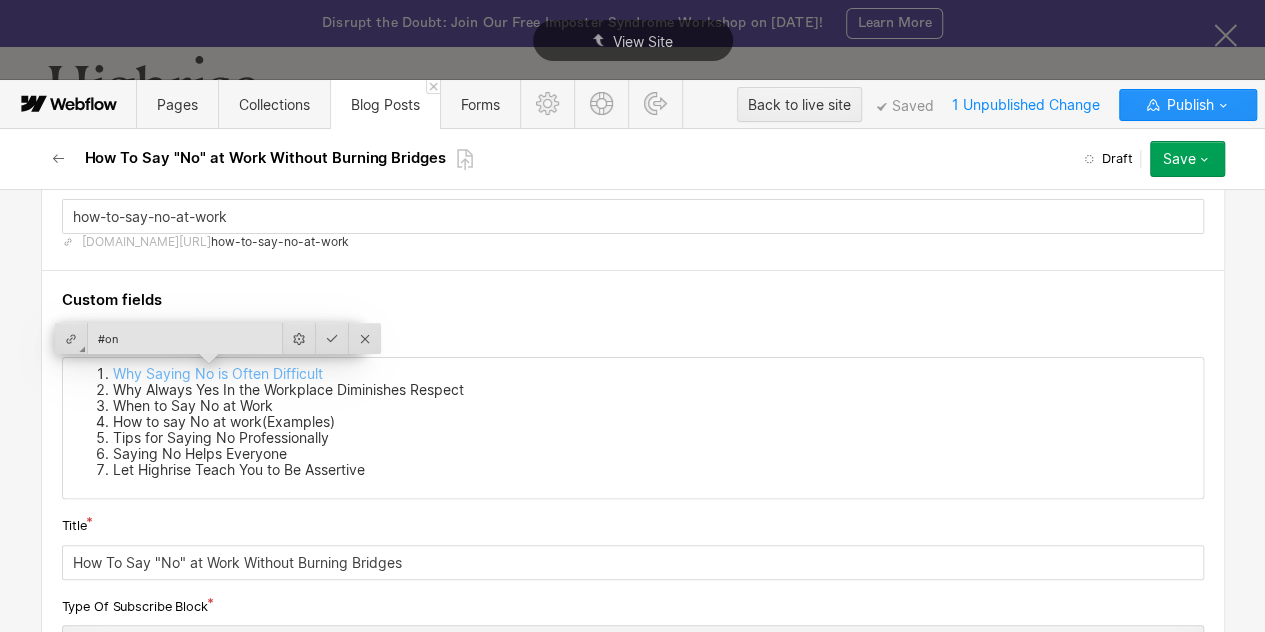 type on "#one" 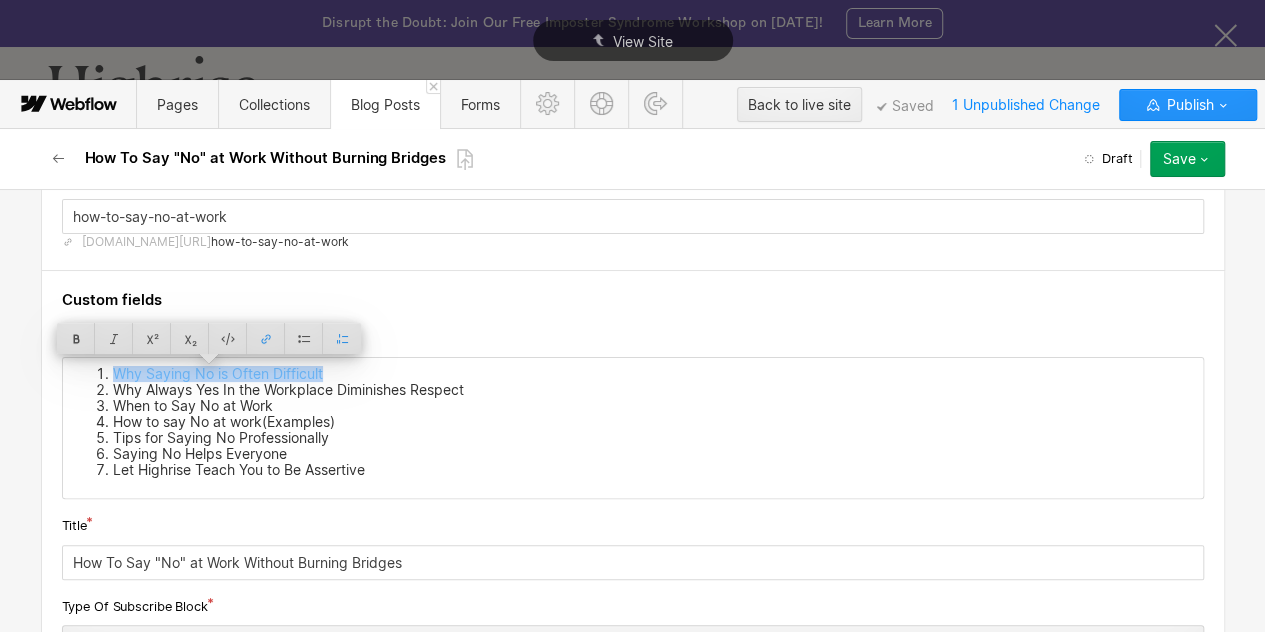 click on "Why Always Yes In the Workplace Diminishes Respect" at bounding box center (653, 390) 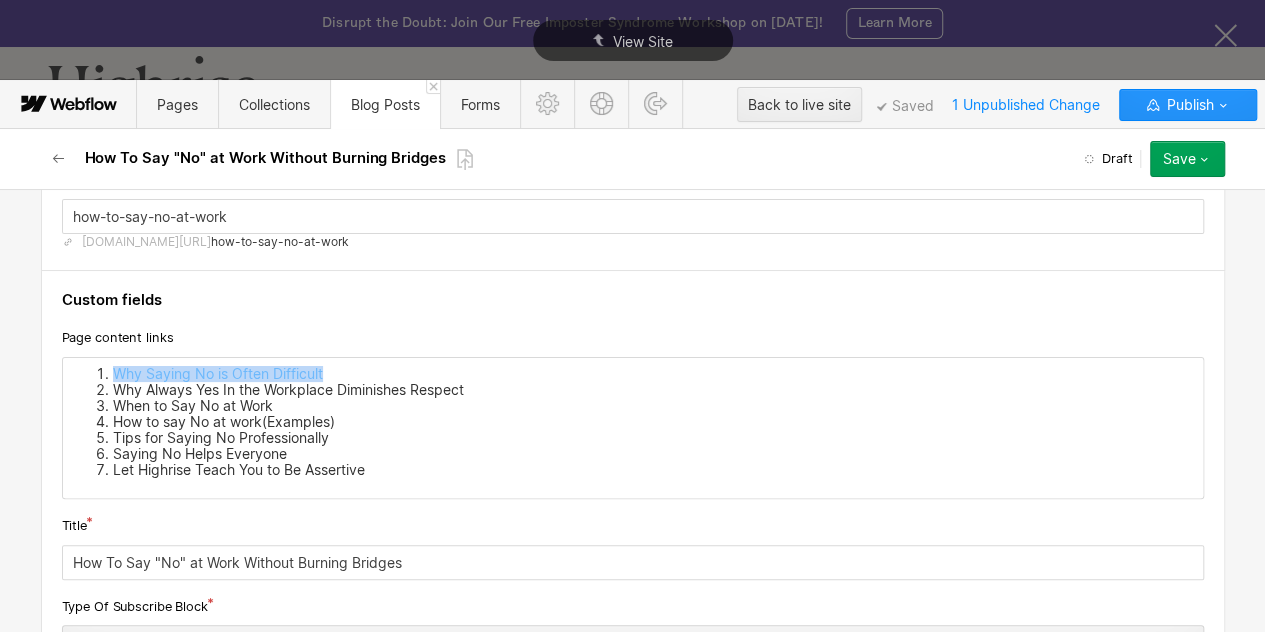 click on "Why Always Yes In the Workplace Diminishes Respect" at bounding box center (653, 390) 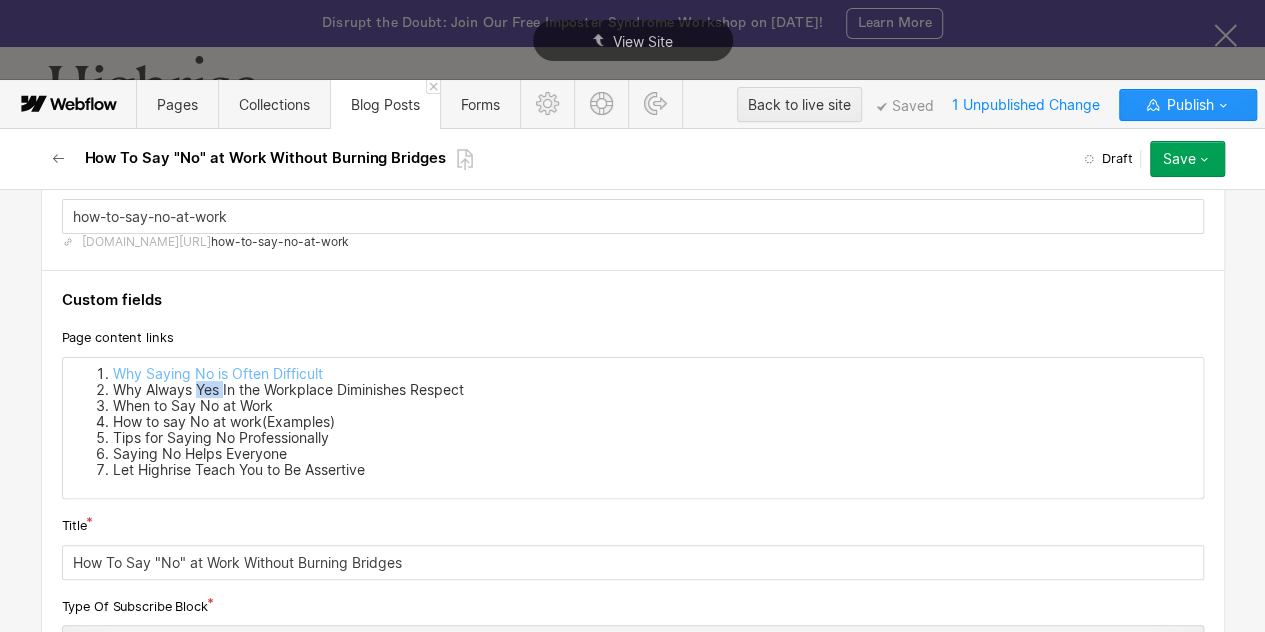 click on "Why Always Yes In the Workplace Diminishes Respect" at bounding box center [653, 390] 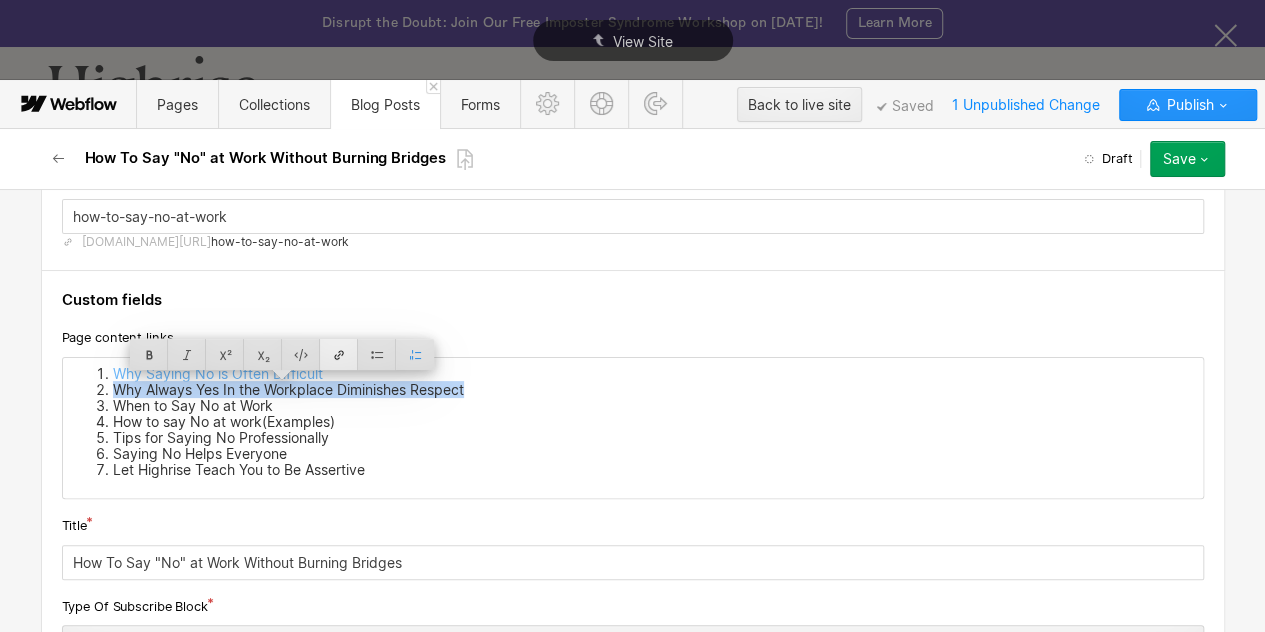 click at bounding box center (339, 354) 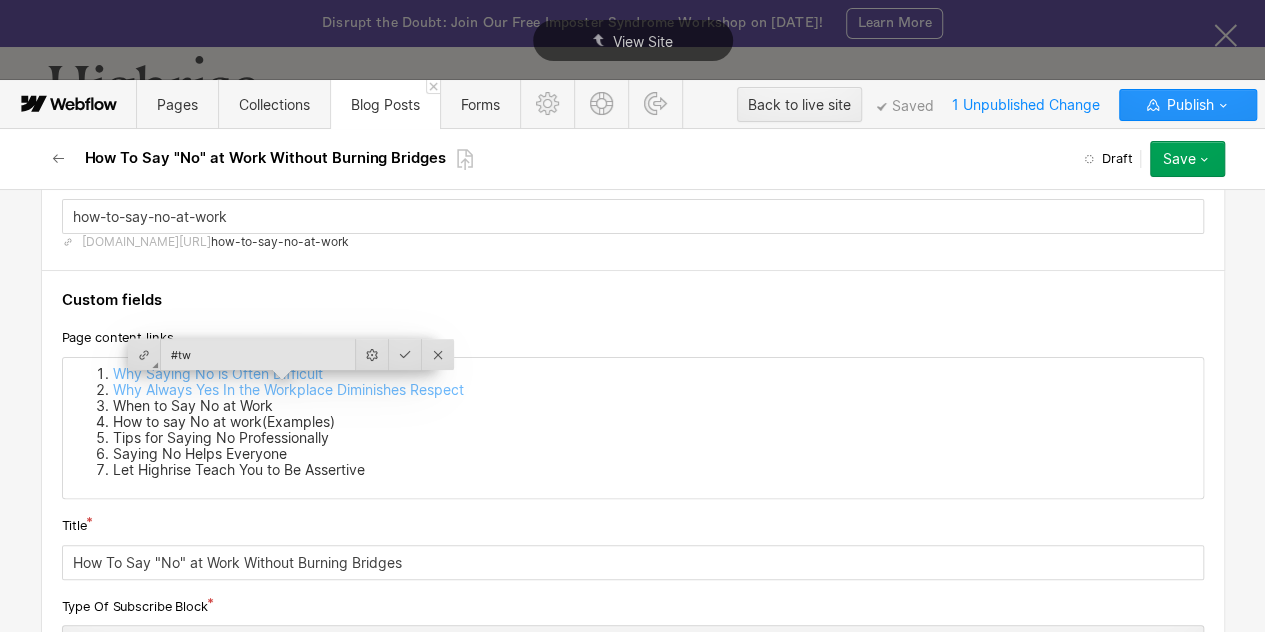 type on "#two" 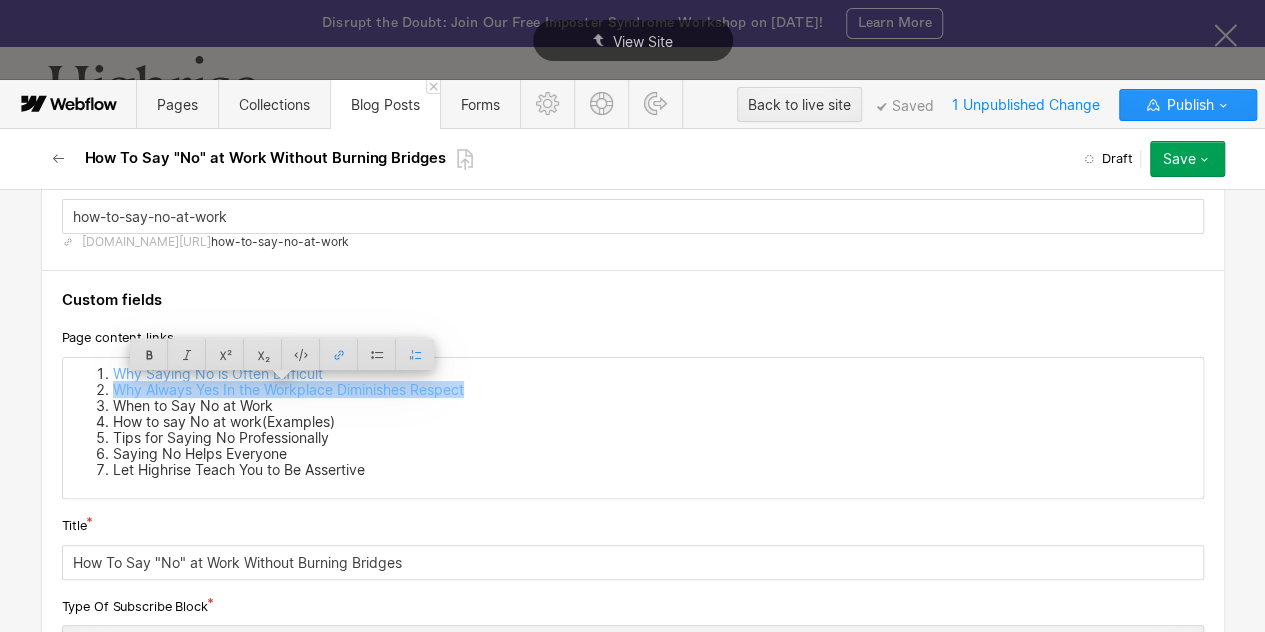 click on "When to Say No at Work" at bounding box center (653, 406) 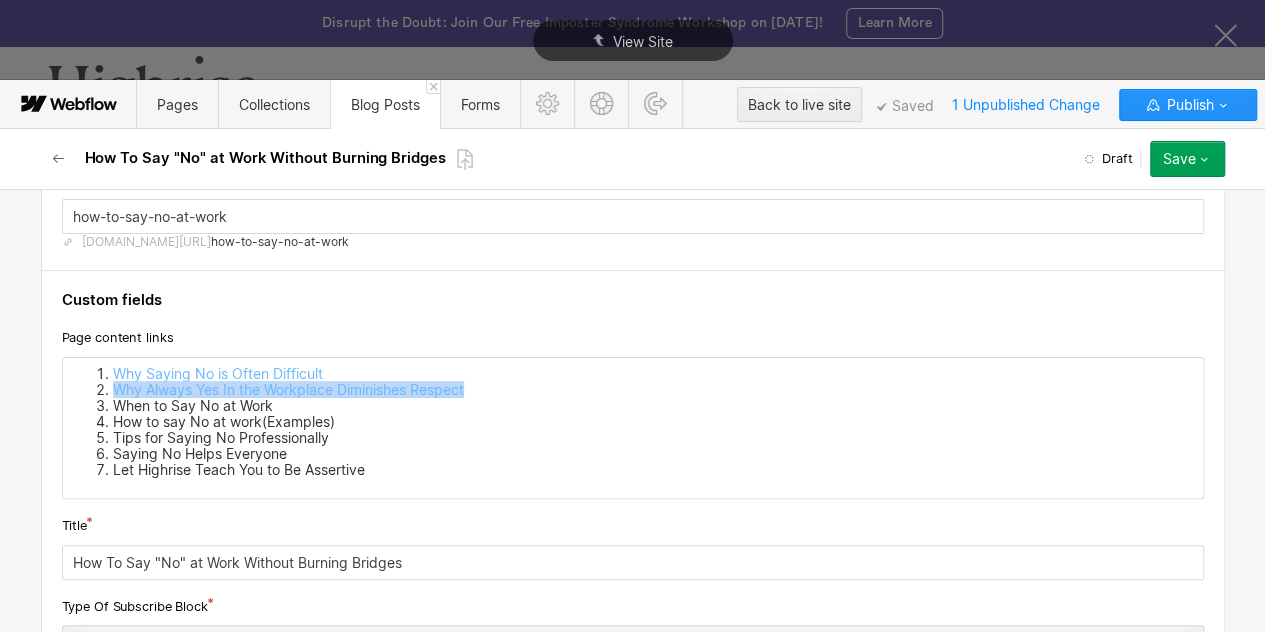click on "When to Say No at Work" at bounding box center [653, 406] 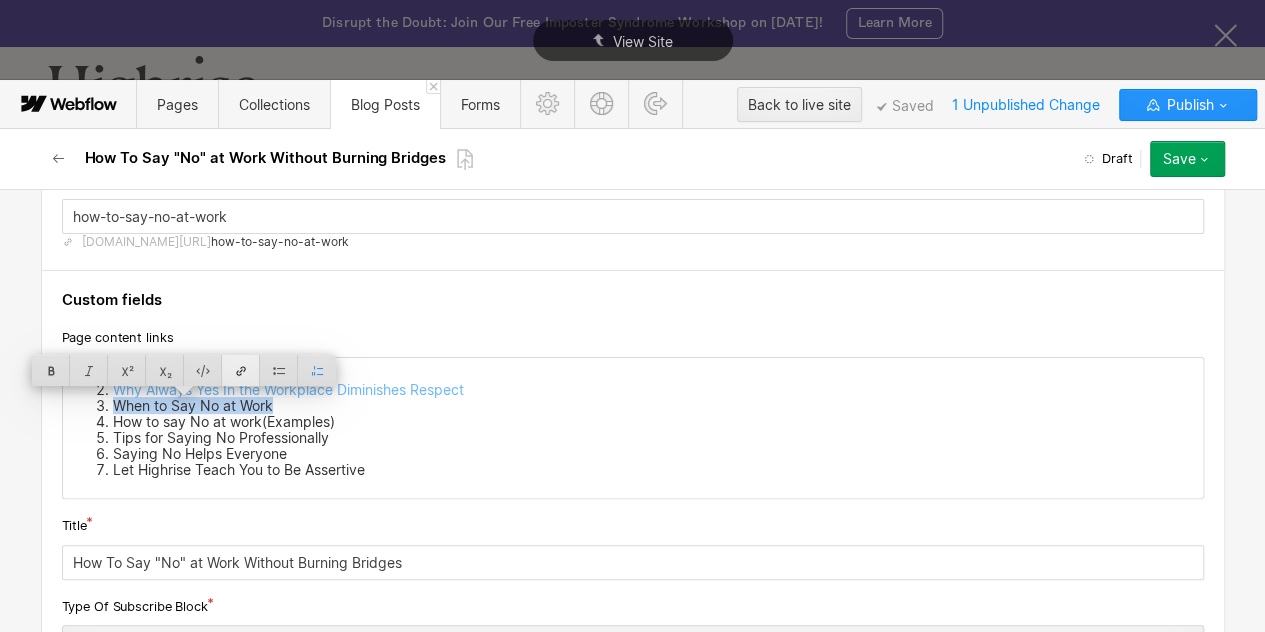 click at bounding box center [241, 370] 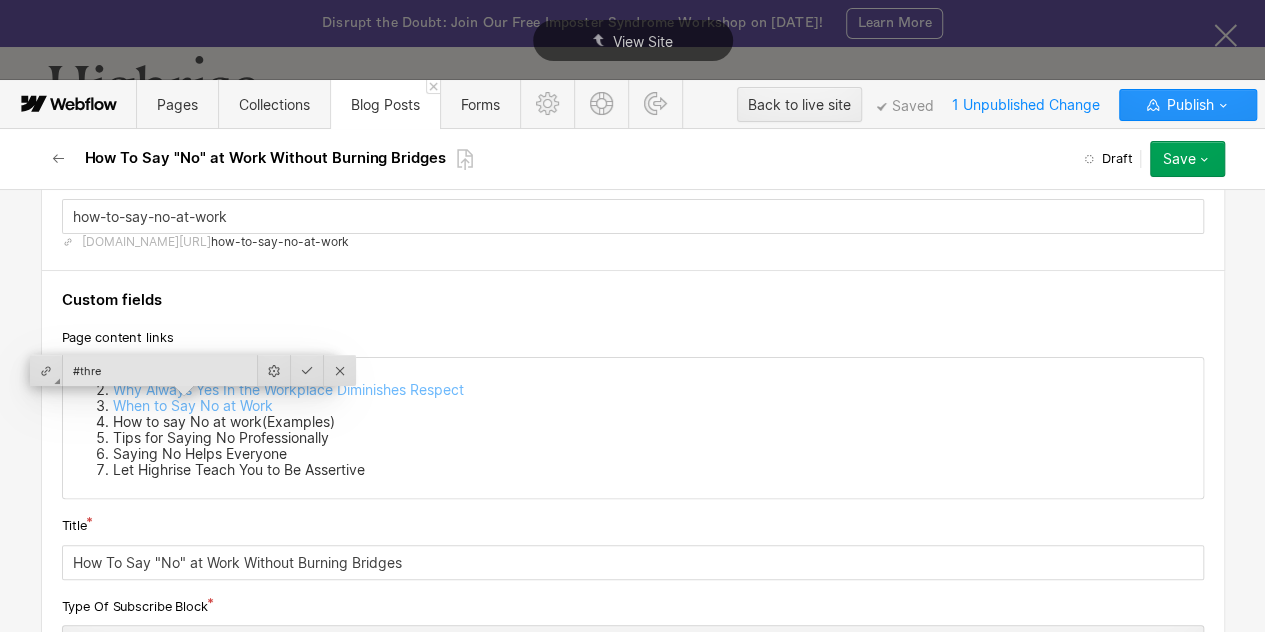 type on "#three" 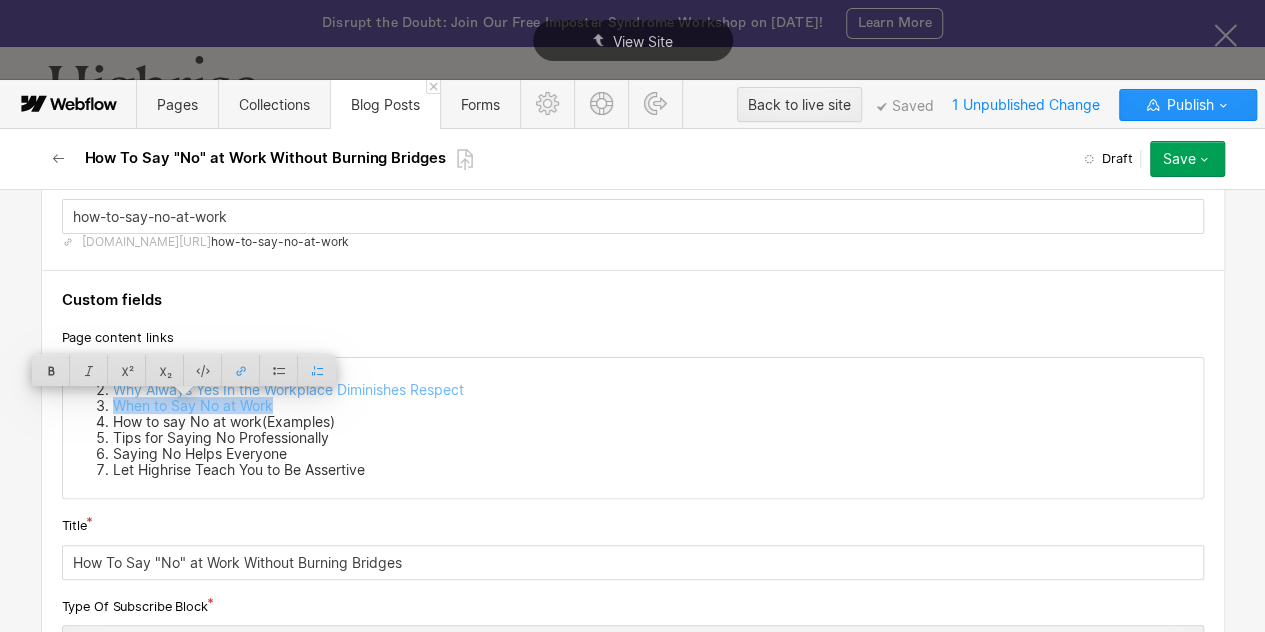 click on "How to say No at work(Examples)" at bounding box center (653, 422) 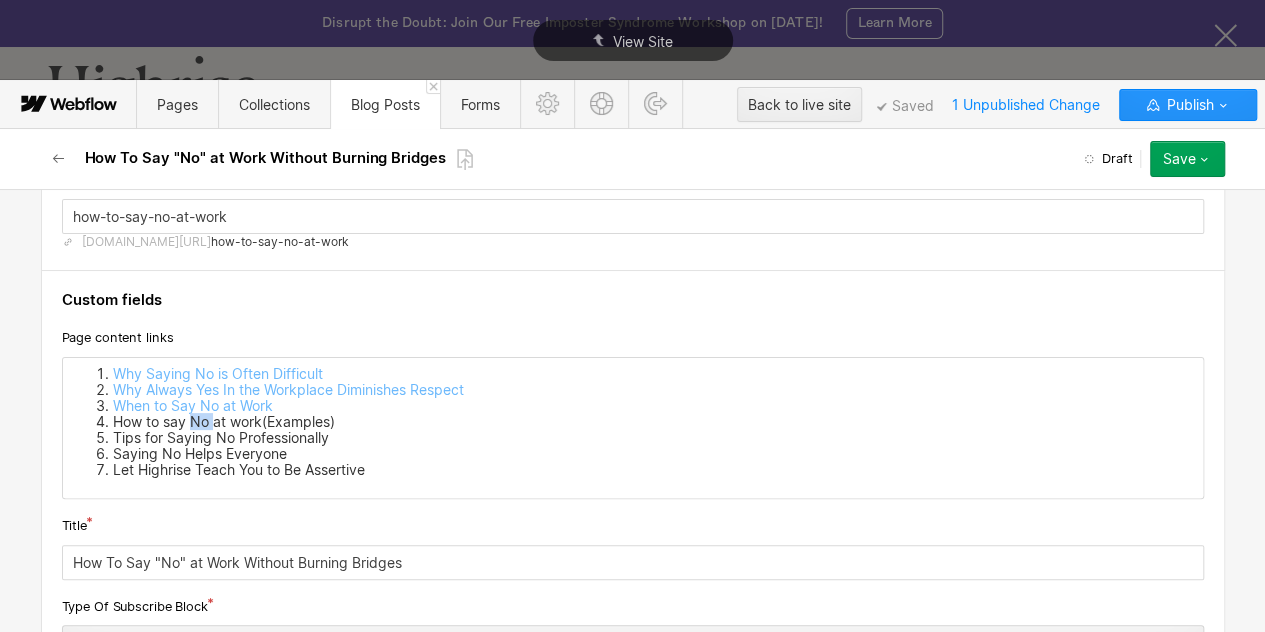 click on "How to say No at work(Examples)" at bounding box center (653, 422) 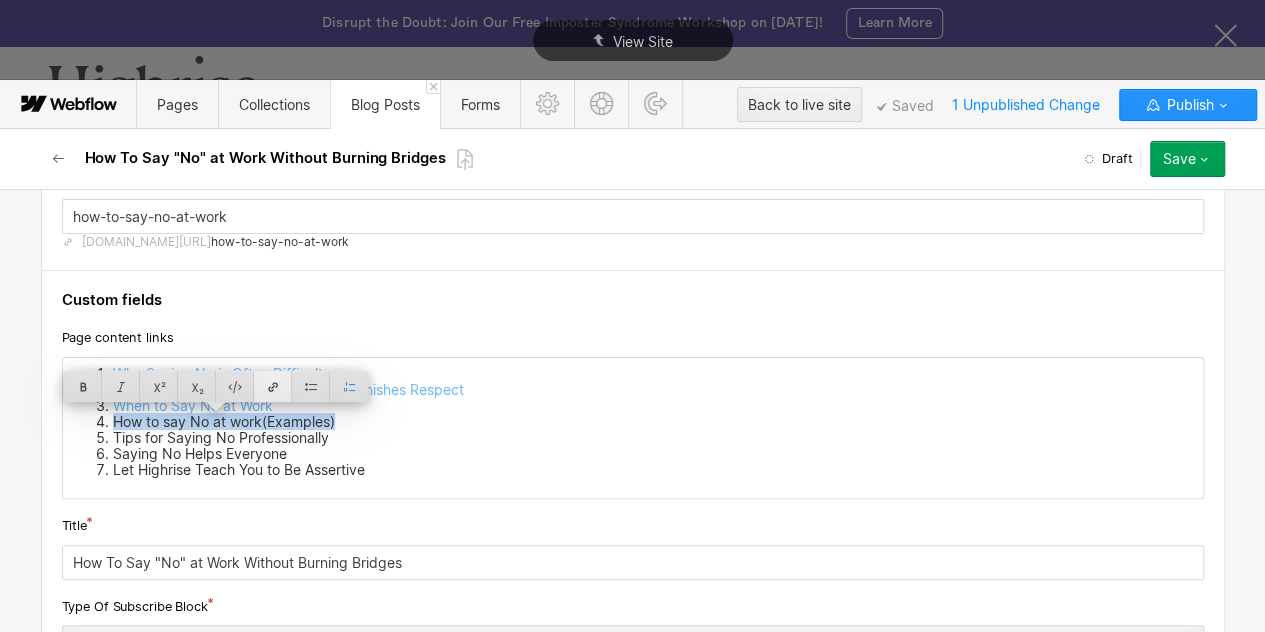 click at bounding box center [273, 386] 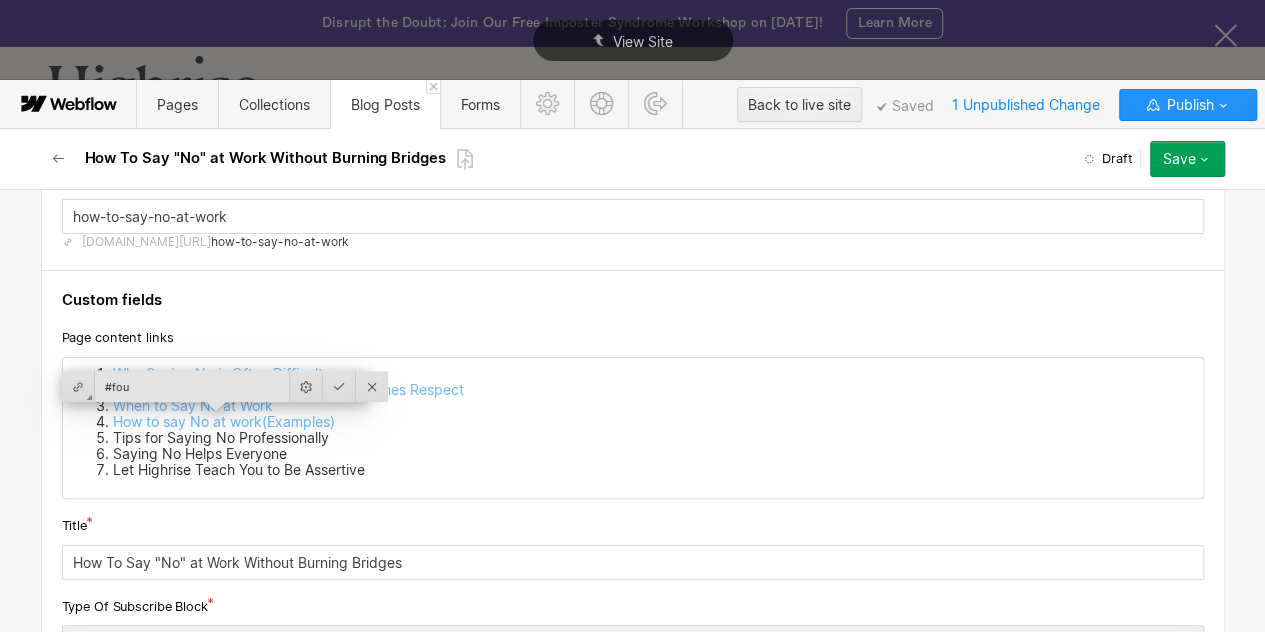 type on "#four" 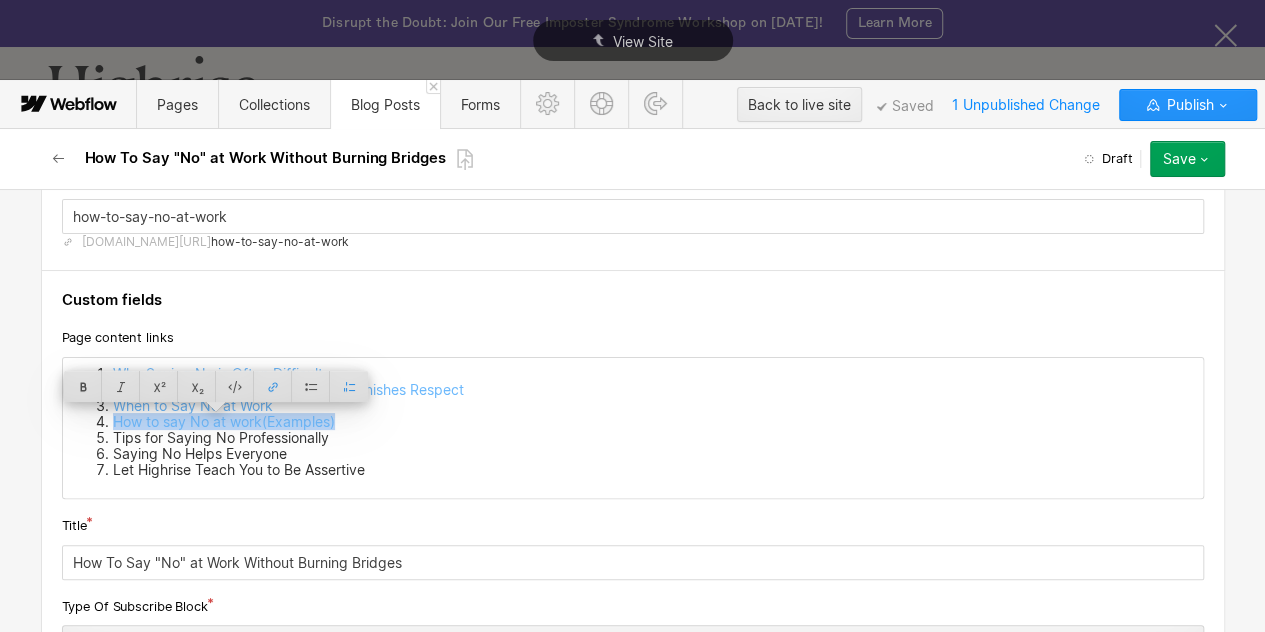 click on "Tips for Saying No Professionally" at bounding box center [653, 438] 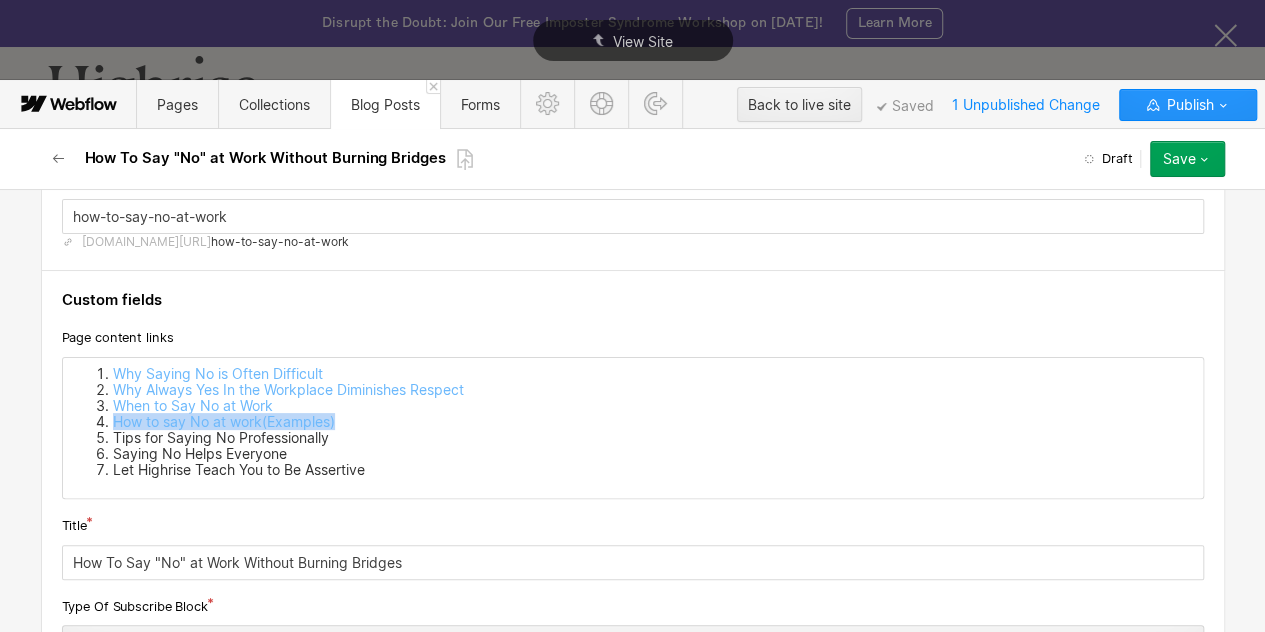 click on "Tips for Saying No Professionally" at bounding box center (653, 438) 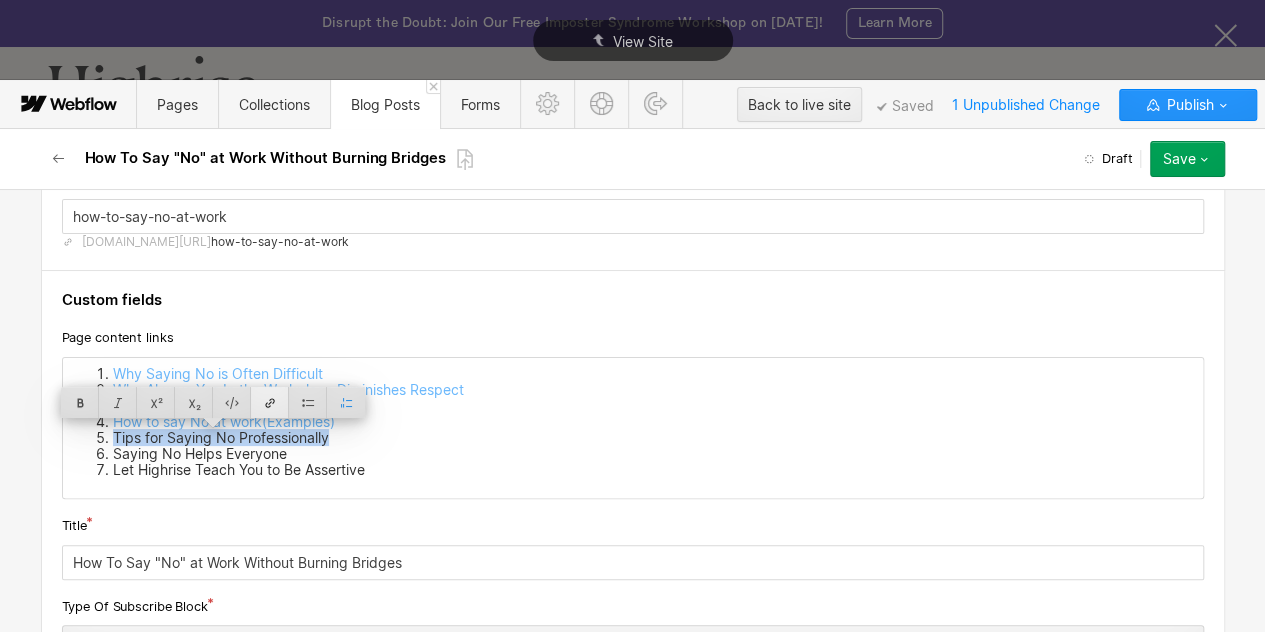 click at bounding box center [270, 402] 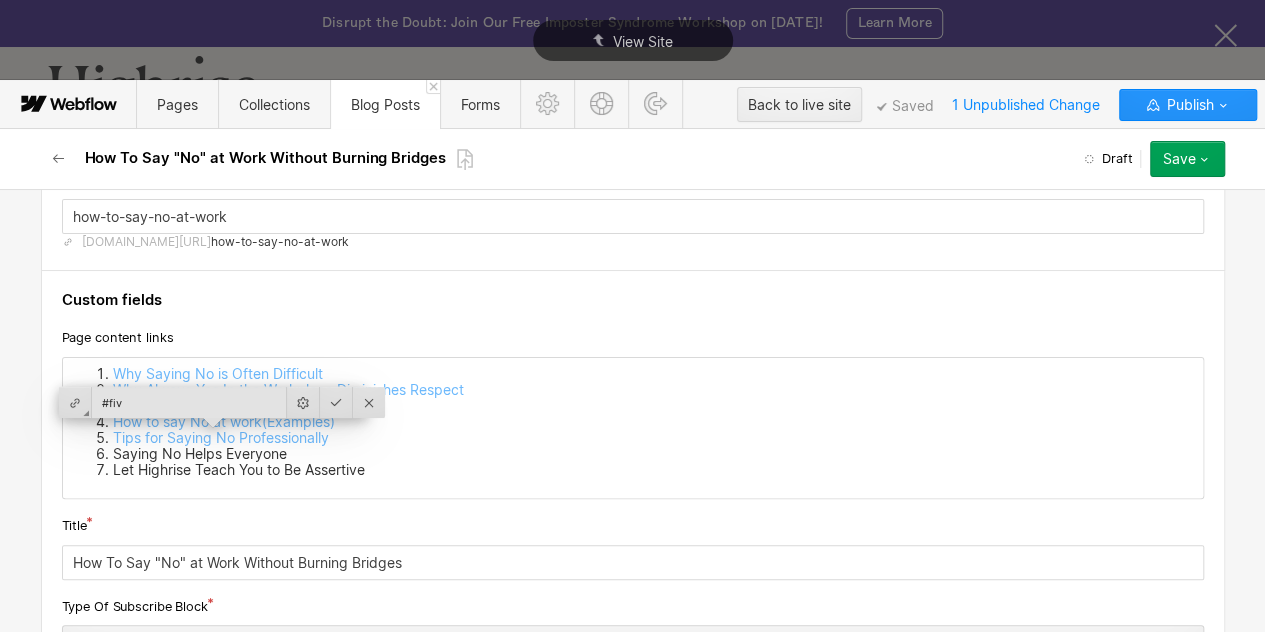 type on "#five" 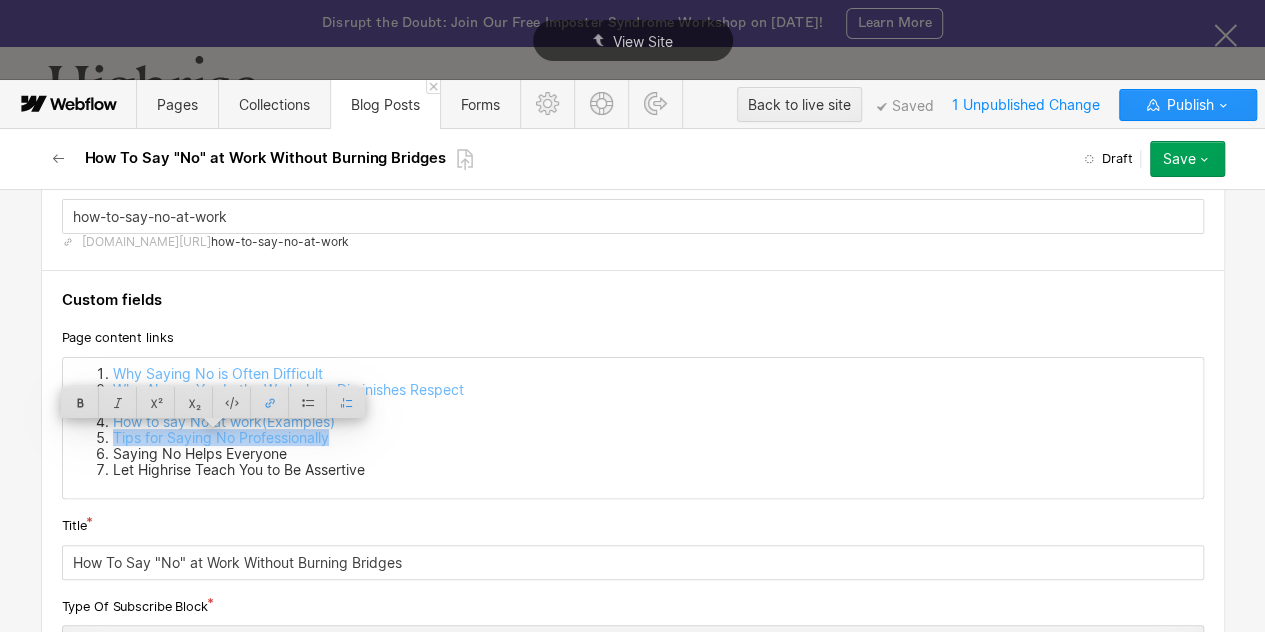 click on "Saying No Helps Everyone" at bounding box center [653, 454] 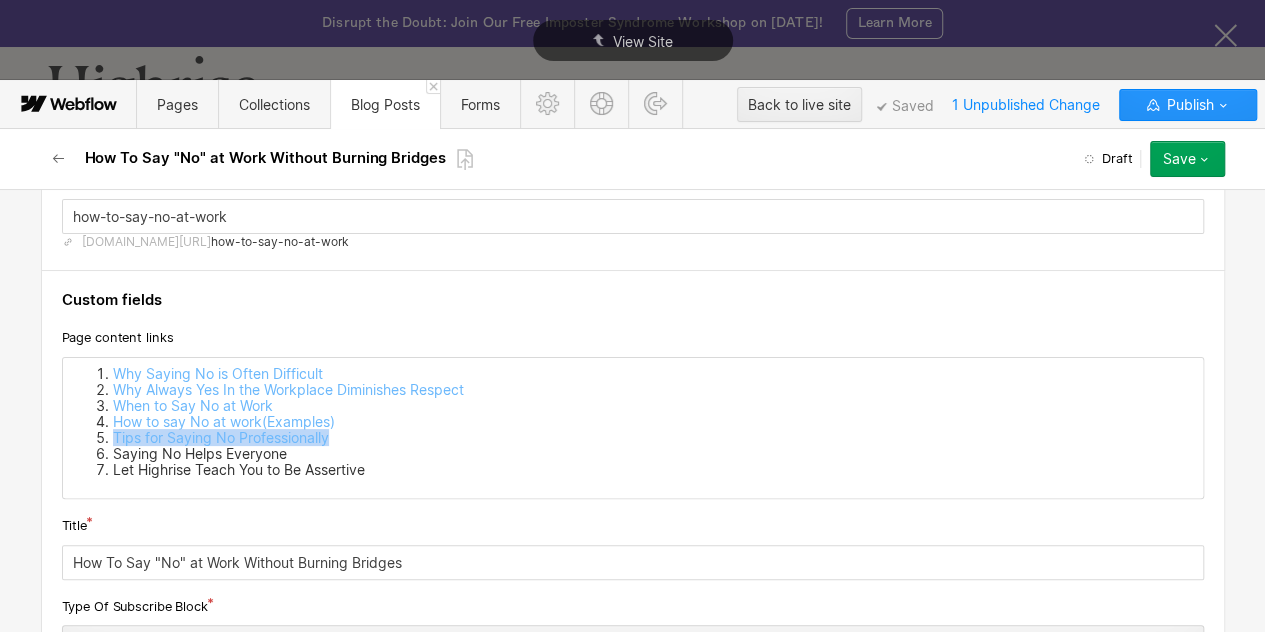 click on "Saying No Helps Everyone" at bounding box center [653, 454] 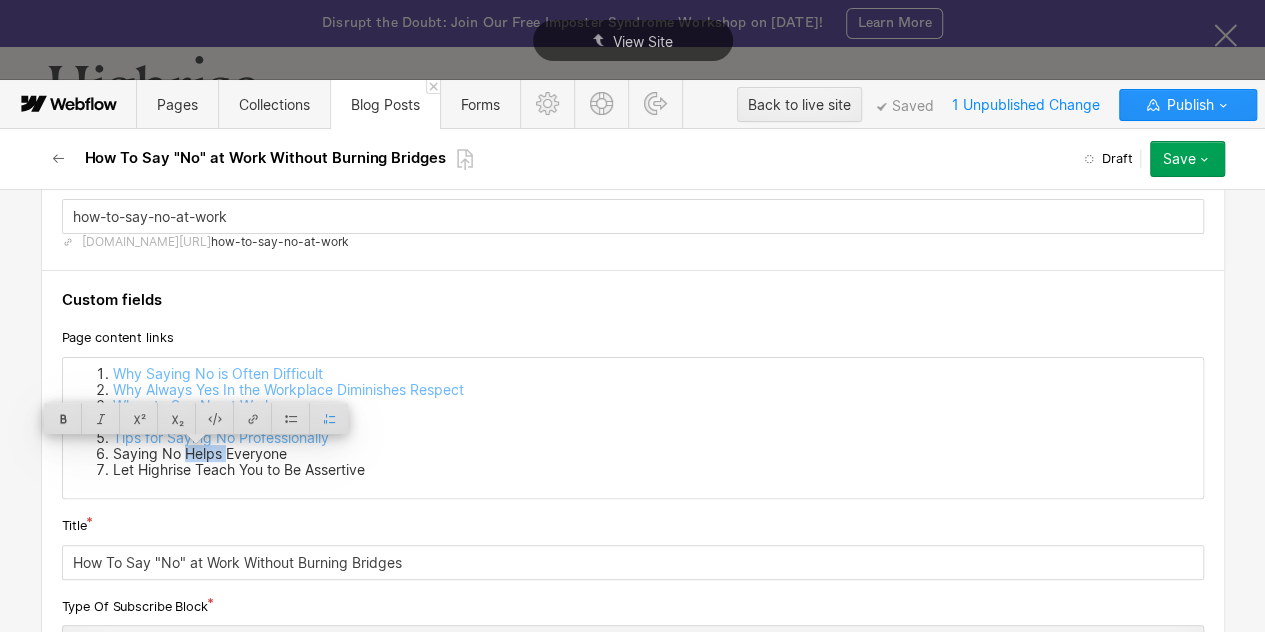 click on "Saying No Helps Everyone" at bounding box center (653, 454) 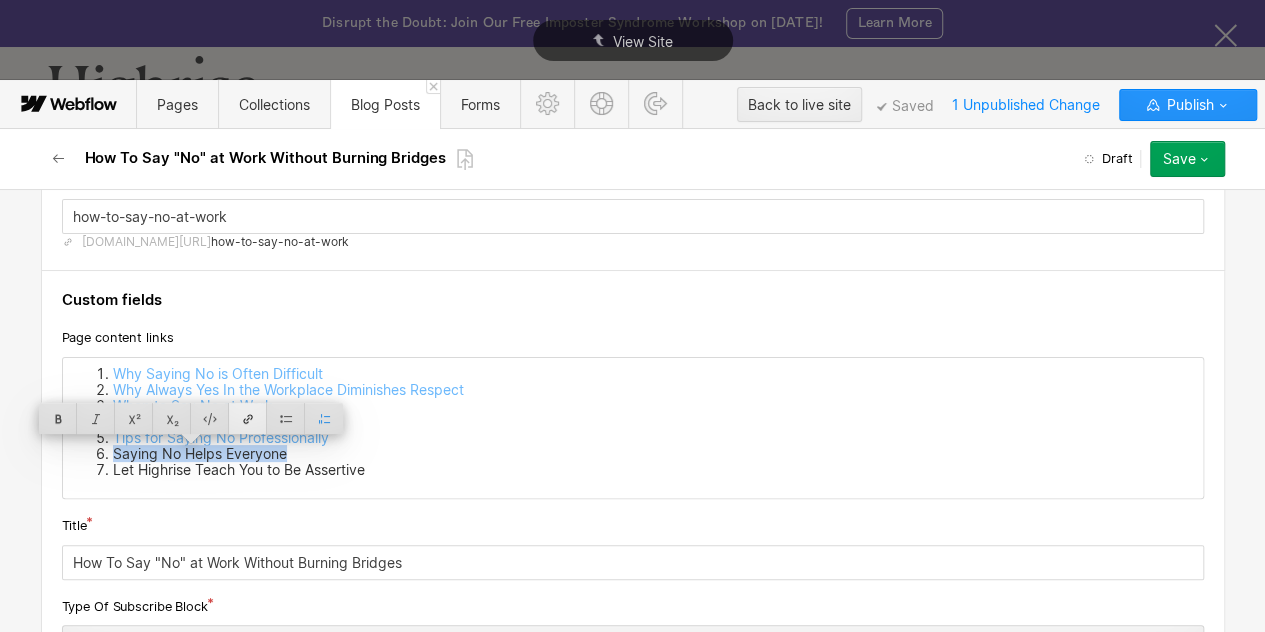 click at bounding box center (248, 418) 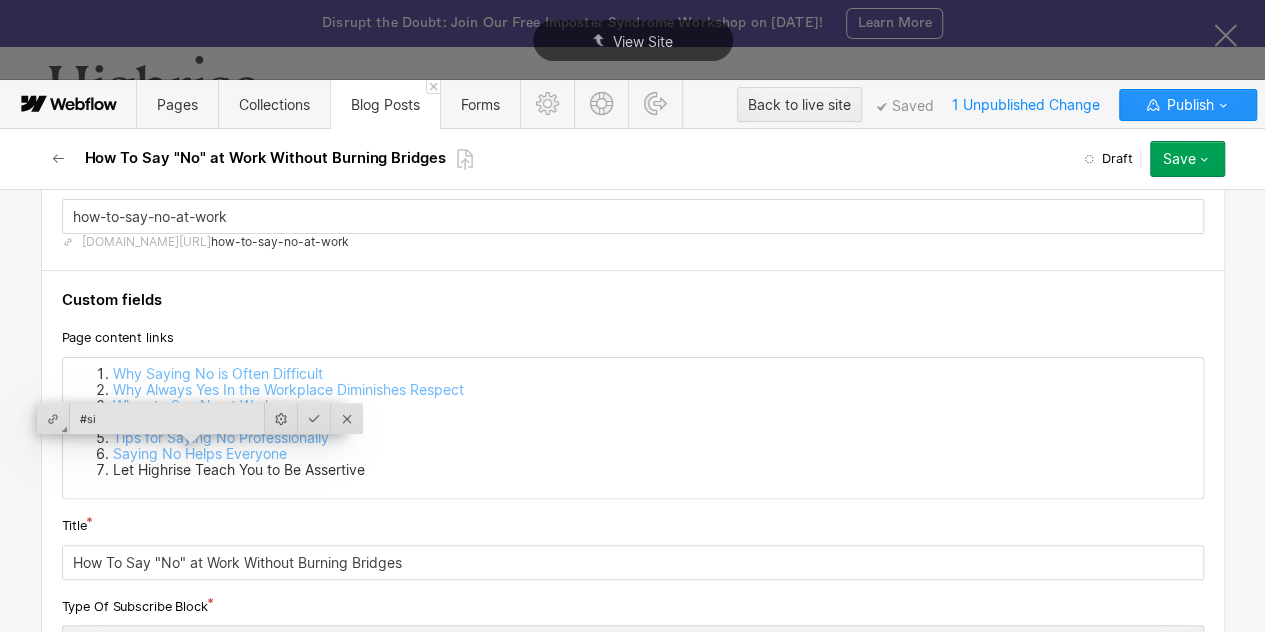 type on "#six" 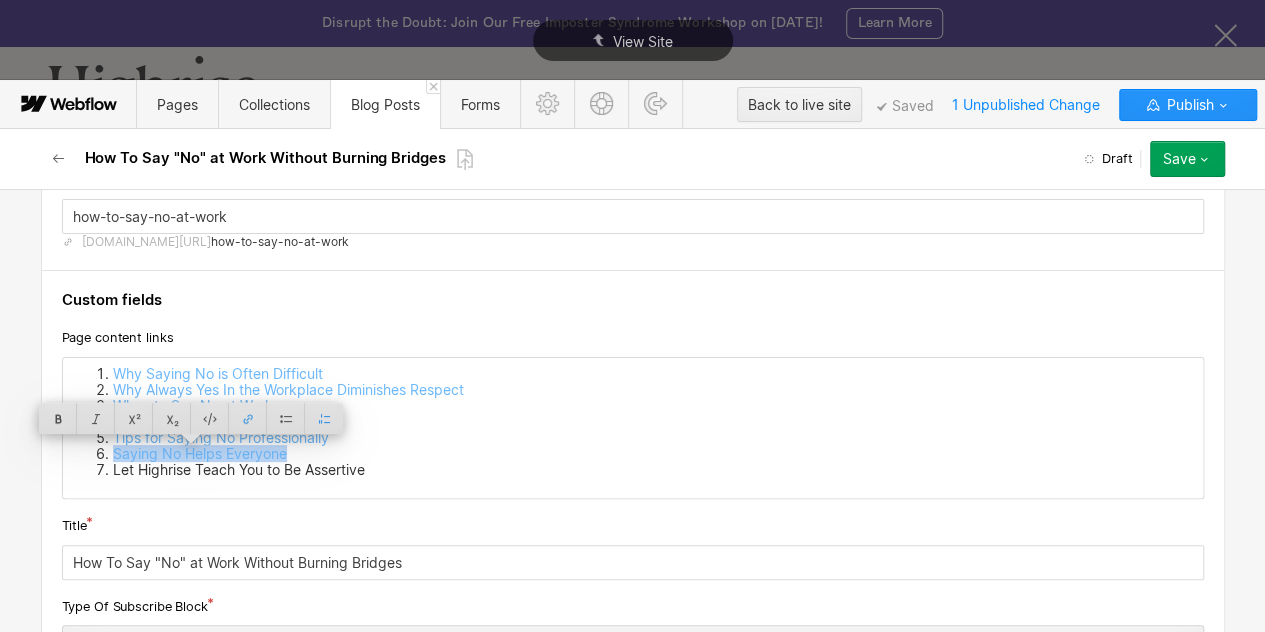 click on "Let Highrise Teach You to Be Assertive" at bounding box center (653, 470) 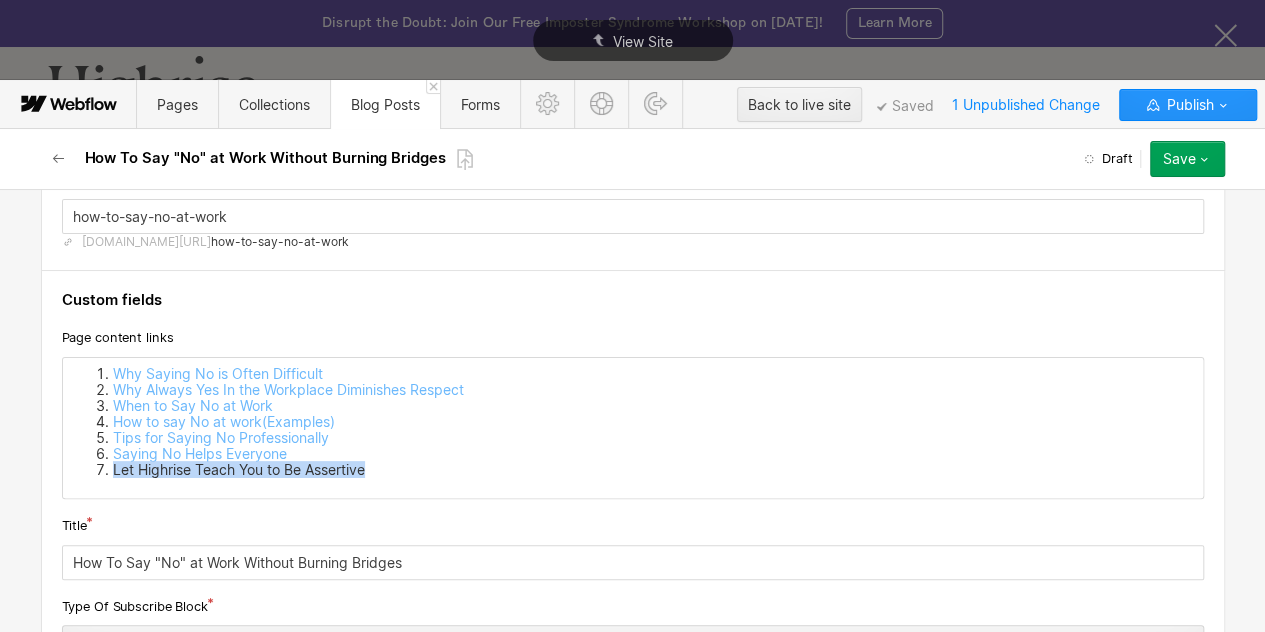 click on "Let Highrise Teach You to Be Assertive" at bounding box center [653, 470] 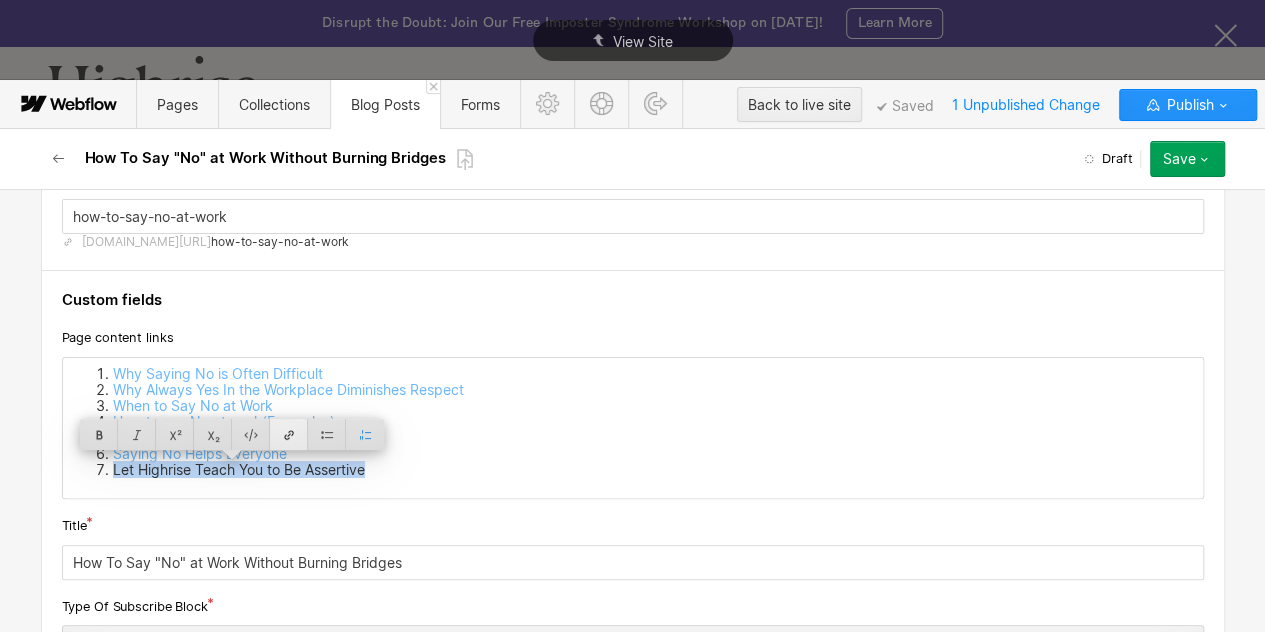 click at bounding box center [289, 434] 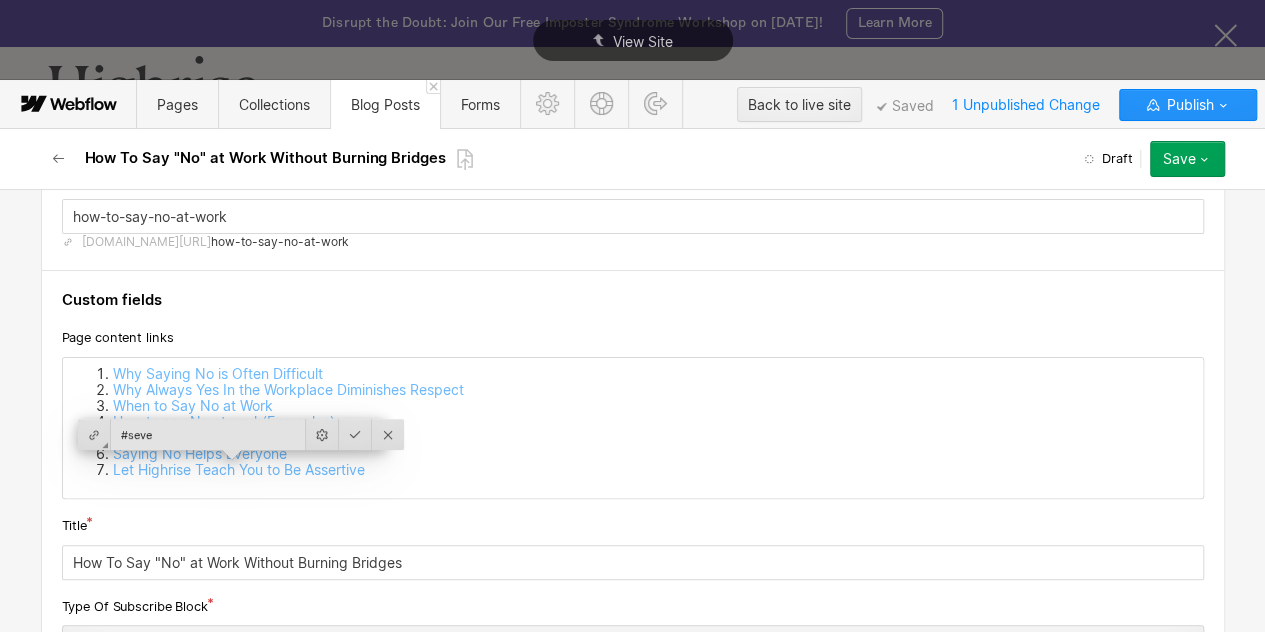 type on "#seven" 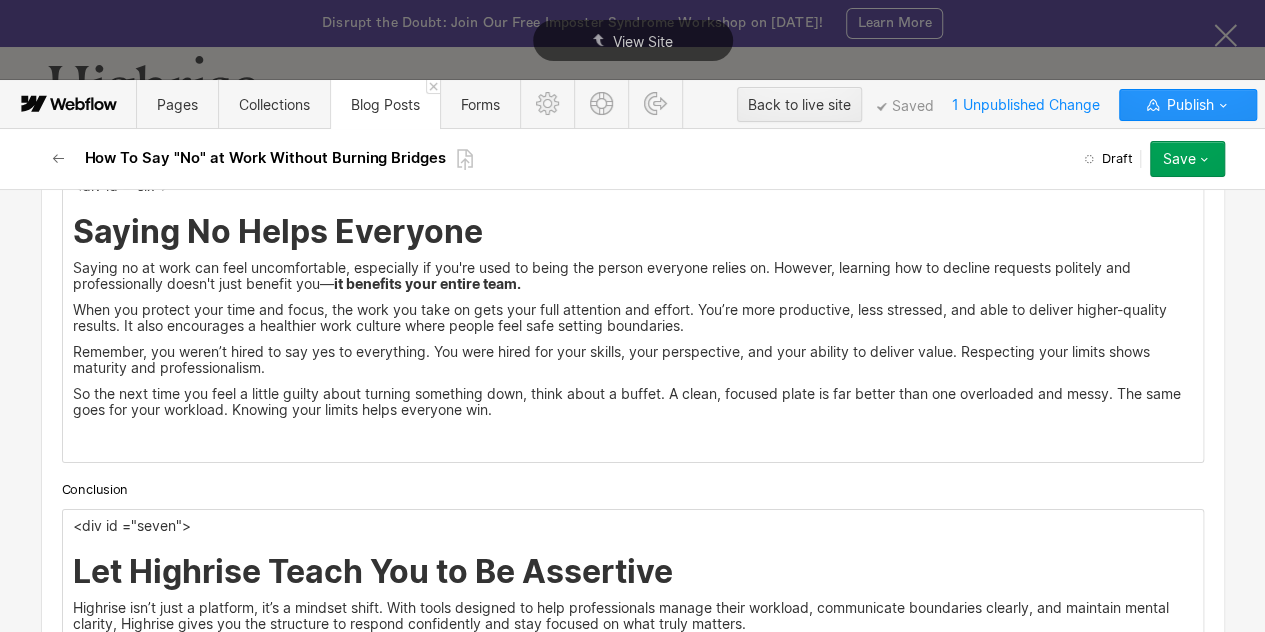 scroll, scrollTop: 7467, scrollLeft: 0, axis: vertical 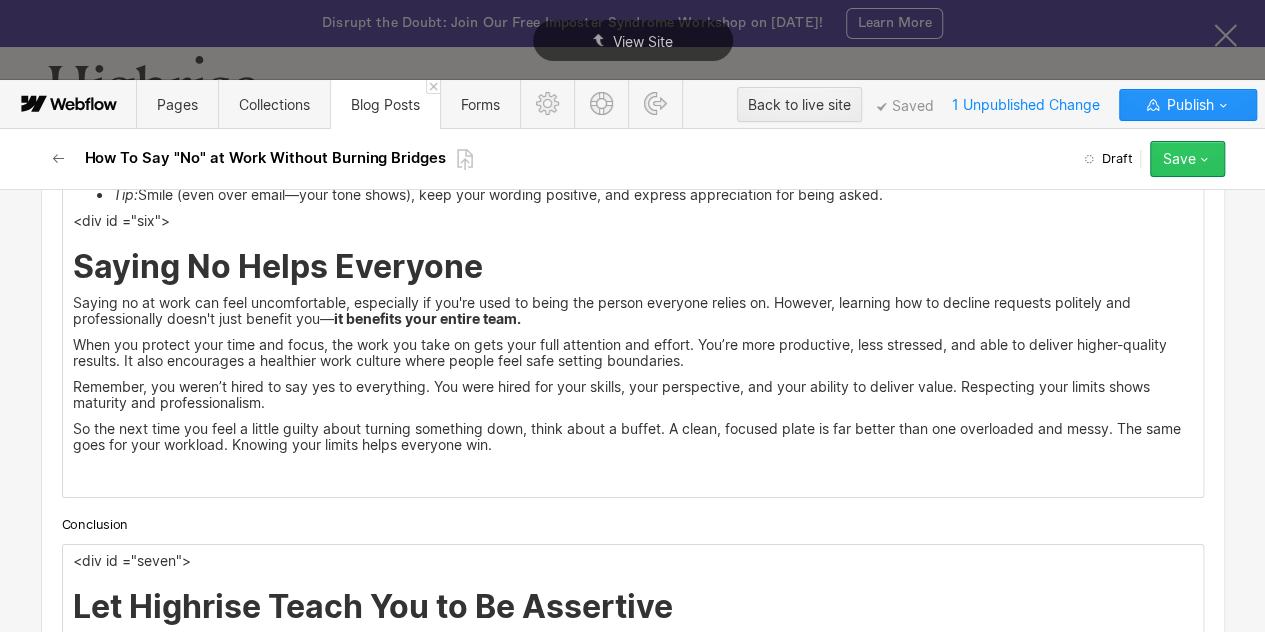 click on "Save" at bounding box center [1179, 159] 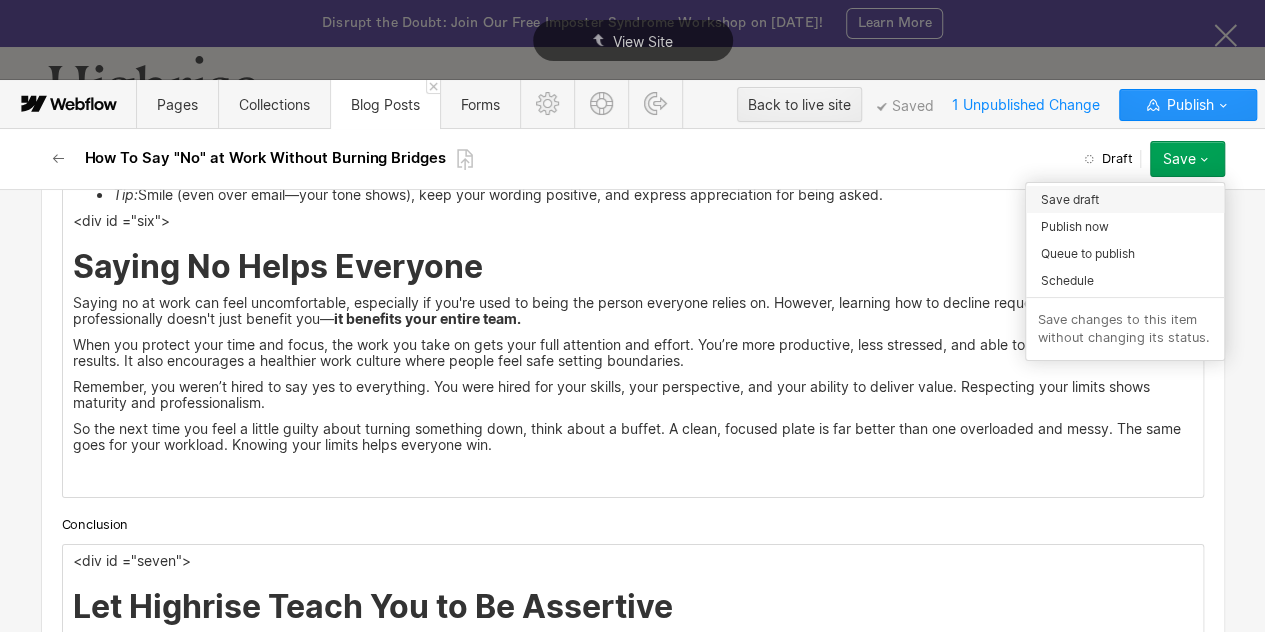 click on "Save draft" at bounding box center (1070, 199) 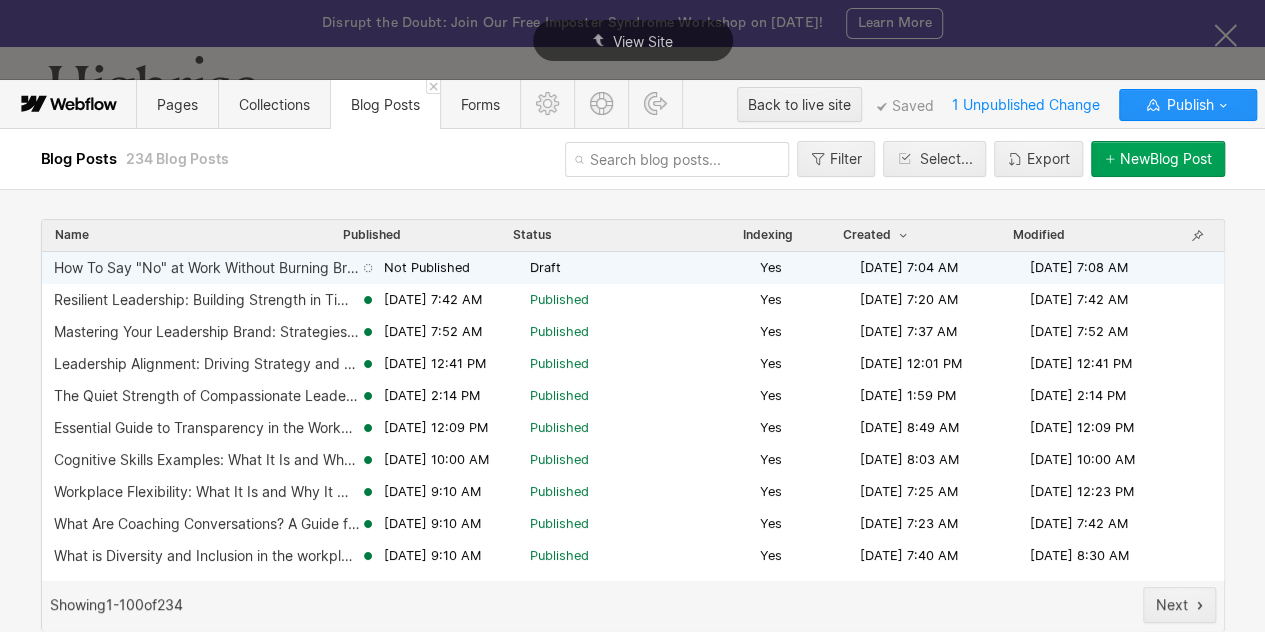 click on "Yes" at bounding box center (810, 268) 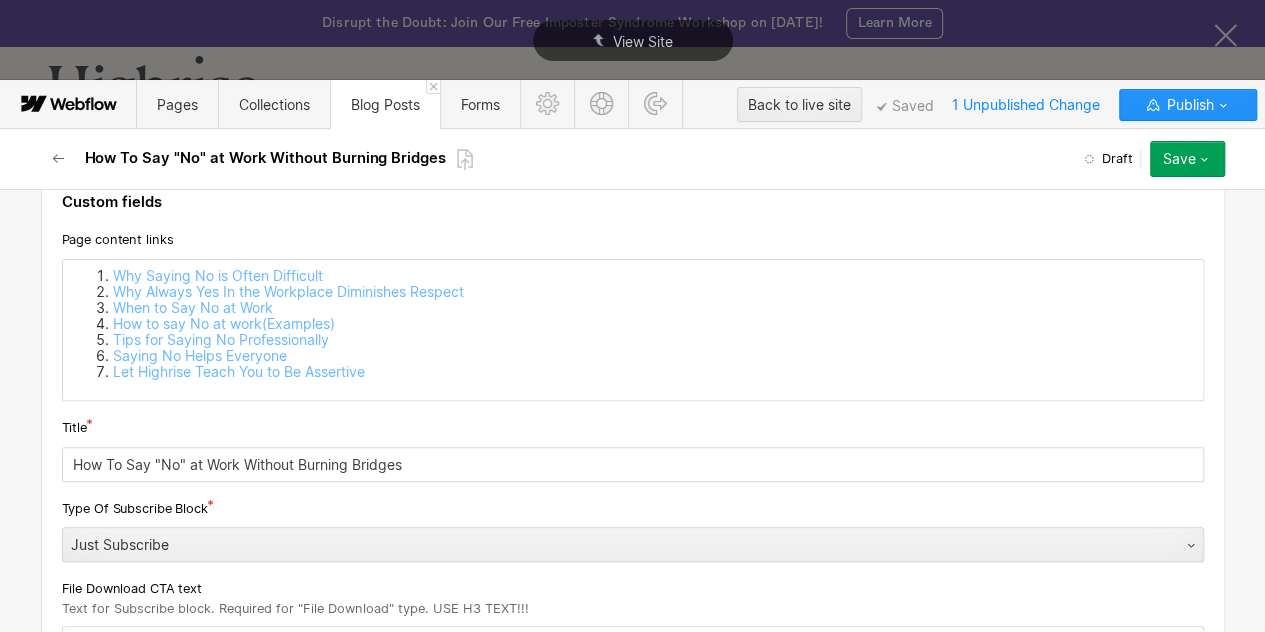 scroll, scrollTop: 47, scrollLeft: 0, axis: vertical 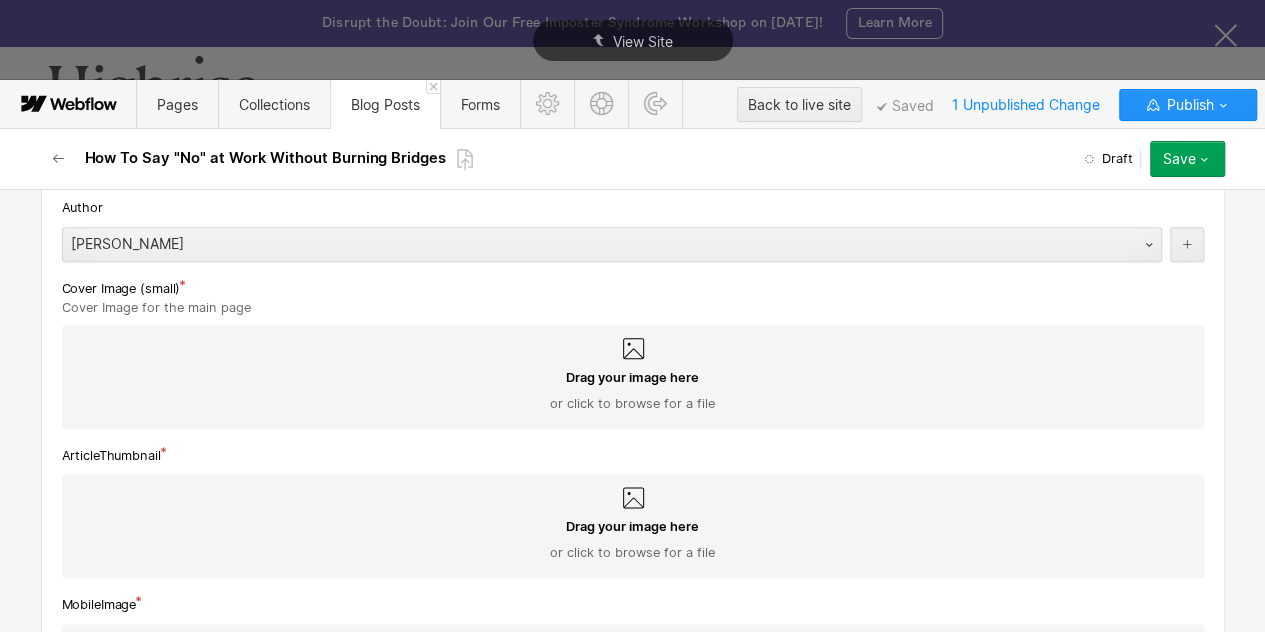 click on "Drag your image here or click to browse for a file" at bounding box center [633, 391] 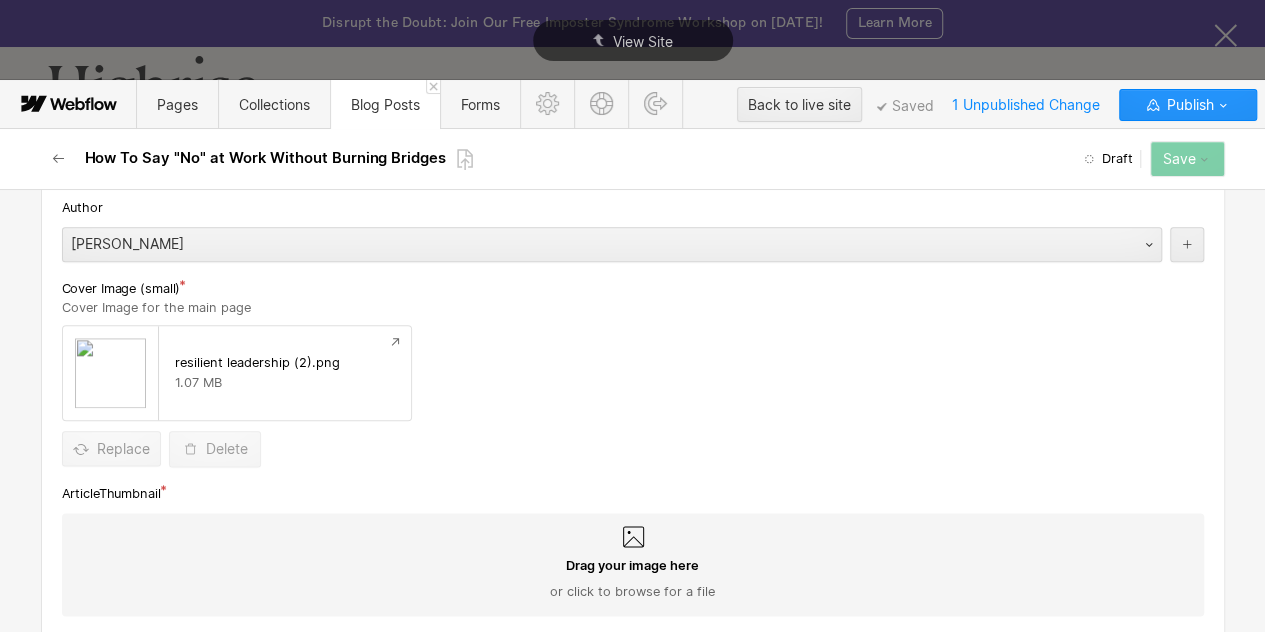 scroll, scrollTop: 1303, scrollLeft: 0, axis: vertical 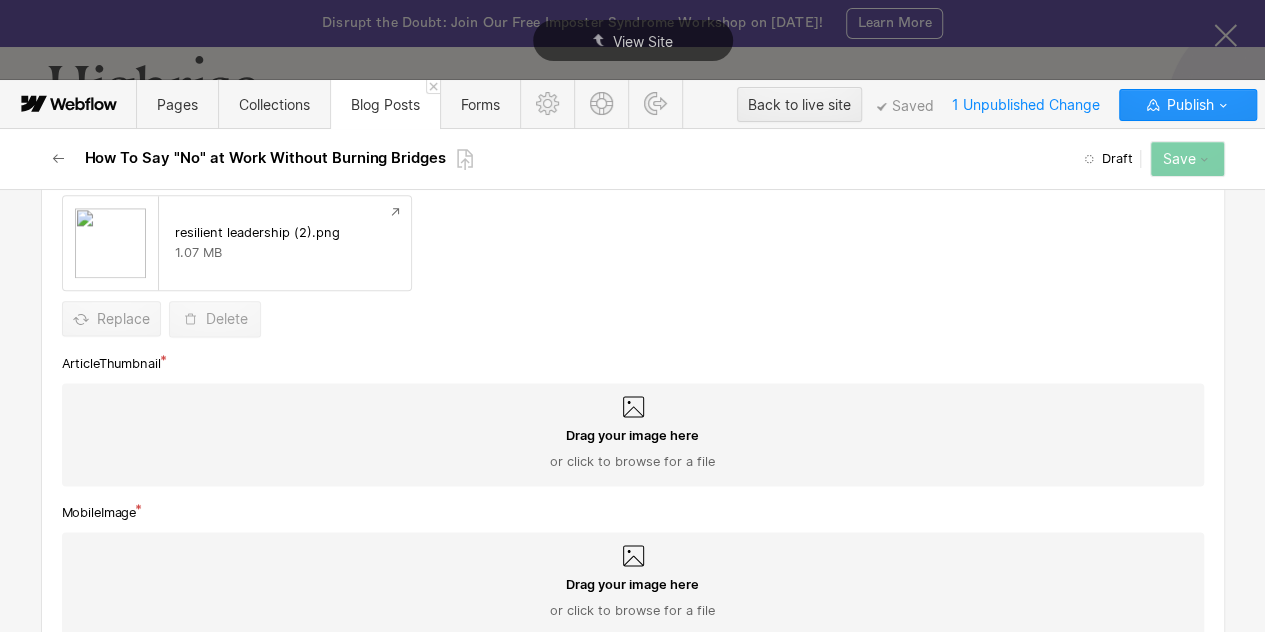 click on "Drag your image here or click to browse for a file" at bounding box center (633, 435) 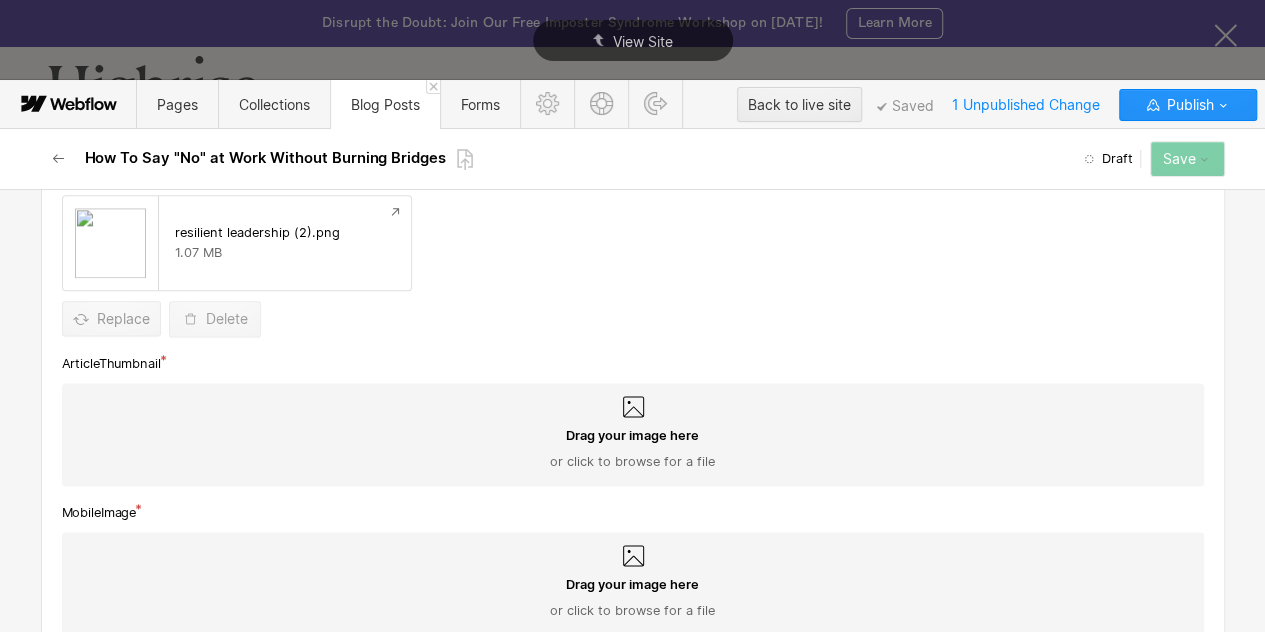 click on "How To Say "No" at Work Without Burning Bridges" at bounding box center (266, 159) 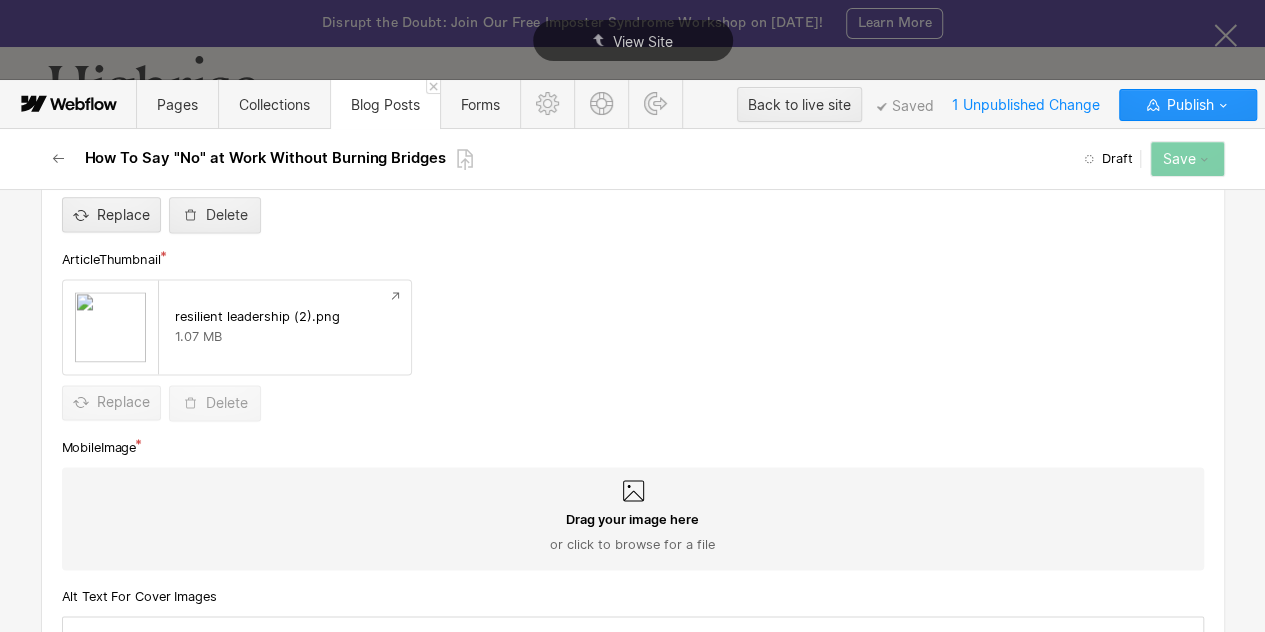 scroll, scrollTop: 1256, scrollLeft: 0, axis: vertical 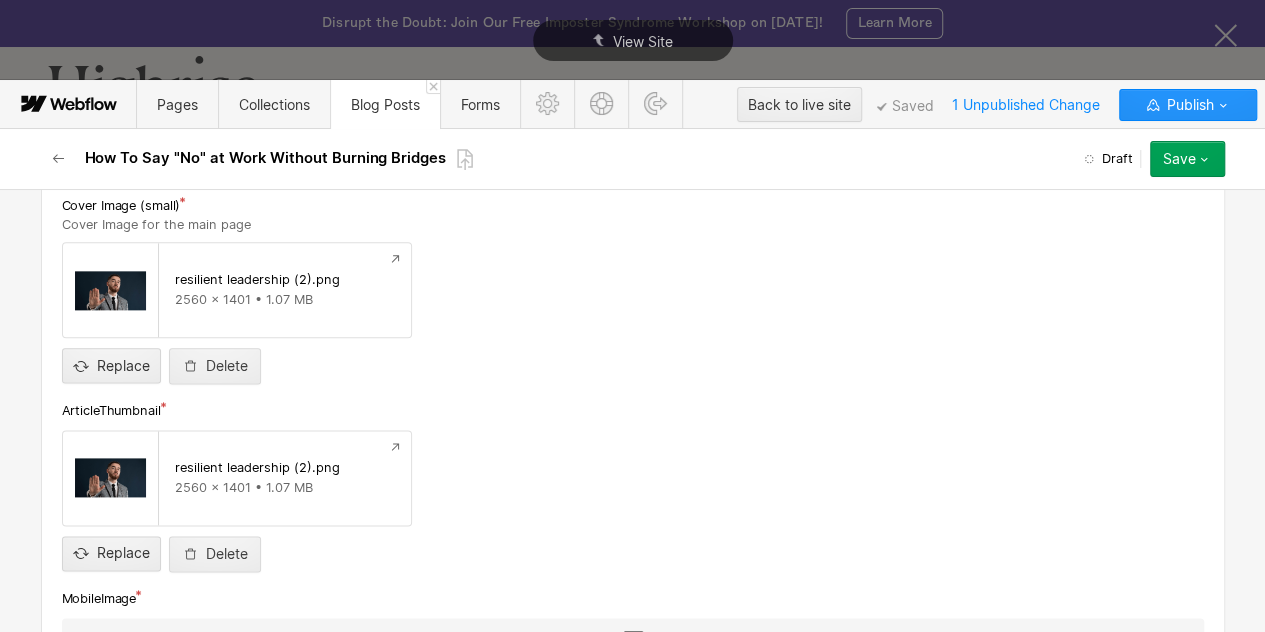 click on "Replace Delete" at bounding box center [633, 366] 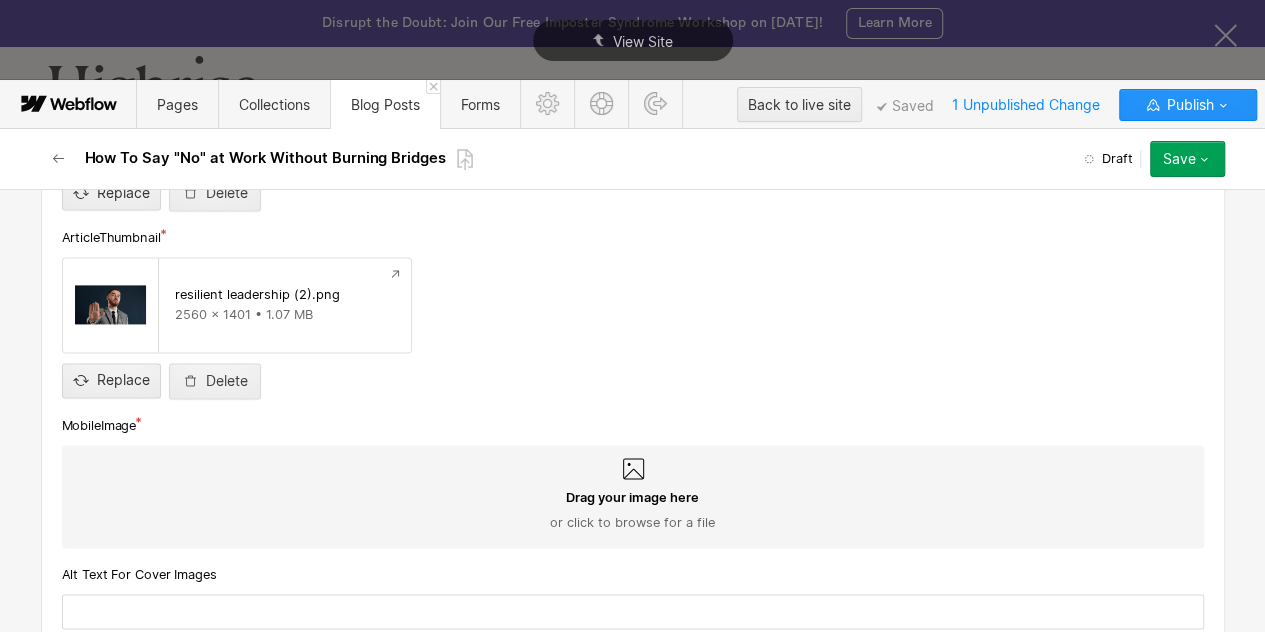 scroll, scrollTop: 1499, scrollLeft: 0, axis: vertical 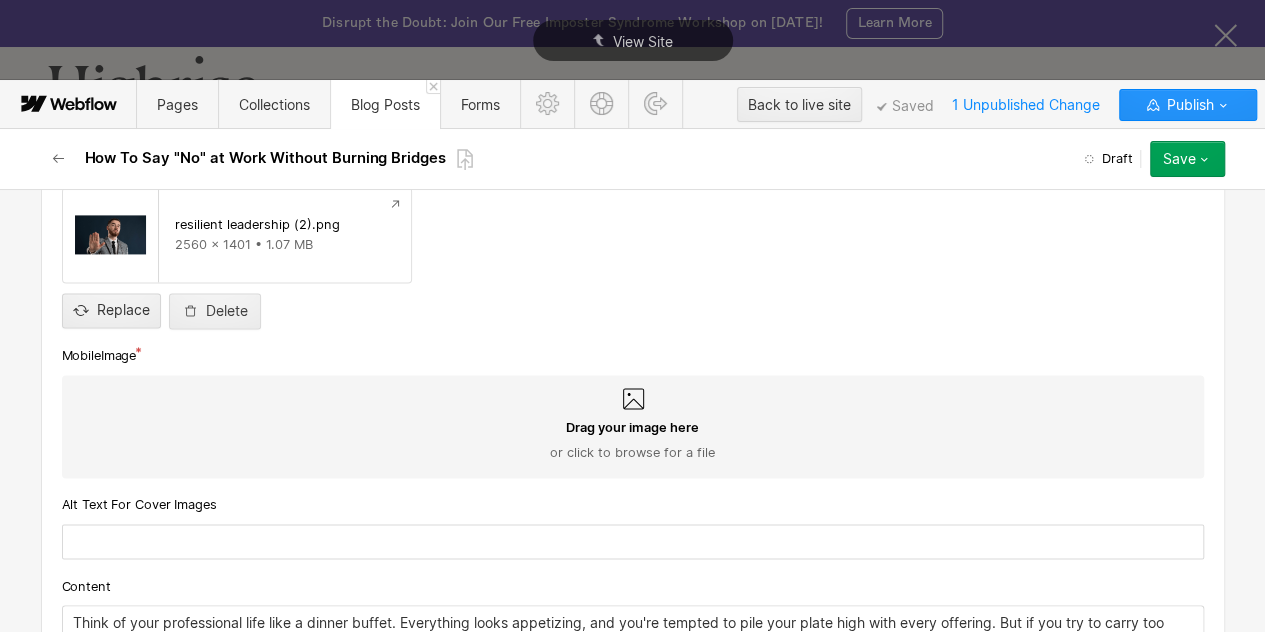 click on "Drag your image here or click to browse for a file" at bounding box center (633, 427) 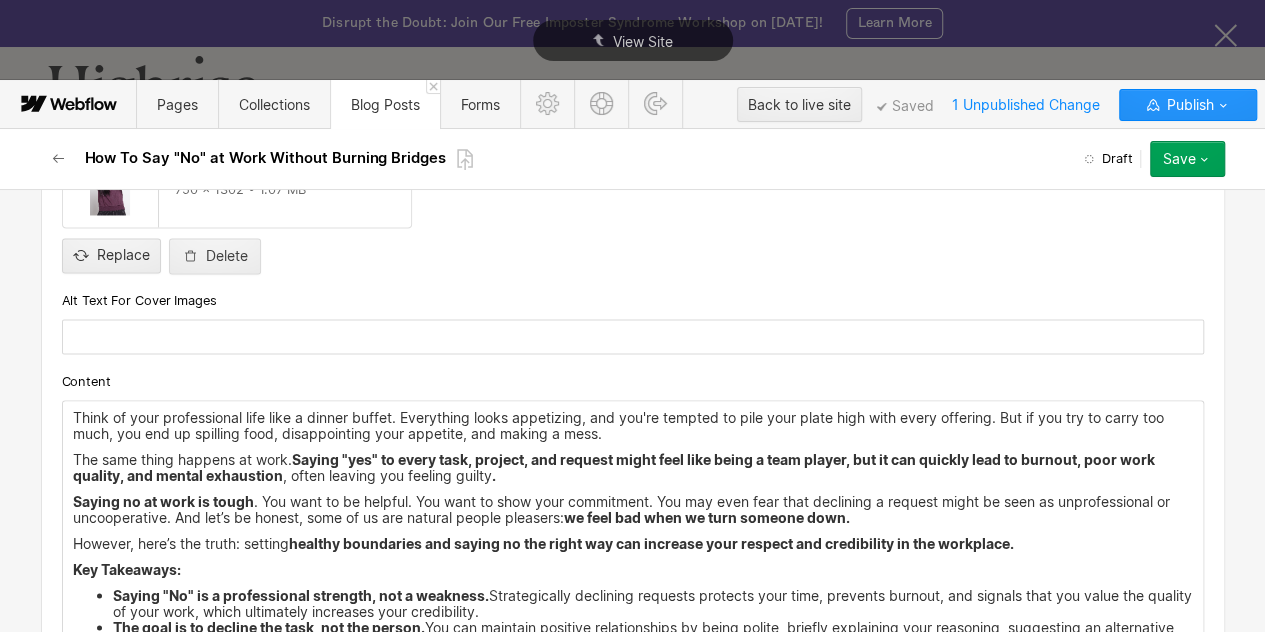 scroll, scrollTop: 1748, scrollLeft: 0, axis: vertical 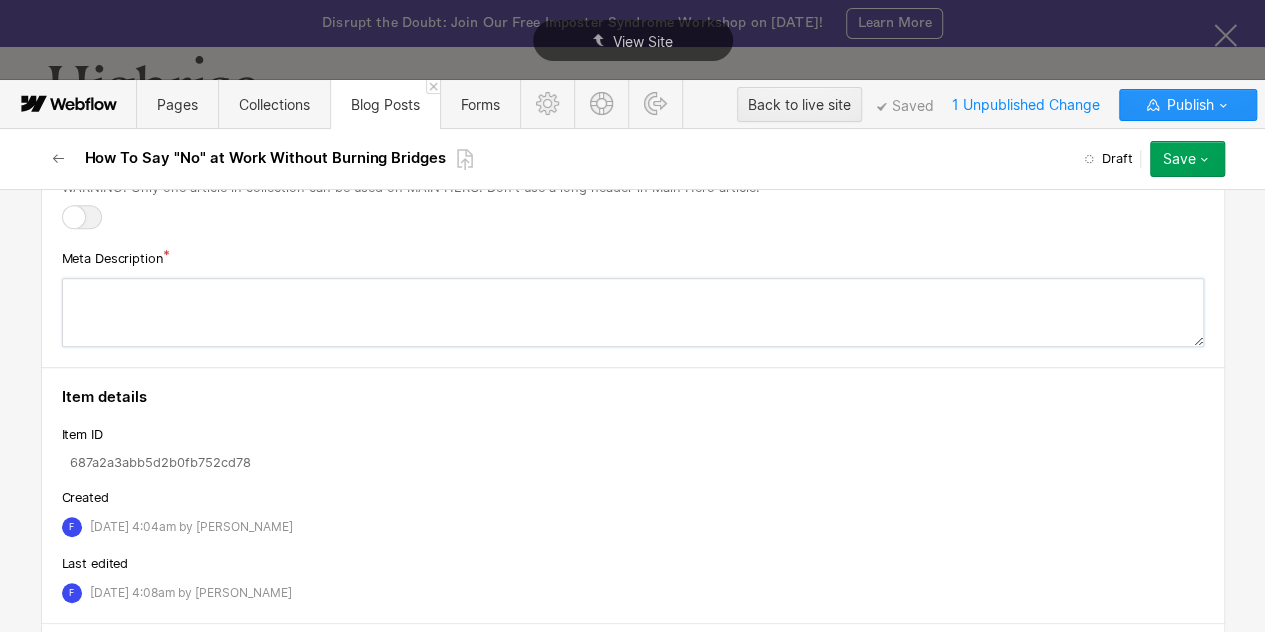 click at bounding box center (633, 312) 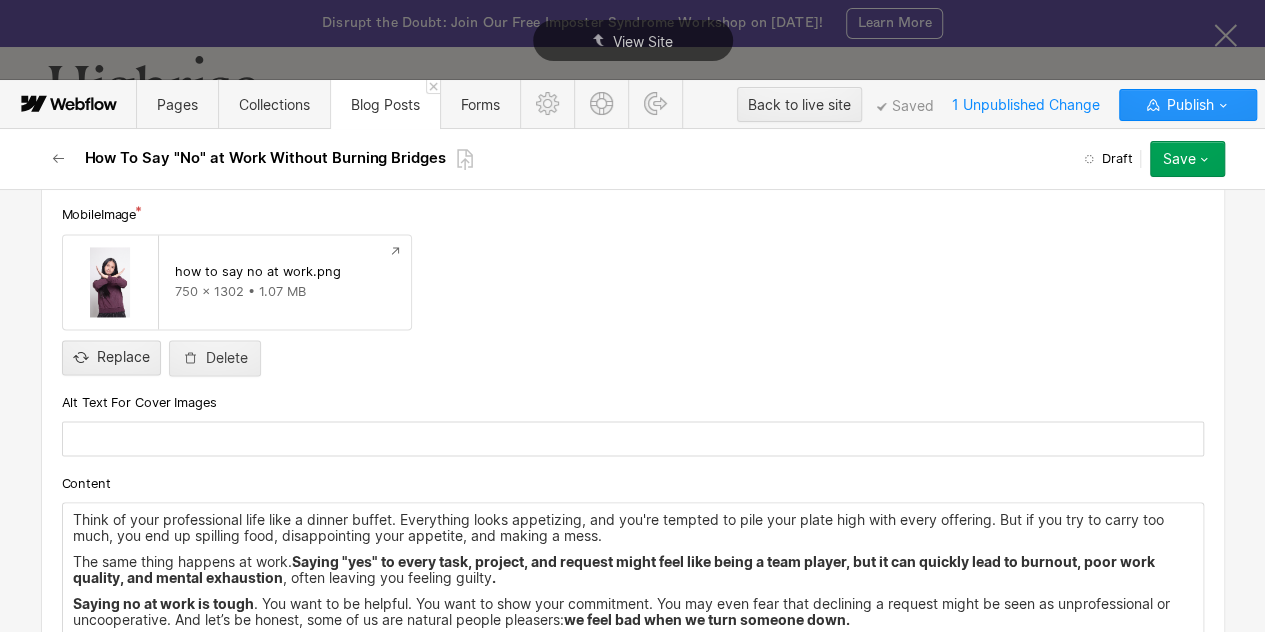 scroll, scrollTop: 1795, scrollLeft: 0, axis: vertical 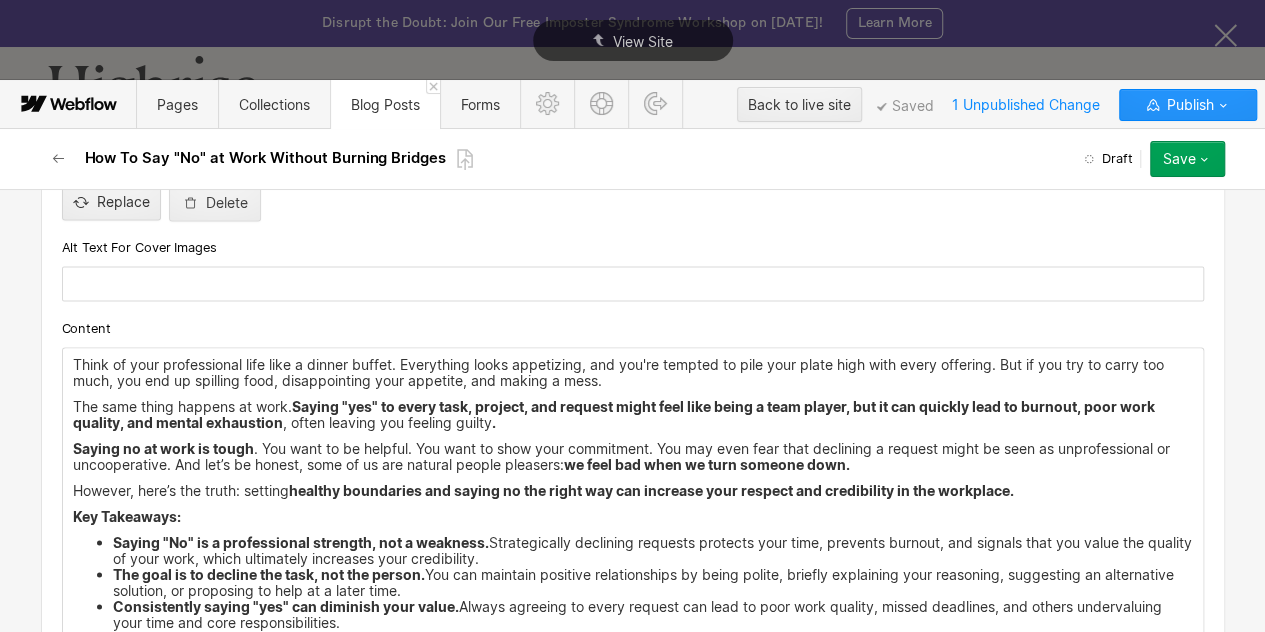 type on "Learn practical ways to say no at work without hurting your reputation or relationships. Set boundaries and stay focused on what matters." 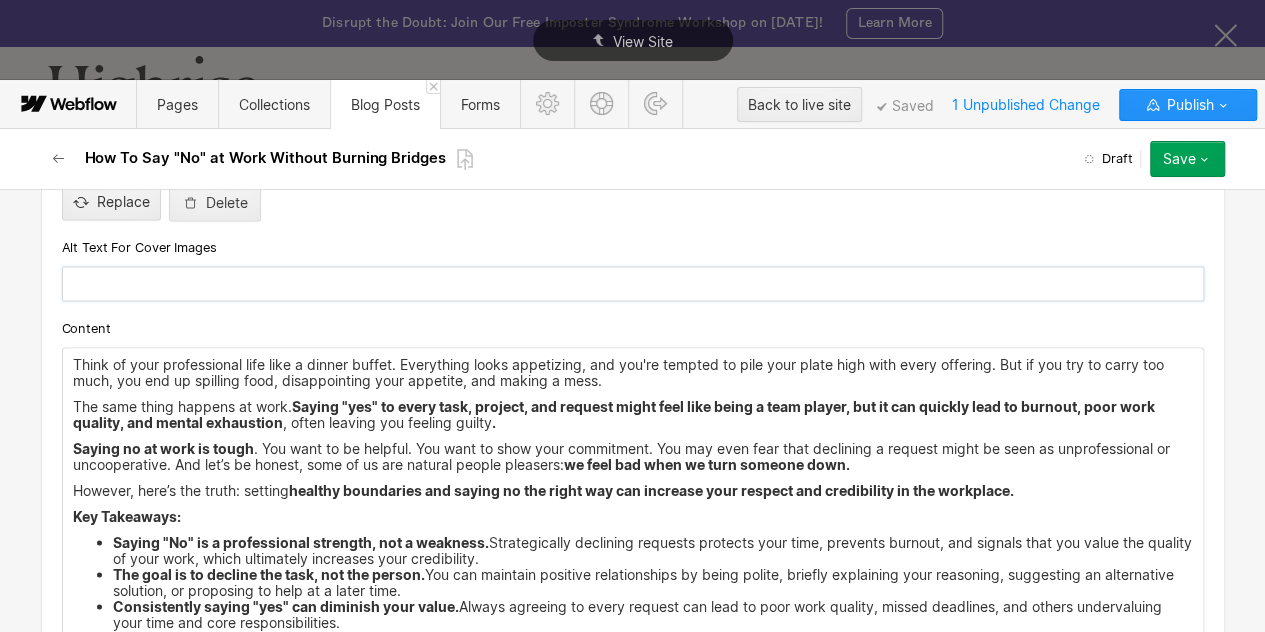 click at bounding box center [633, 283] 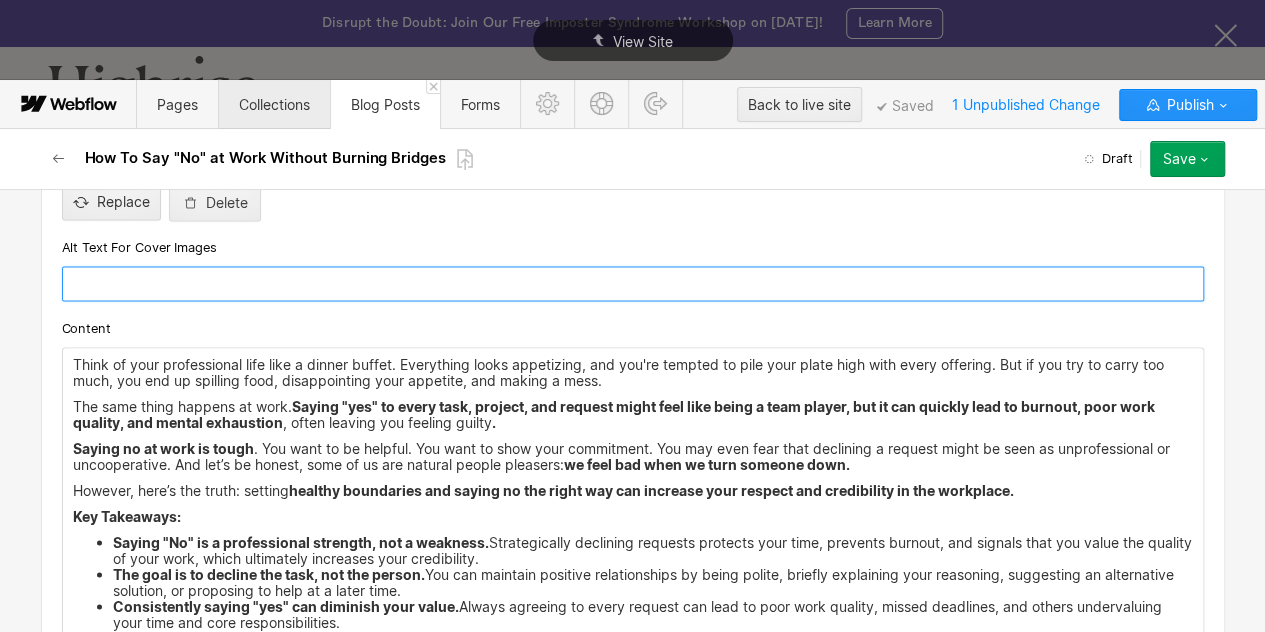 paste on "Confident employee having an honest conversation, highlighting how to say no at work politely." 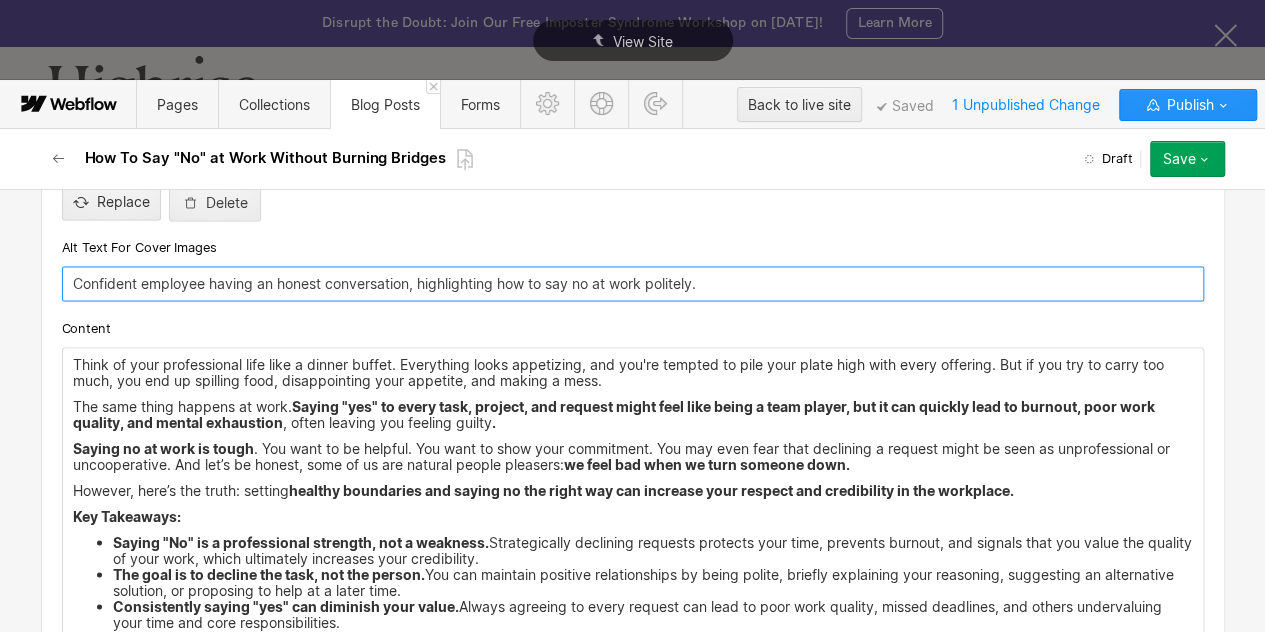 type on "Confident employee having an honest conversation, highlighting how to say no at work politely." 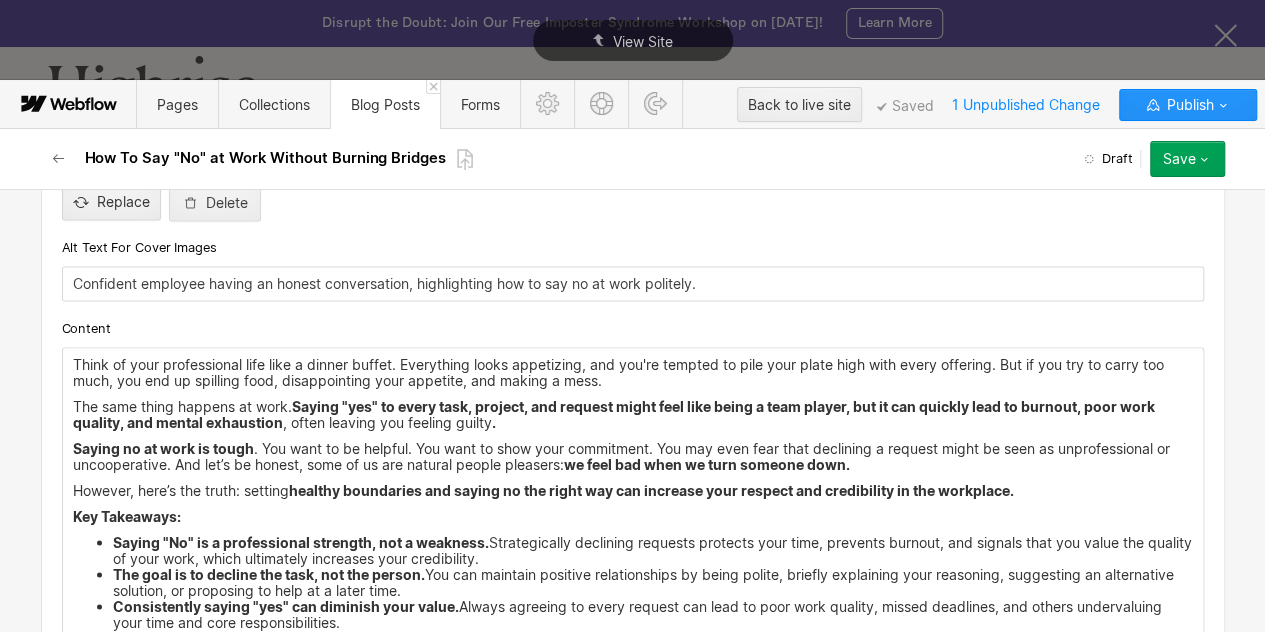 click on "The same thing happens at work.  Saying "yes" to every task, project, and request might feel like being a team player, but it can quickly lead to burnout, poor work quality, and mental exhaustion , often leaving you feeling guilty ." at bounding box center [633, 414] 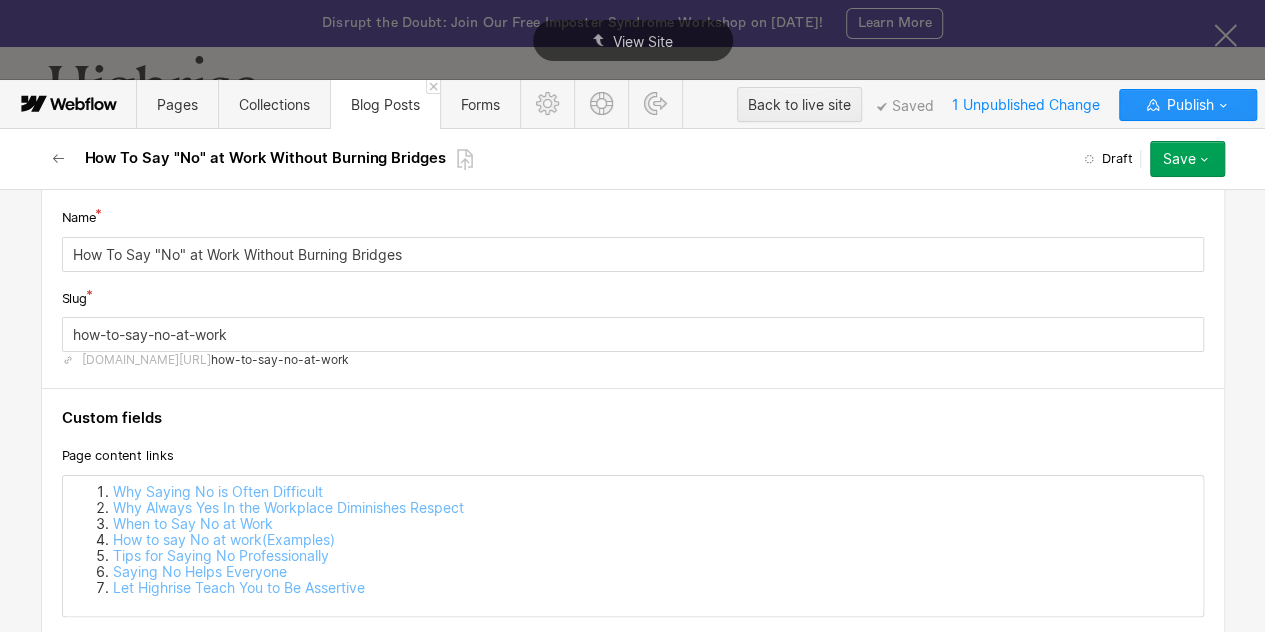 scroll, scrollTop: 0, scrollLeft: 0, axis: both 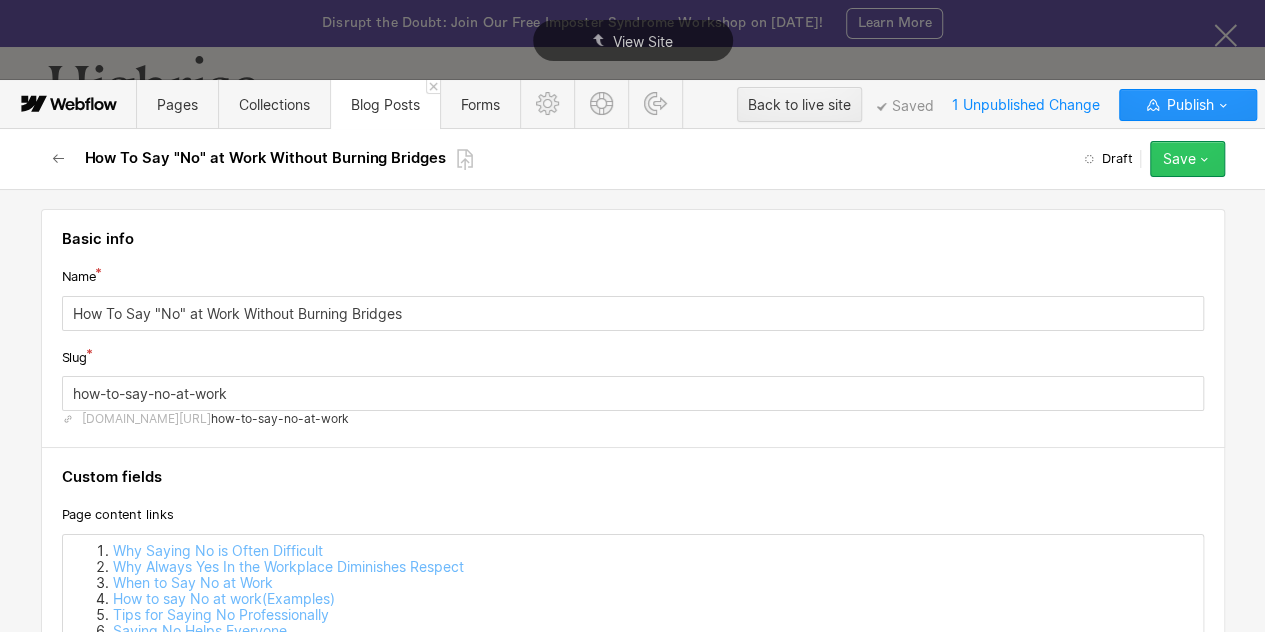 click on "Save" at bounding box center (1187, 159) 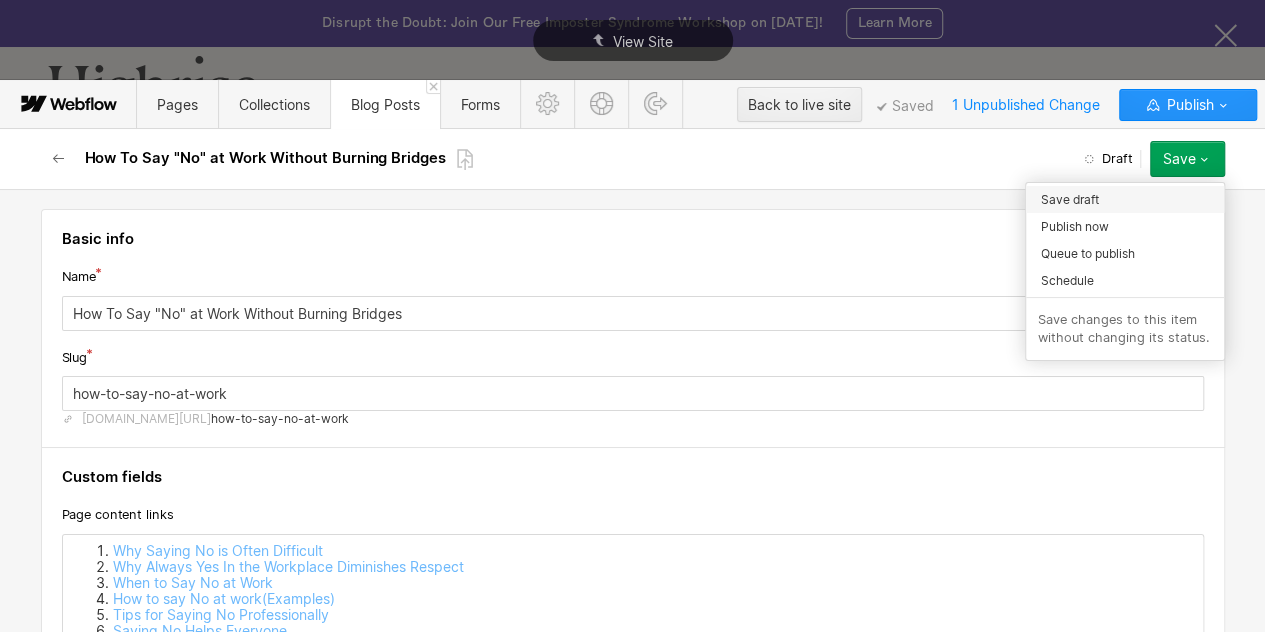 click on "Save draft" at bounding box center (1070, 199) 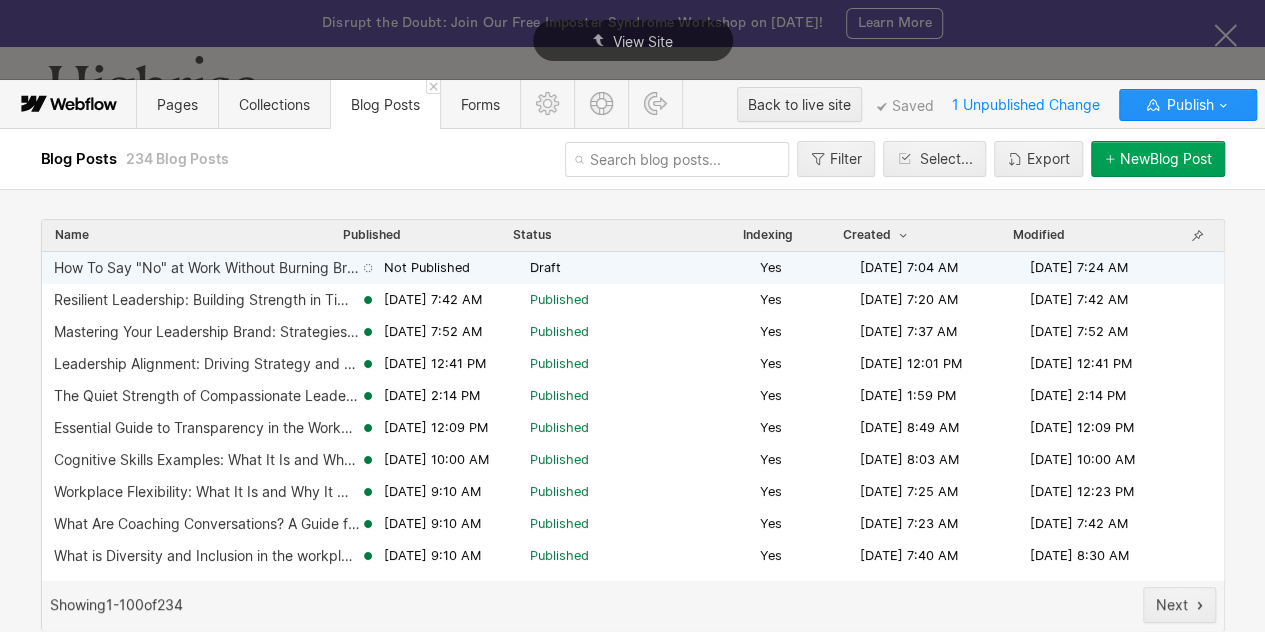 click on "[DATE] 7:04 AM" at bounding box center [909, 268] 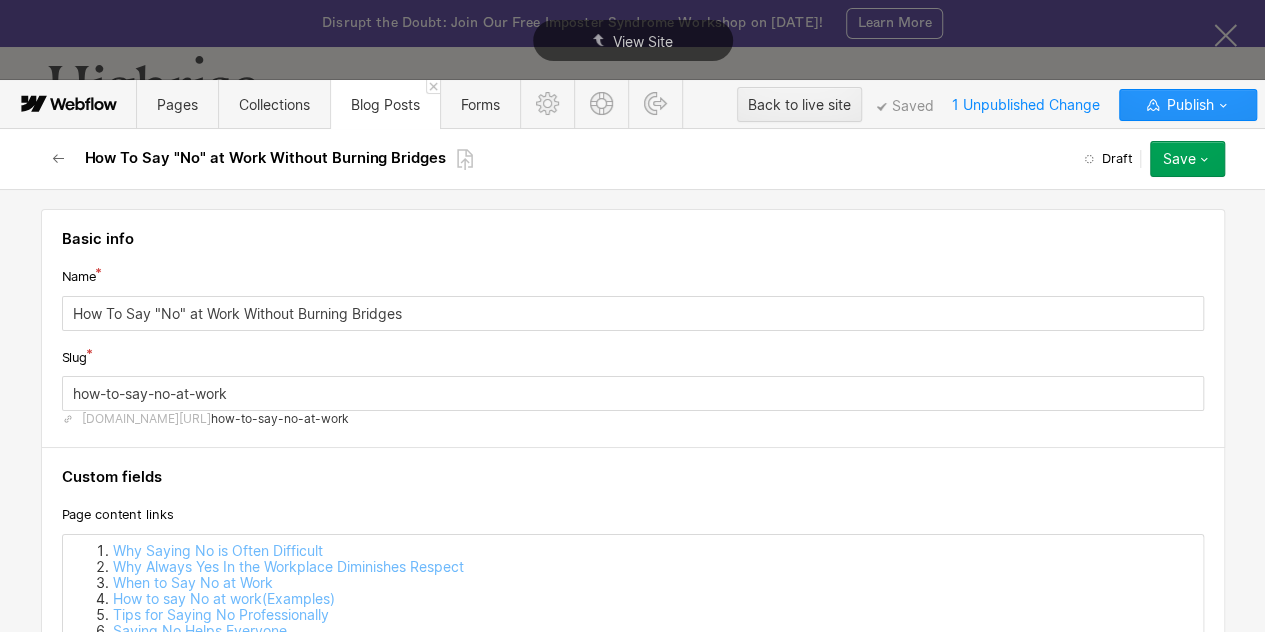 click on "Save" at bounding box center (1179, 159) 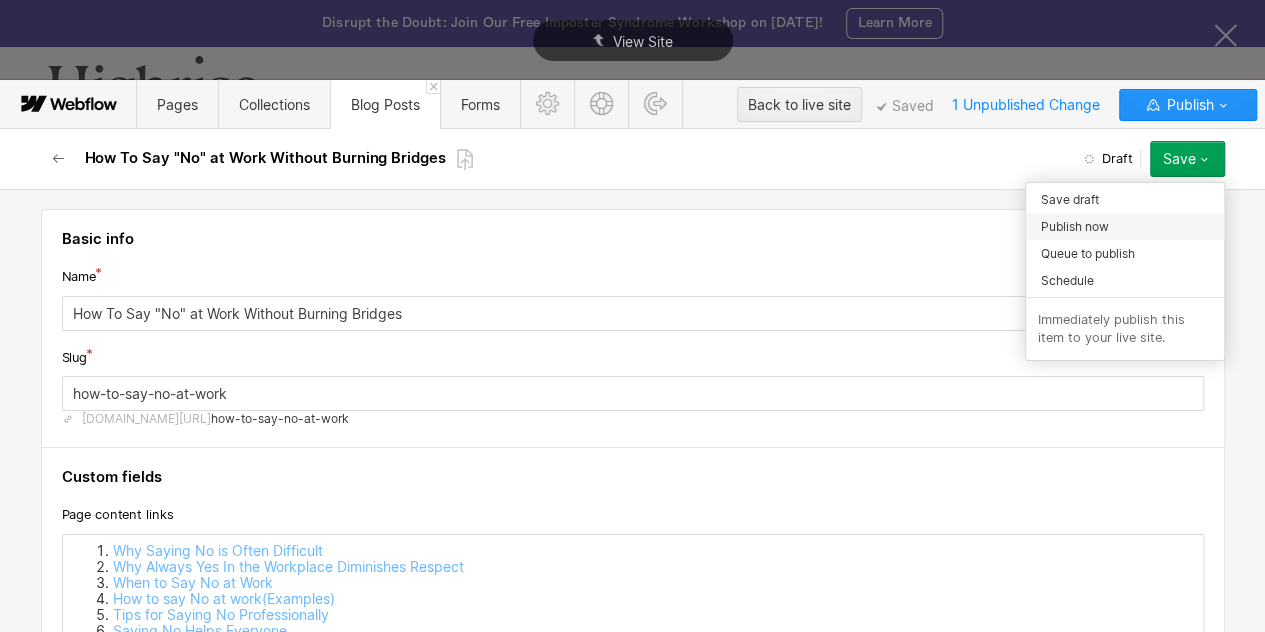 click on "Publish now" at bounding box center (1125, 226) 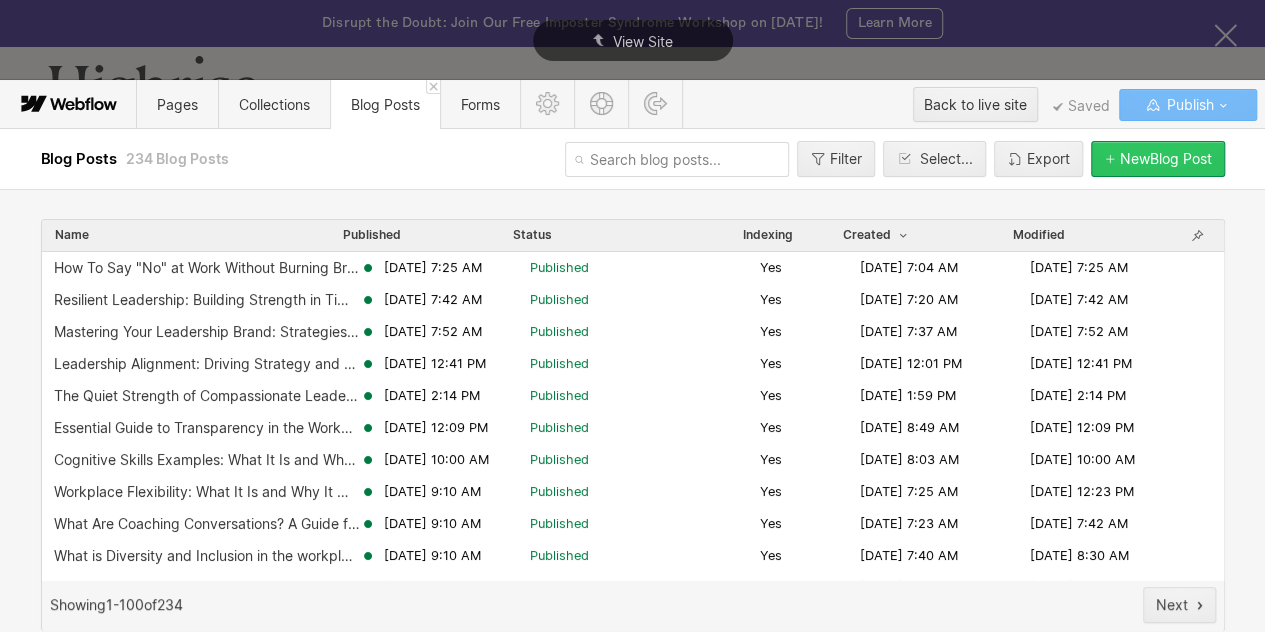click on "New  Blog Post" at bounding box center [1166, 159] 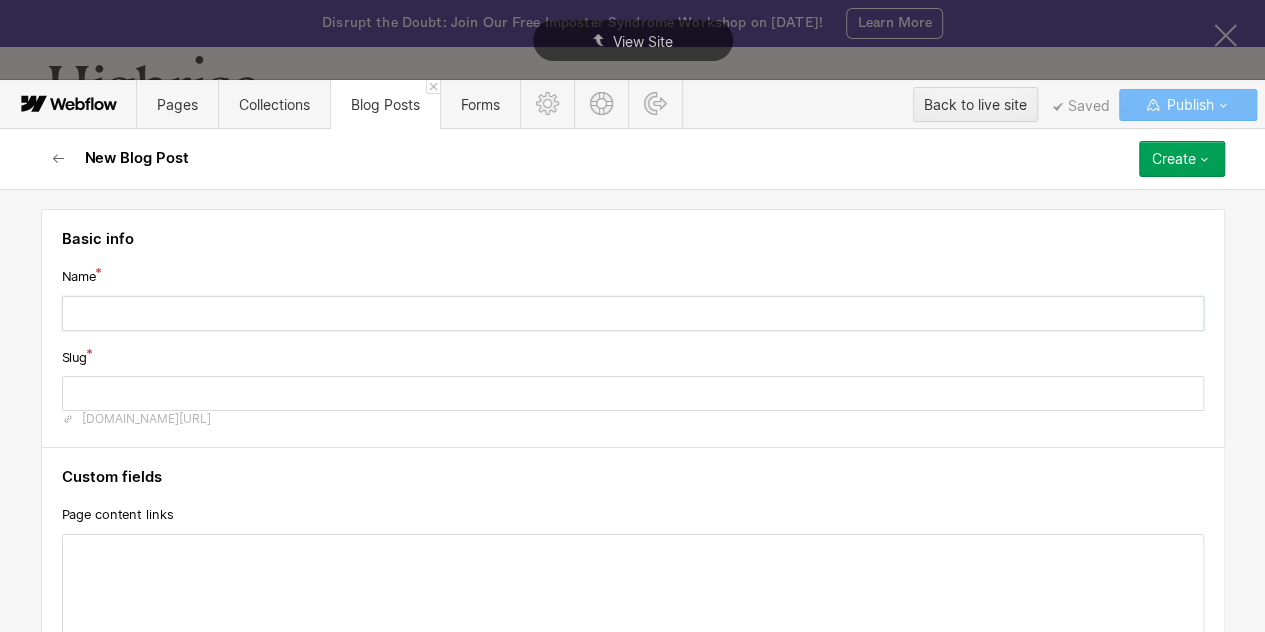 click at bounding box center [633, 313] 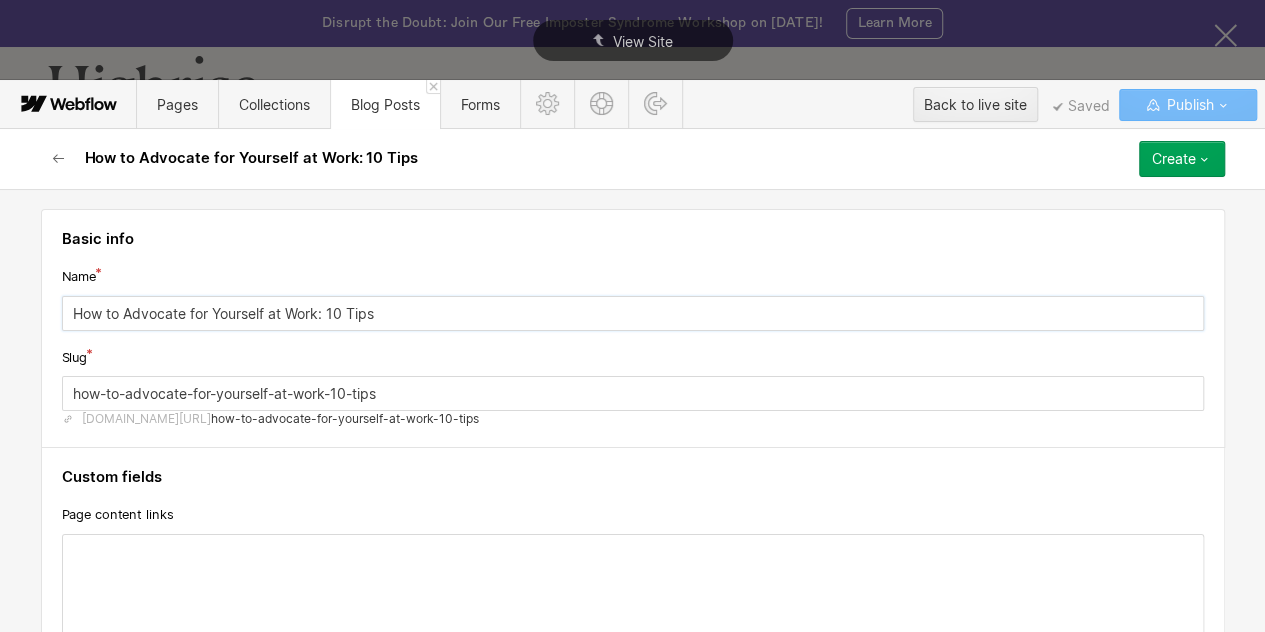type on "how-to-advocate-for-yourself-at-work-10-tips" 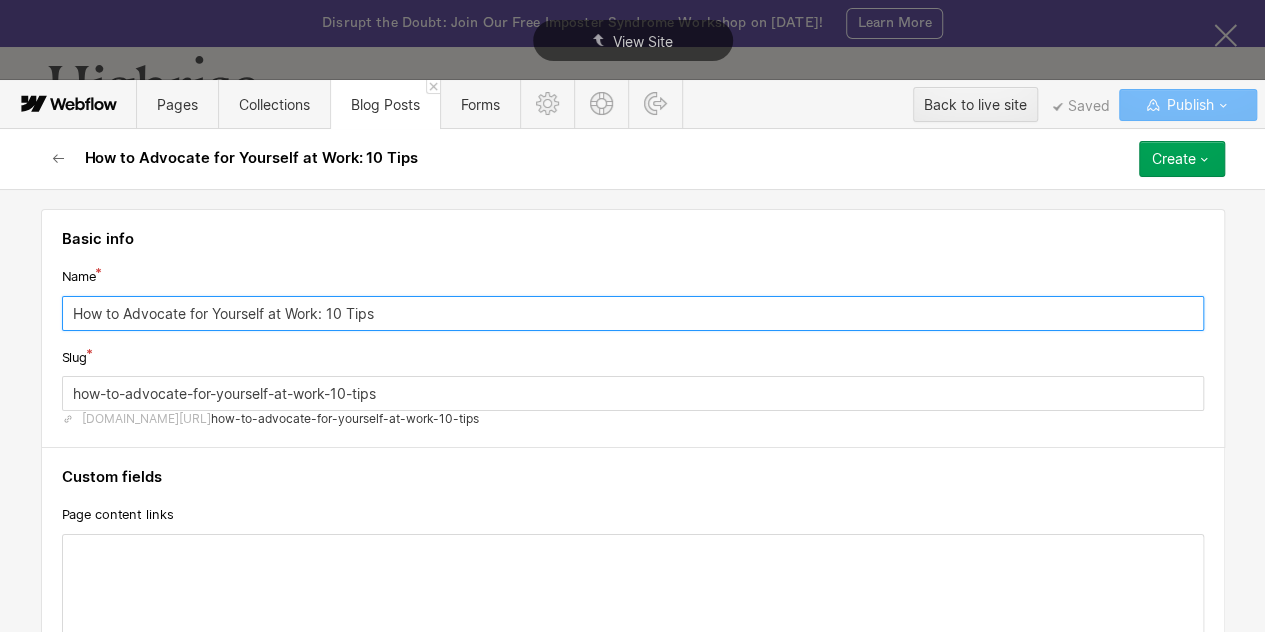 type on "How to Advocate for Yourself at Work: 10 Tips" 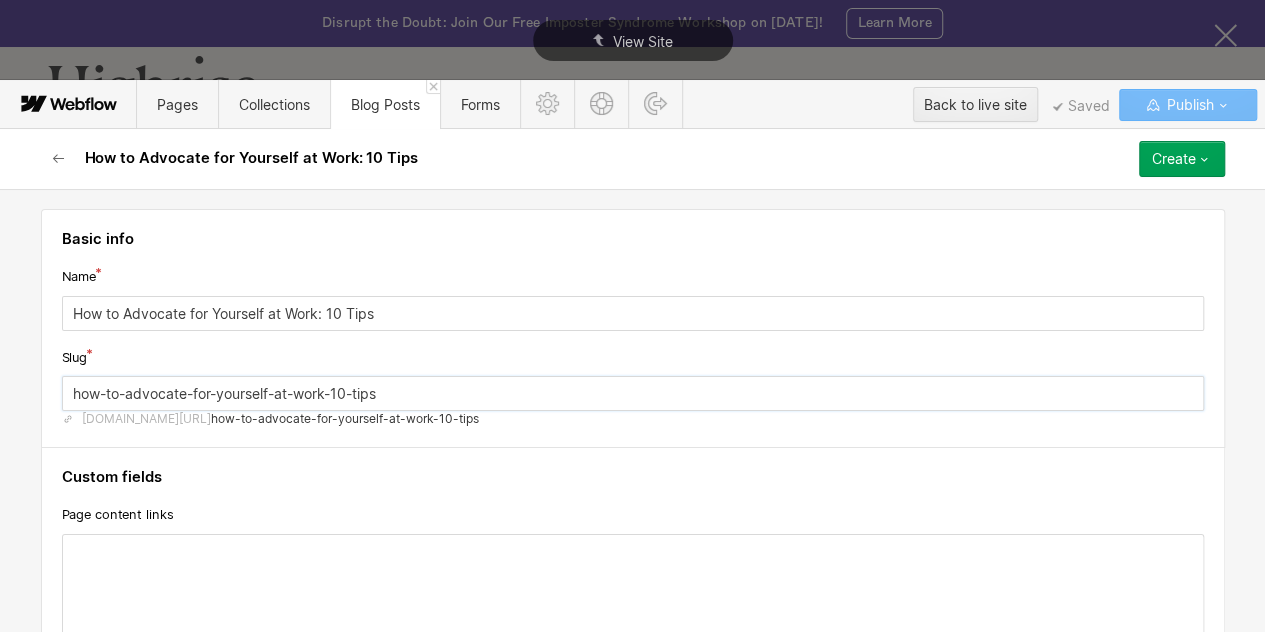 click on "how-to-advocate-for-yourself-at-work-10-tips" at bounding box center (633, 393) 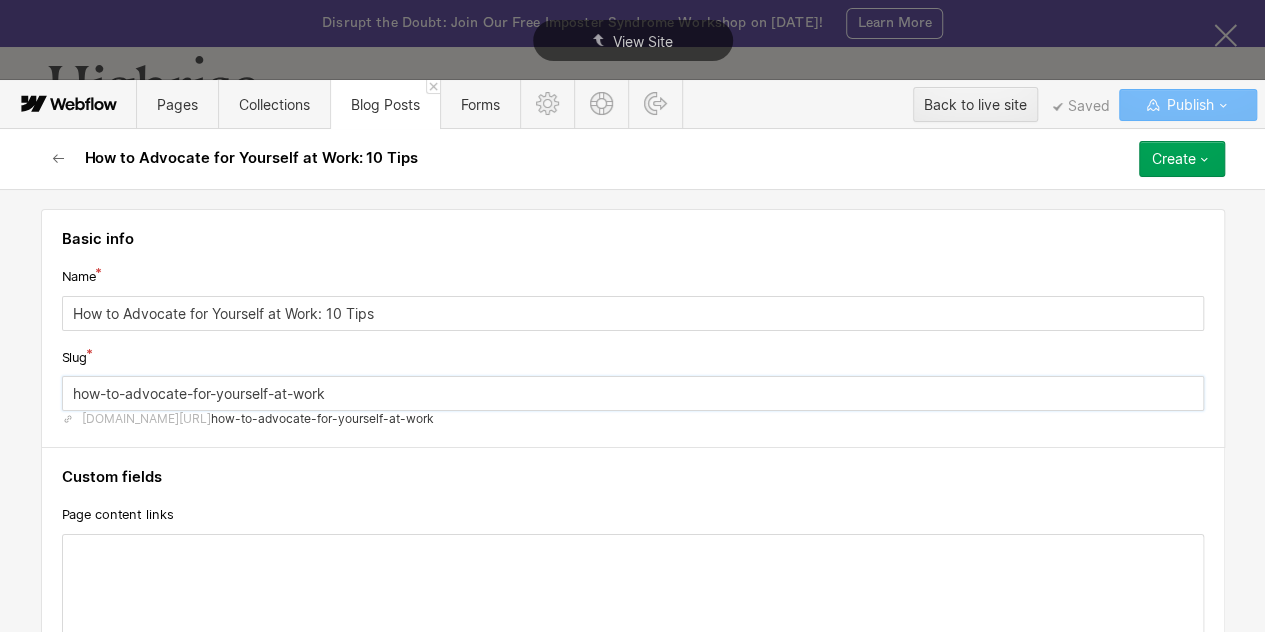 click on "how-to-advocate-for-yourself-at-work" at bounding box center (633, 393) 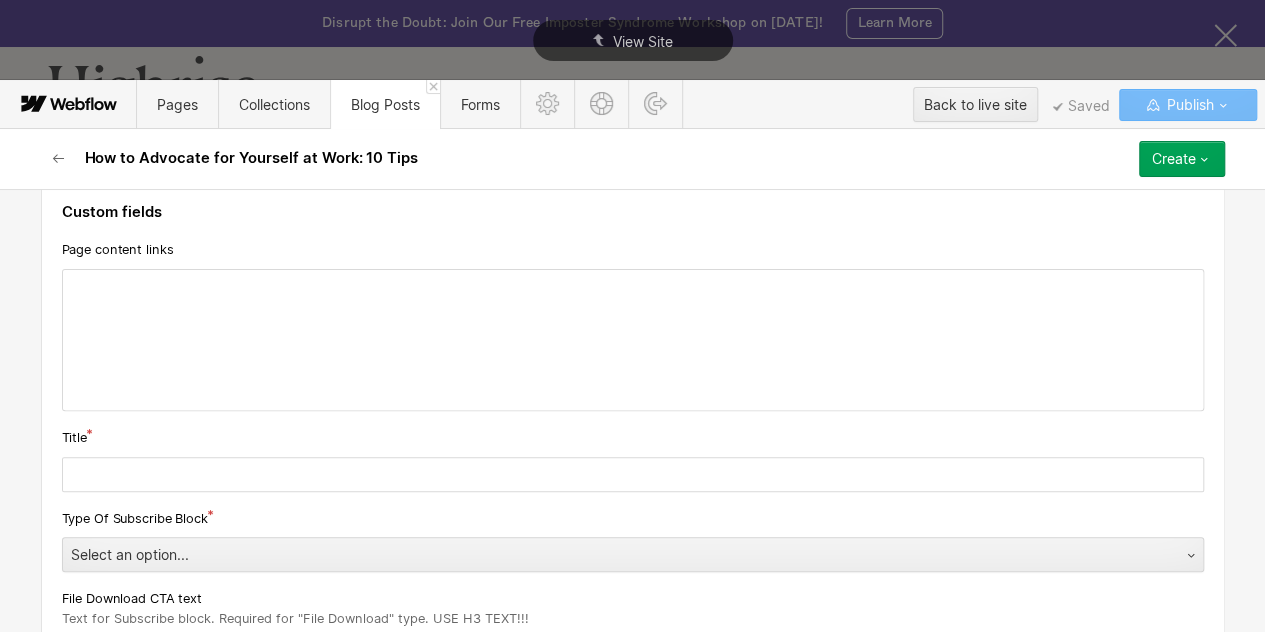 scroll, scrollTop: 266, scrollLeft: 0, axis: vertical 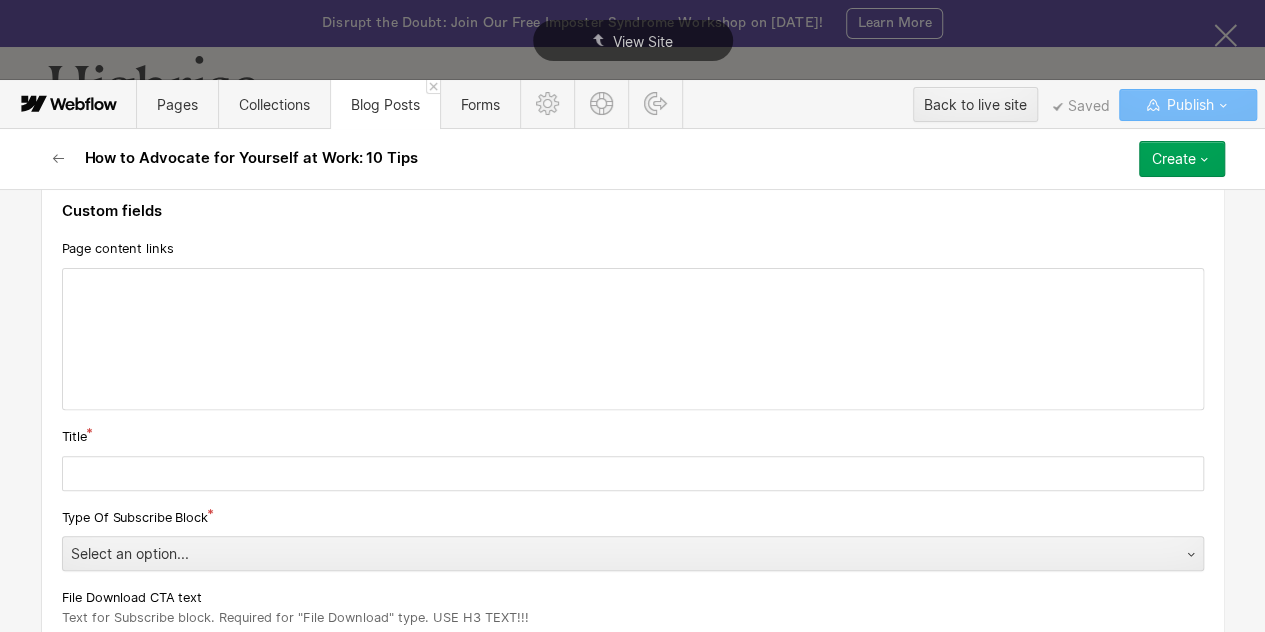 type on "how-to-advocate-for-yourself-at-work" 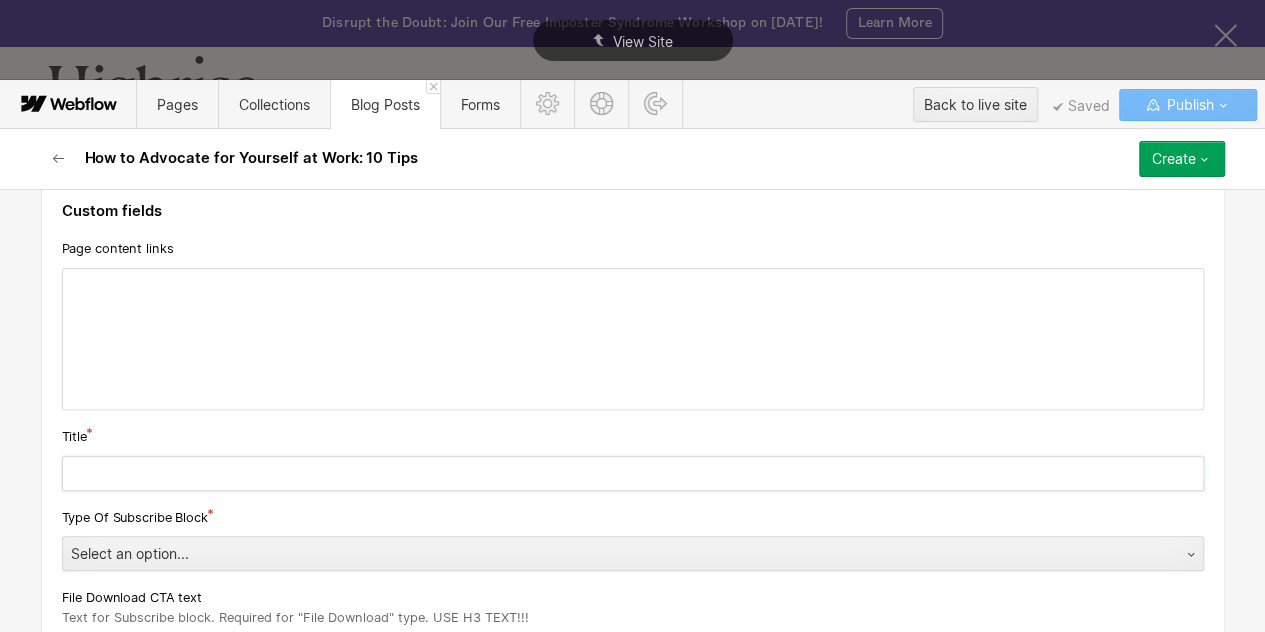 click at bounding box center (633, 473) 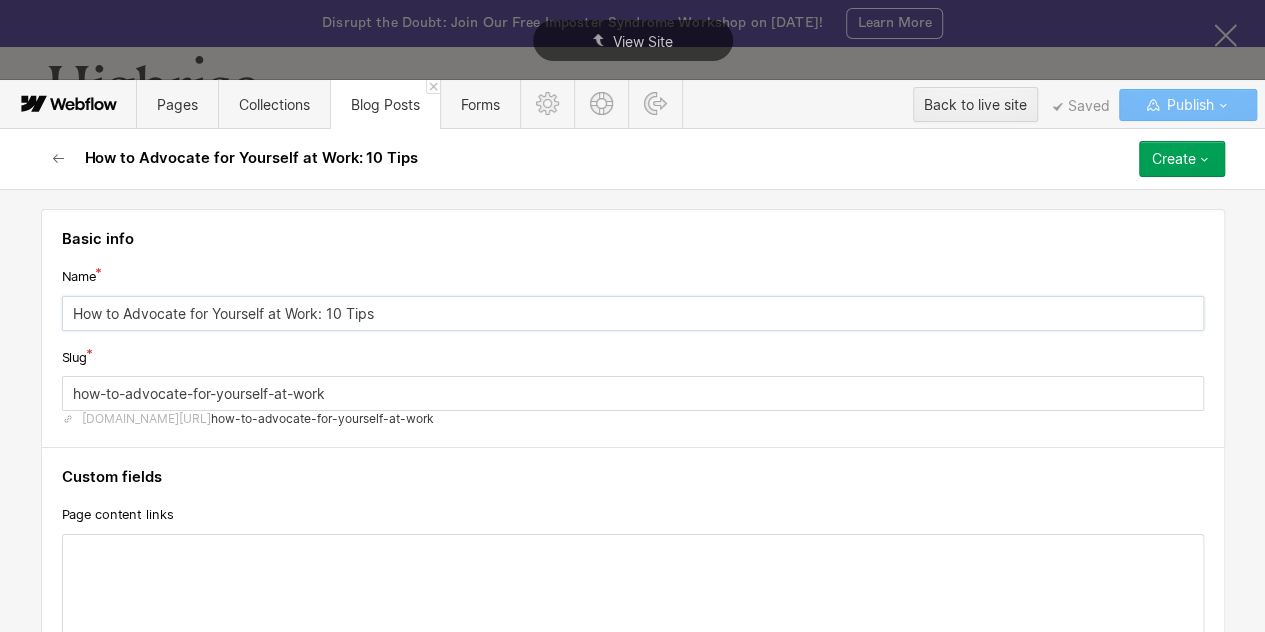 click on "How to Advocate for Yourself at Work: 10 Tips" at bounding box center (633, 313) 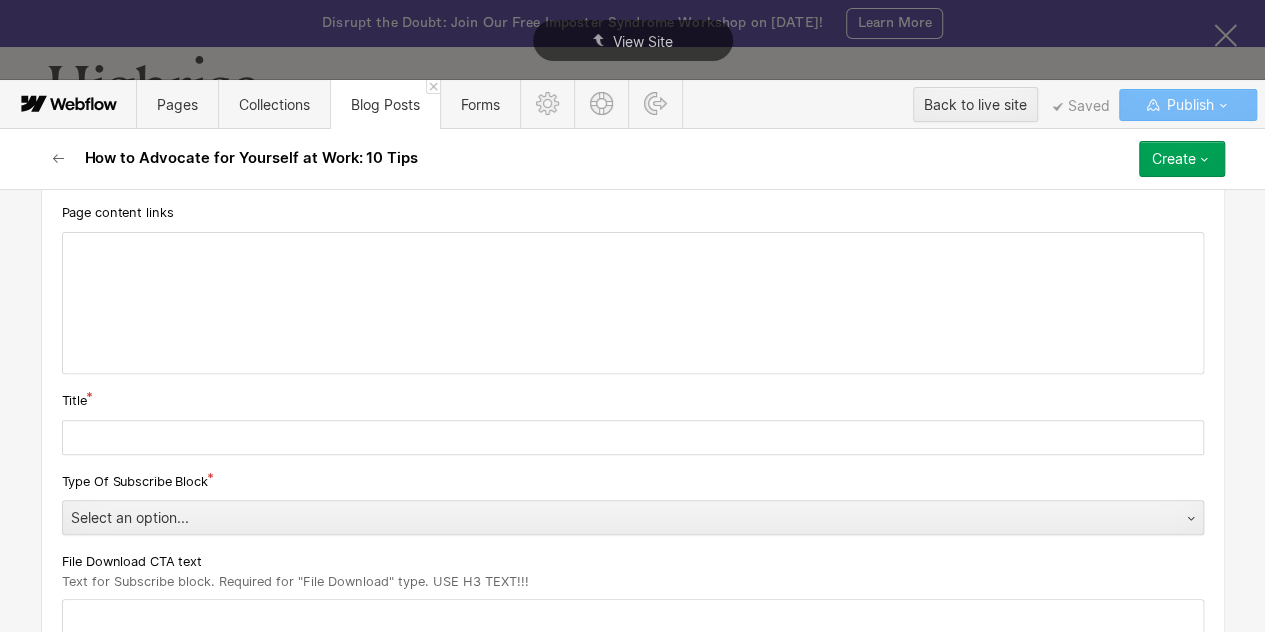 scroll, scrollTop: 324, scrollLeft: 0, axis: vertical 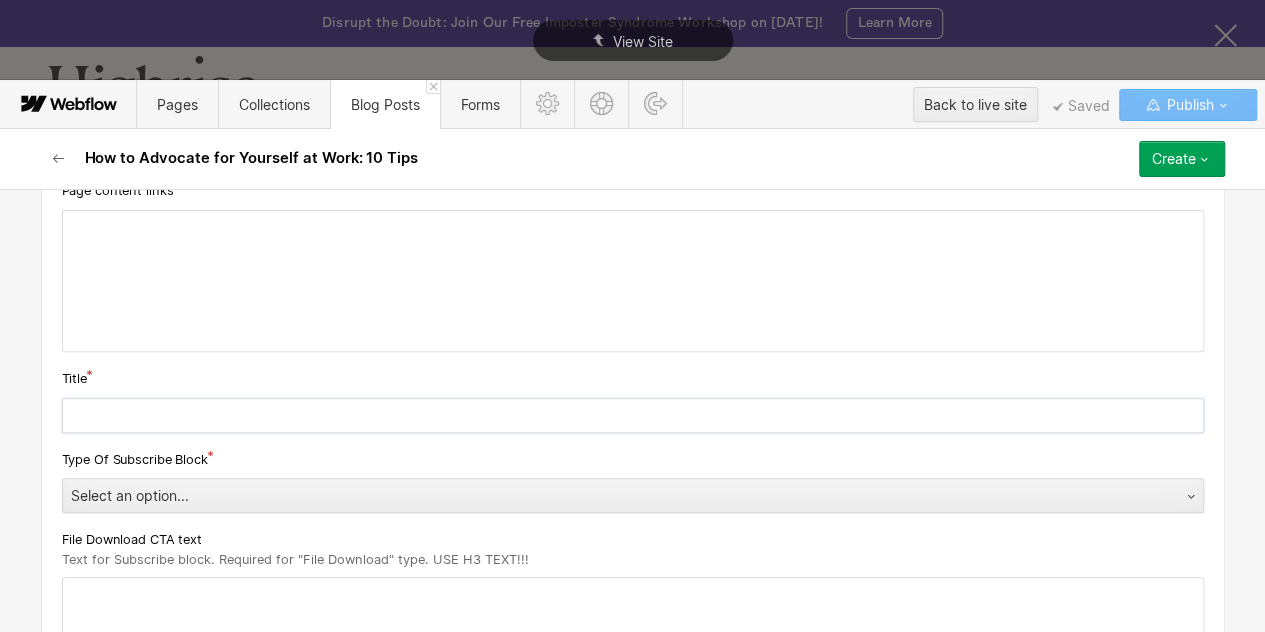 click at bounding box center (633, 415) 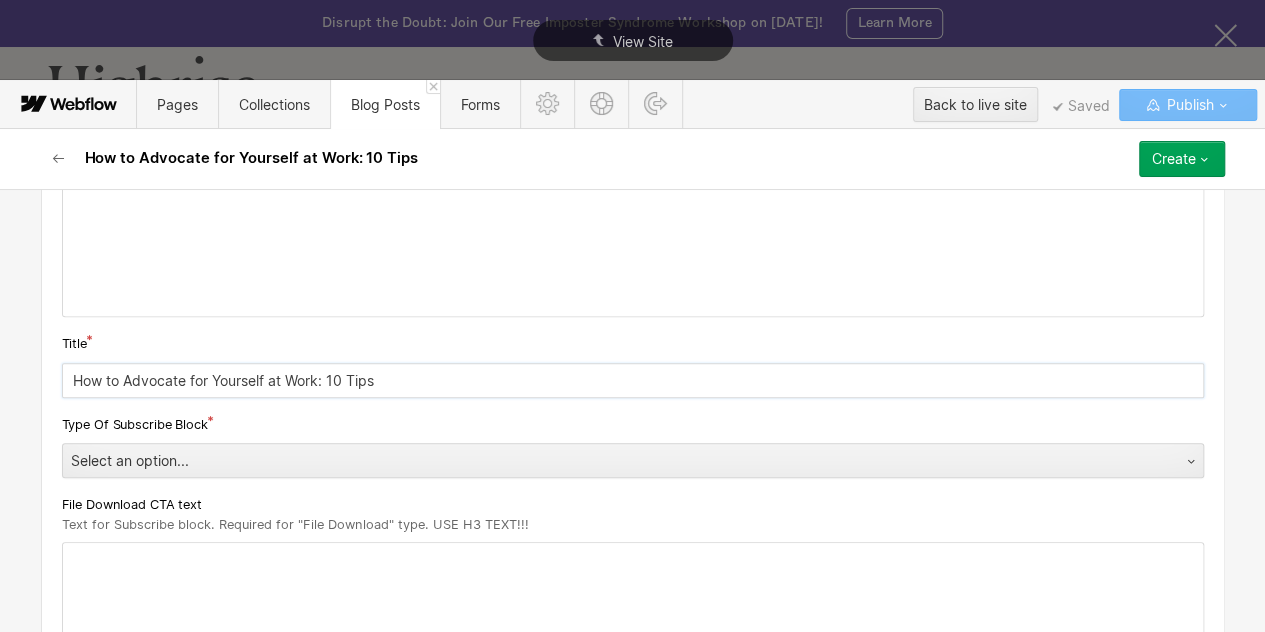 scroll, scrollTop: 361, scrollLeft: 0, axis: vertical 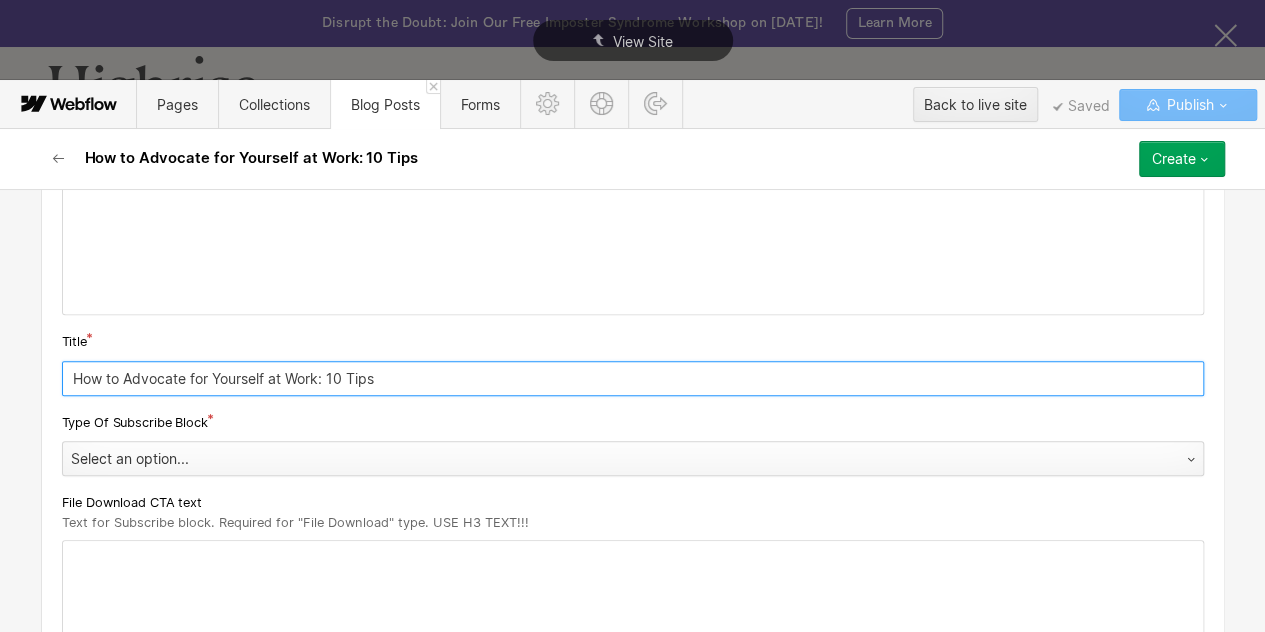 type on "How to Advocate for Yourself at Work: 10 Tips" 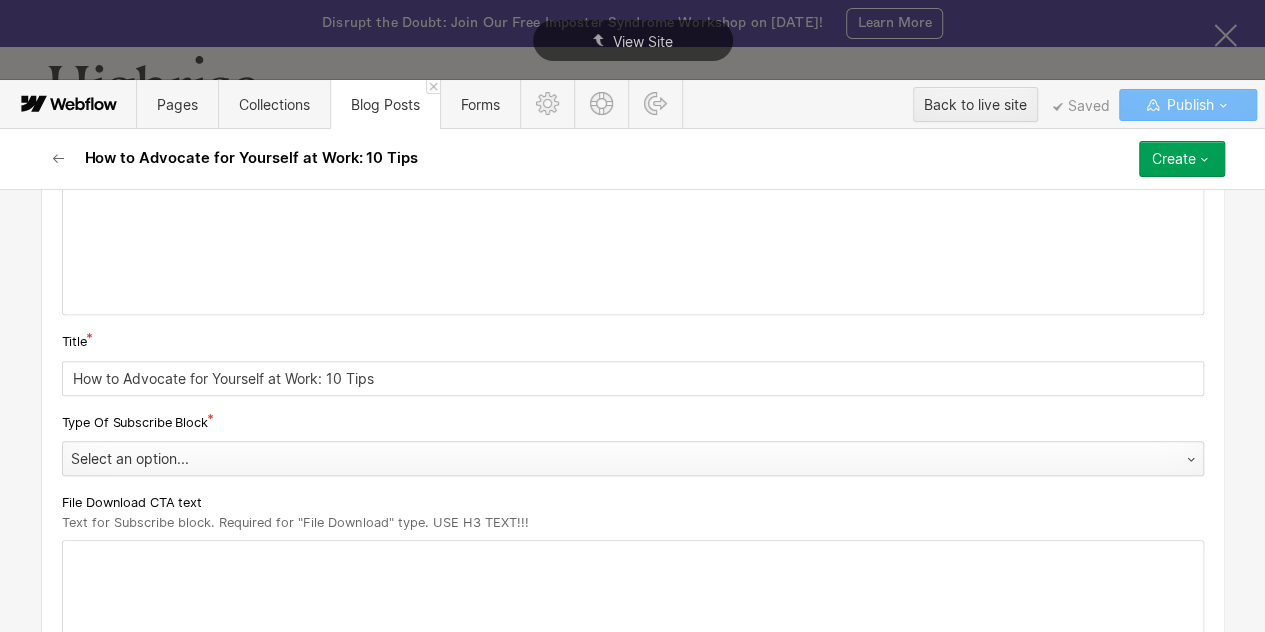 click on "Select an option..." at bounding box center (613, 459) 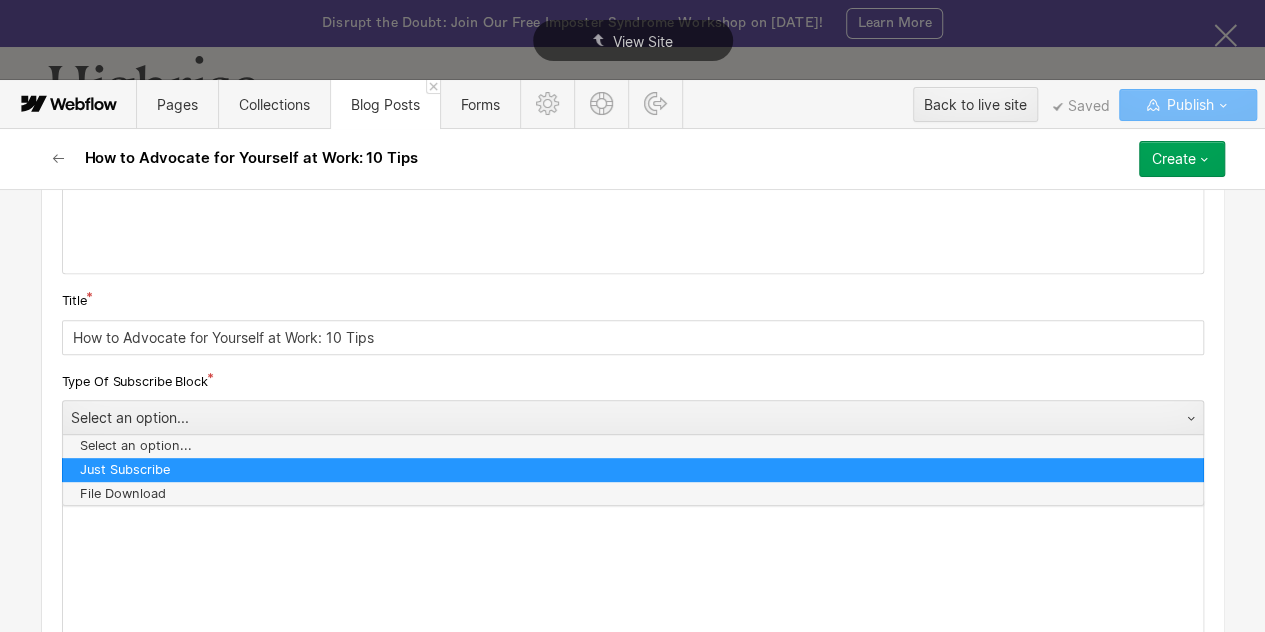 scroll, scrollTop: 403, scrollLeft: 0, axis: vertical 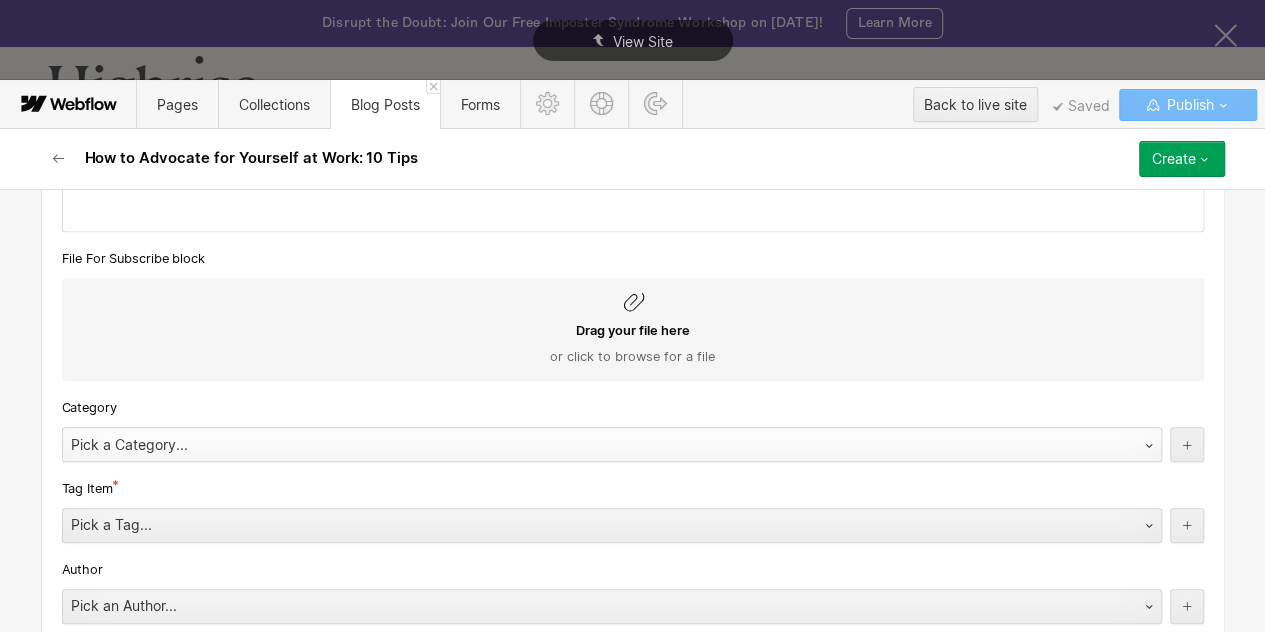 click on "Pick a Category..." at bounding box center (592, 445) 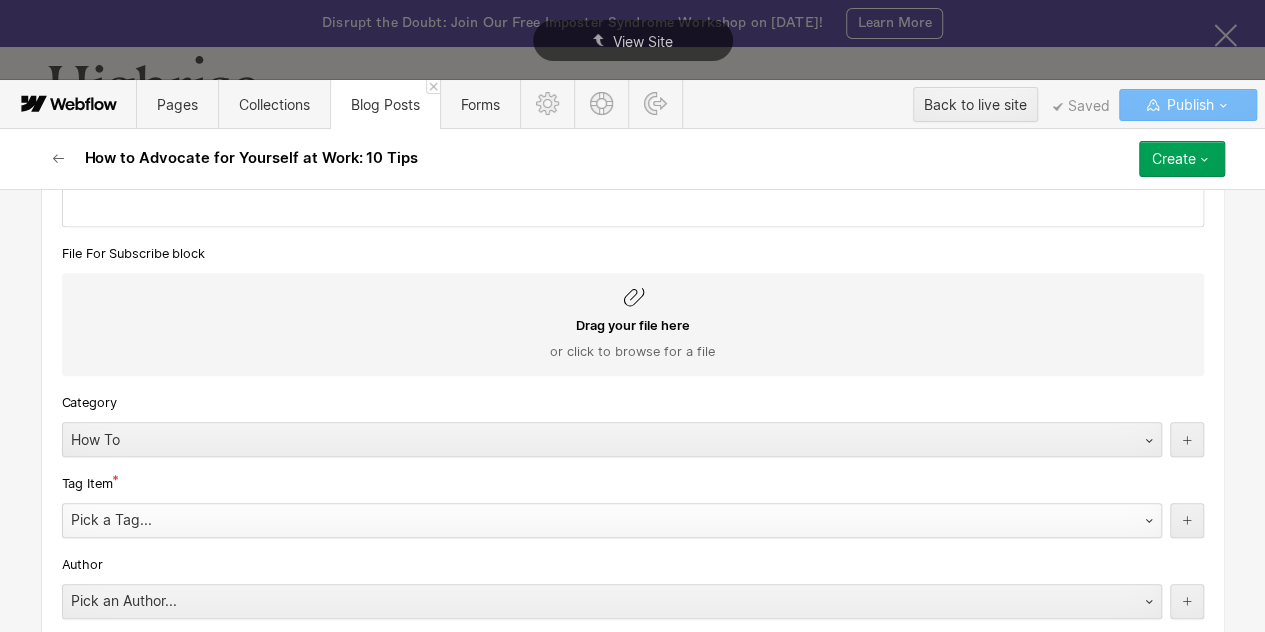 scroll, scrollTop: 818, scrollLeft: 0, axis: vertical 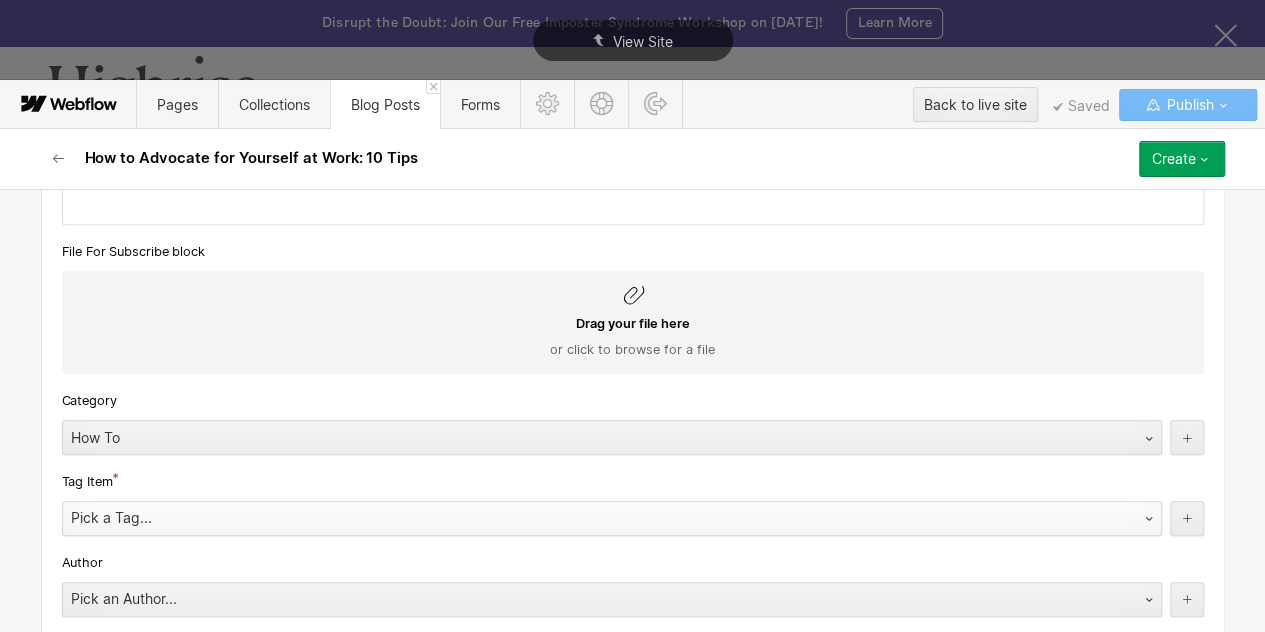 click on "Pick a Tag..." at bounding box center [592, 518] 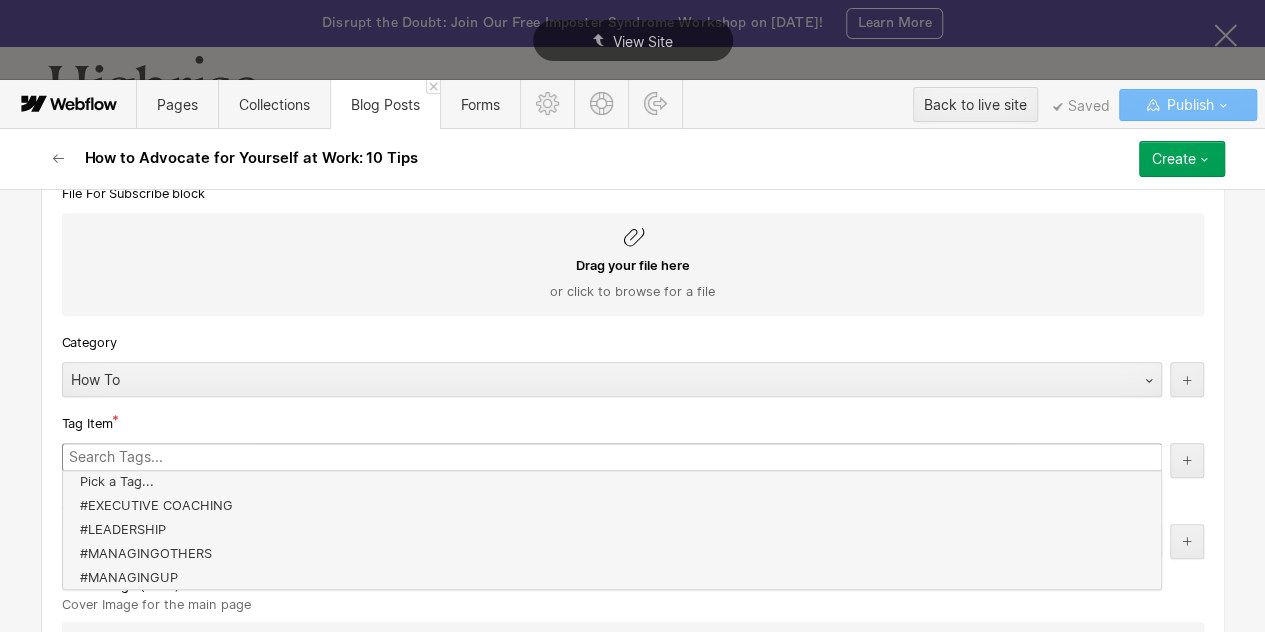 scroll, scrollTop: 883, scrollLeft: 0, axis: vertical 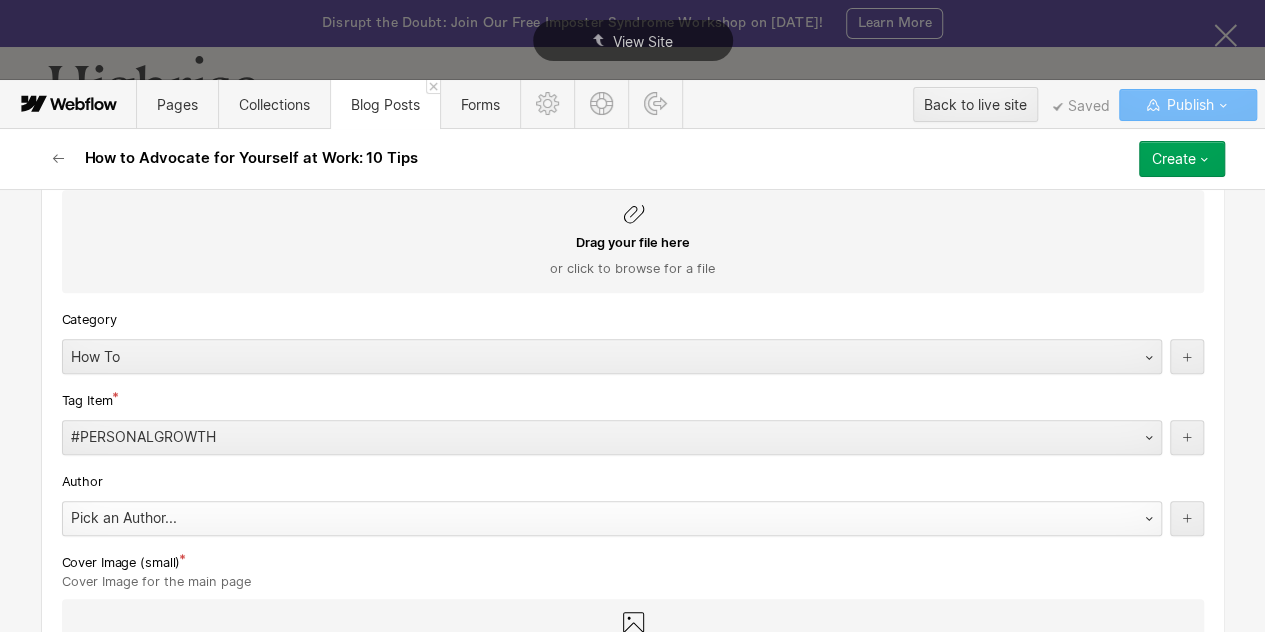 click on "Pick an Author..." at bounding box center (592, 518) 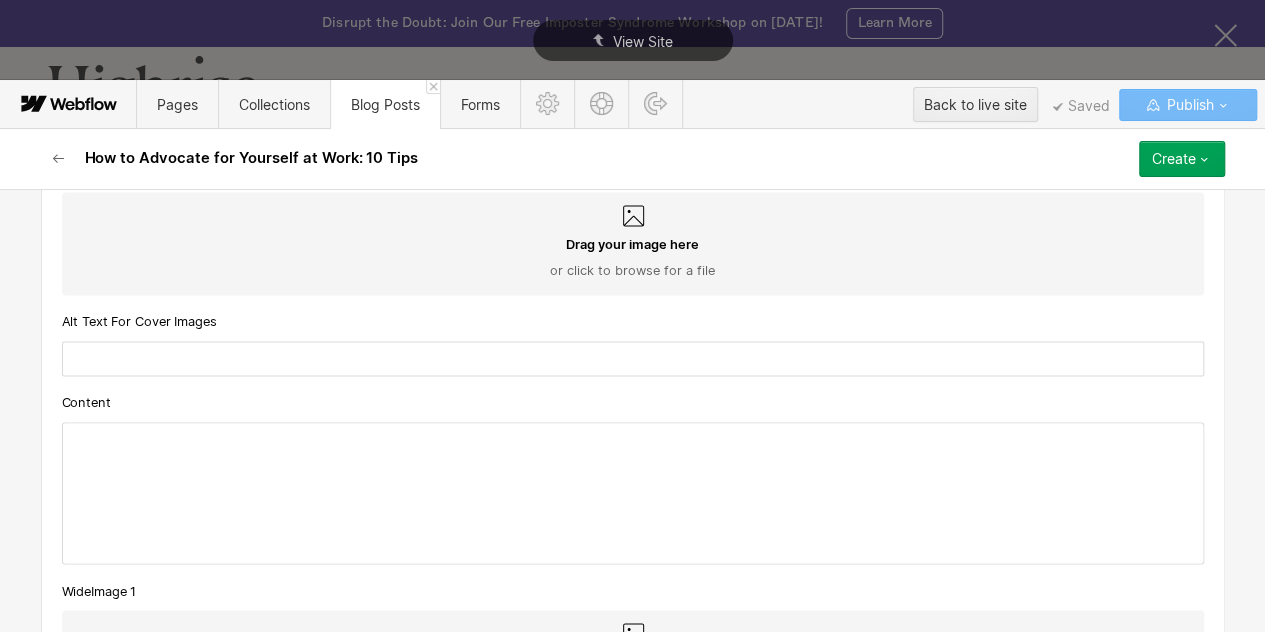 scroll, scrollTop: 1606, scrollLeft: 0, axis: vertical 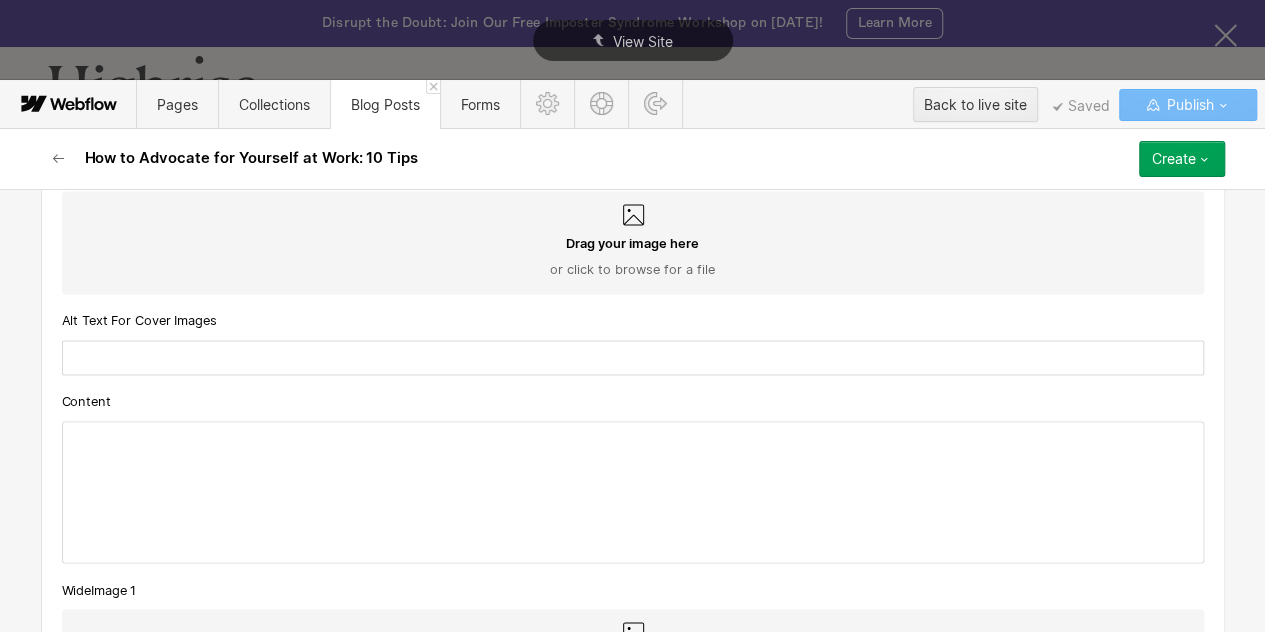 click at bounding box center (633, 492) 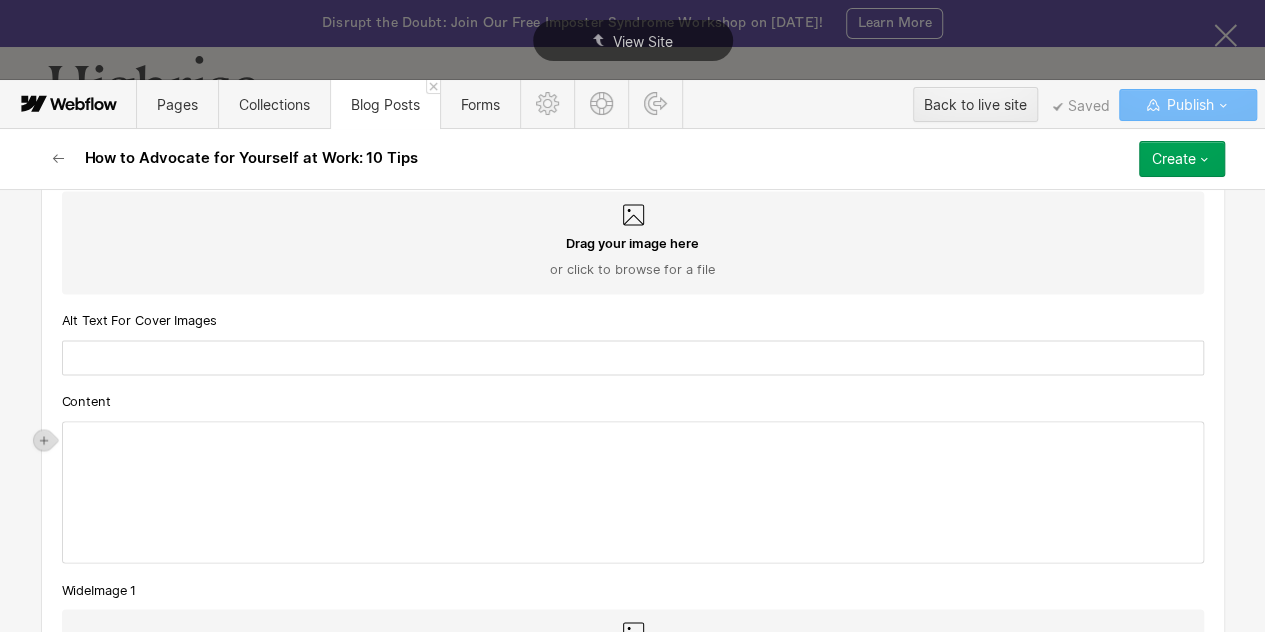 click on "‍" at bounding box center [633, 438] 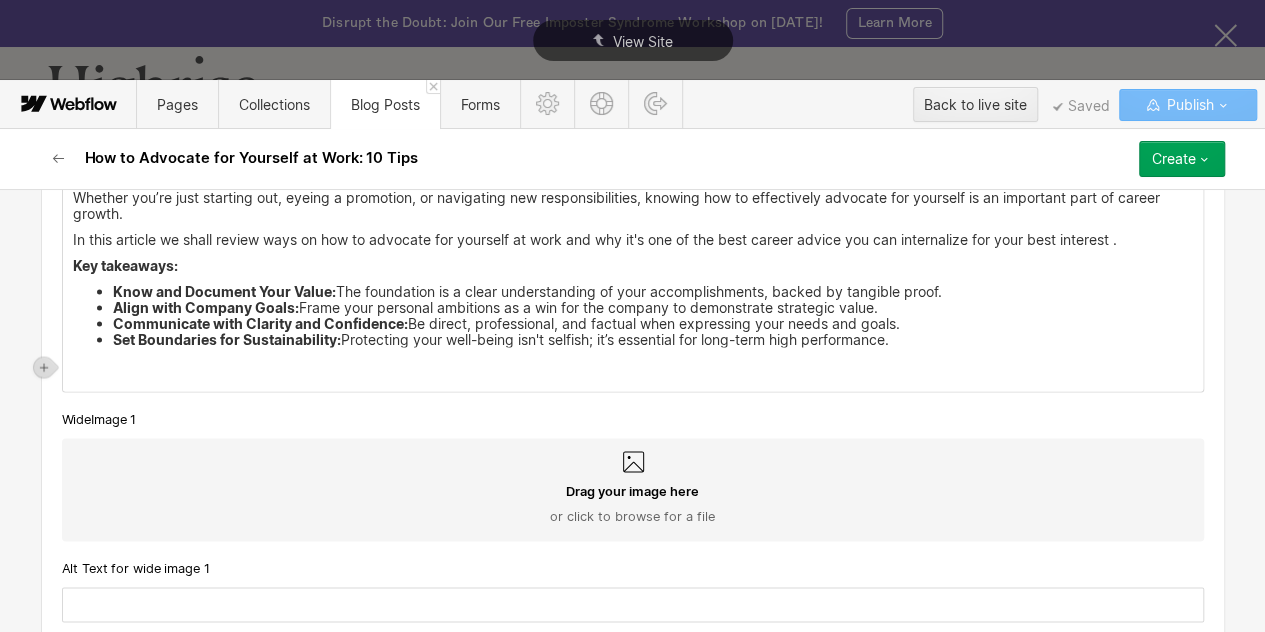 scroll, scrollTop: 1904, scrollLeft: 0, axis: vertical 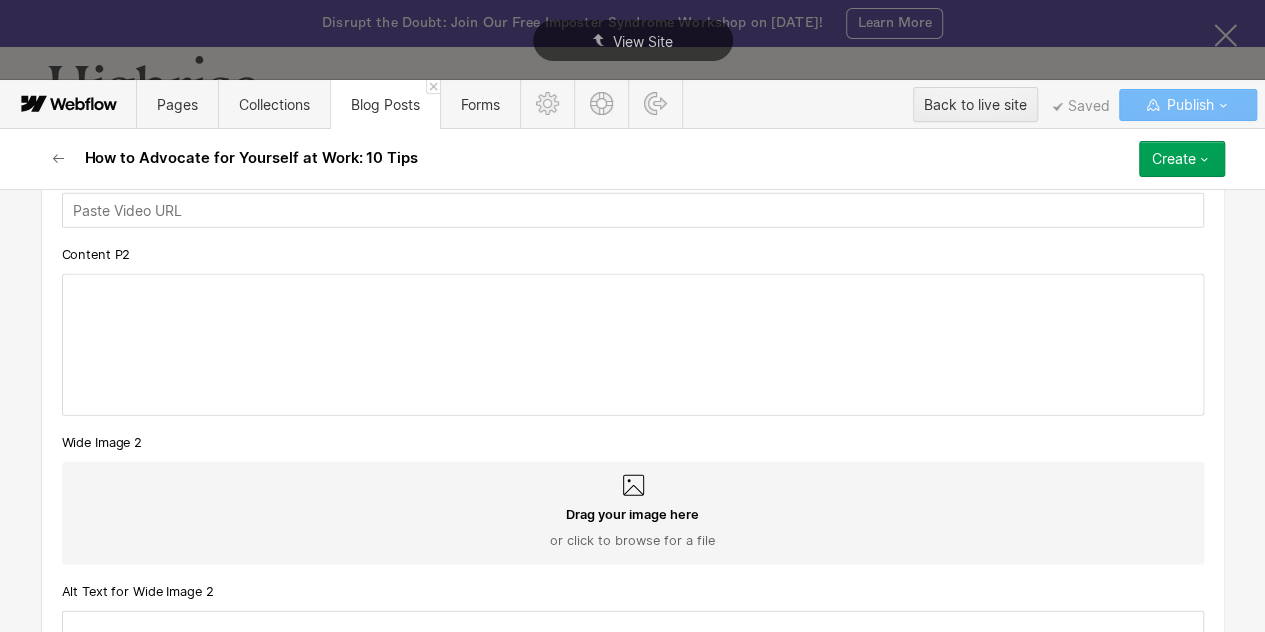 click at bounding box center [633, 345] 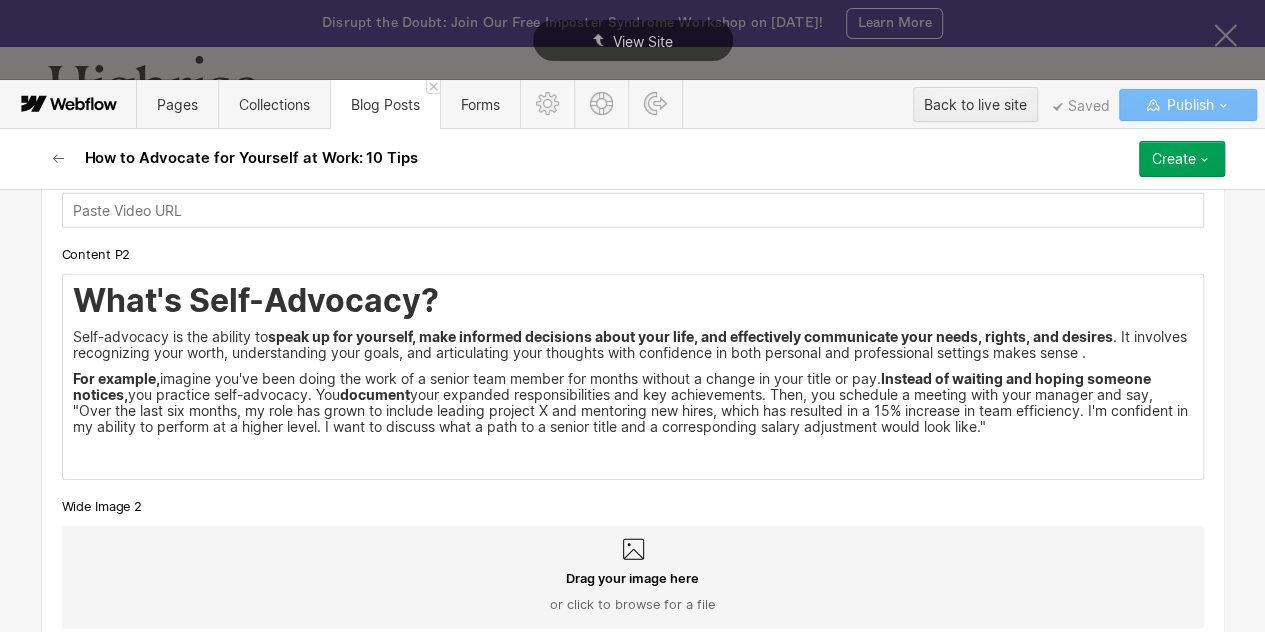 scroll, scrollTop: 2462, scrollLeft: 0, axis: vertical 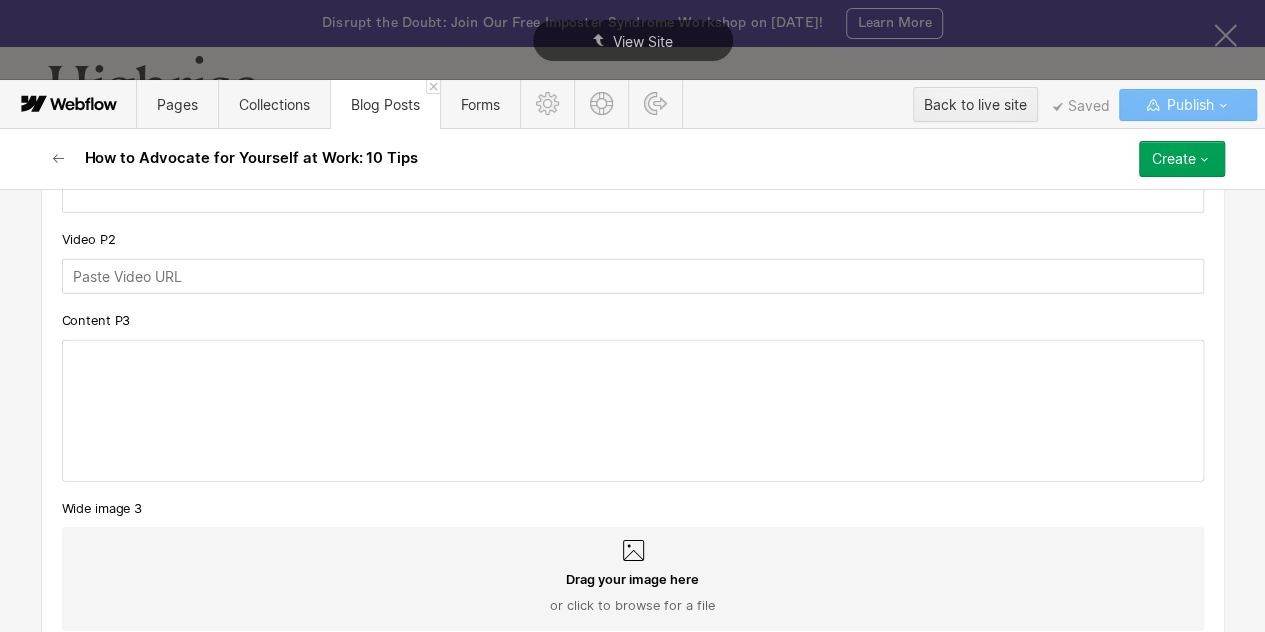 click at bounding box center [633, 411] 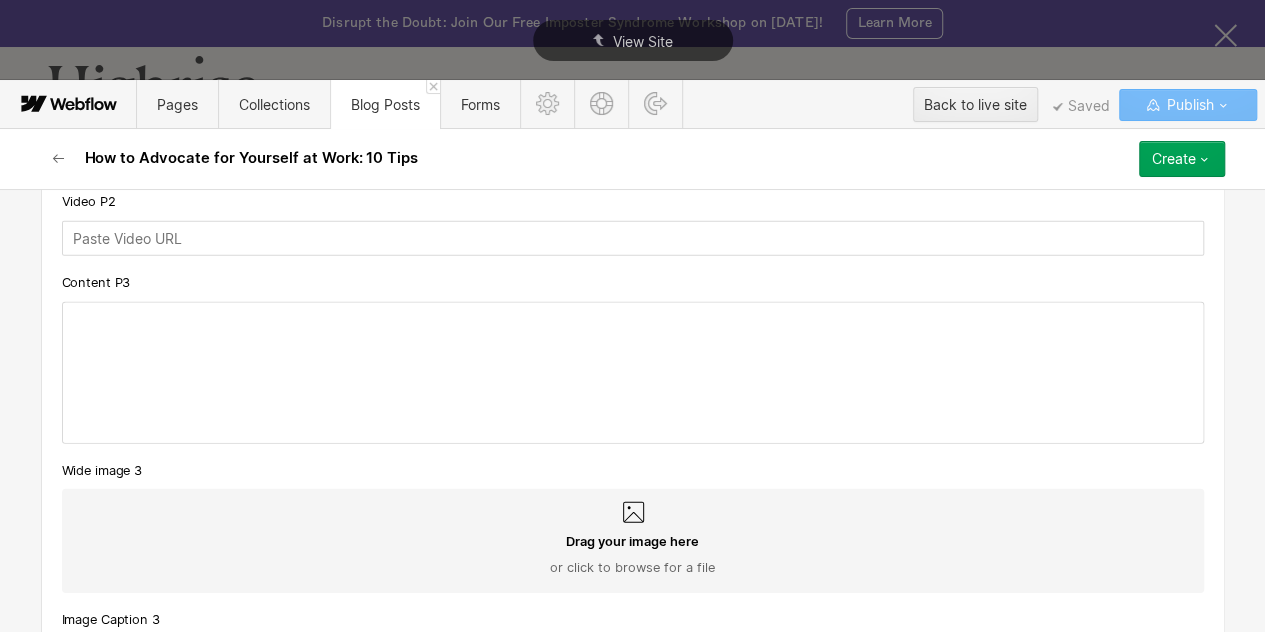scroll, scrollTop: 2986, scrollLeft: 0, axis: vertical 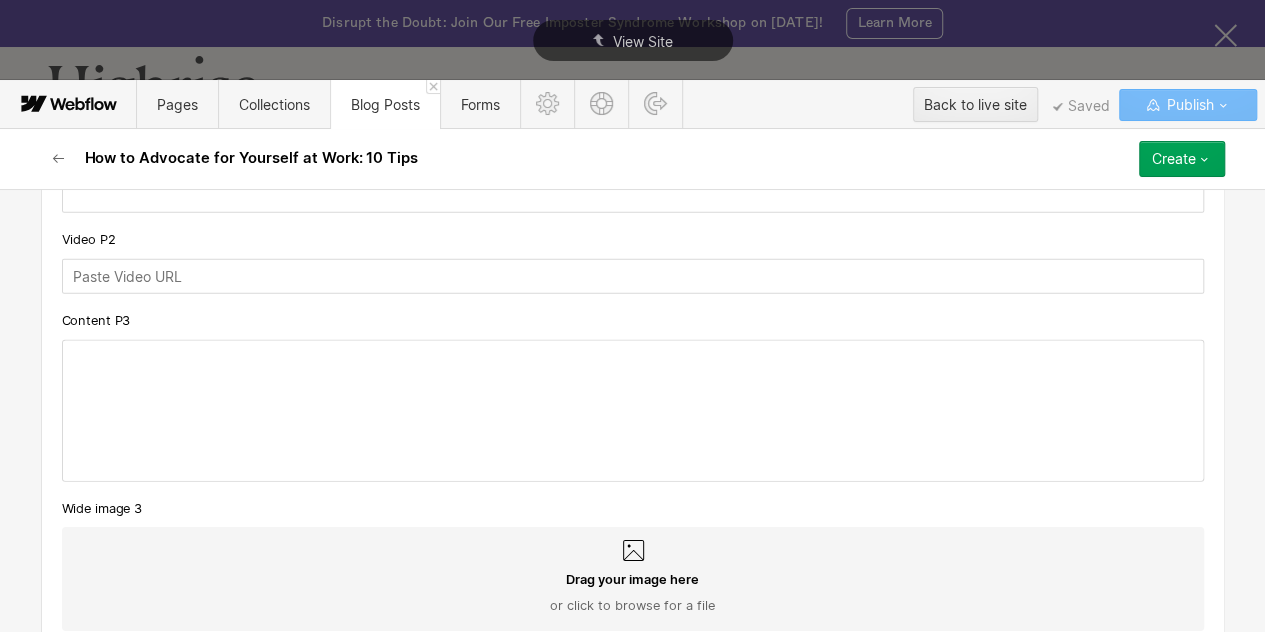 click at bounding box center [633, 411] 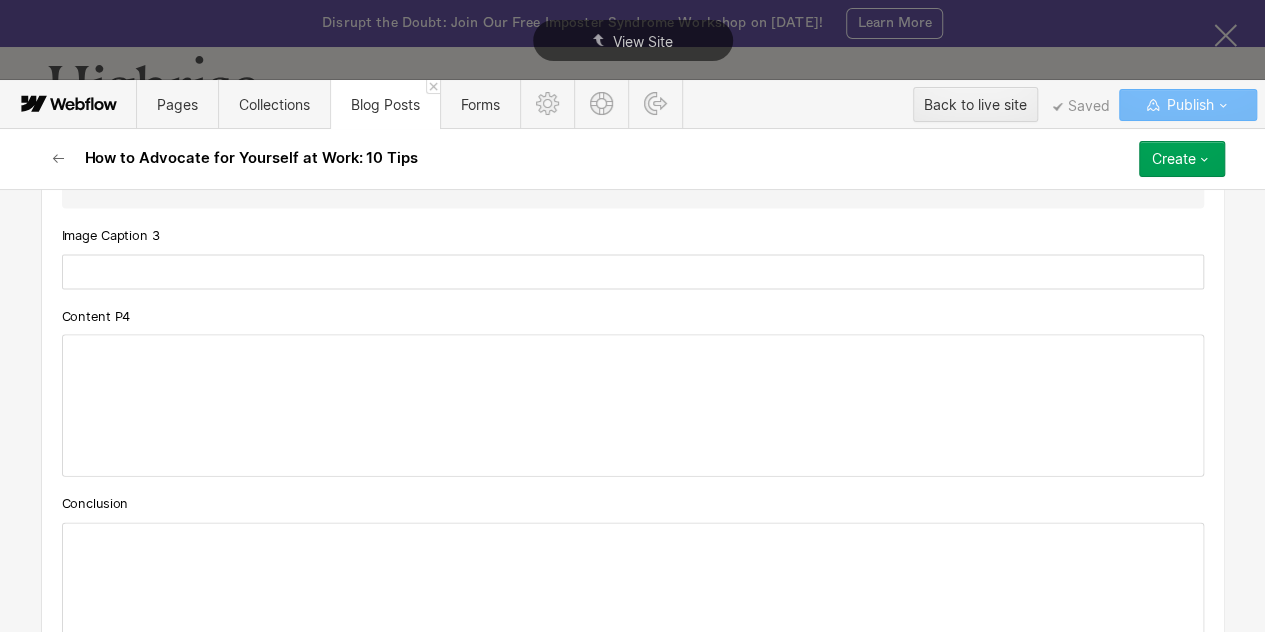 scroll, scrollTop: 5933, scrollLeft: 0, axis: vertical 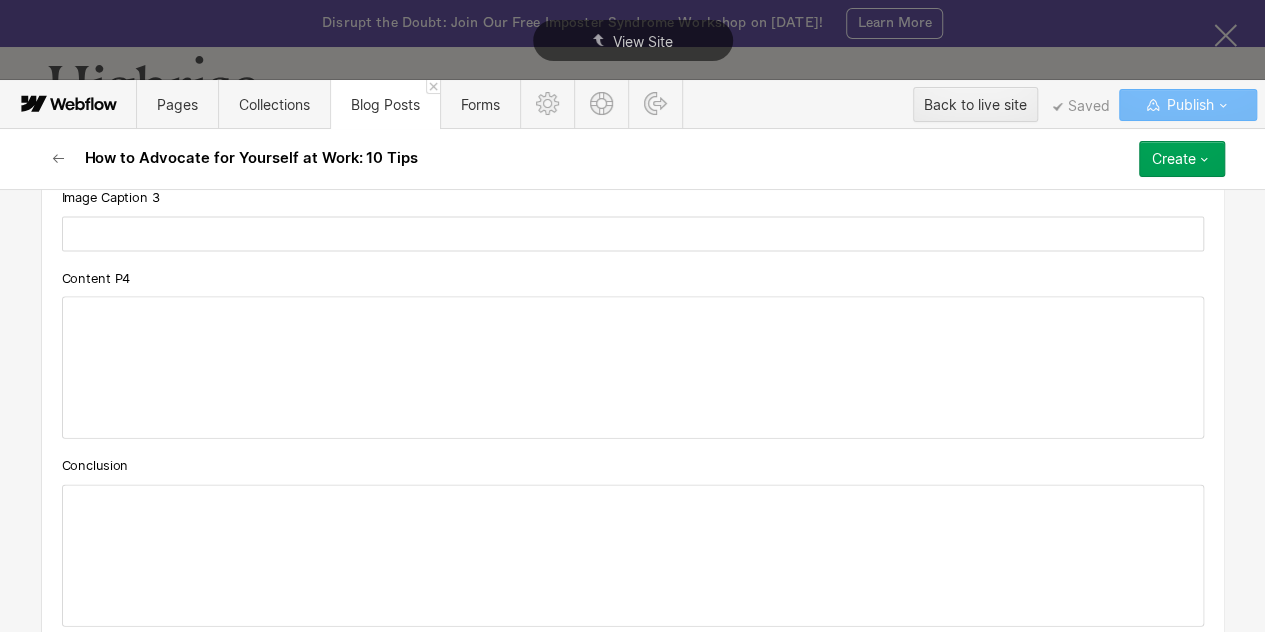 click at bounding box center (633, 368) 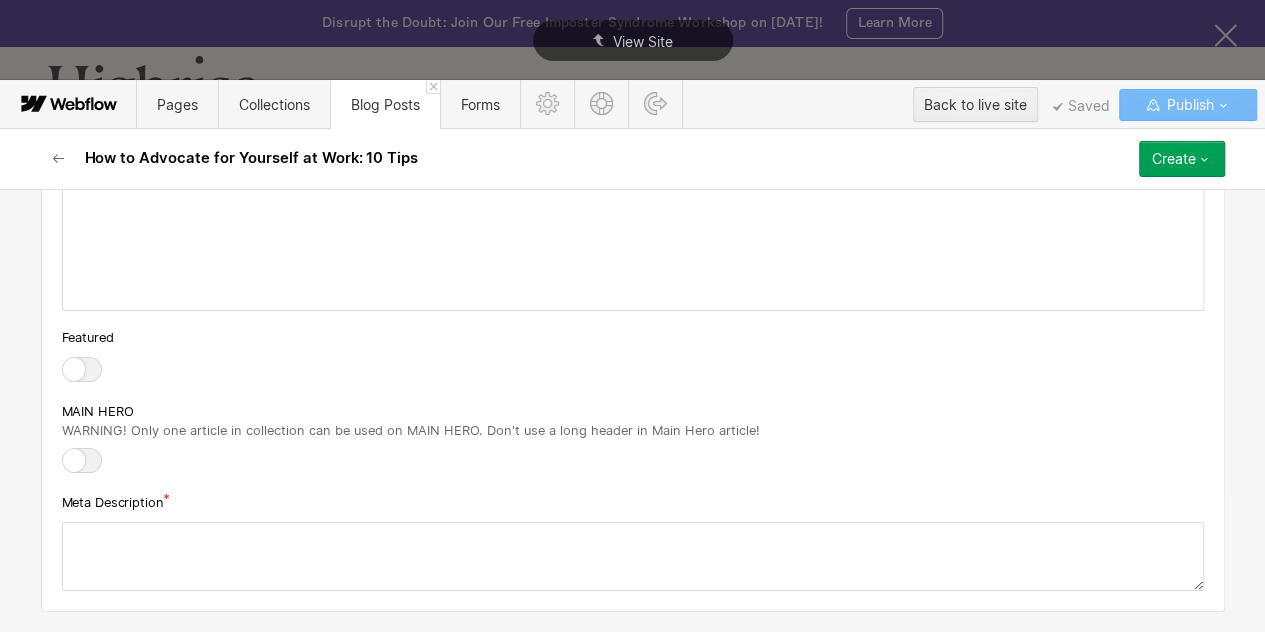 click at bounding box center [633, 52] 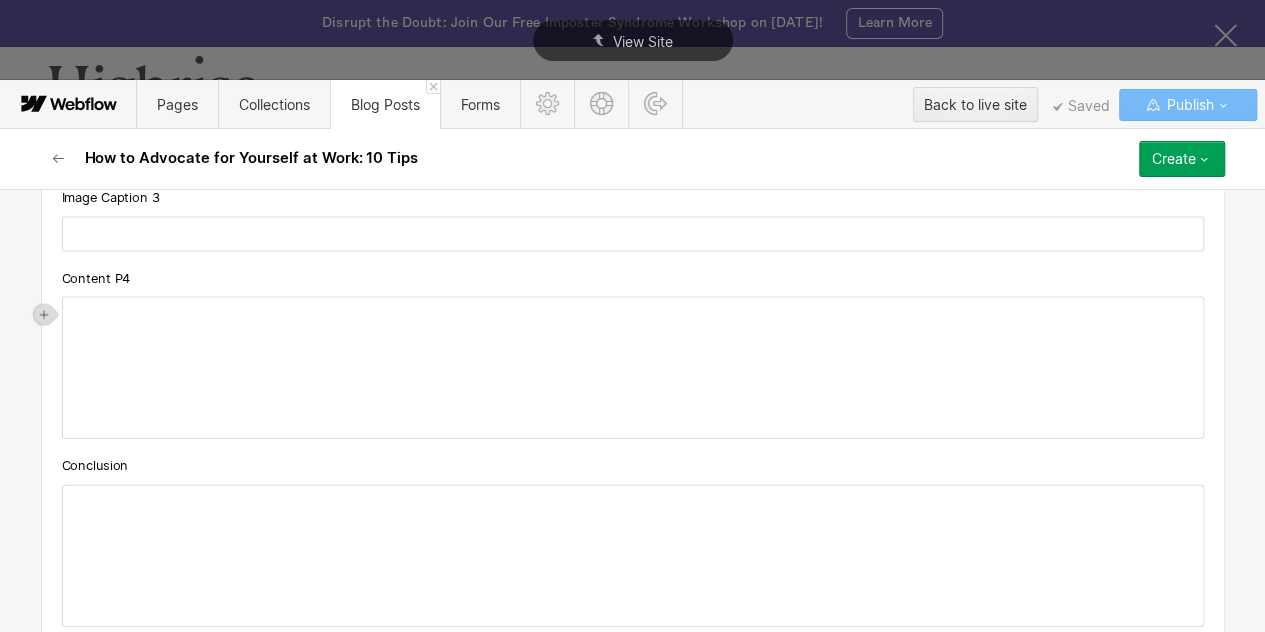 scroll, scrollTop: 5933, scrollLeft: 0, axis: vertical 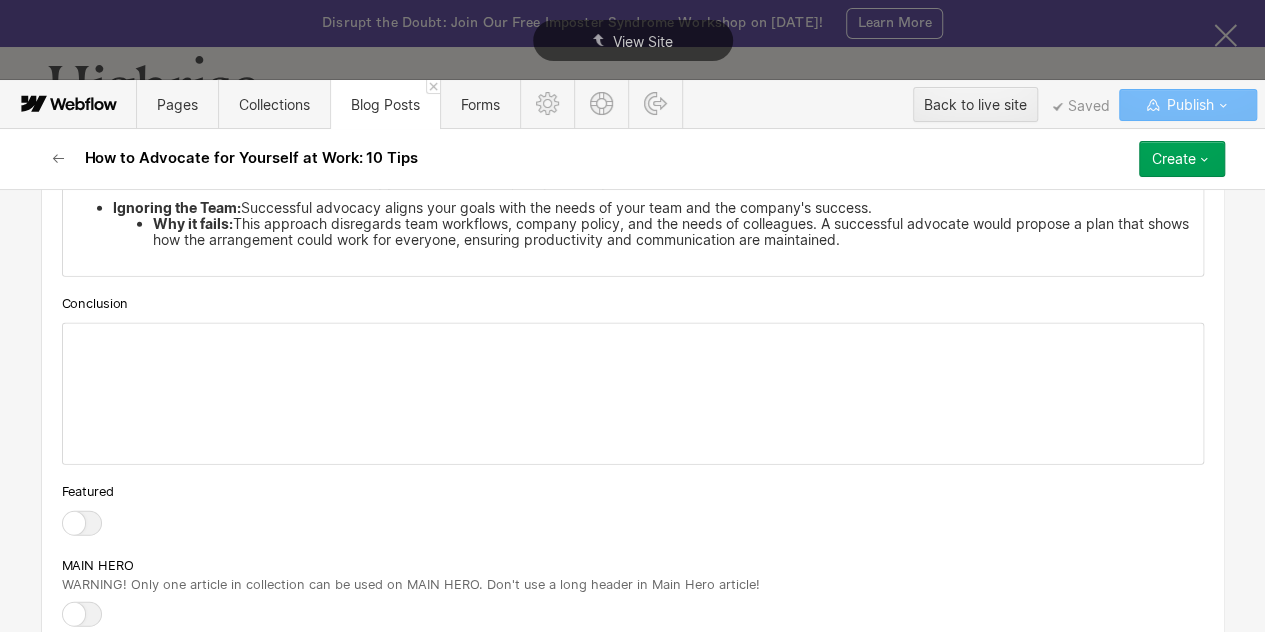 click on "Custom fields Page content links Title How to Advocate for Yourself at Work: 10 Tips Type Of Subscribe Block Just Subscribe File Download CTA text Text for Subscribe block. Required for "File Download" type. USE H3 TEXT!!! File For Subscribe block Drag your file here or click to browse for a file Category How To Tag Item #PERSONALGROWTH Author [PERSON_NAME] Cover Image (small) Cover Image for the main page Drag your image here or click to browse for a file ArticleThumbnail Drag your image here or click to browse for a file MobileImage Drag your image here or click to browse for a file Alt Text For Cover Images Content Advocating for yourself at work isn’t about being loud or demanding;  it’s about confidently communicating your value, setting clear boundaries, and aligning your goals with your company’s success.  When done right, self-advocacy strengthens your career development, boosts your confidence, and improves your overall well-being. Key takeaways: Know and Document Your Value: WideImage 1 Video" at bounding box center [633, -2536] 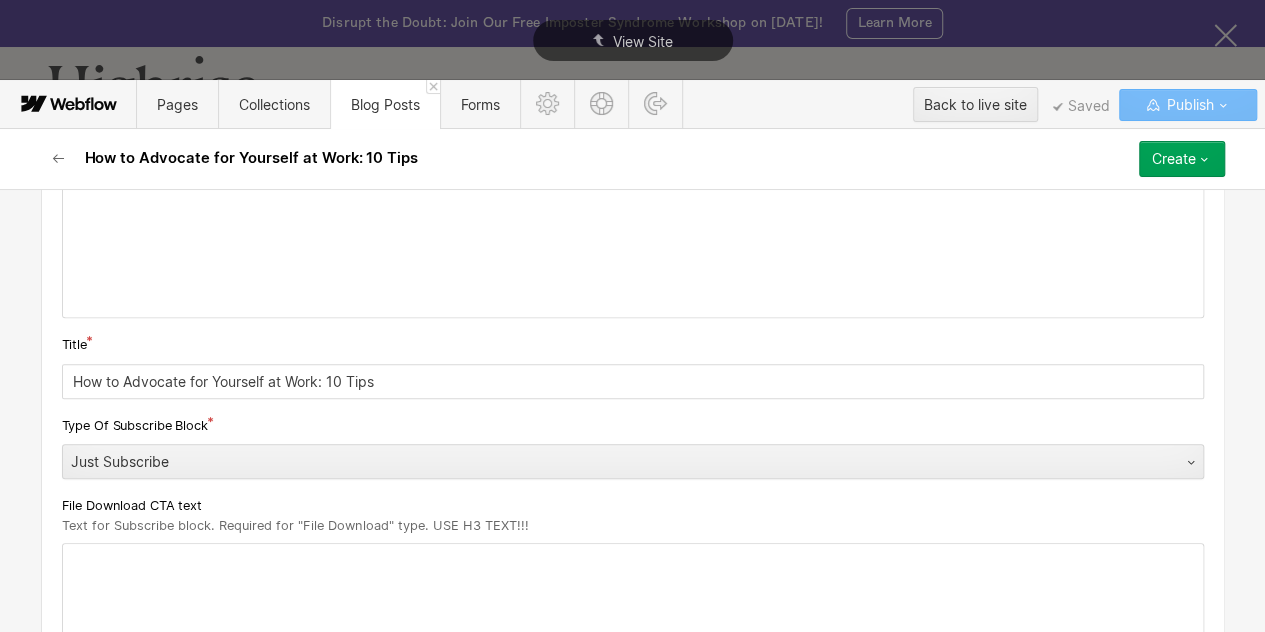 scroll, scrollTop: 0, scrollLeft: 0, axis: both 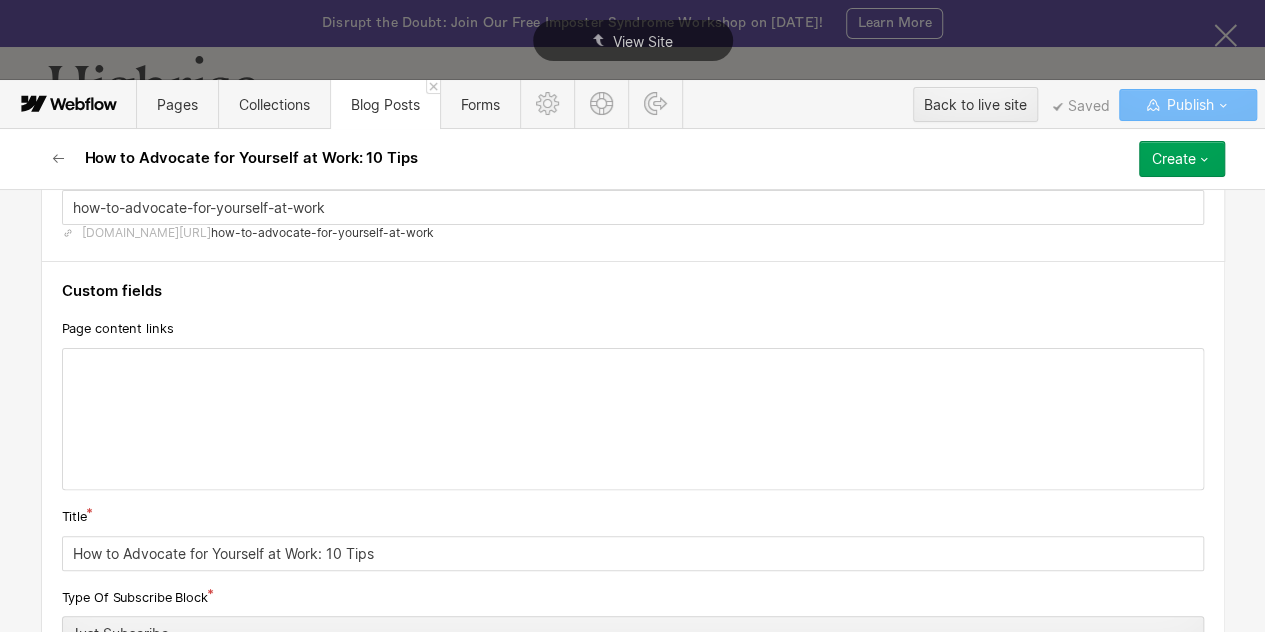 click at bounding box center [633, 419] 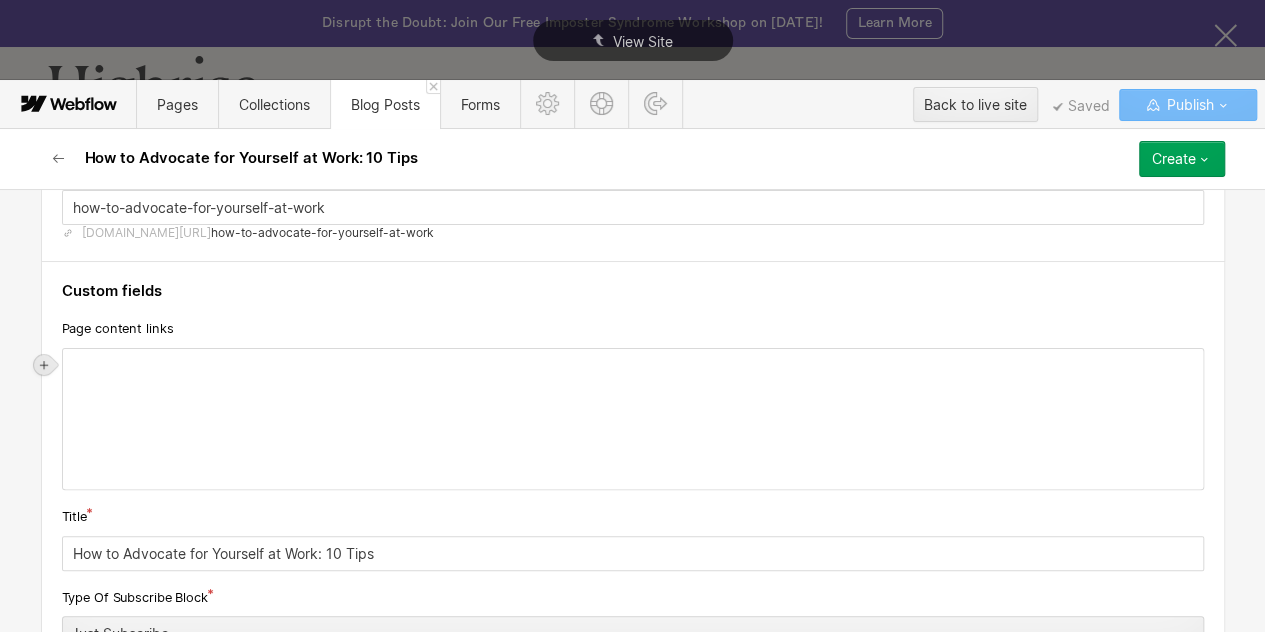 click 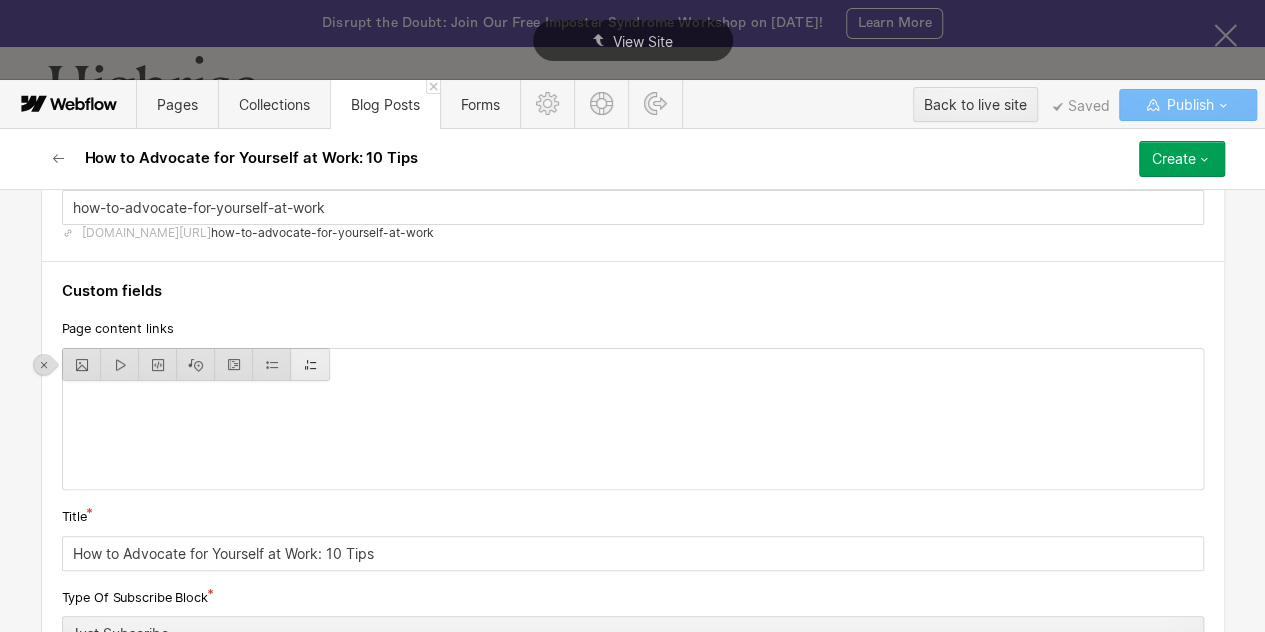 click at bounding box center (310, 364) 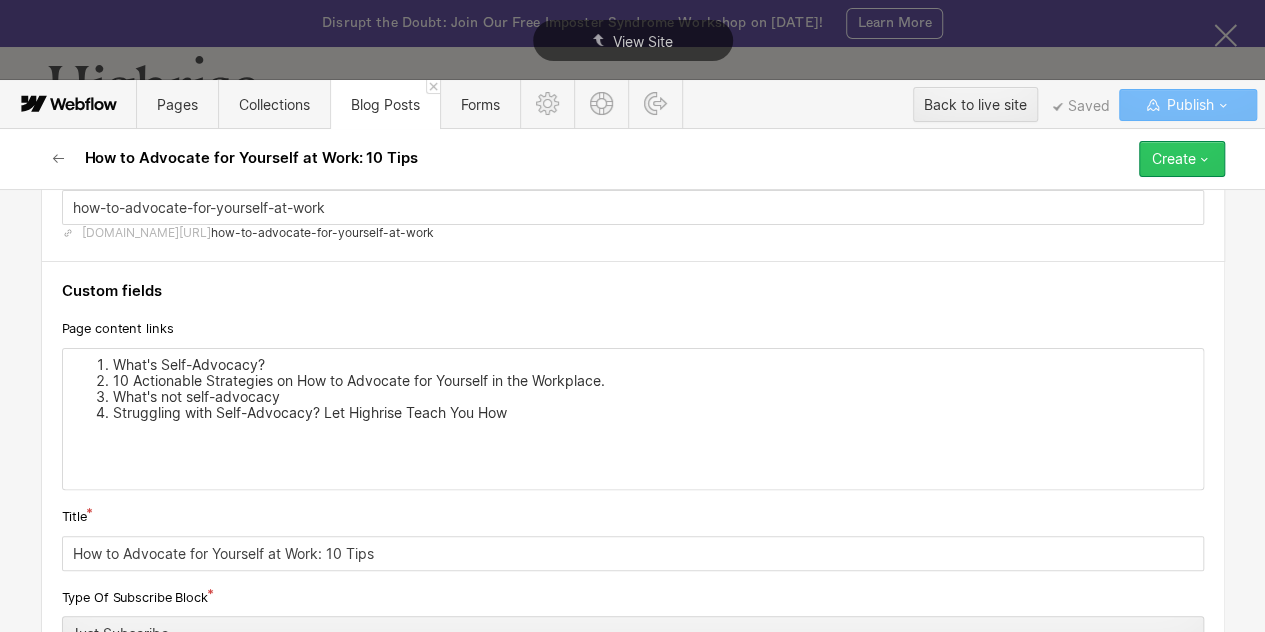 click on "Create" at bounding box center (1182, 159) 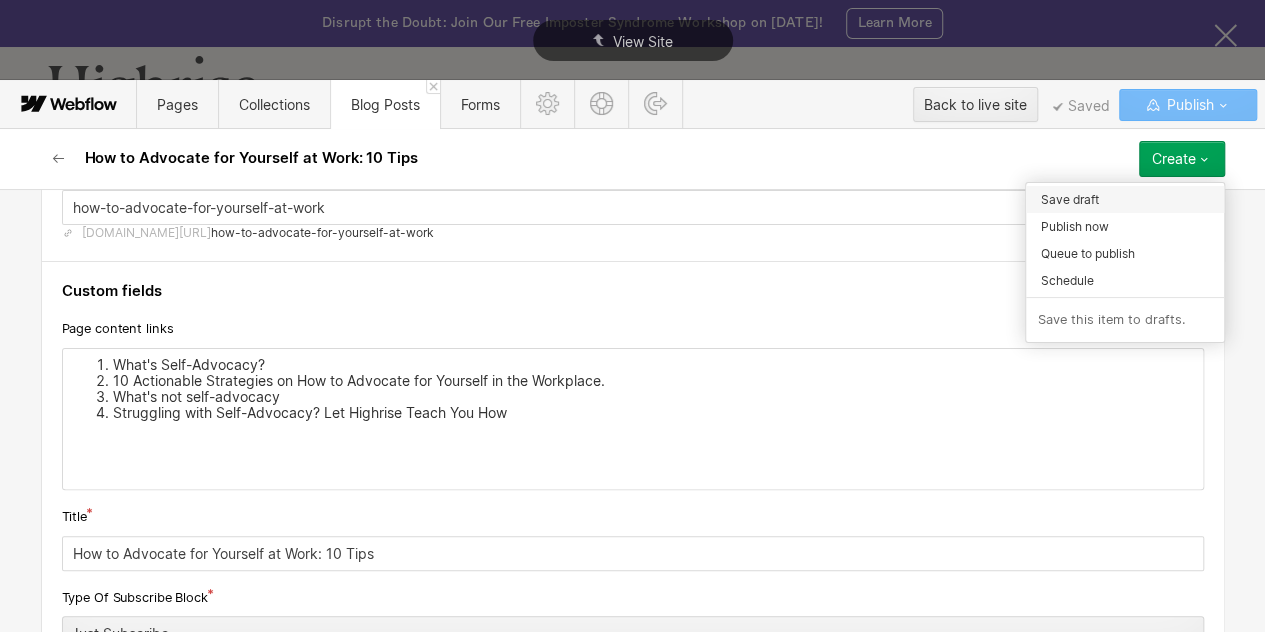 click on "Save draft" at bounding box center (1070, 199) 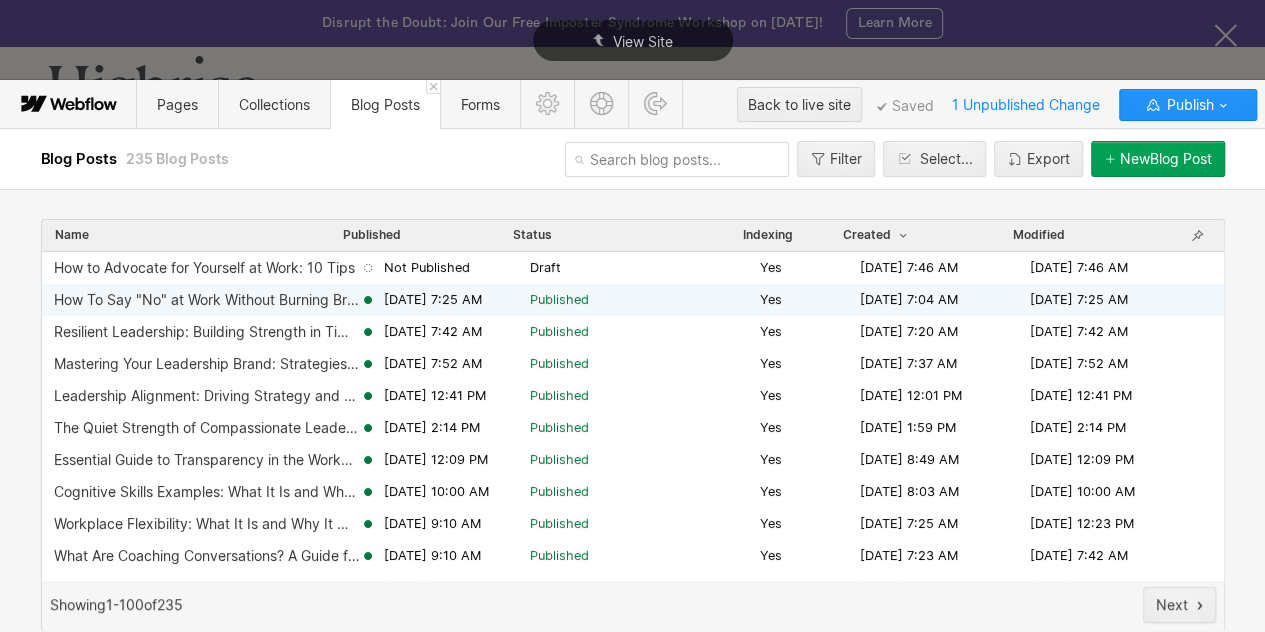 click on "How To Say "No" at Work Without Burning Bridges" at bounding box center [207, 300] 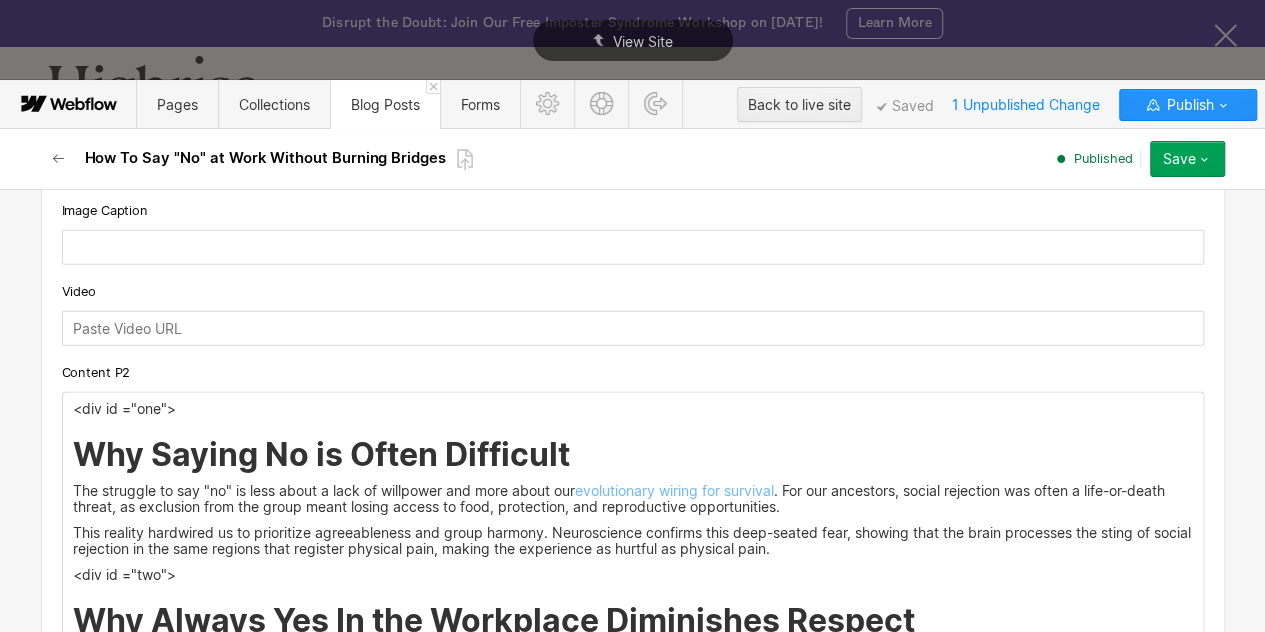 scroll, scrollTop: 2523, scrollLeft: 0, axis: vertical 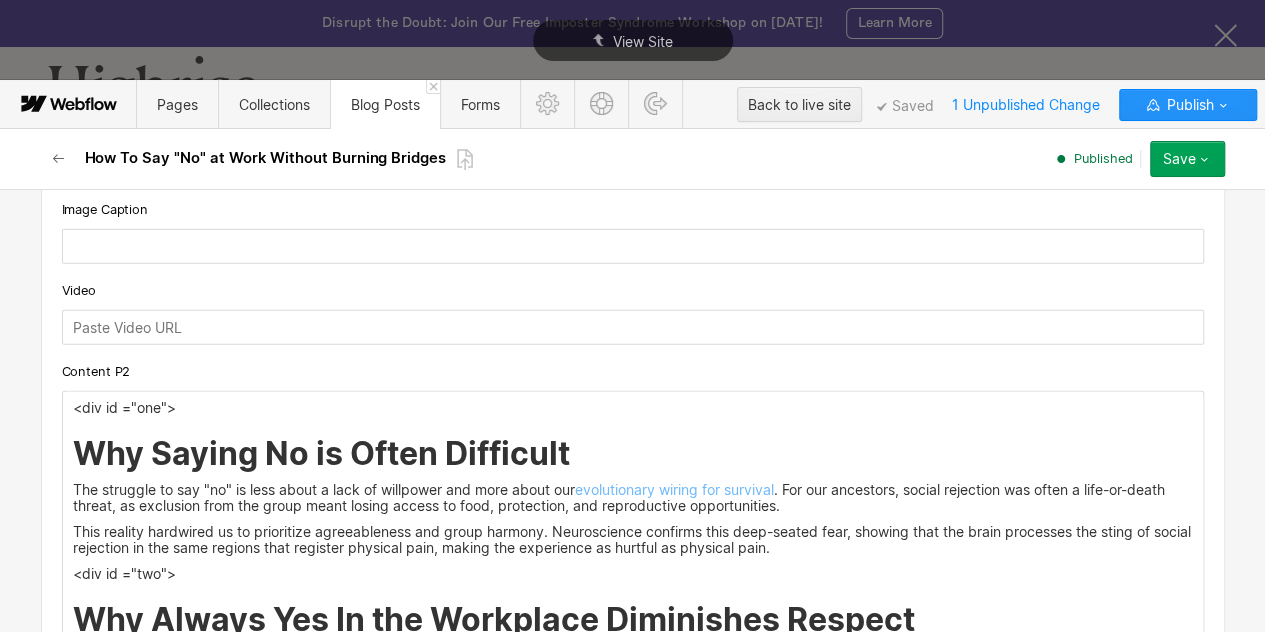 click on "<div id ="one">" at bounding box center (633, 408) 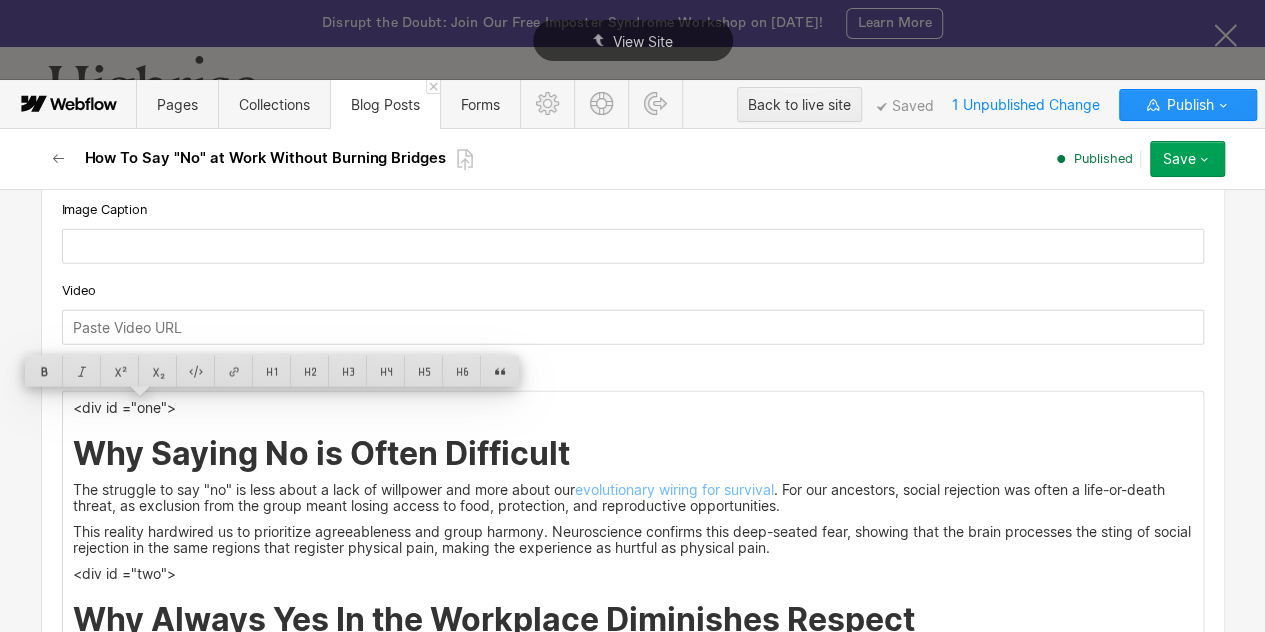 click on "<div id ="one">" at bounding box center [633, 408] 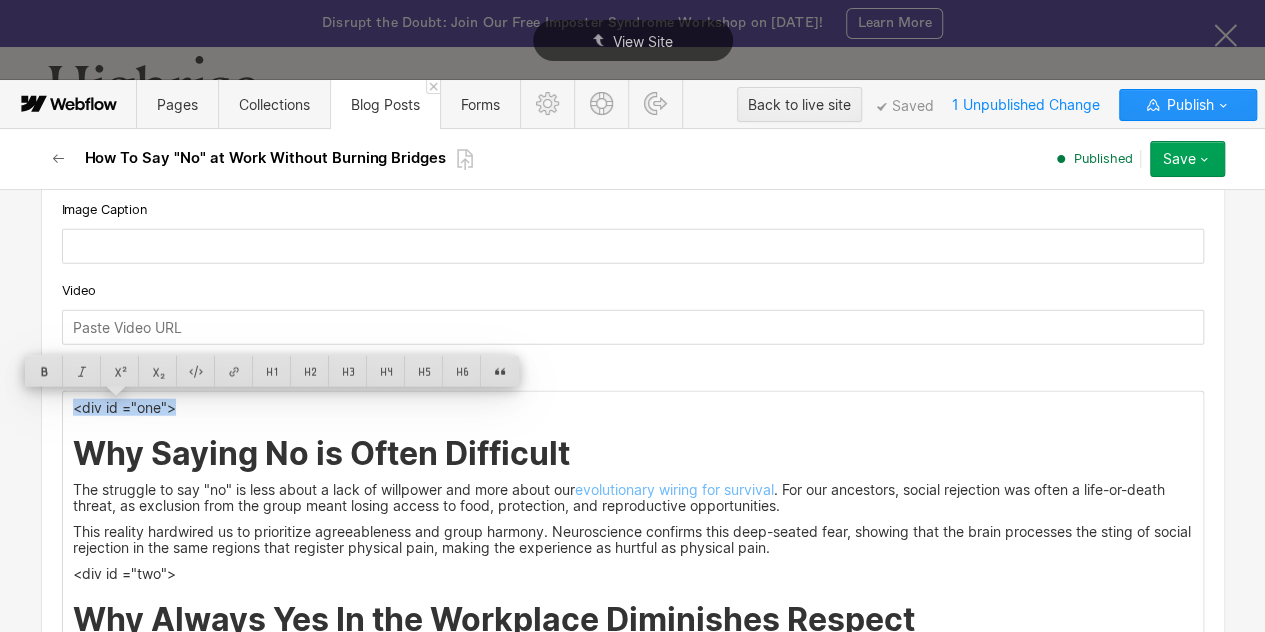 click on "This reality hardwired us to prioritize agreeableness and group harmony. Neuroscience confirms this deep-seated fear, showing that the brain processes the sting of social rejection in the same regions that register physical pain, making the experience as hurtful as physical pain." at bounding box center (633, 540) 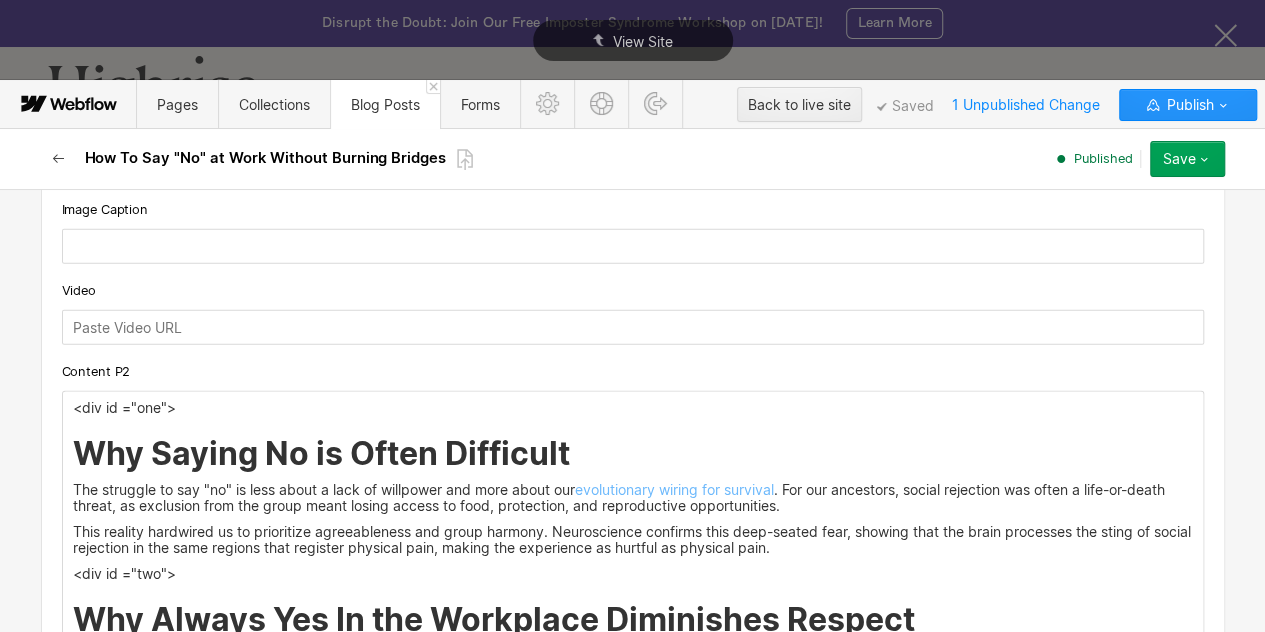 click 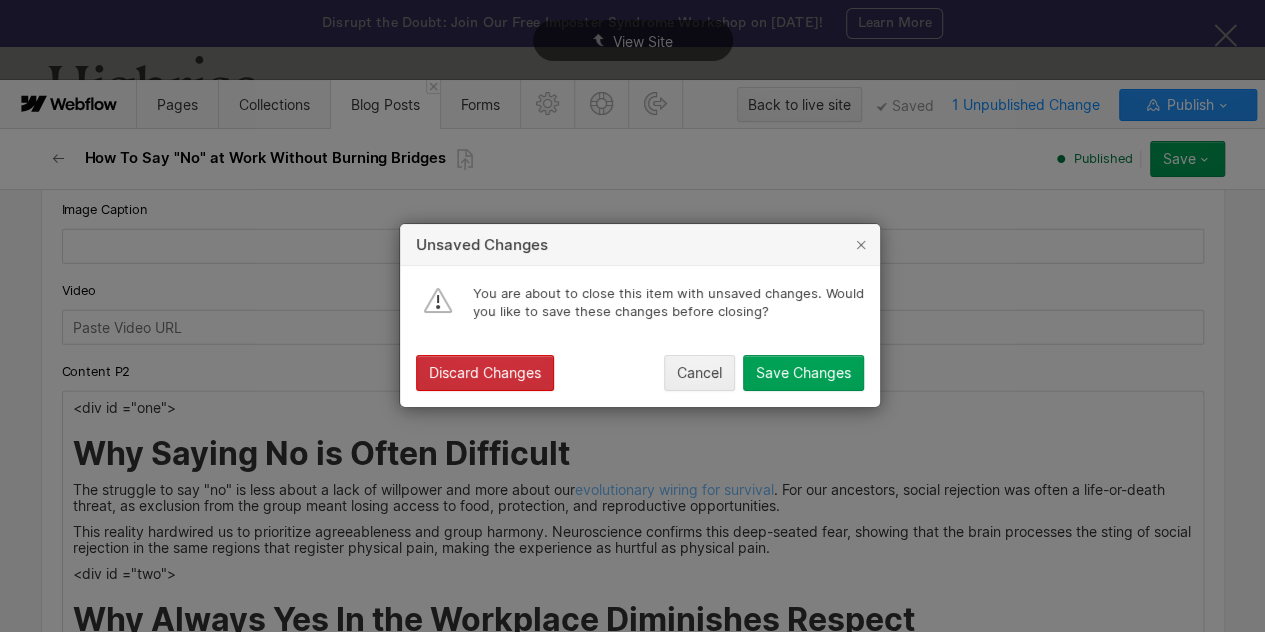 click on "Discard Changes" at bounding box center [485, 374] 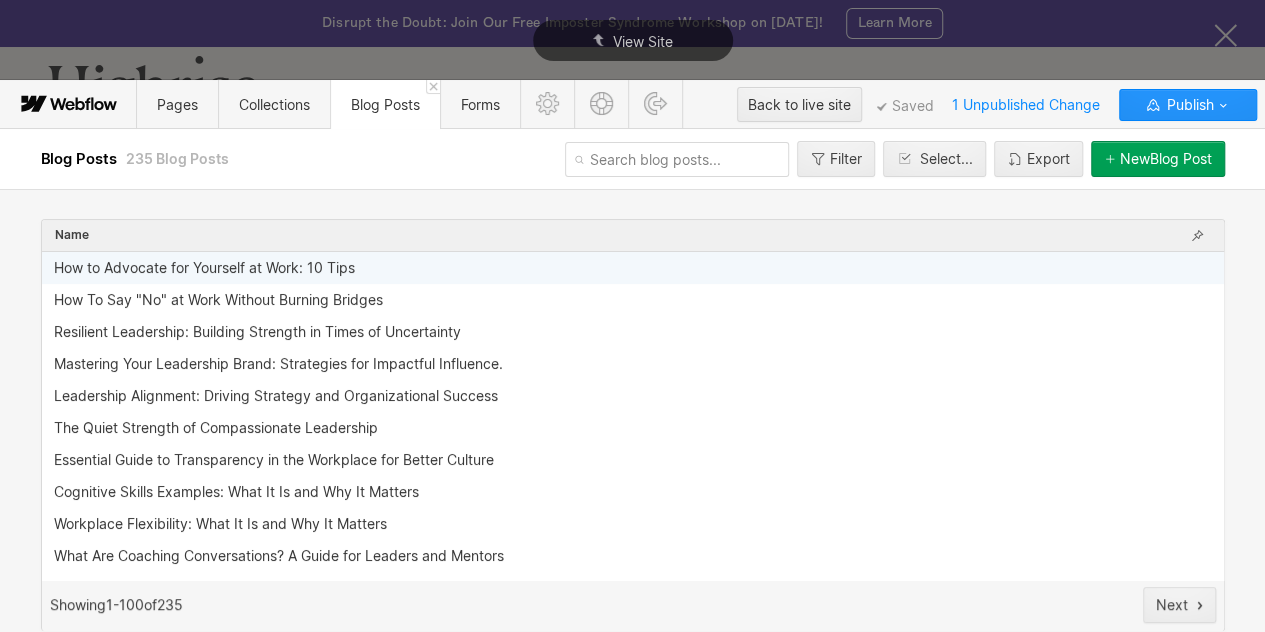 click on "How to Advocate for Yourself at Work: 10 Tips" at bounding box center (204, 268) 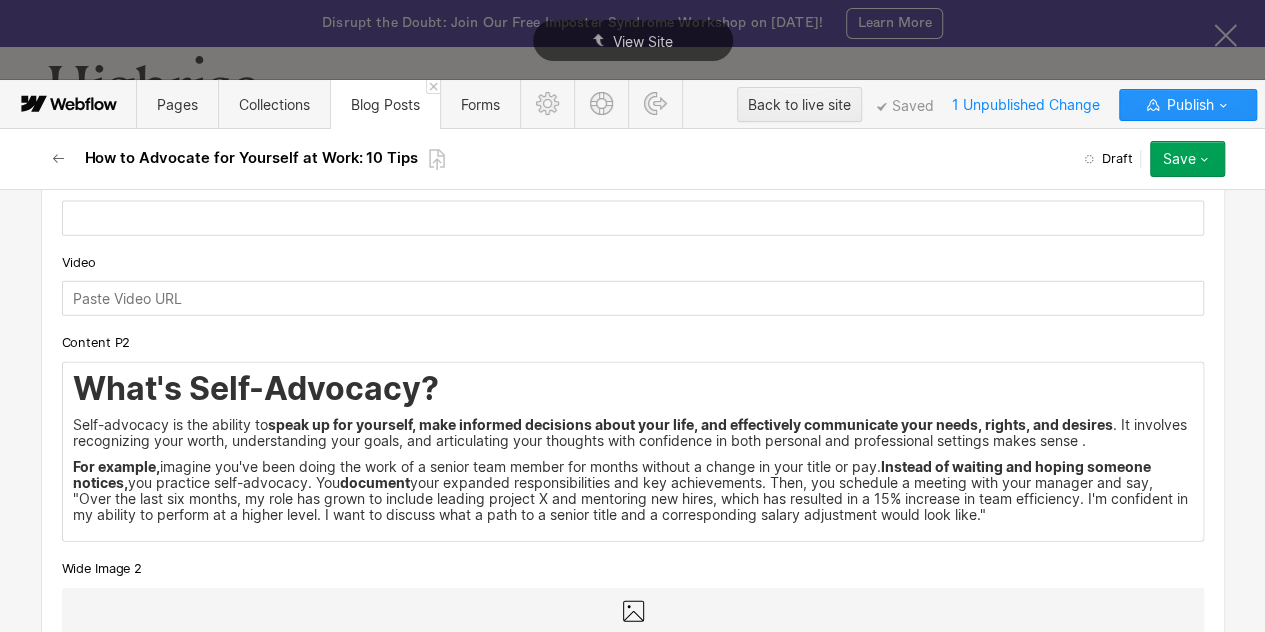 scroll, scrollTop: 2380, scrollLeft: 0, axis: vertical 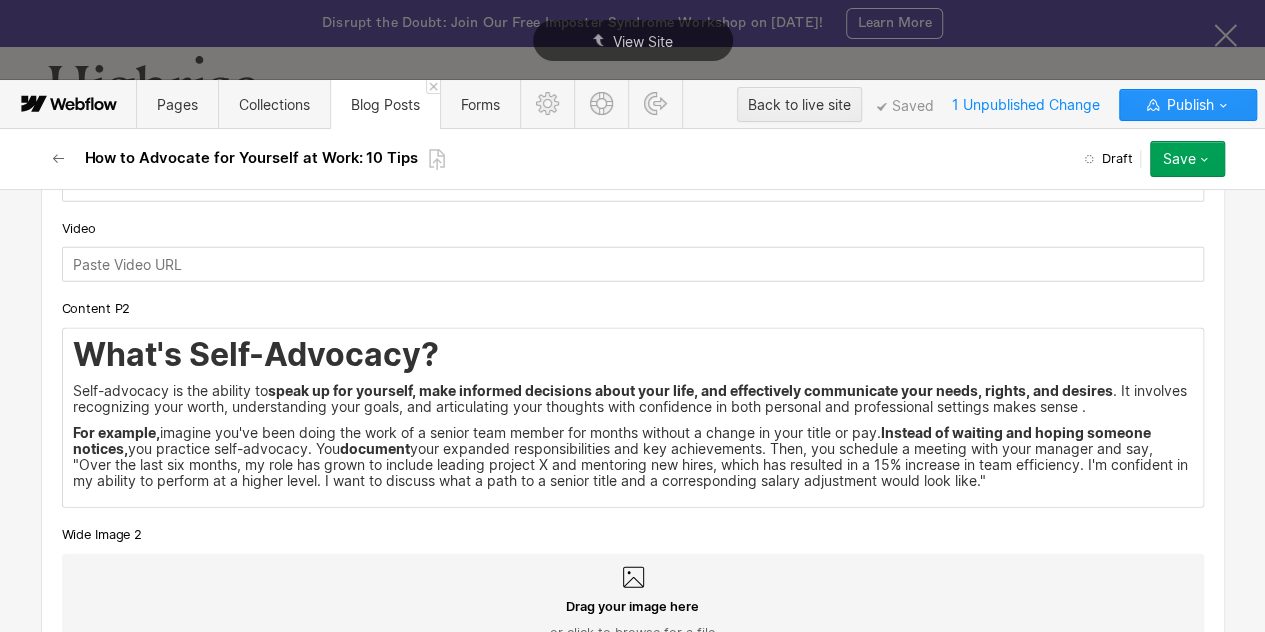 click on "What's Self-Advocacy?" at bounding box center (633, 355) 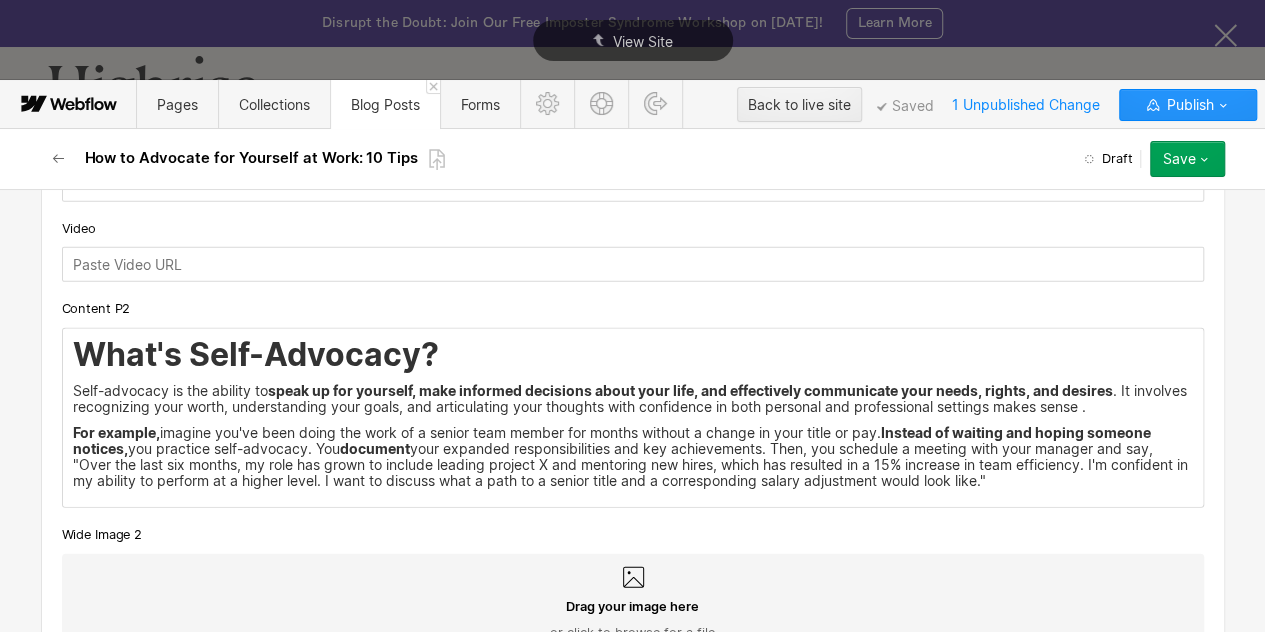 click on "What's Self-Advocacy?" at bounding box center (633, 355) 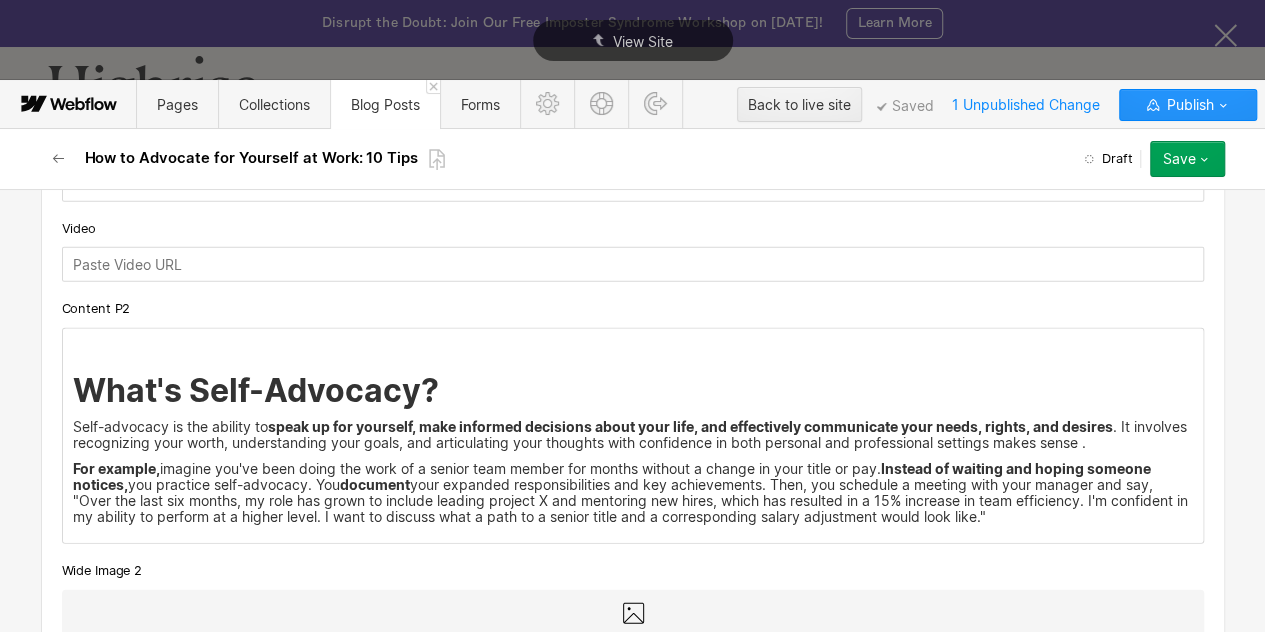 click on "‍" at bounding box center (633, 345) 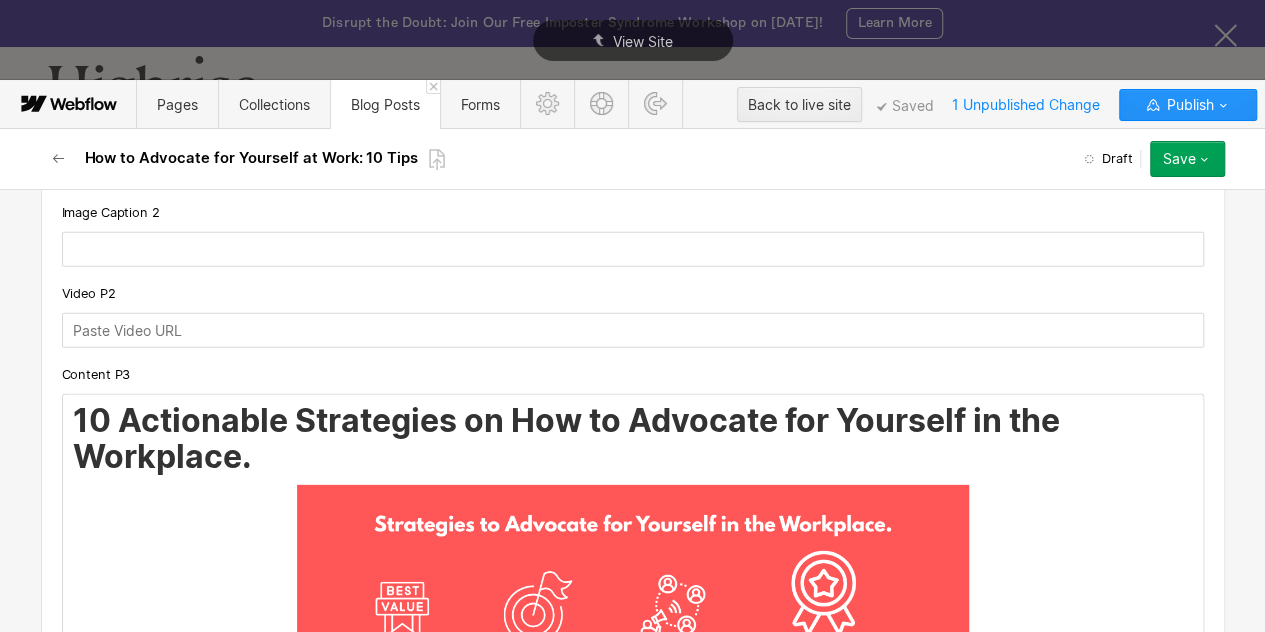 scroll, scrollTop: 2972, scrollLeft: 0, axis: vertical 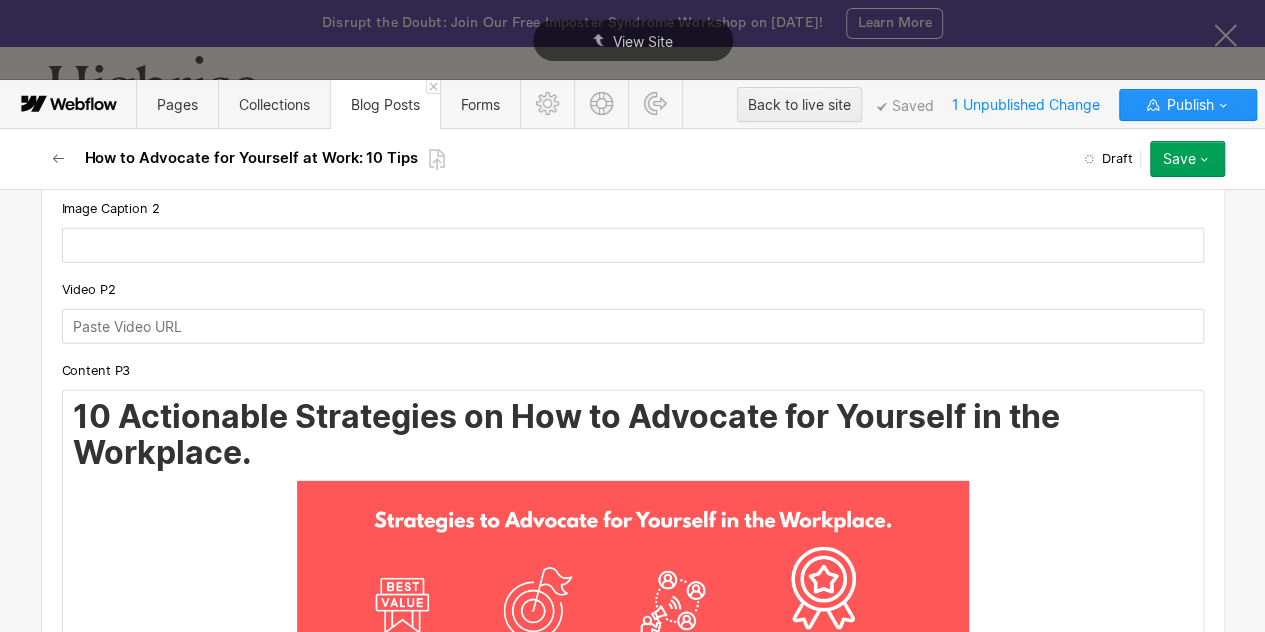 click on "10 Actionable Strategies on How to Advocate for Yourself in the Workplace. 1. Understand Your Value Before you can speak up for yourself, you need to understand what you bring to the table. Reflect on your key accomplishments, contributions, and the skills that distinguish you through research . Ask yourself: What projects have I led or supported that benefited the company or clients? What feedback have I received from managers or colleagues? What unique strengths or perspectives do I contribute to the team? Recognizing your value enables you to communicate with clarity and confidence, particularly during performance reviews, project discussions, or when pitching a new idea. 2. Align With the Company’s Goals Effective self-advocacy isn’t just about what you want—it’s about showing how your work contributes to your company’s success. Whether you're asking for a raise, a new role, or more flexibility, connect your request to the company’s objectives, just like other employees do . For example: Tips:" at bounding box center (633, 1704) 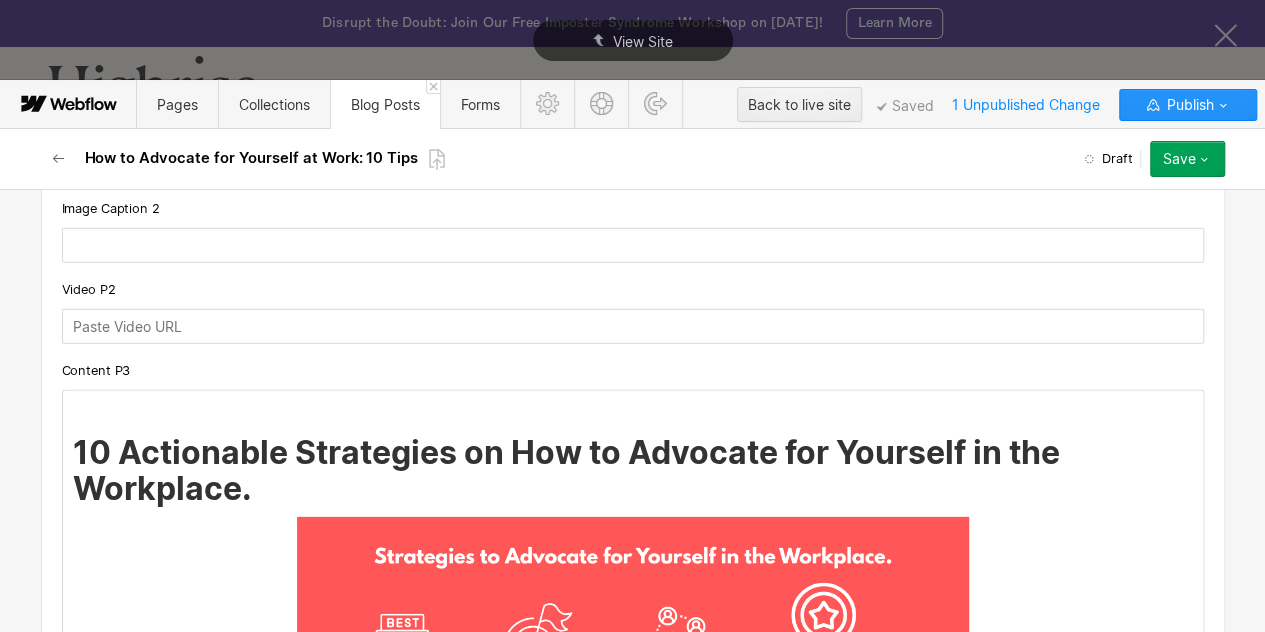click on "‍" at bounding box center (633, 407) 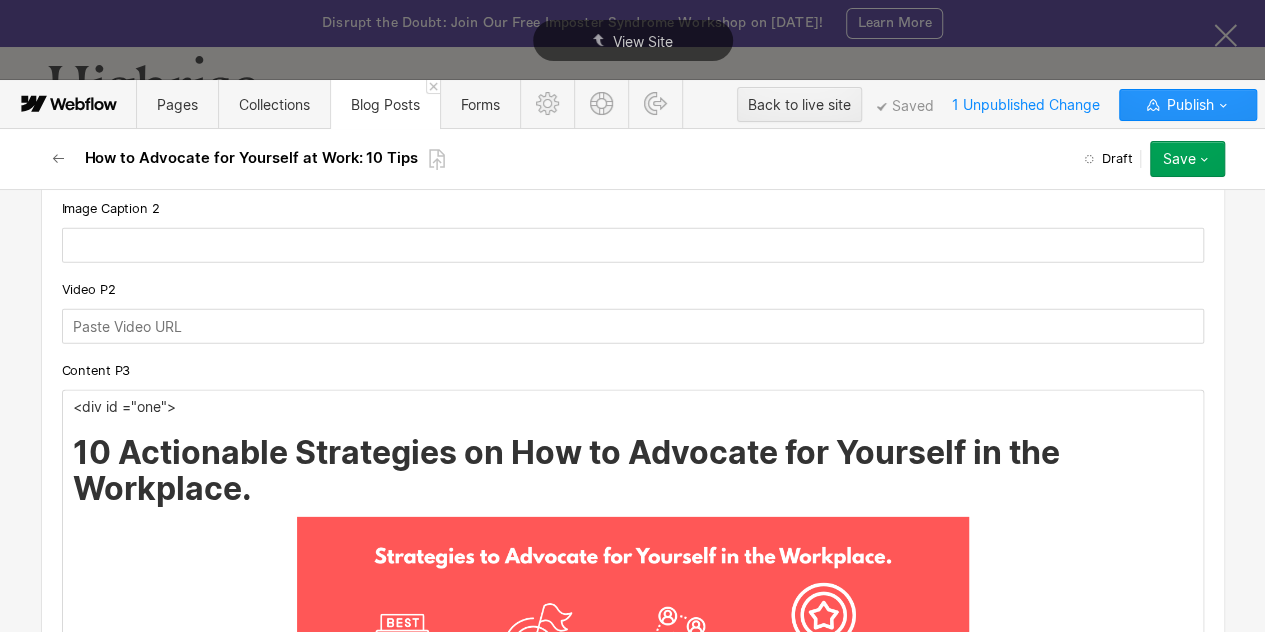 click on "<div id ="one">" at bounding box center [633, 407] 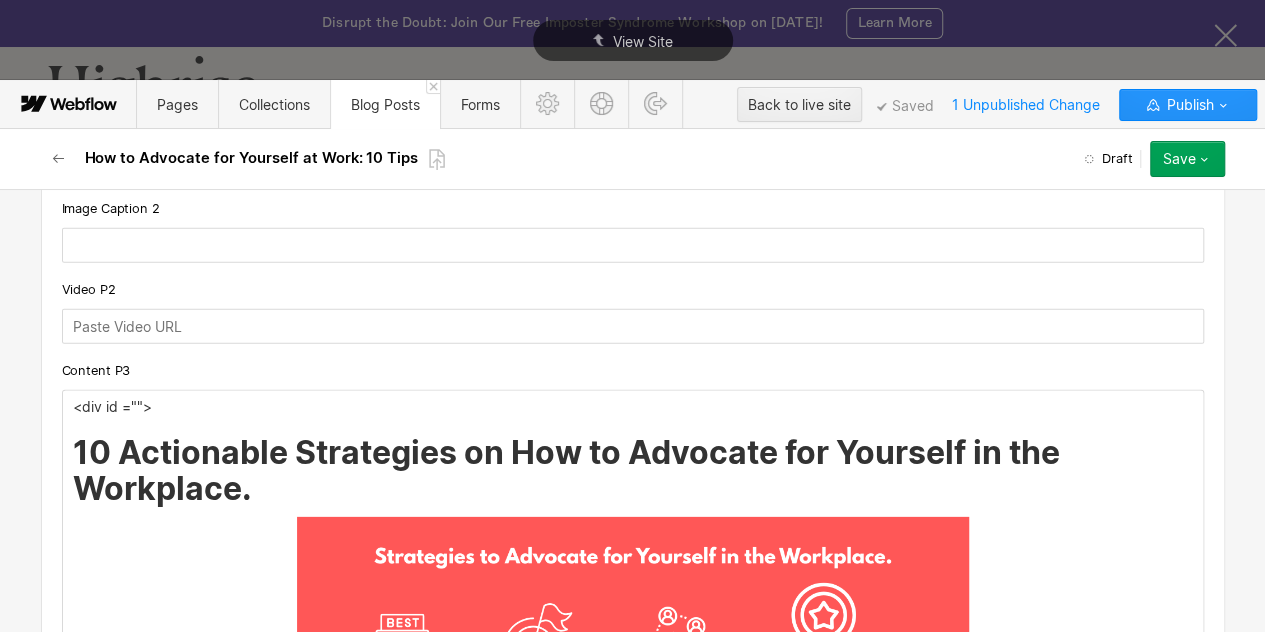 type 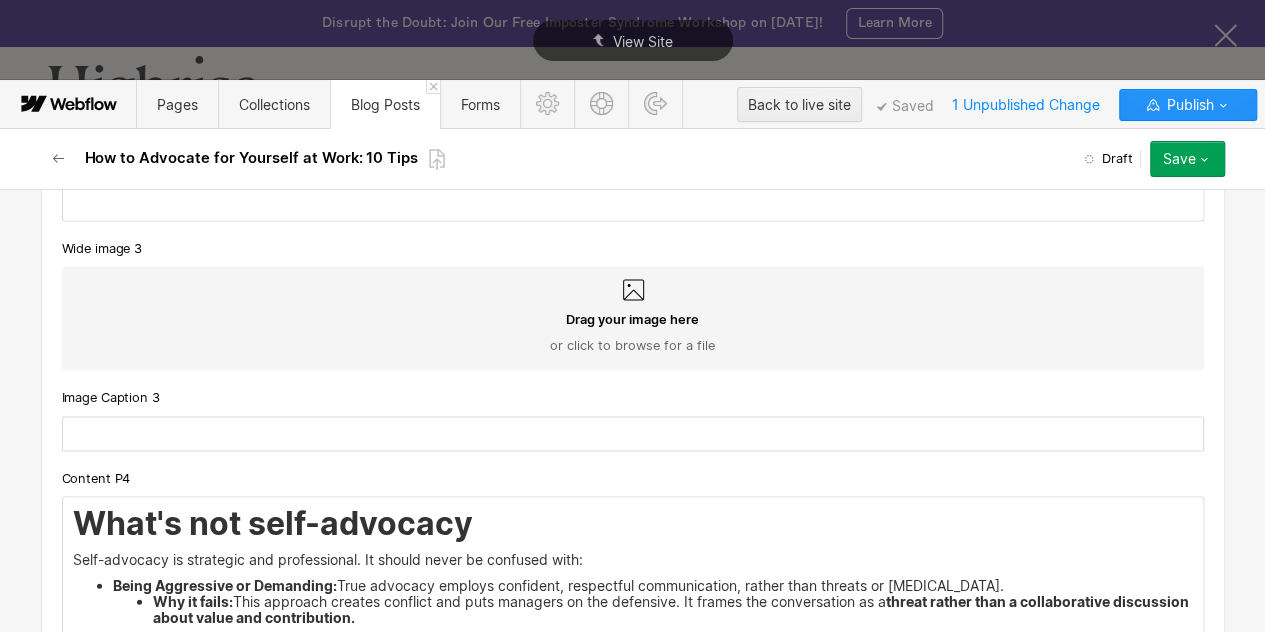 scroll, scrollTop: 5908, scrollLeft: 0, axis: vertical 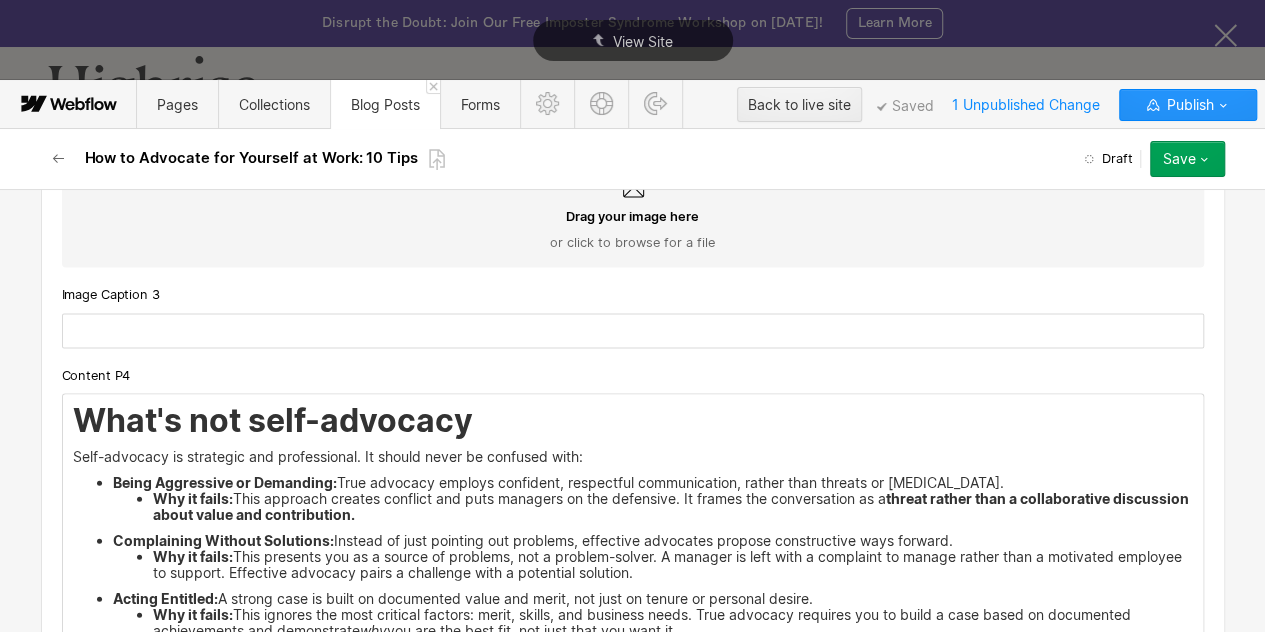 click on "What's not self-advocacy Self-advocacy is strategic and professional. It should never be confused with: Being Aggressive or Demanding:  True advocacy employs confident, respectful communication, rather than threats or [MEDICAL_DATA]. Why it fails:  This approach creates conflict and puts managers on the defensive. It frames the conversation as a  threat rather than a collaborative discussion about value and contribution. Complaining Without Solutions:  Instead of just pointing out problems, effective advocates propose constructive ways forward. Why it fails:  This presents you as a source of problems, not a problem-solver. A manager is left with a complaint to manage rather than a motivated employee to support. Effective advocacy pairs a challenge with a potential solution. Acting Entitled:  A strong case is built on documented value and merit, not just on tenure or personal desire. Why it fails: why  you are the best fit, not just that you want it. Ignoring the Team: Why it fails:" at bounding box center [633, 560] 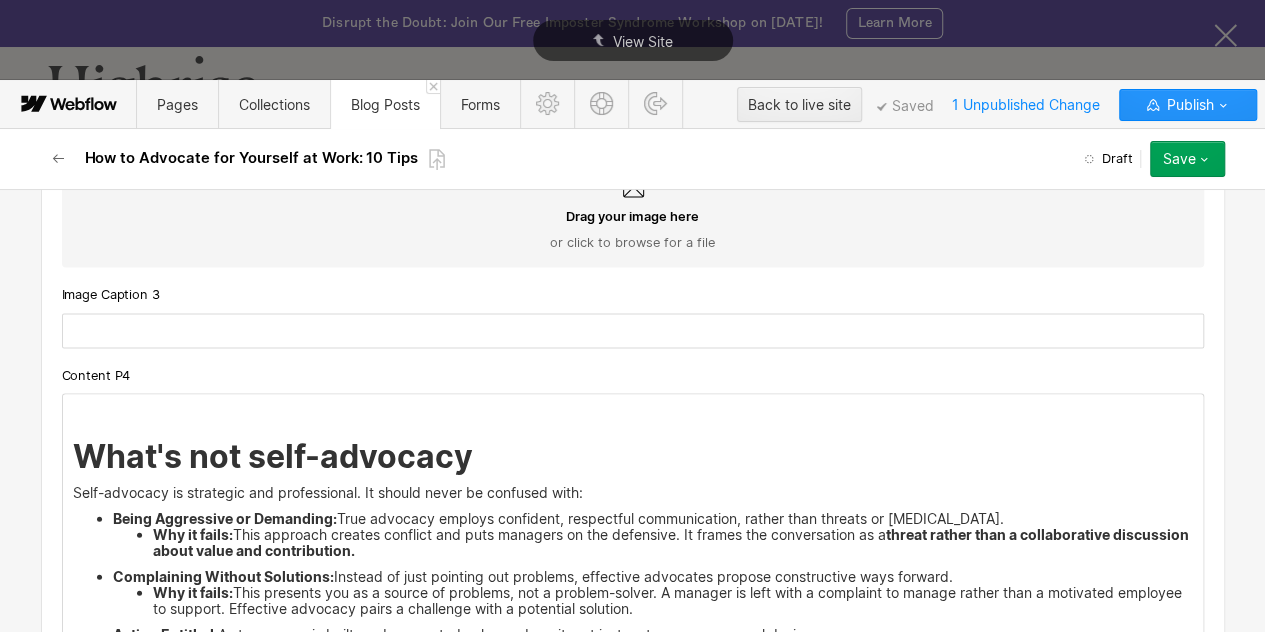 click on "‍" at bounding box center [633, 411] 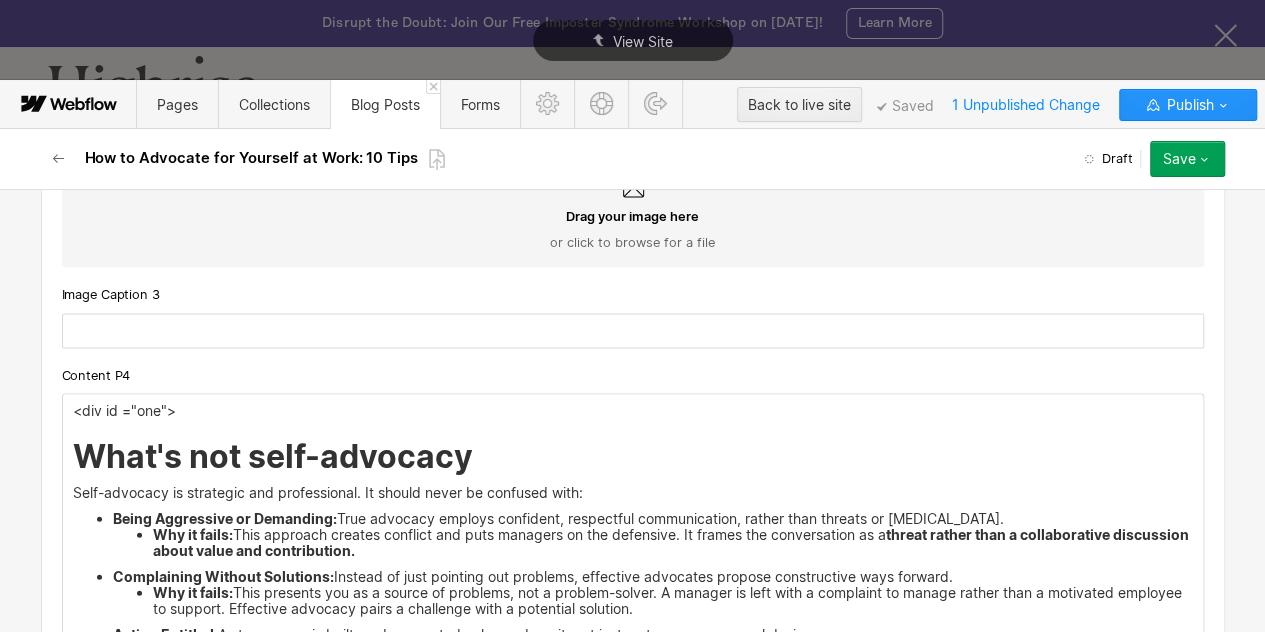 click on "<div id ="one">" at bounding box center [633, 411] 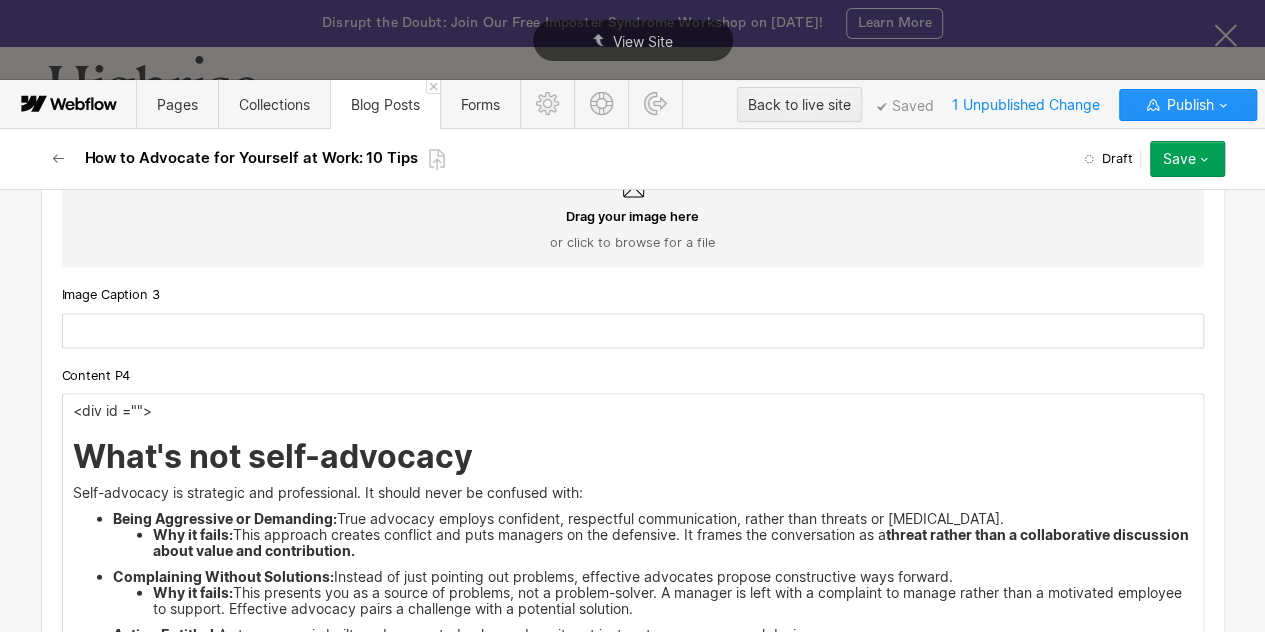 type 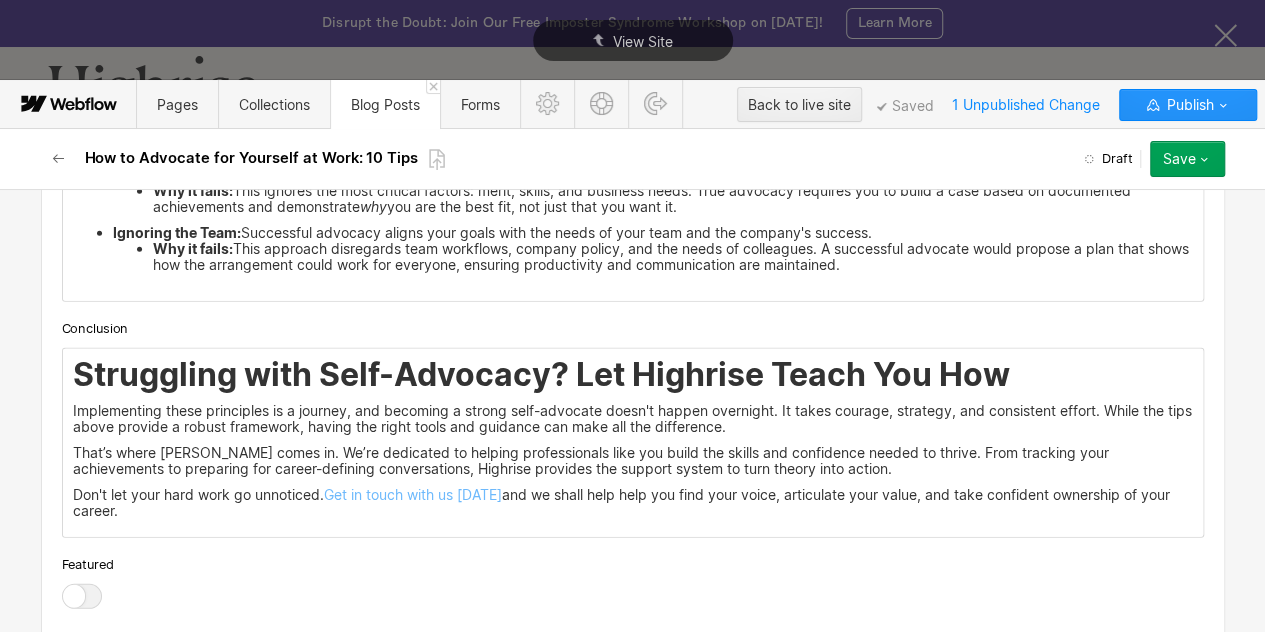 scroll, scrollTop: 6372, scrollLeft: 0, axis: vertical 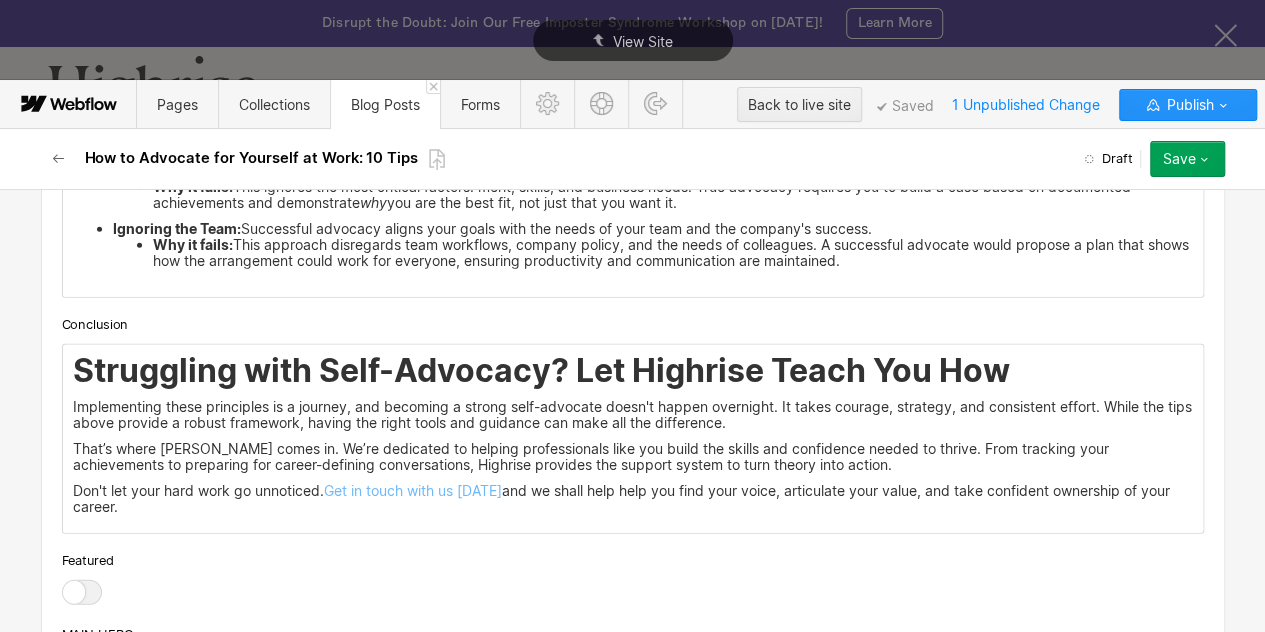 click on "Struggling with Self-Advocacy? Let Highrise Teach You How Implementing these principles is a journey, and becoming a strong self-advocate doesn't happen overnight. It takes courage, strategy, and consistent effort. While the tips above provide a robust framework, having the right tools and guidance can make all the difference. That’s where Highrise comes in. We’re dedicated to helping professionals like you build the skills and confidence needed to thrive. From tracking your achievements to preparing for career-defining conversations, Highrise provides the support system to turn theory into action. Don't let your hard work go unnoticed.  Get in touch with us [DATE]  and we shall help help you find your voice, articulate your value, and take confident ownership of your career." at bounding box center [633, 439] 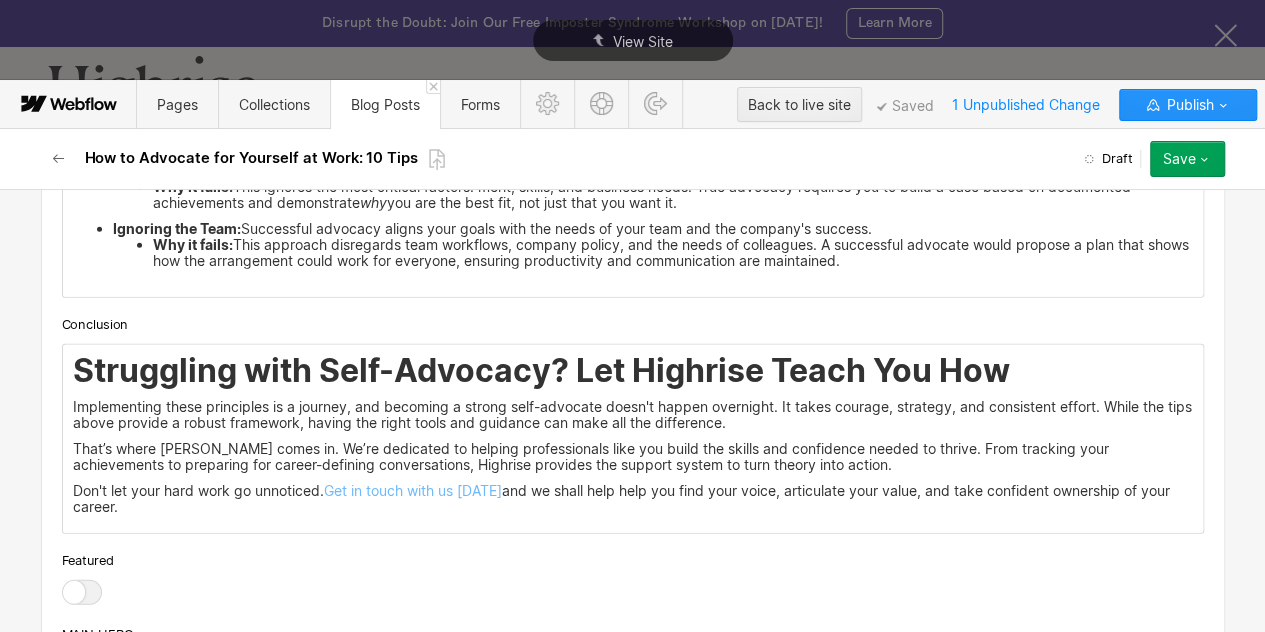 scroll, scrollTop: 6372, scrollLeft: 0, axis: vertical 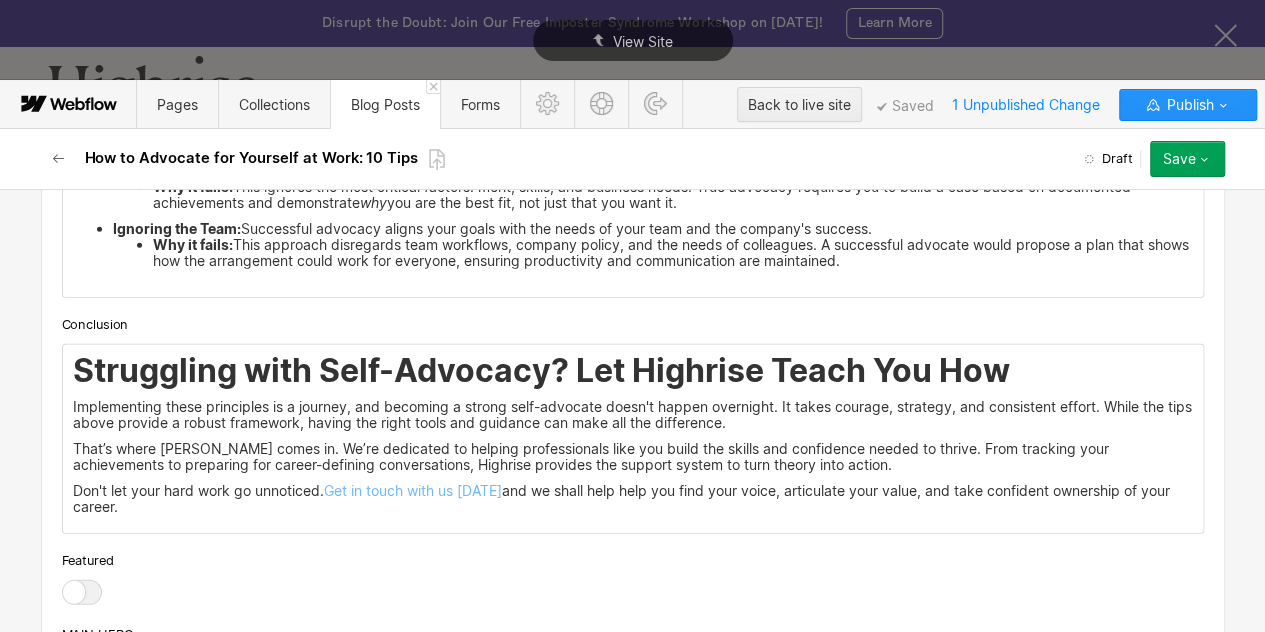 click on "Struggling with Self-Advocacy? Let Highrise Teach You How Implementing these principles is a journey, and becoming a strong self-advocate doesn't happen overnight. It takes courage, strategy, and consistent effort. While the tips above provide a robust framework, having the right tools and guidance can make all the difference. That’s where Highrise comes in. We’re dedicated to helping professionals like you build the skills and confidence needed to thrive. From tracking your achievements to preparing for career-defining conversations, Highrise provides the support system to turn theory into action. Don't let your hard work go unnoticed.  Get in touch with us [DATE]  and we shall help help you find your voice, articulate your value, and take confident ownership of your career." at bounding box center [633, 439] 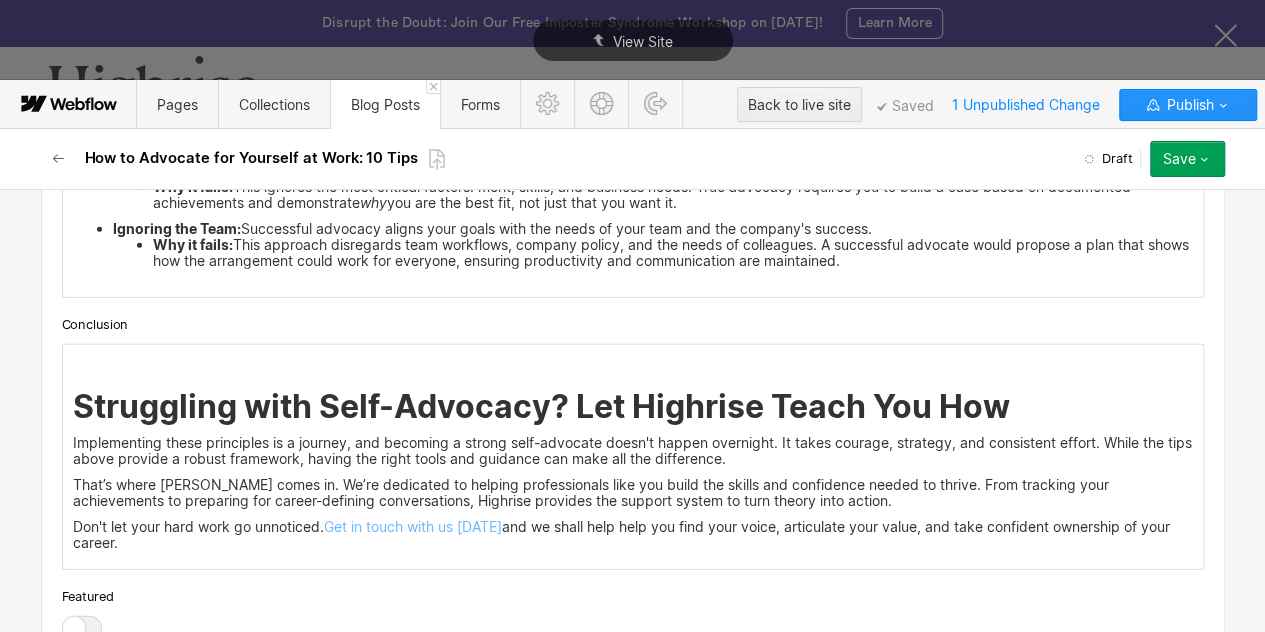 click on "‍ Struggling with Self-Advocacy? Let Highrise Teach You How Implementing these principles is a journey, and becoming a strong self-advocate doesn't happen overnight. It takes courage, strategy, and consistent effort. While the tips above provide a robust framework, having the right tools and guidance can make all the difference. That’s where Highrise comes in. We’re dedicated to helping professionals like you build the skills and confidence needed to thrive. From tracking your achievements to preparing for career-defining conversations, Highrise provides the support system to turn theory into action. Don't let your hard work go unnoticed.  Get in touch with us [DATE]  and we shall help help you find your voice, articulate your value, and take confident ownership of your career." at bounding box center [633, 457] 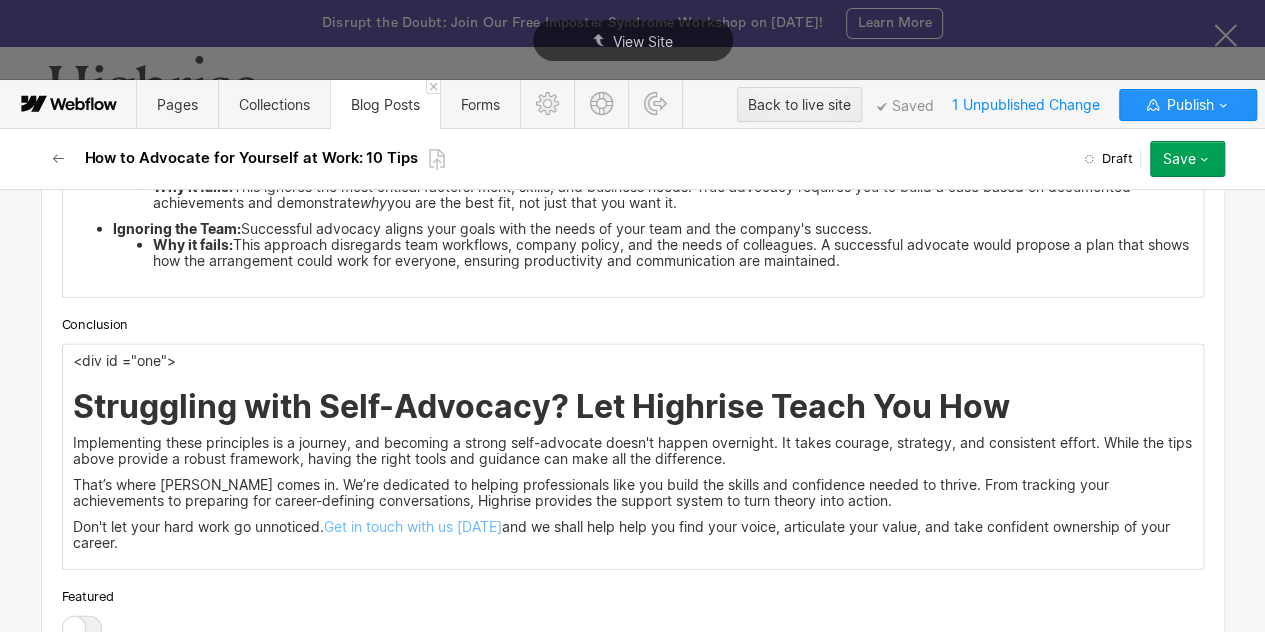 click on "<div id ="one">" at bounding box center (633, 361) 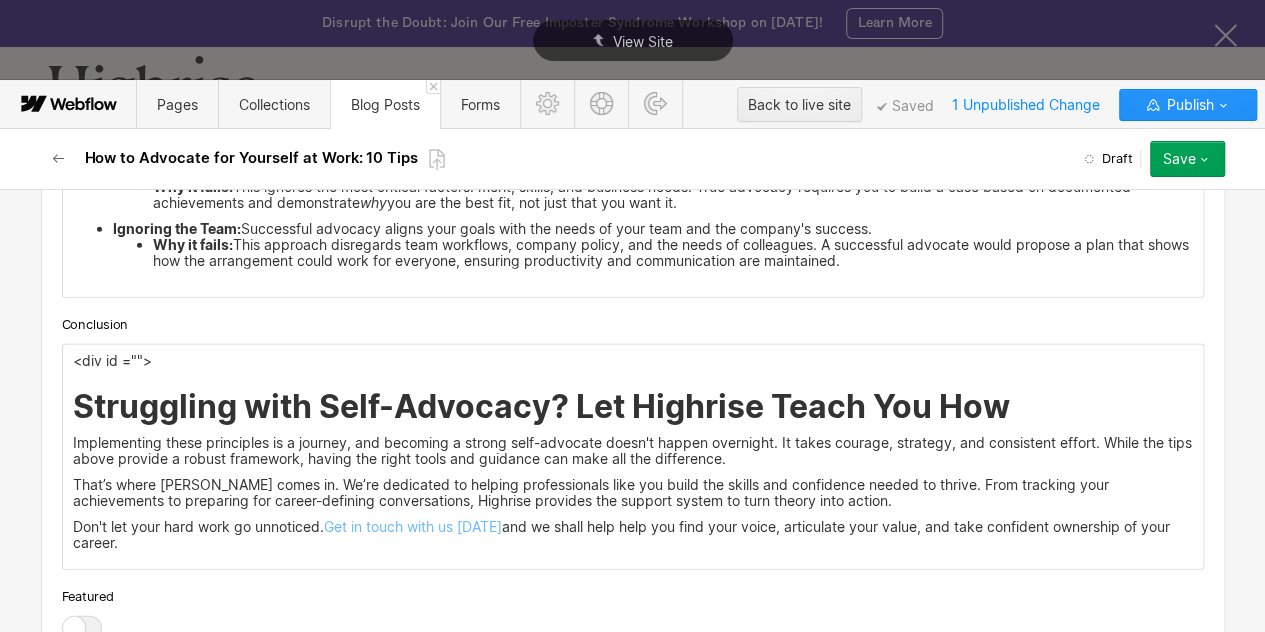type 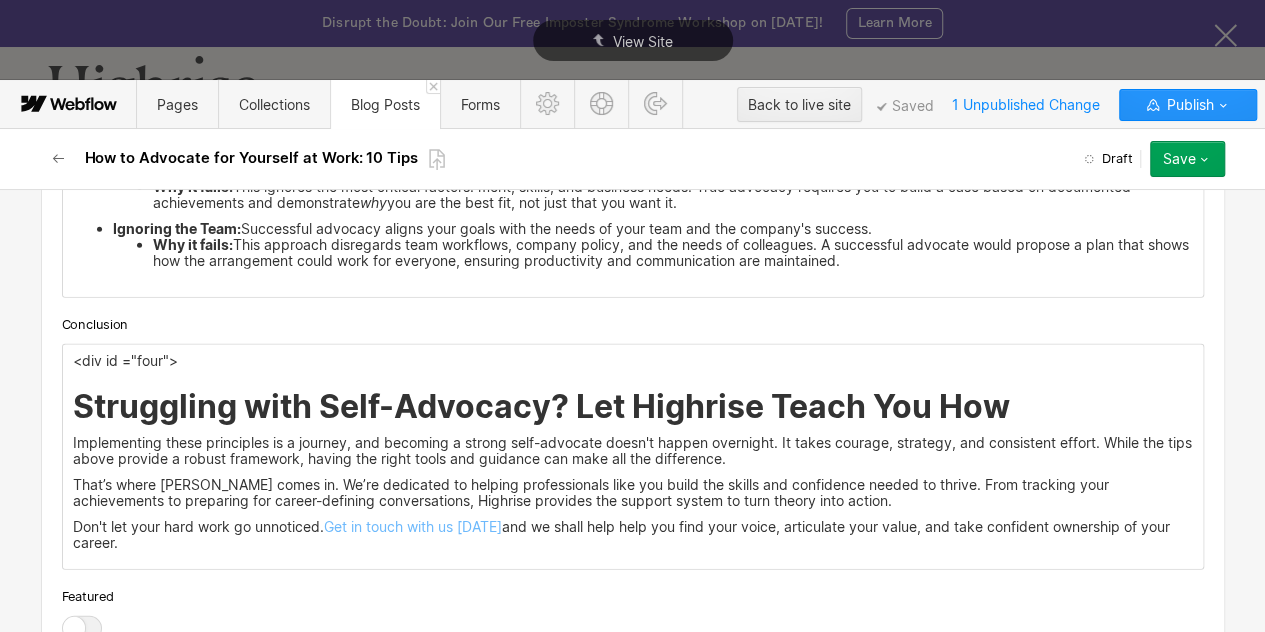 click on "<div id ="four"> Struggling with Self-Advocacy? Let Highrise Teach You How Implementing these principles is a journey, and becoming a strong self-advocate doesn't happen overnight. It takes courage, strategy, and consistent effort. While the tips above provide a robust framework, having the right tools and guidance can make all the difference. That’s where Highrise comes in. We’re dedicated to helping professionals like you build the skills and confidence needed to thrive. From tracking your achievements to preparing for career-defining conversations, Highrise provides the support system to turn theory into action. Don't let your hard work go unnoticed.  Get in touch with us [DATE]  and we shall help help you find your voice, articulate your value, and take confident ownership of your career." at bounding box center (633, 457) 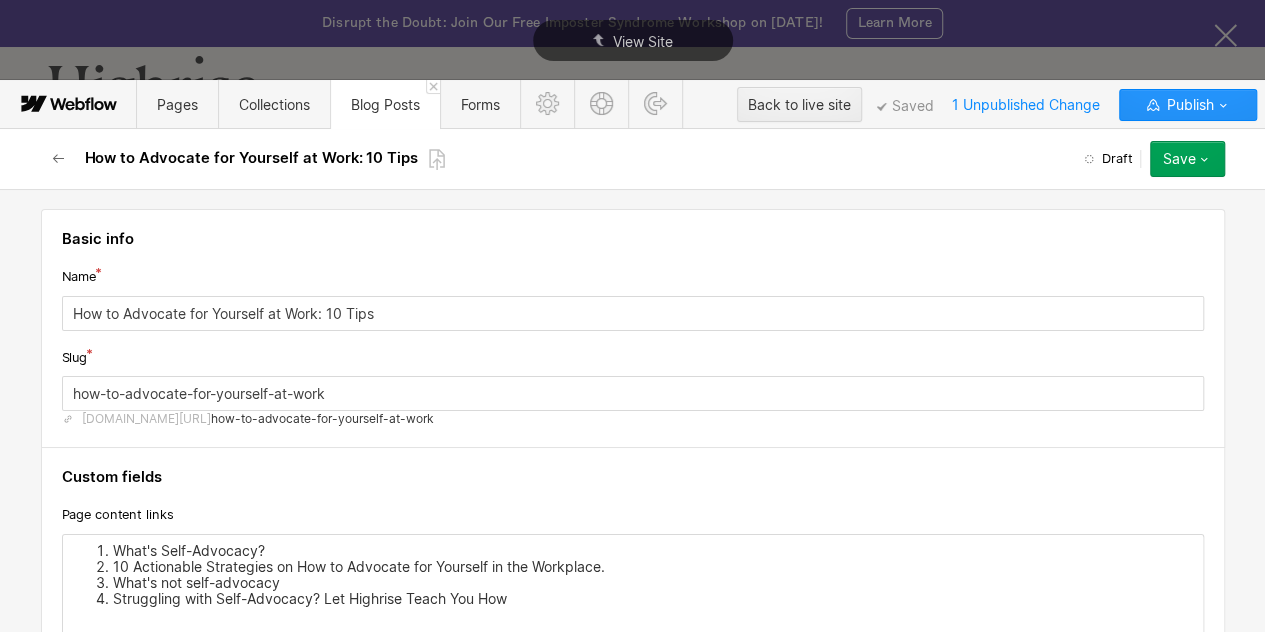 scroll, scrollTop: 172, scrollLeft: 0, axis: vertical 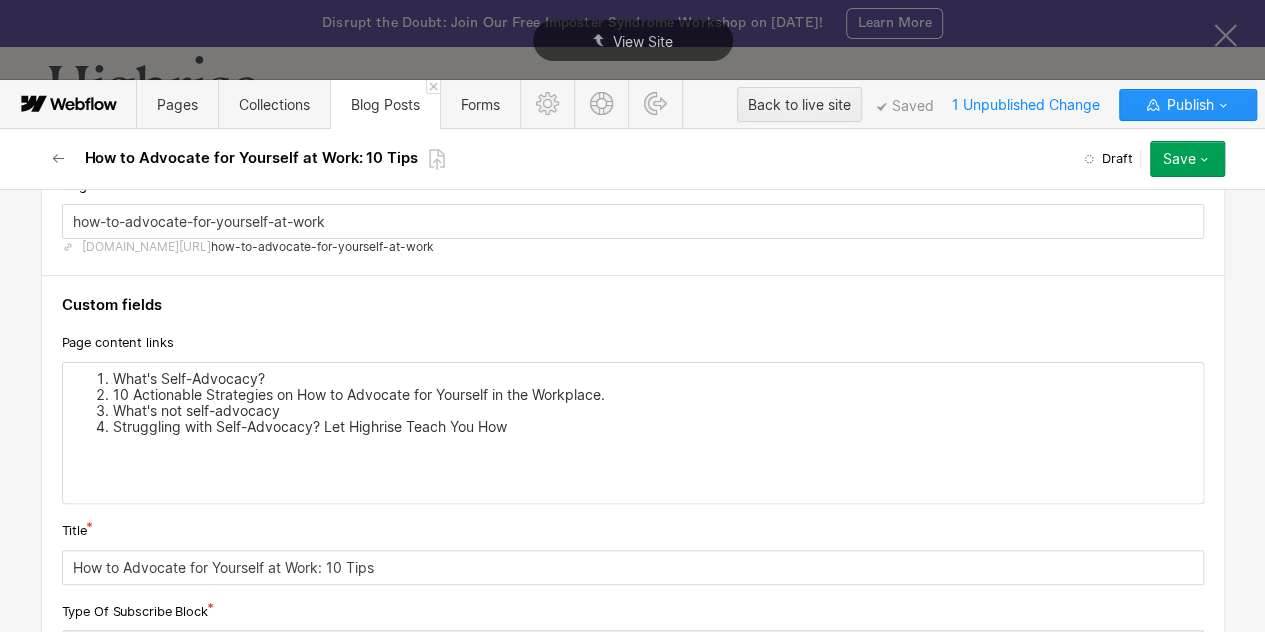 click on "What's Self-Advocacy?" at bounding box center [653, 379] 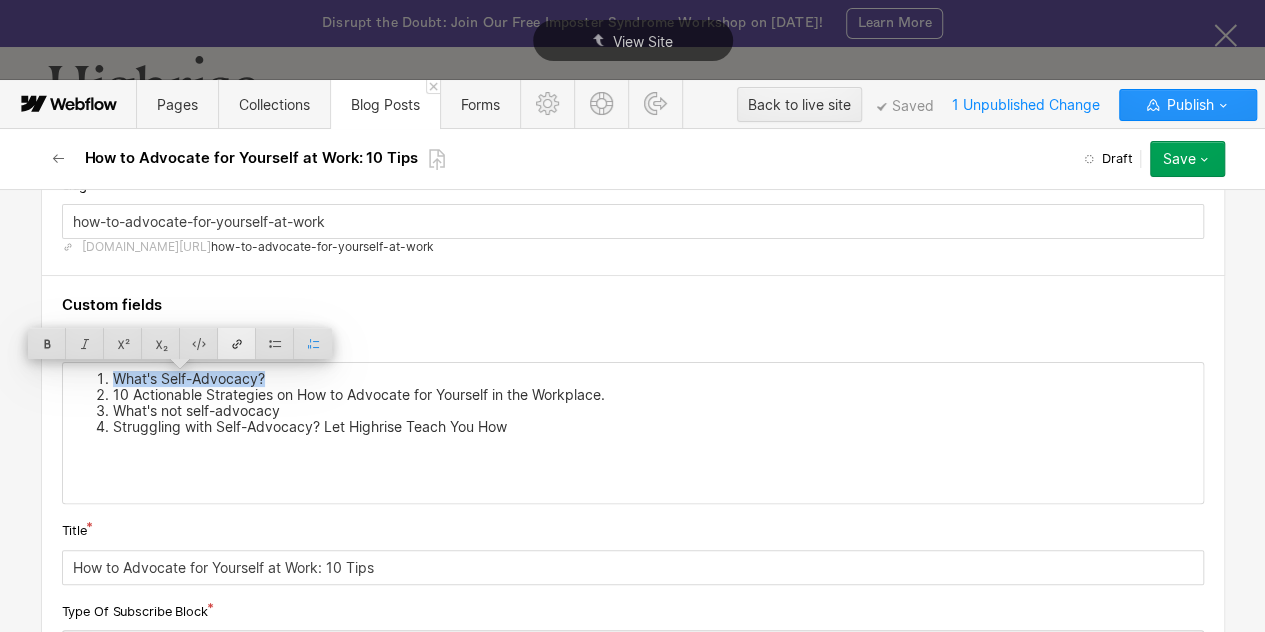 click at bounding box center [237, 343] 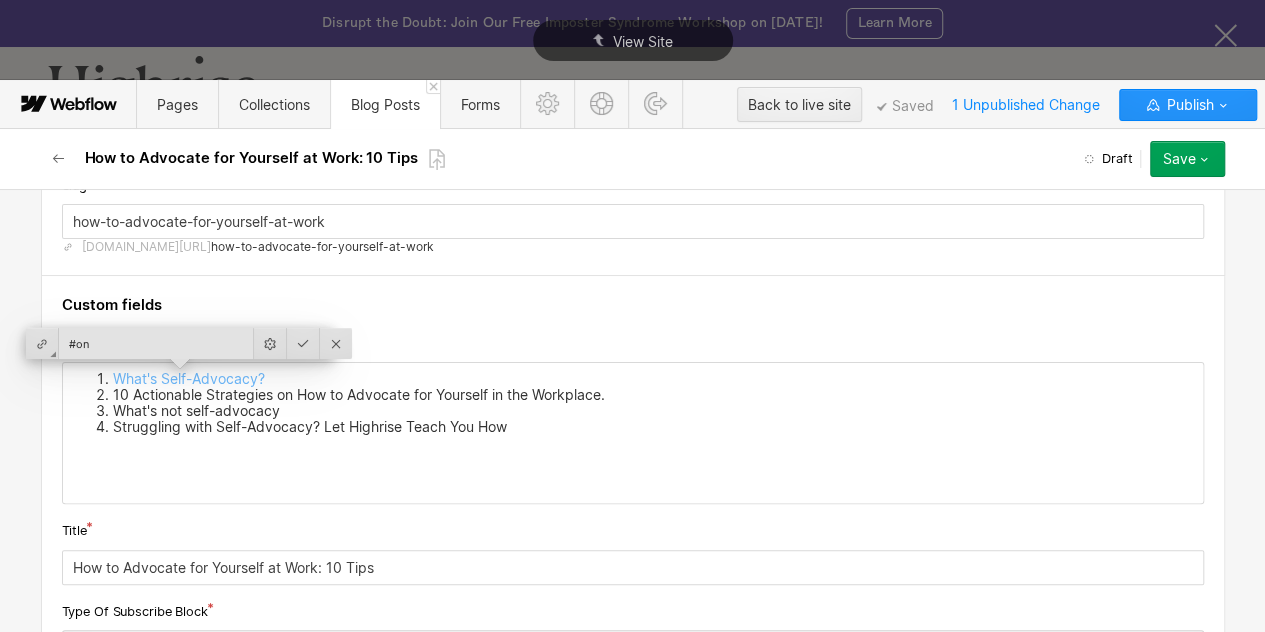 type on "#one" 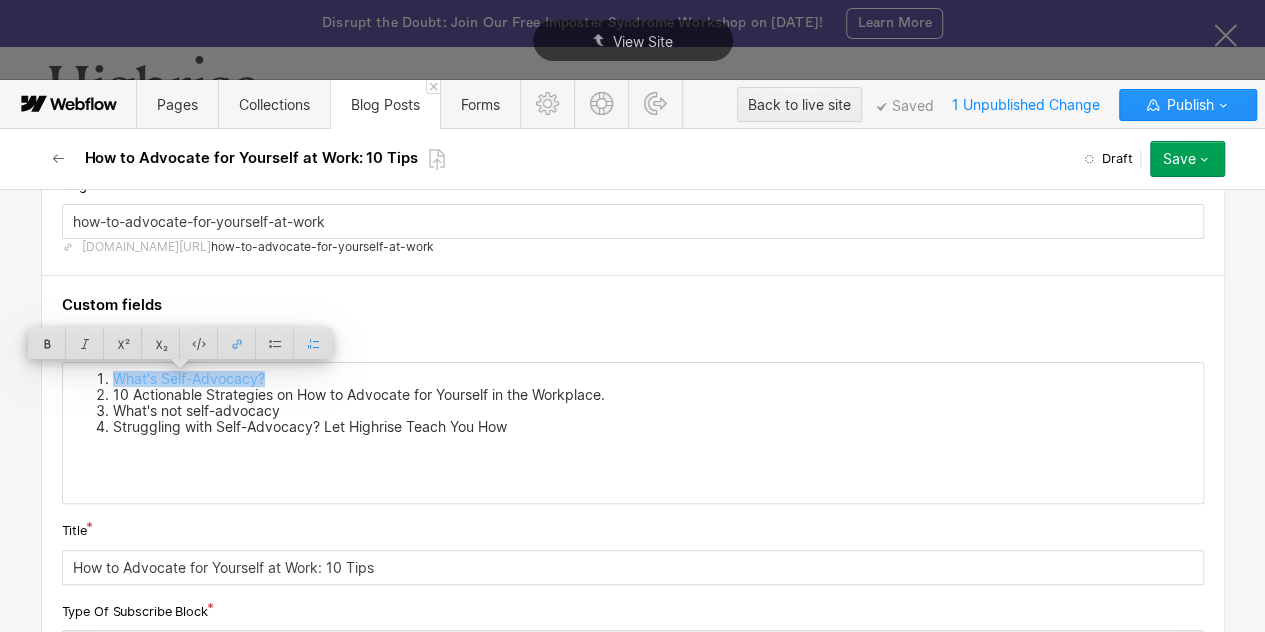 click on "10 Actionable Strategies on How to Advocate for Yourself in the Workplace." at bounding box center (653, 395) 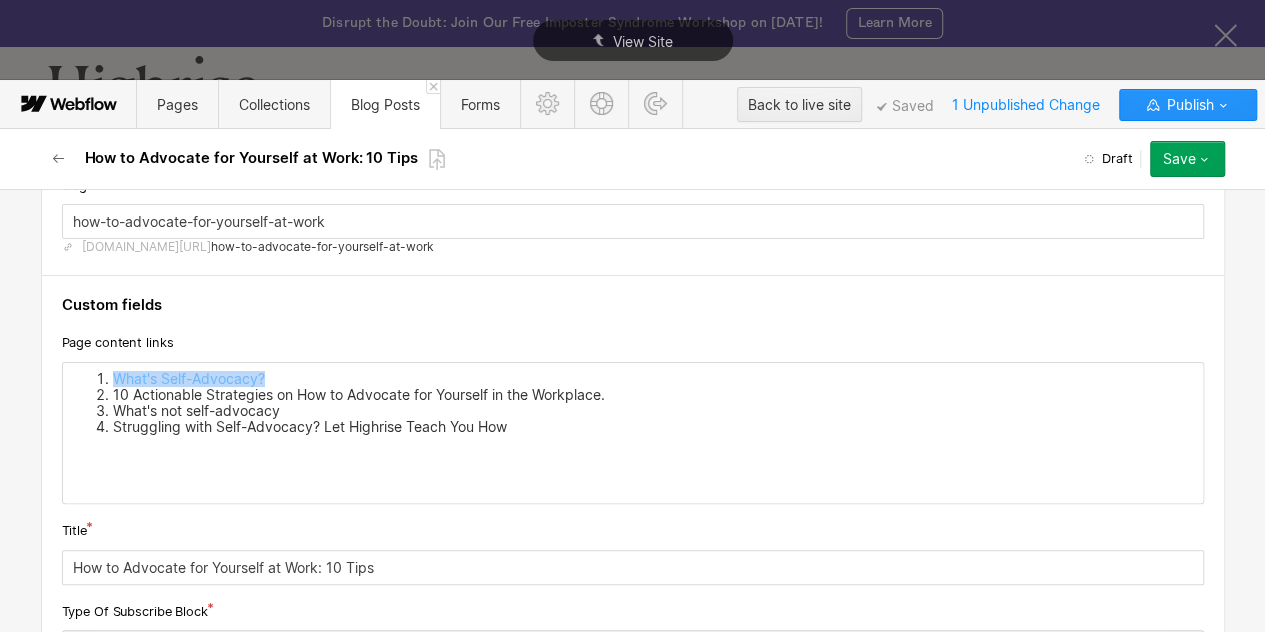 click on "10 Actionable Strategies on How to Advocate for Yourself in the Workplace." at bounding box center (653, 395) 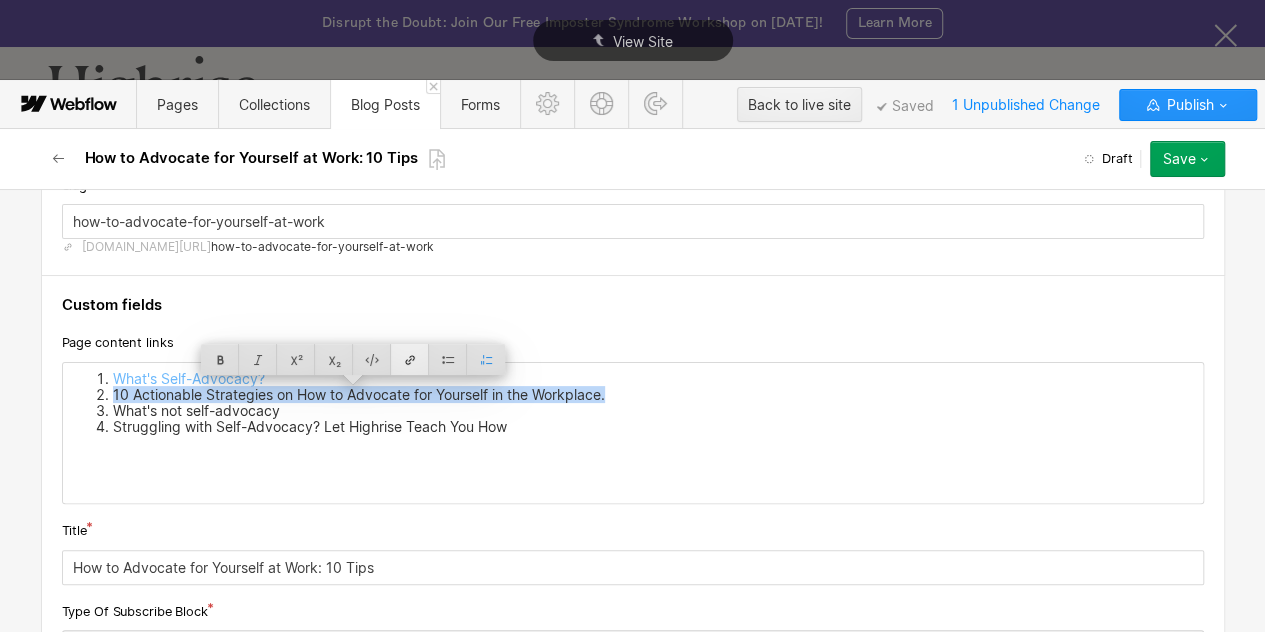 click at bounding box center (410, 359) 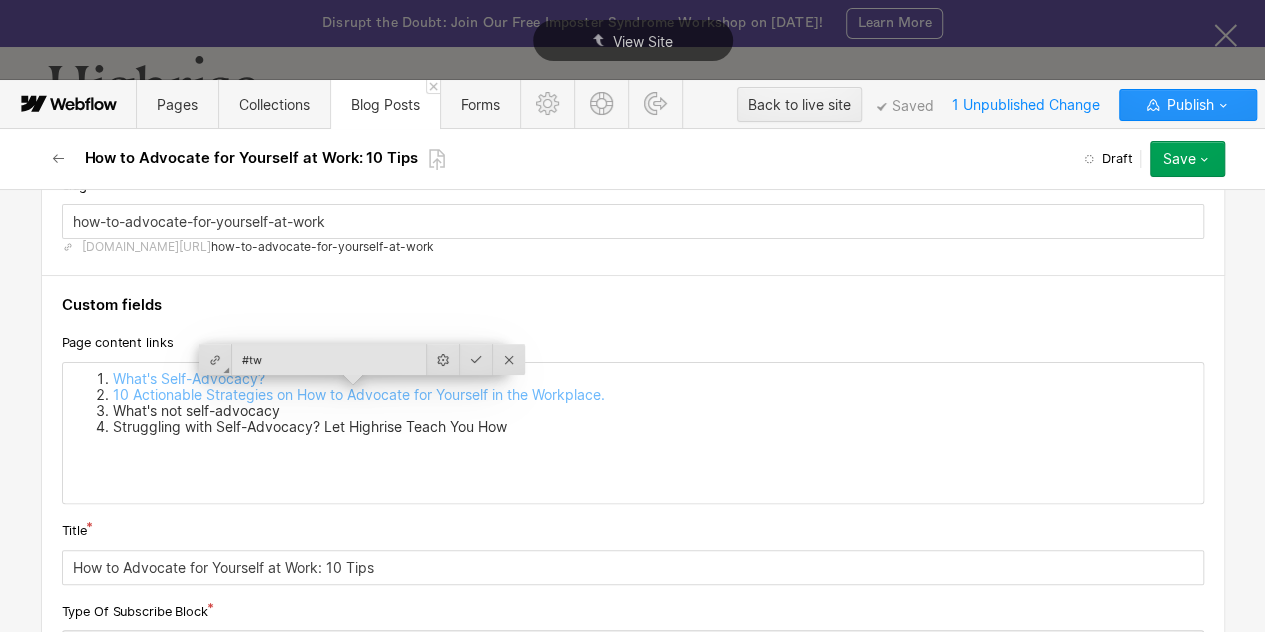 type on "#two" 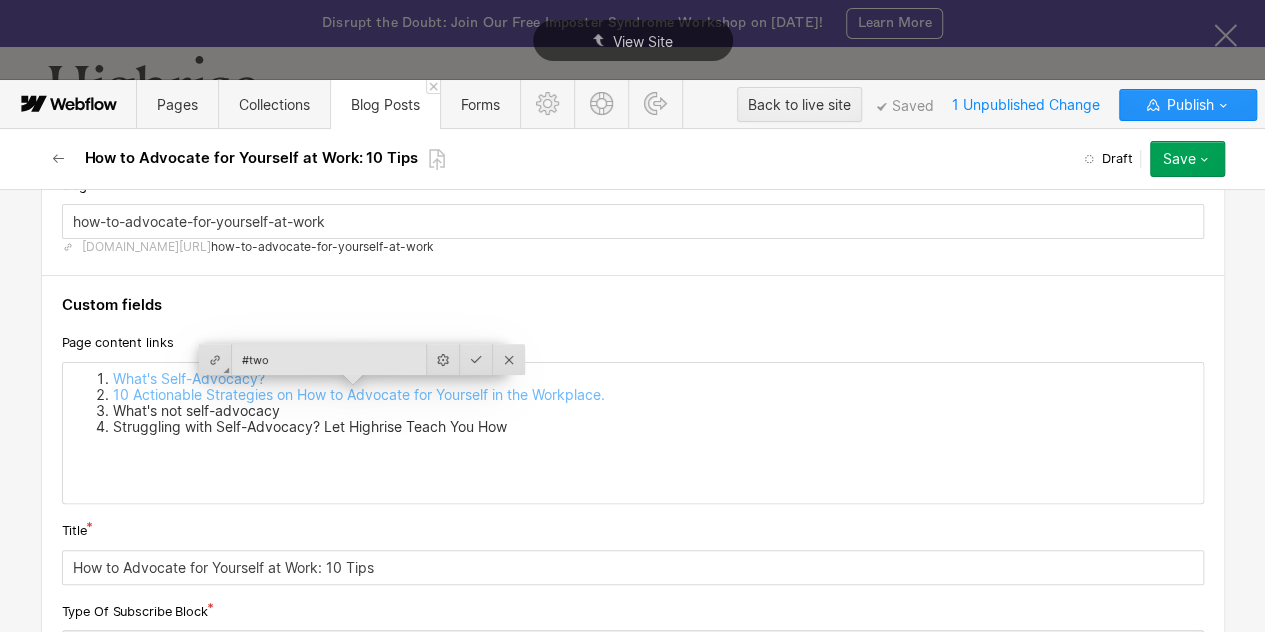 click on "What's not self-advocacy" at bounding box center [653, 411] 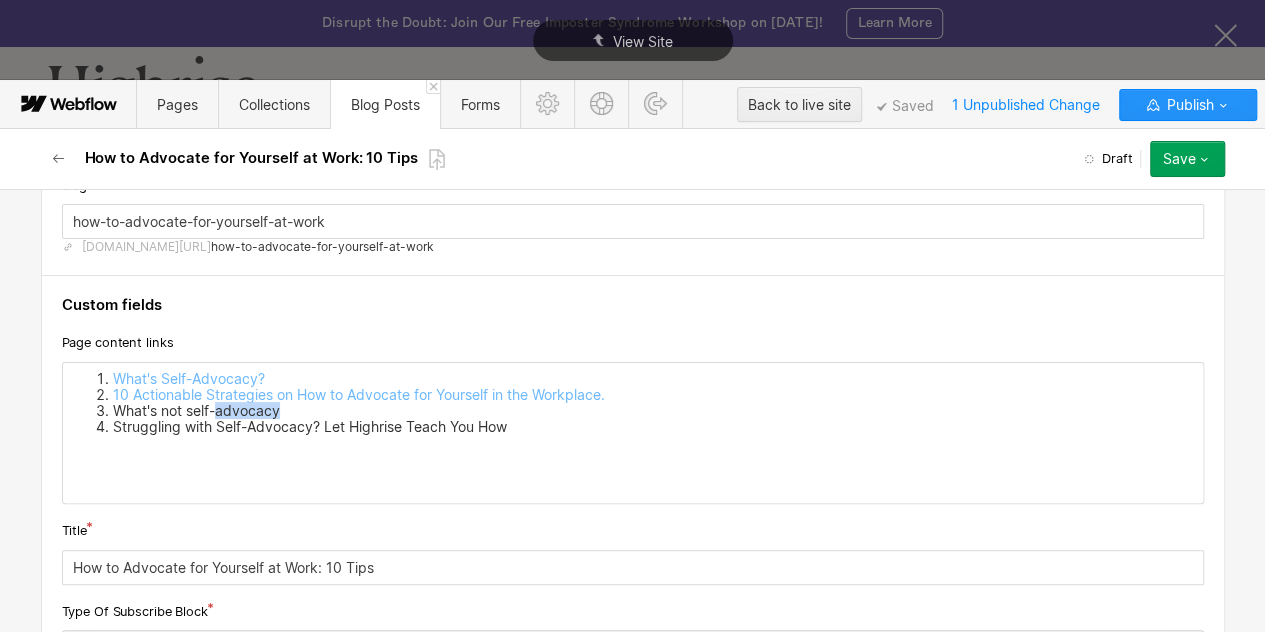 click on "What's not self-advocacy" at bounding box center [653, 411] 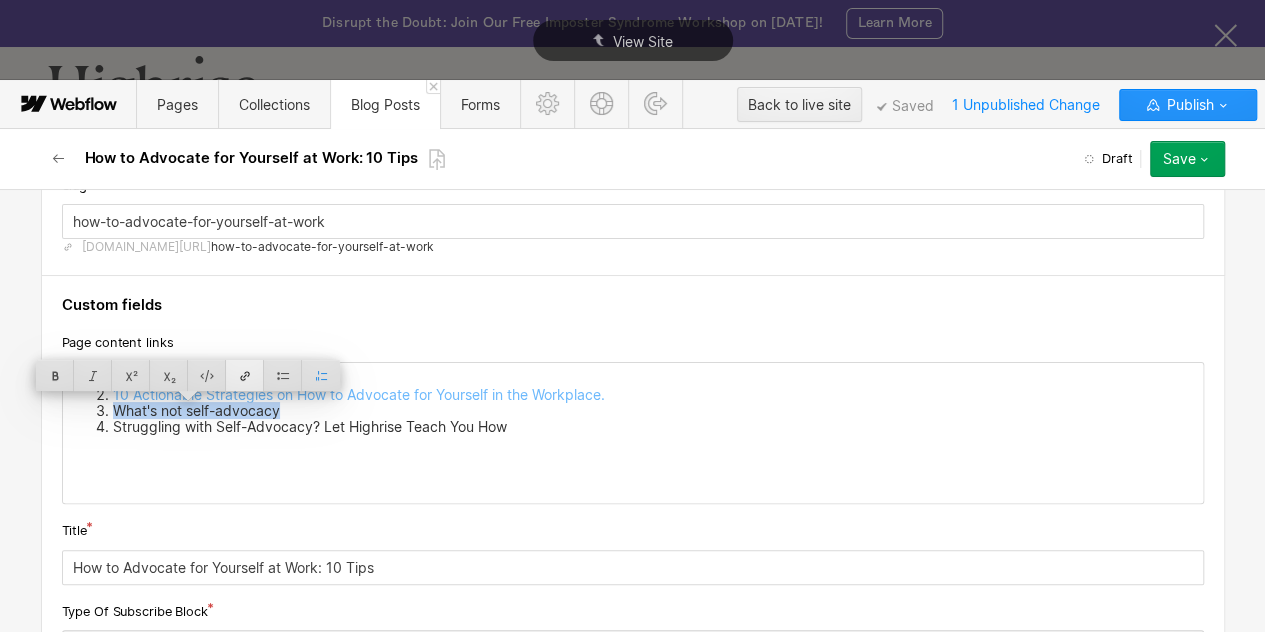 click at bounding box center [245, 375] 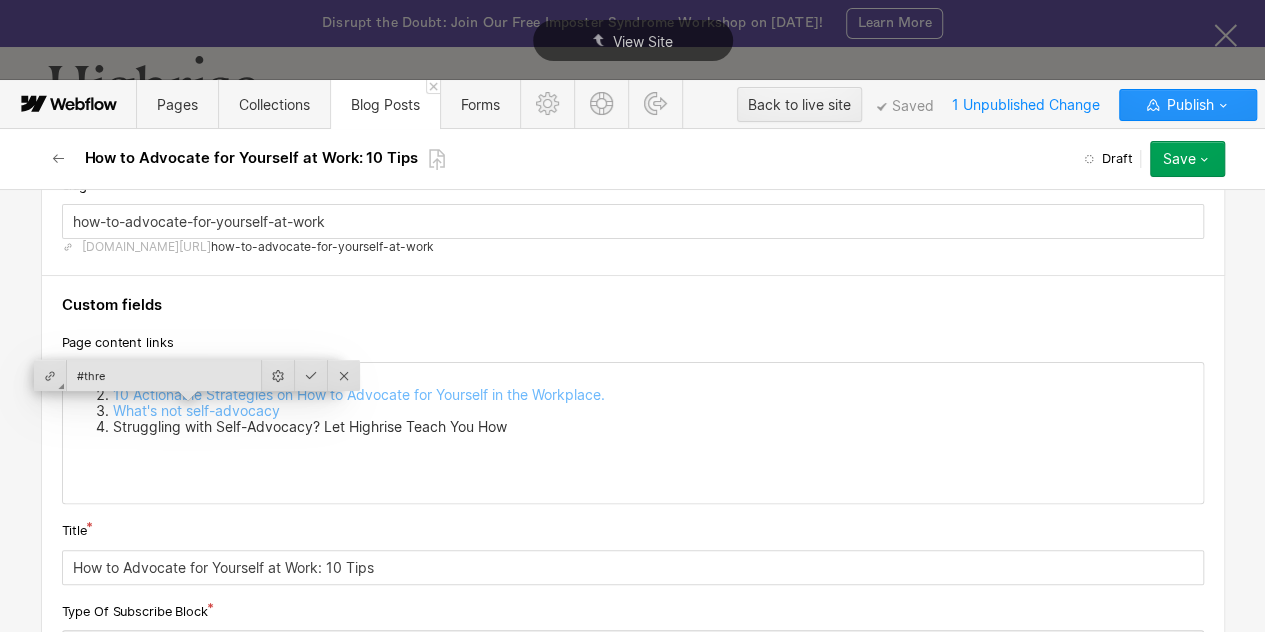 type on "#three" 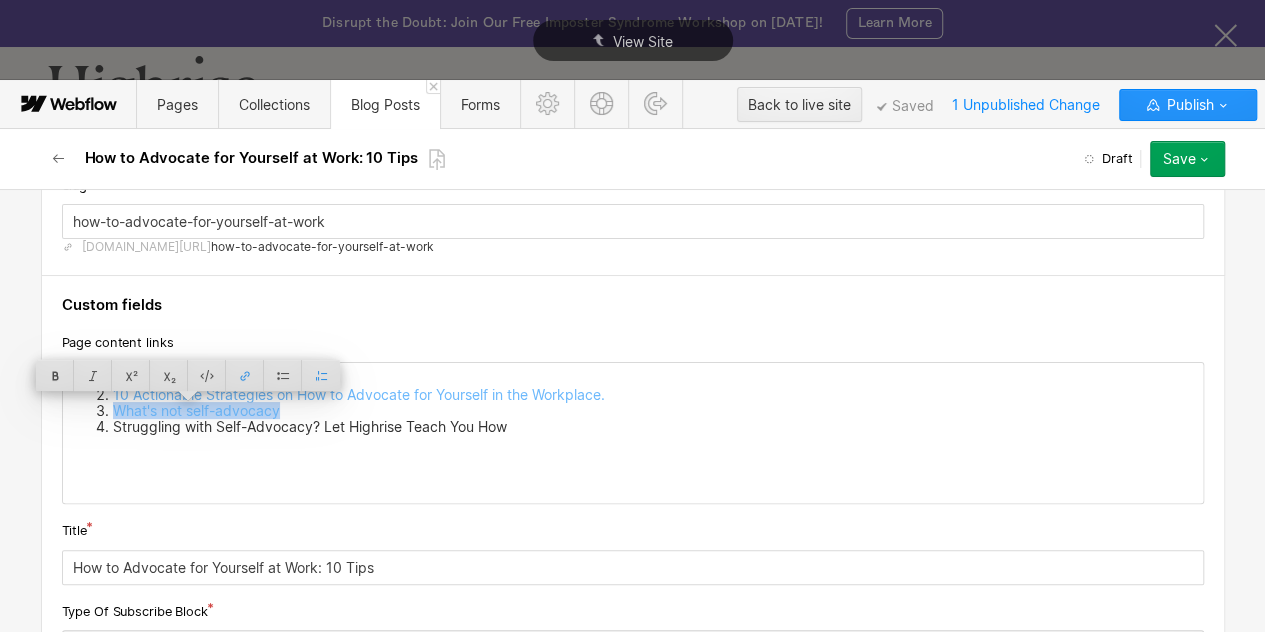 click on "Struggling with Self-Advocacy? Let Highrise Teach You How" at bounding box center (653, 427) 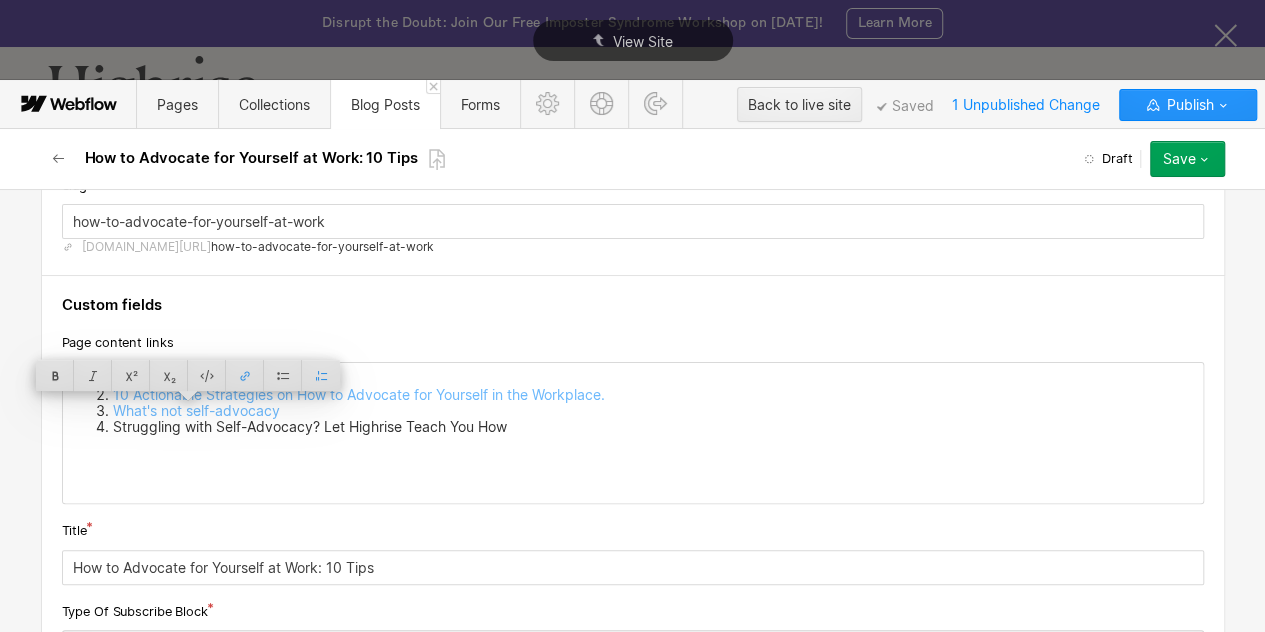 click on "Struggling with Self-Advocacy? Let Highrise Teach You How" at bounding box center [653, 427] 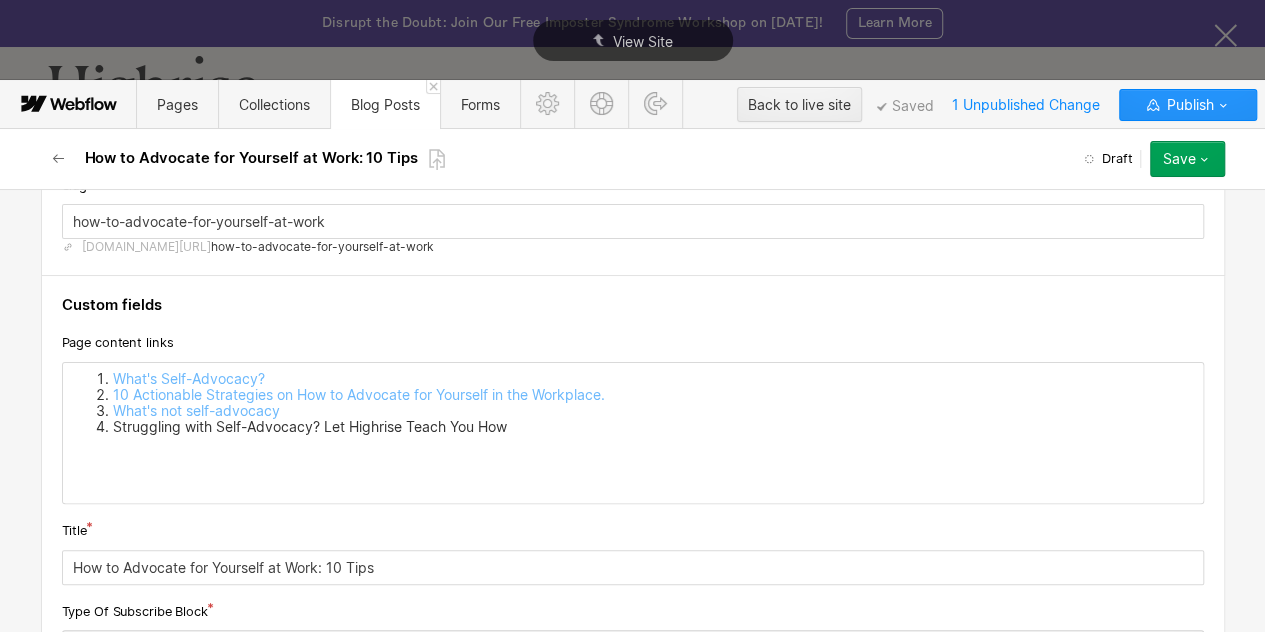 click on "Struggling with Self-Advocacy? Let Highrise Teach You How" at bounding box center (653, 427) 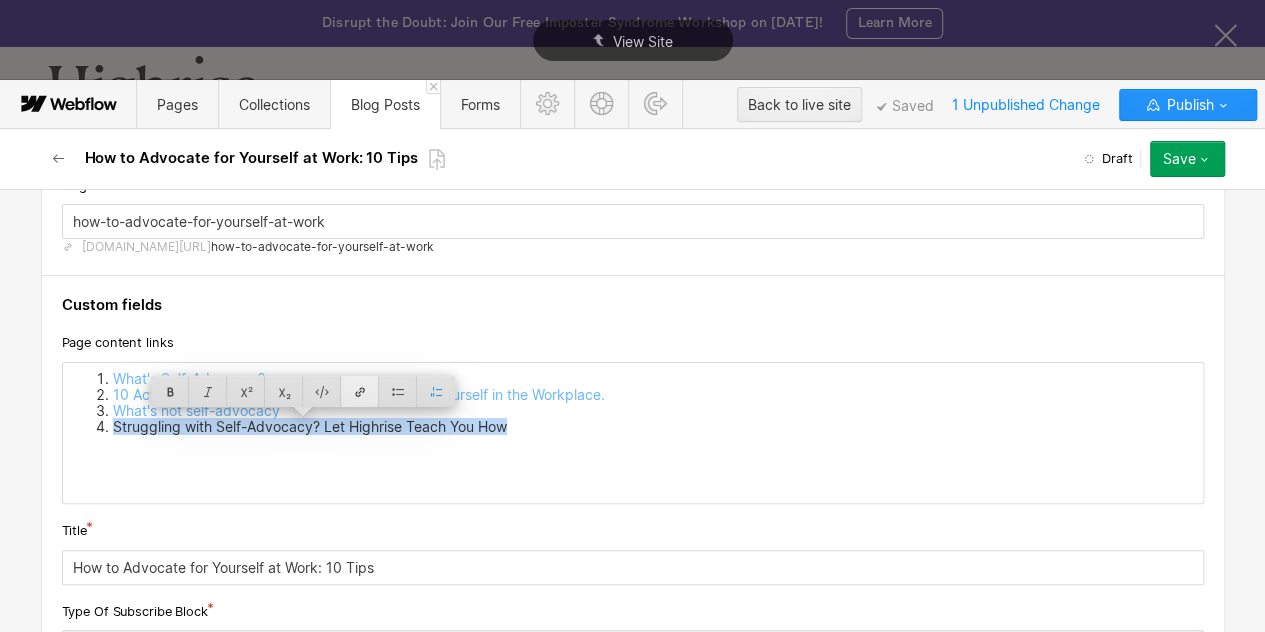 click at bounding box center [360, 391] 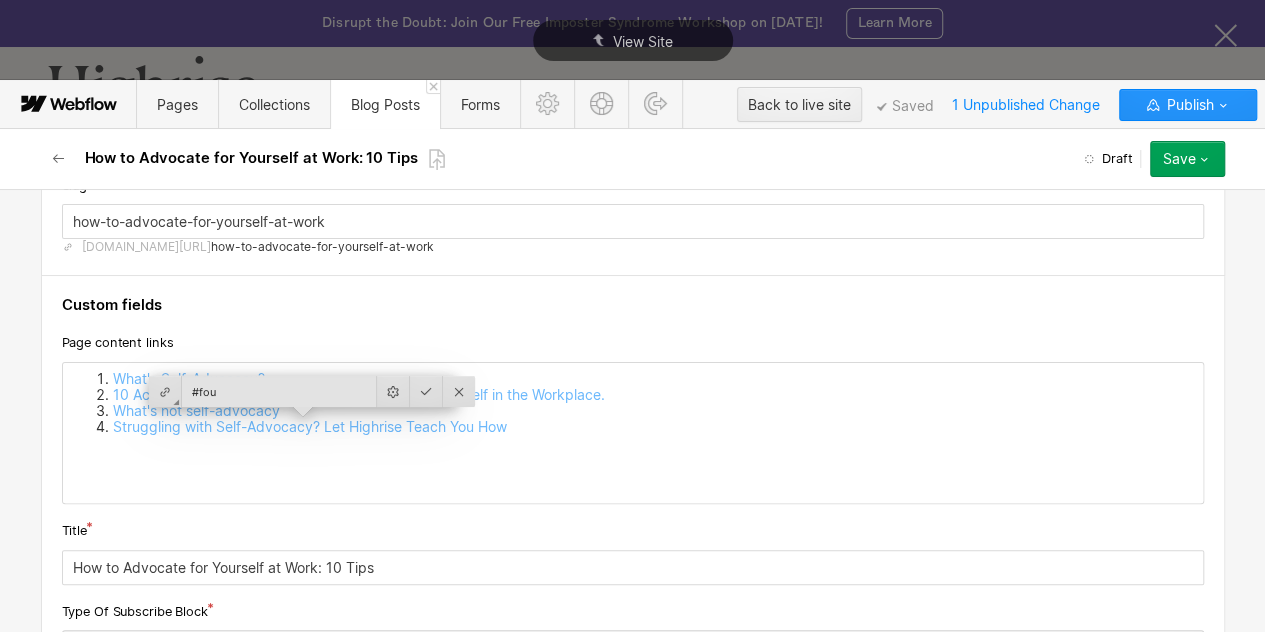 type on "#four" 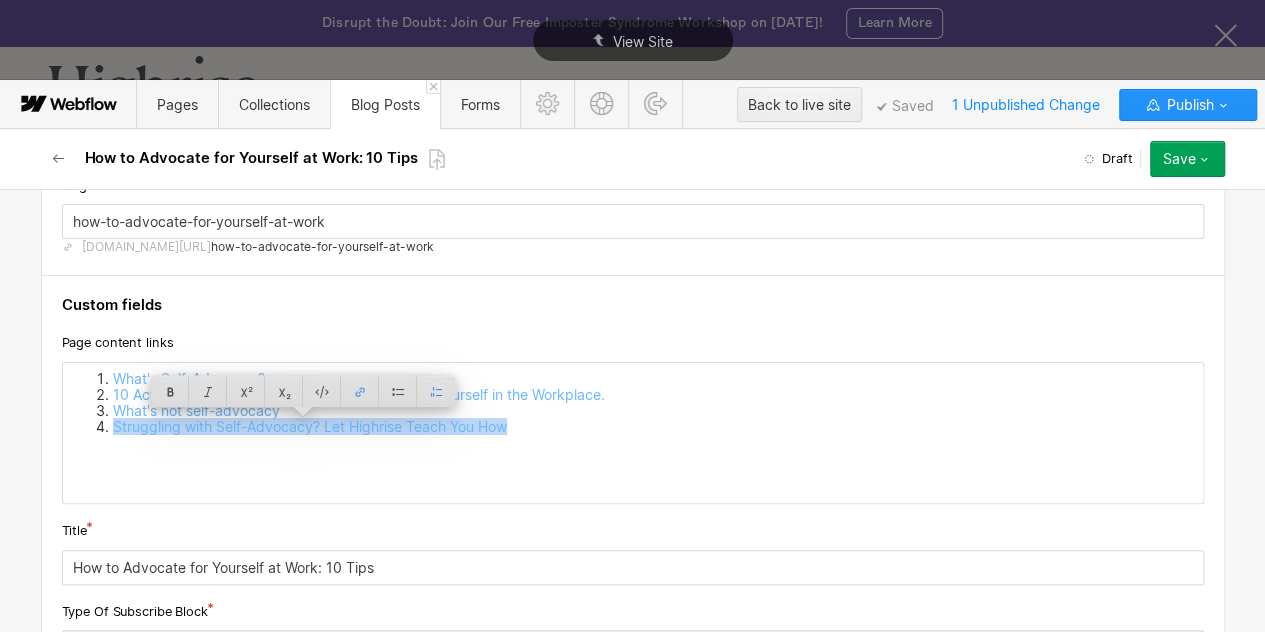 click on "What's Self-Advocacy? 10 Actionable Strategies on How to Advocate for Yourself in the Workplace. What's not self-advocacy Struggling with Self-Advocacy? Let Highrise Teach You How" at bounding box center [633, 433] 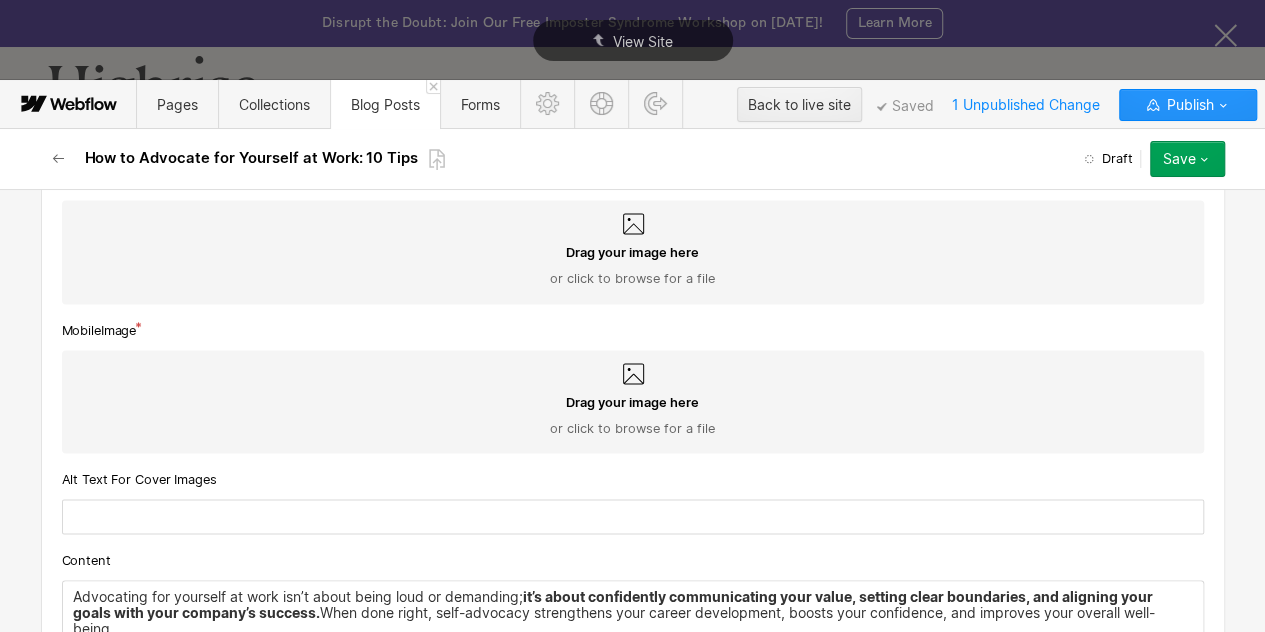 scroll, scrollTop: 0, scrollLeft: 0, axis: both 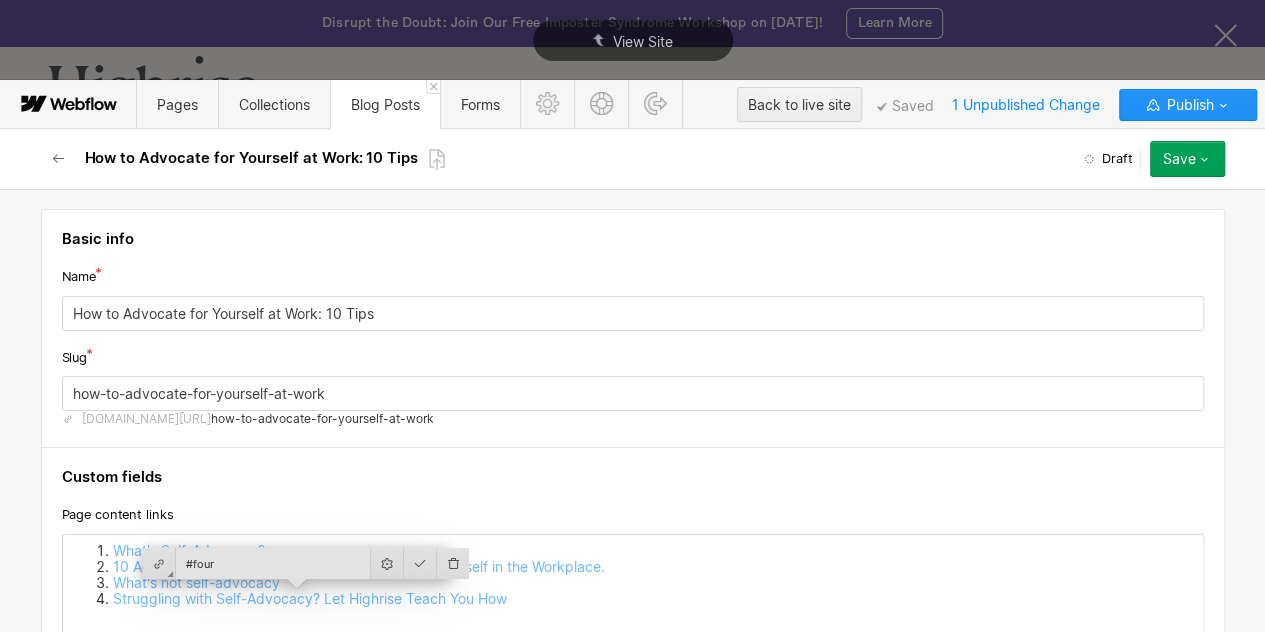 click on "Custom fields Page content links What's Self-Advocacy? 10 Actionable Strategies on How to Advocate for Yourself in the Workplace. What's not self-advocacy Struggling with Self-Advocacy? Let Highrise Teach You How Title How to Advocate for Yourself at Work: 10 Tips Type Of Subscribe Block Just Subscribe File Download CTA text Text for Subscribe block. Required for "File Download" type. USE H3 TEXT!!! File For Subscribe block Drag your file here or click to browse for a file Category How To Tag Item #PERSONALGROWTH Author [PERSON_NAME] Cover Image (small) Cover Image for the main page Drag your image here or click to browse for a file ArticleThumbnail Drag your image here or click to browse for a file MobileImage Drag your image here or click to browse for a file Alt Text For Cover Images Content Advocating for yourself at work isn’t about being loud or demanding;  it’s about confidently communicating your value, setting clear boundaries, and aligning your goals with your company’s success. Key takeaways:" at bounding box center [633, 3845] 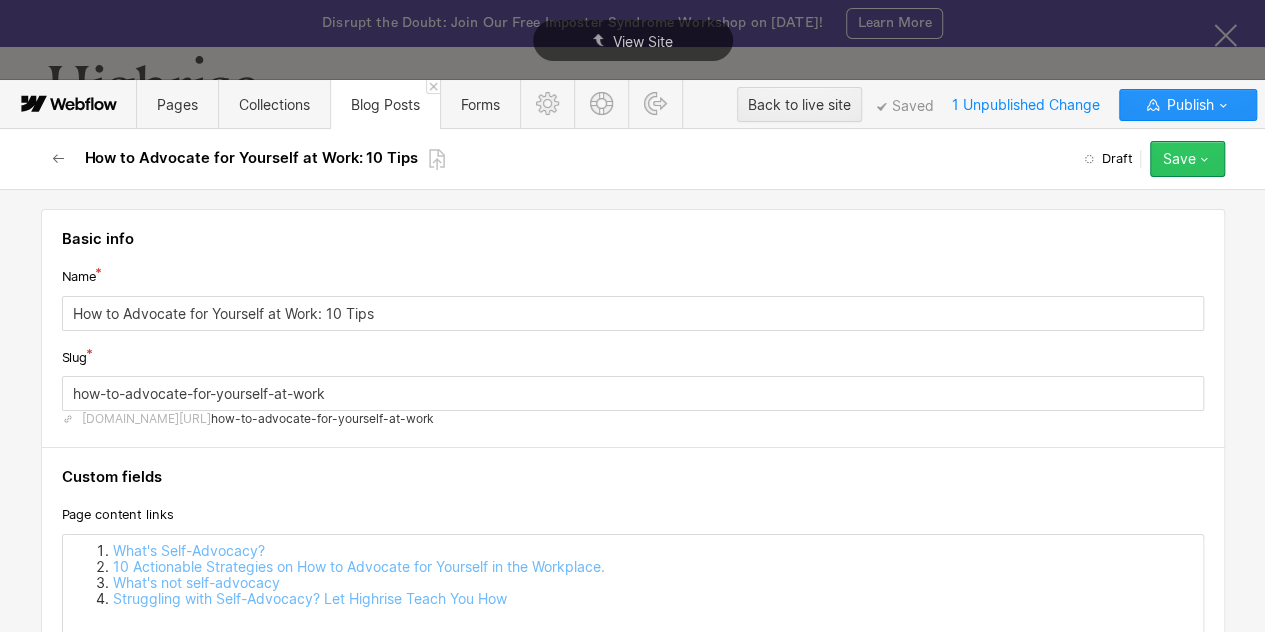 click on "Save" at bounding box center (1179, 159) 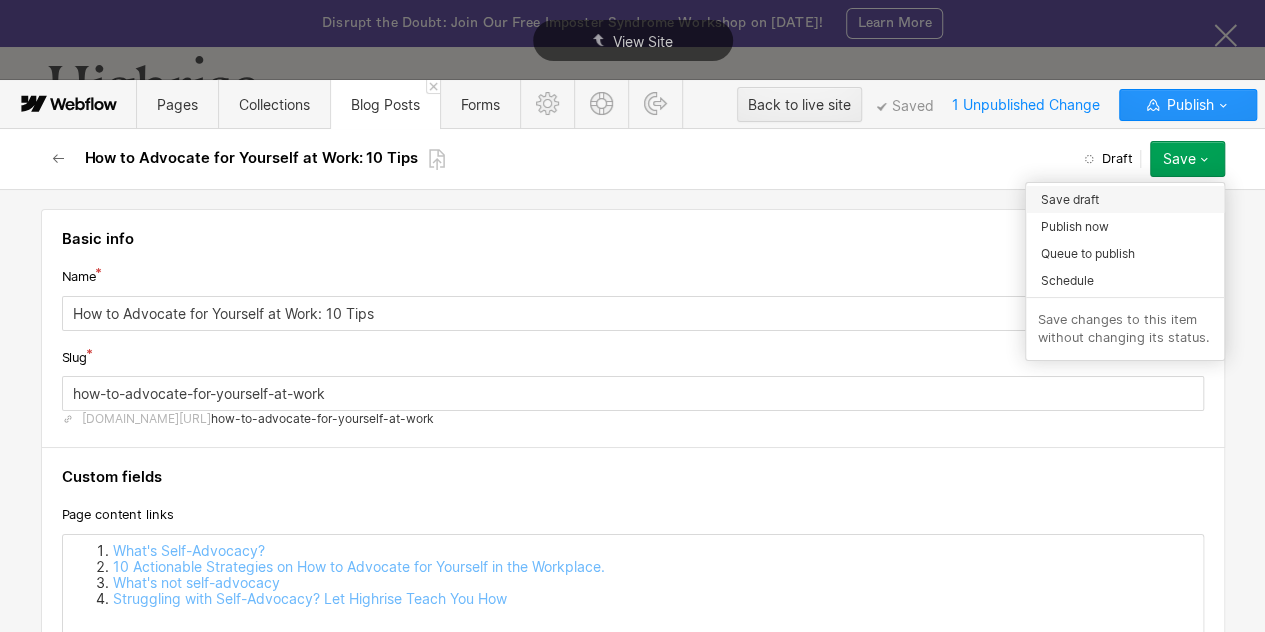 click on "Save draft" at bounding box center [1070, 199] 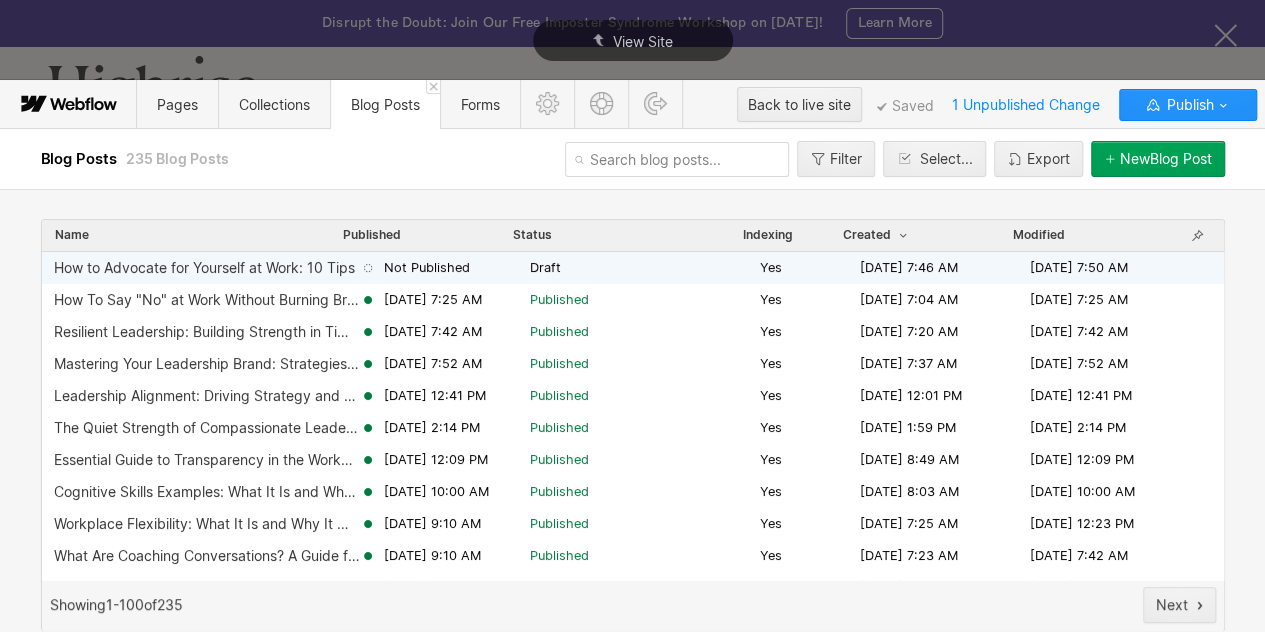 click on "How to Advocate for Yourself at Work: 10 Tips Not Published Draft Yes [DATE] 7:46 AM [DATE] 7:50 AM" at bounding box center [633, 268] 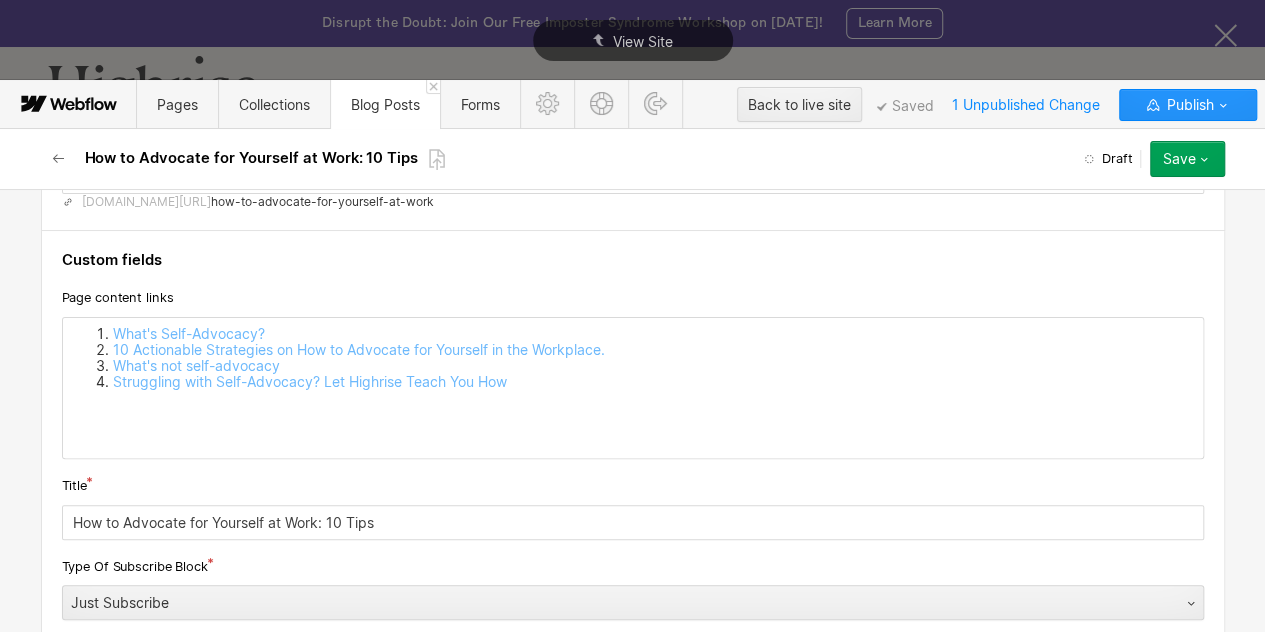 scroll, scrollTop: 262, scrollLeft: 0, axis: vertical 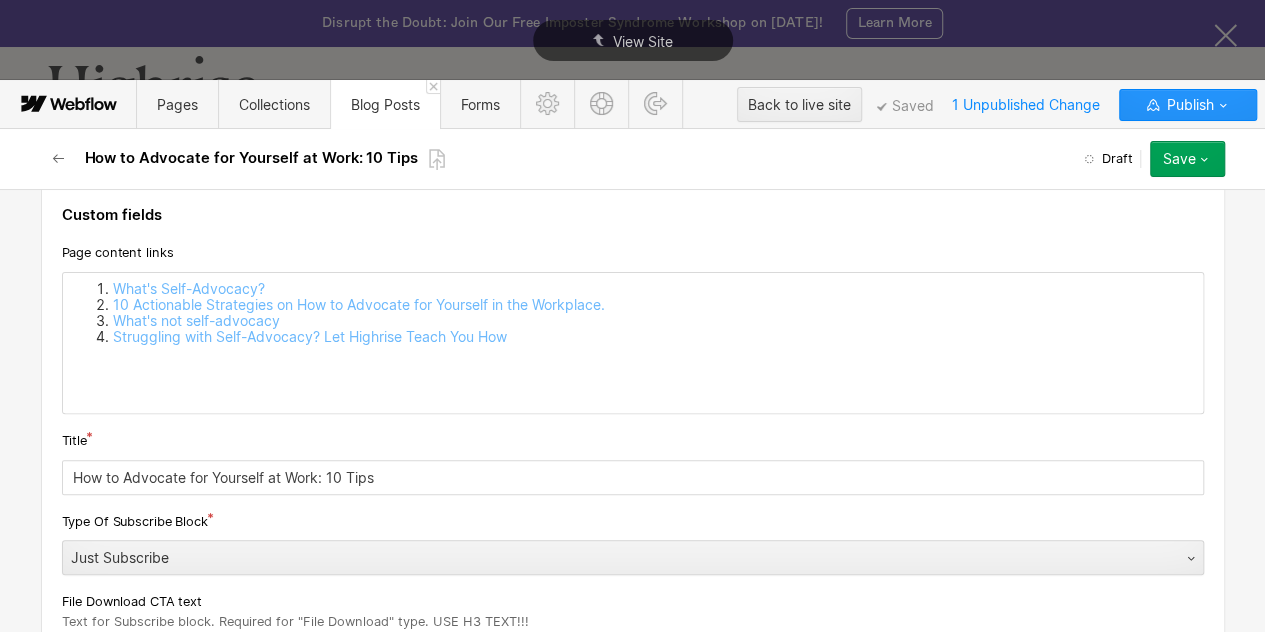 click on "How to Advocate for Yourself at Work: 10 Tips" at bounding box center [252, 159] 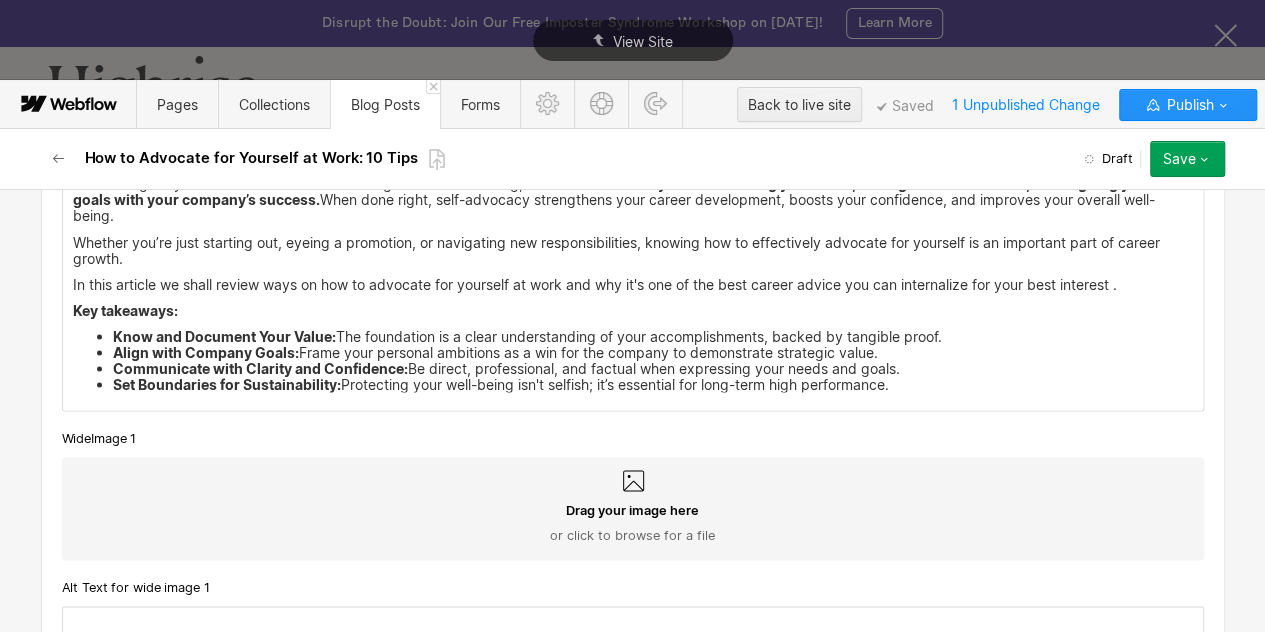 scroll, scrollTop: 1861, scrollLeft: 0, axis: vertical 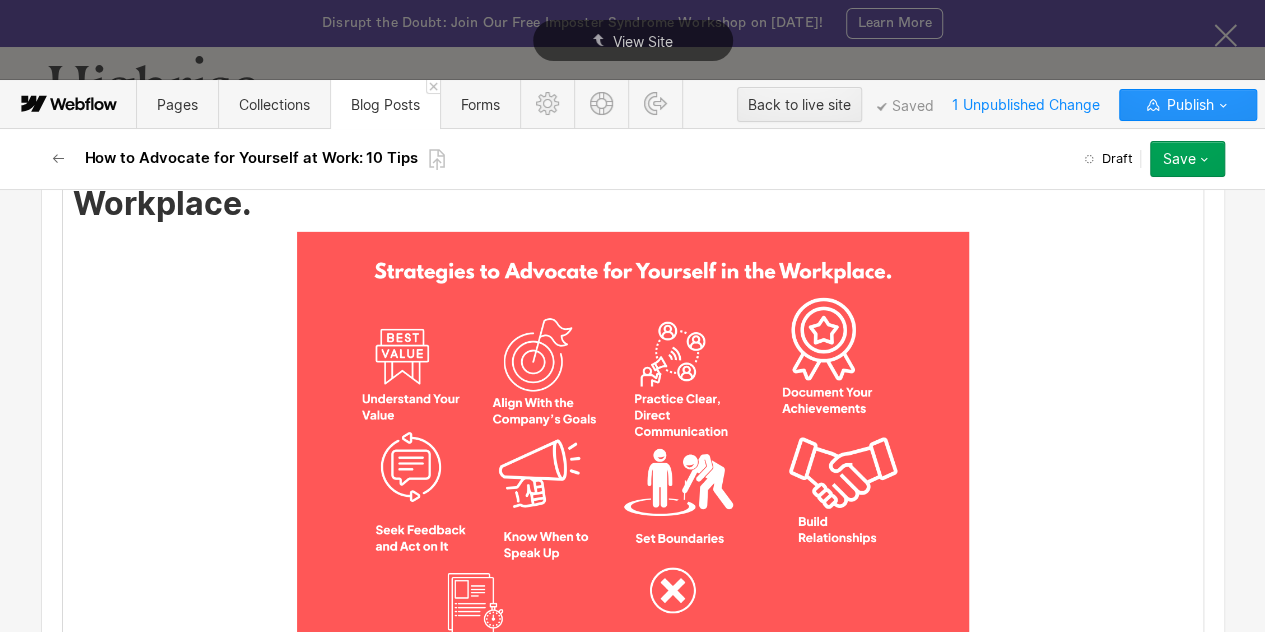 click at bounding box center [633, 456] 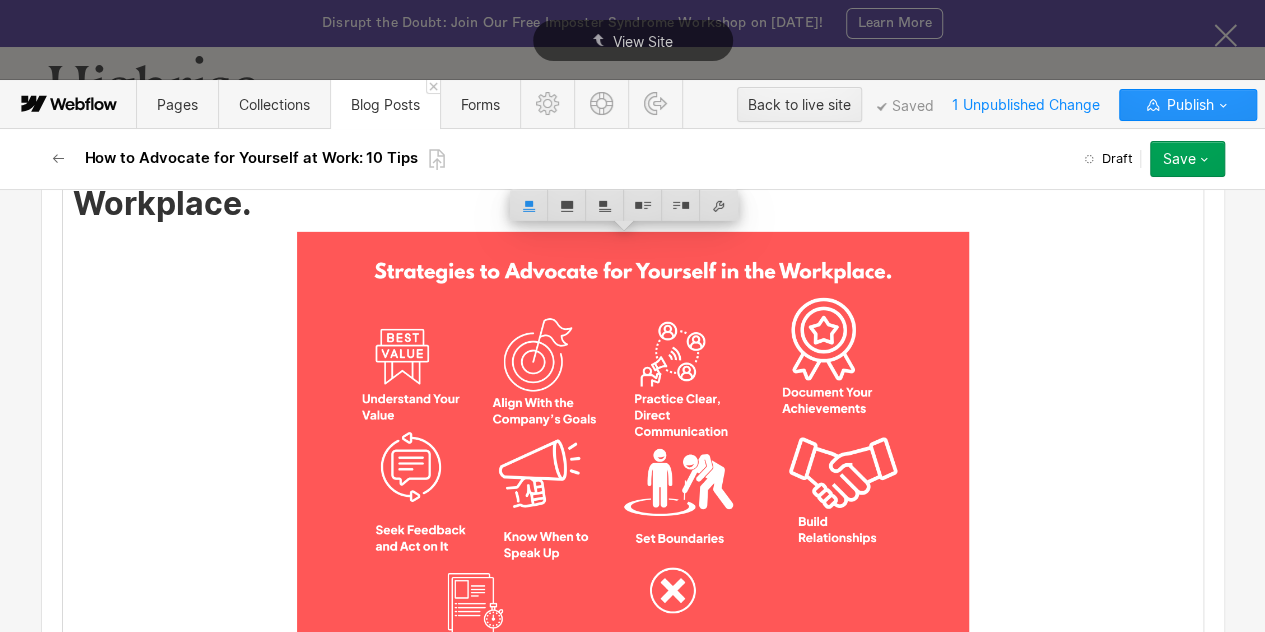 scroll, scrollTop: 3257, scrollLeft: 0, axis: vertical 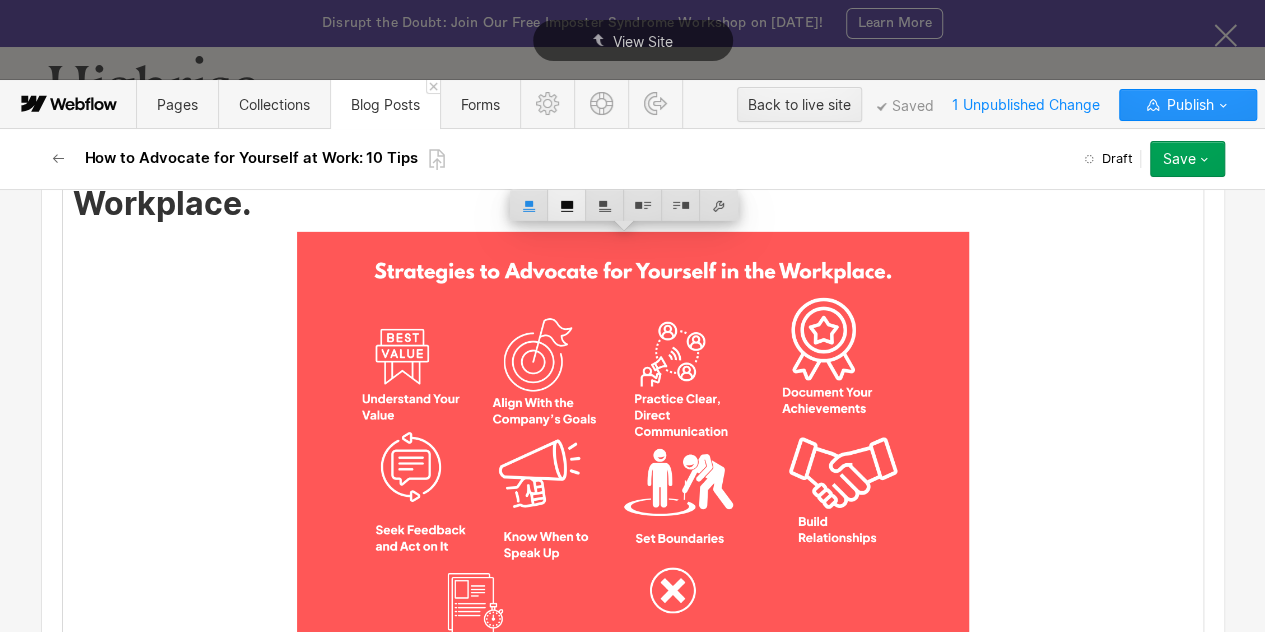 click at bounding box center (567, 205) 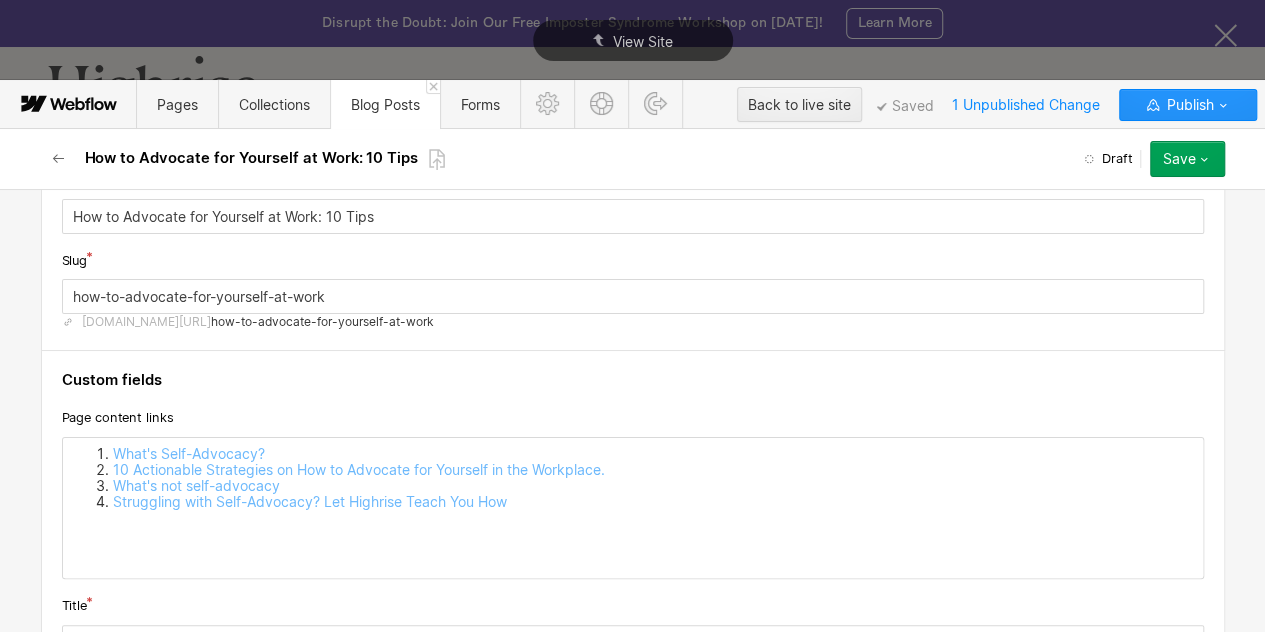 scroll, scrollTop: 0, scrollLeft: 0, axis: both 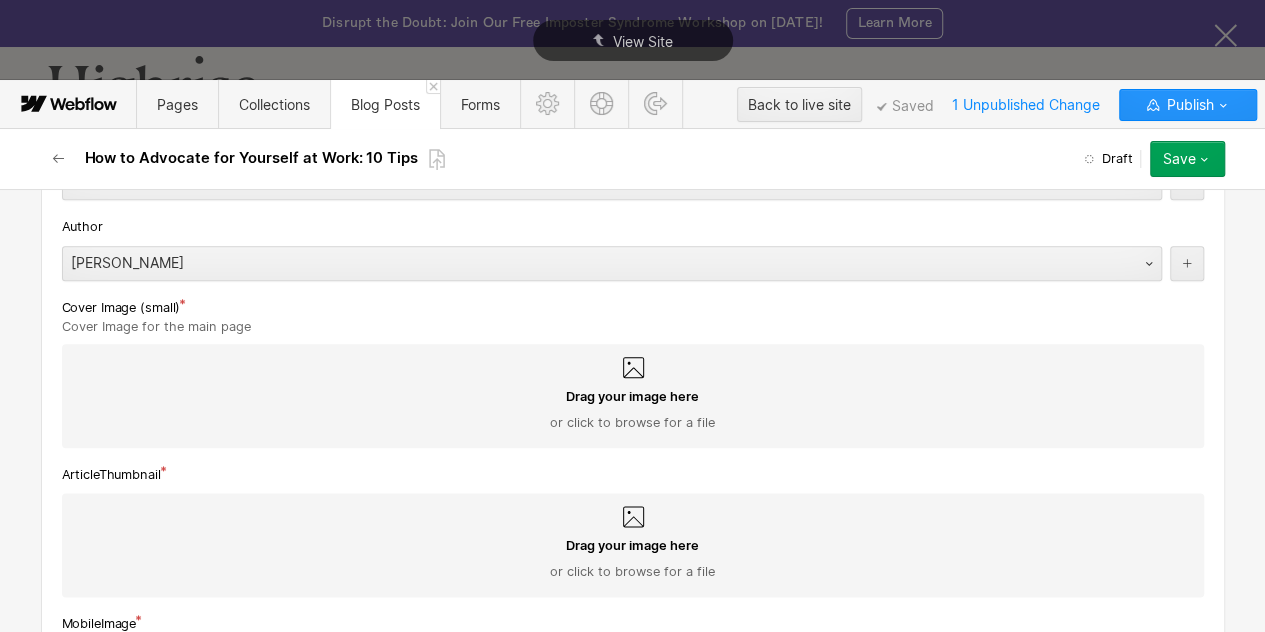 click on "Drag your image here or click to browse for a file" at bounding box center [633, 410] 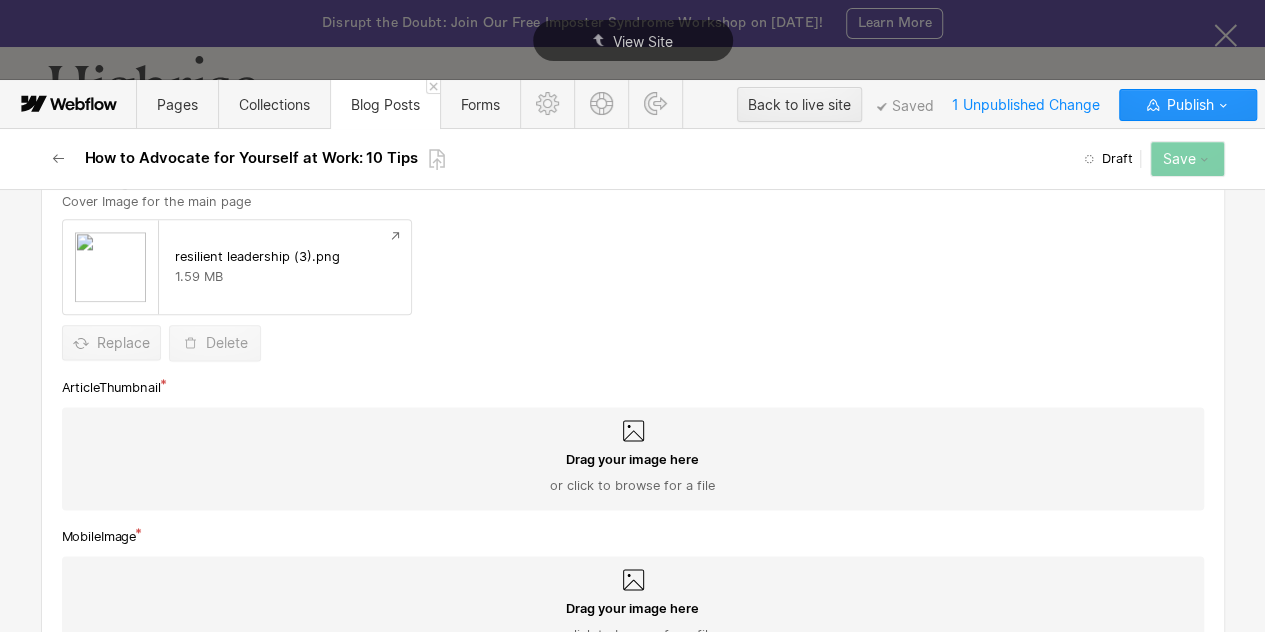 scroll, scrollTop: 1292, scrollLeft: 0, axis: vertical 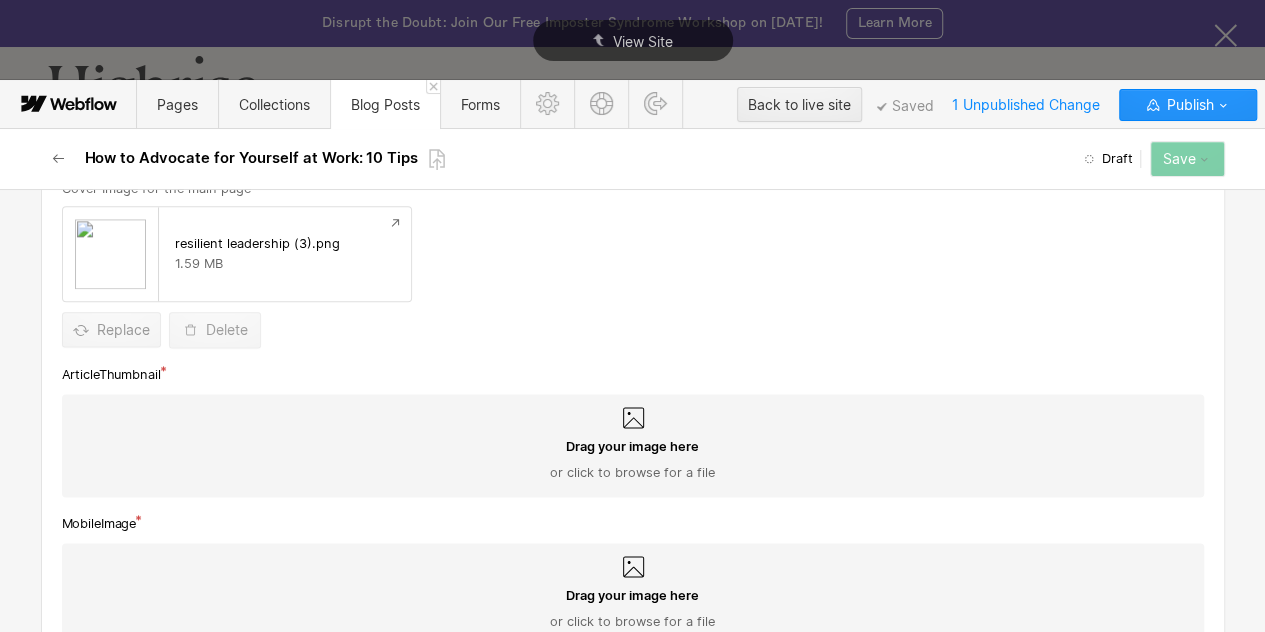 click on "Drag your image here or click to browse for a file" at bounding box center (633, 460) 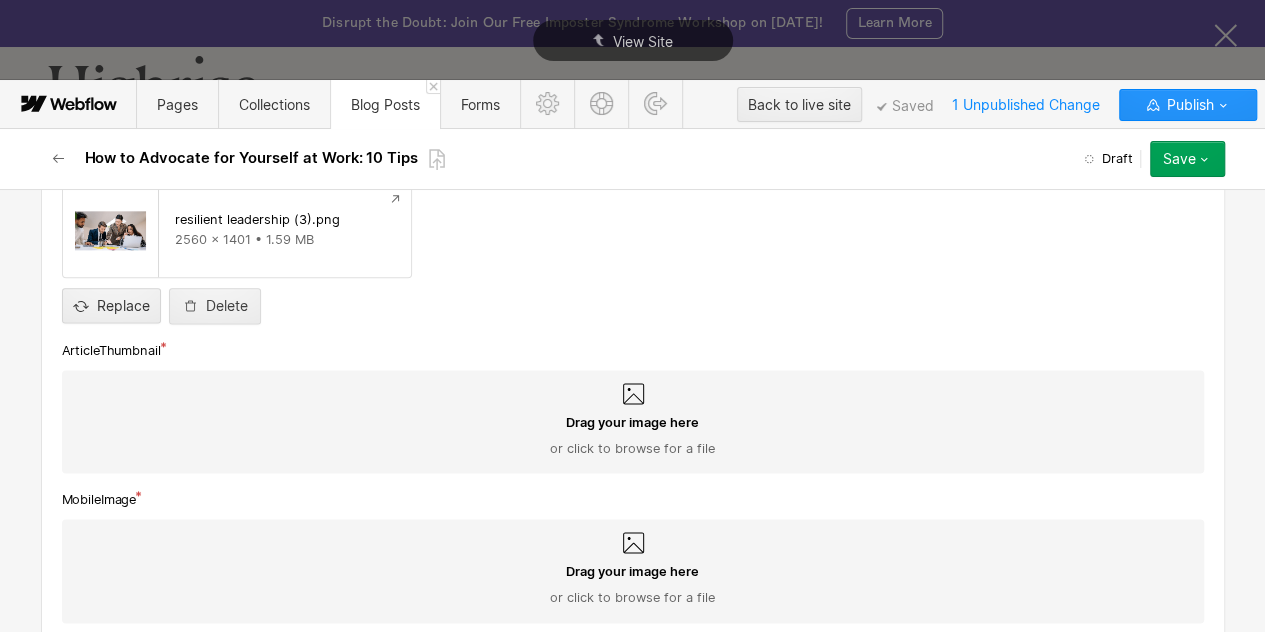 scroll, scrollTop: 1320, scrollLeft: 0, axis: vertical 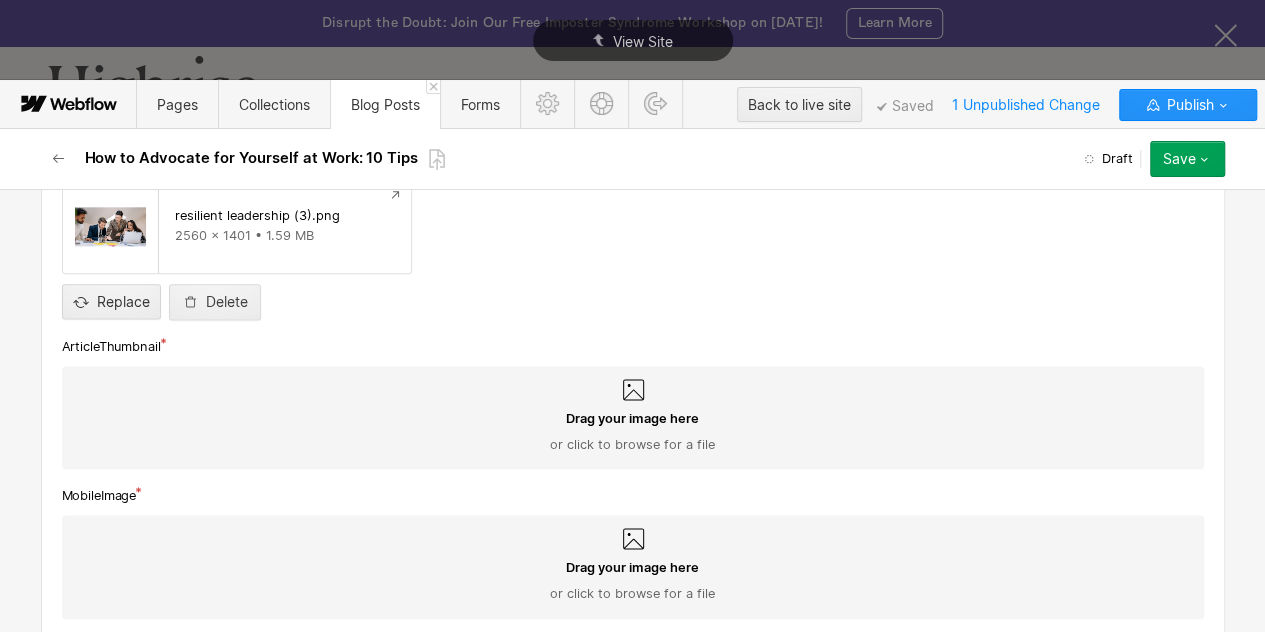 click on "Drag your image here or click to browse for a file" at bounding box center (633, 418) 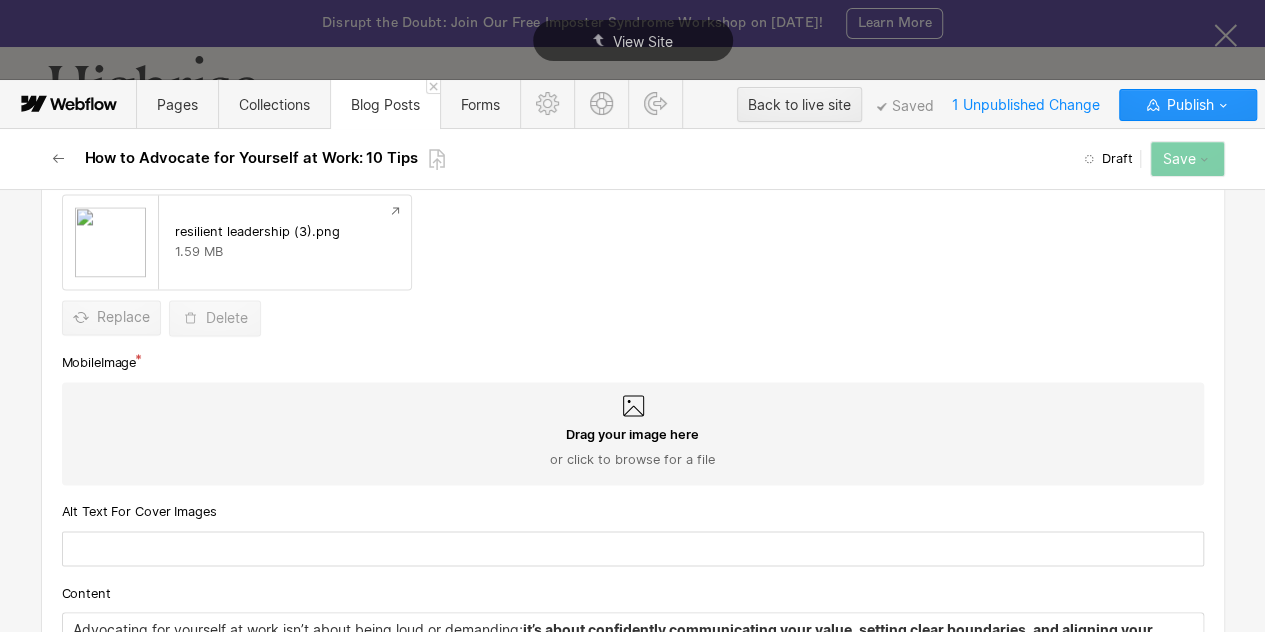 scroll, scrollTop: 1493, scrollLeft: 0, axis: vertical 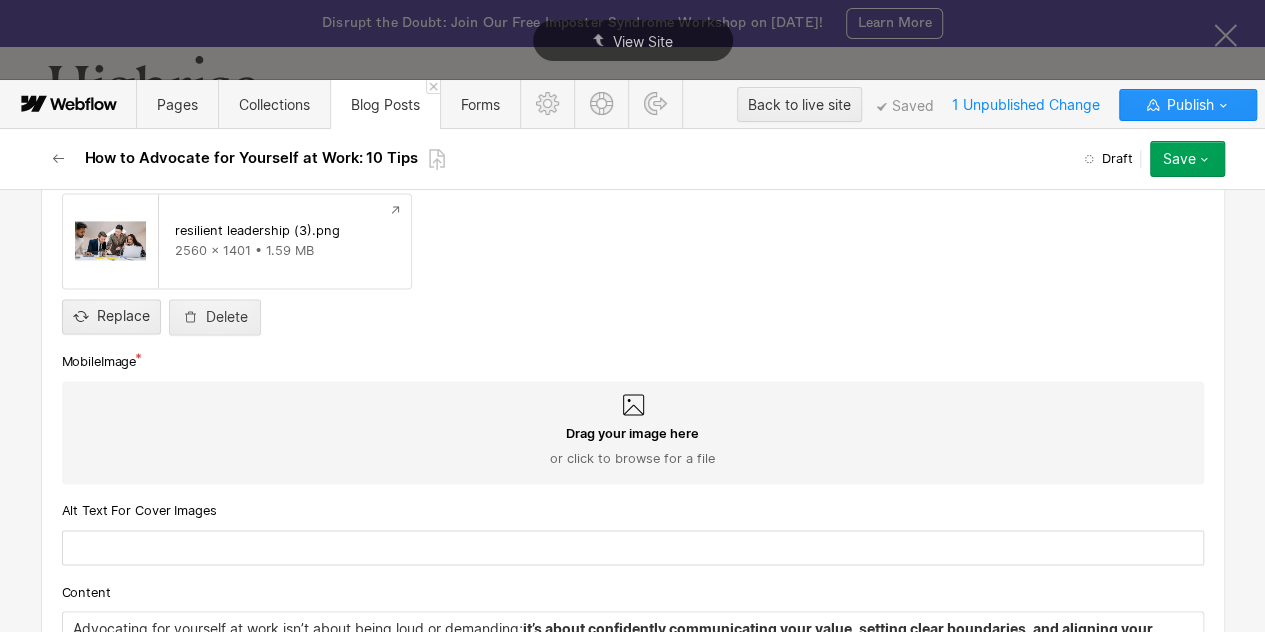 click on "or click to browse for a file" at bounding box center [632, 459] 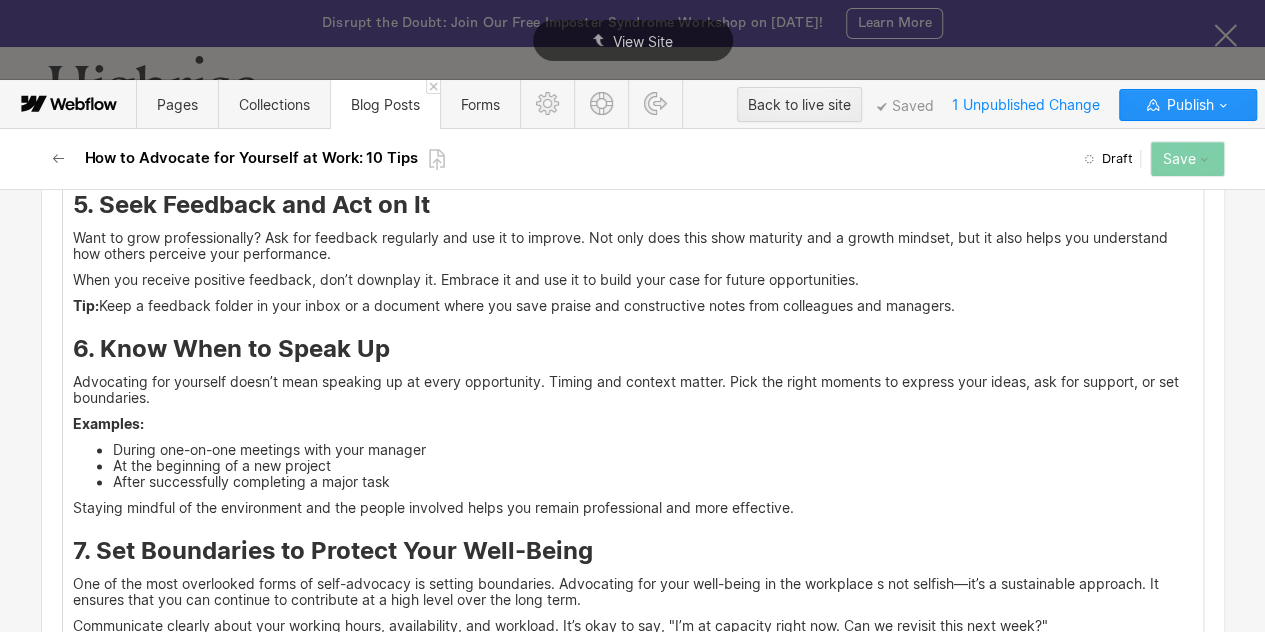 scroll, scrollTop: 7166, scrollLeft: 0, axis: vertical 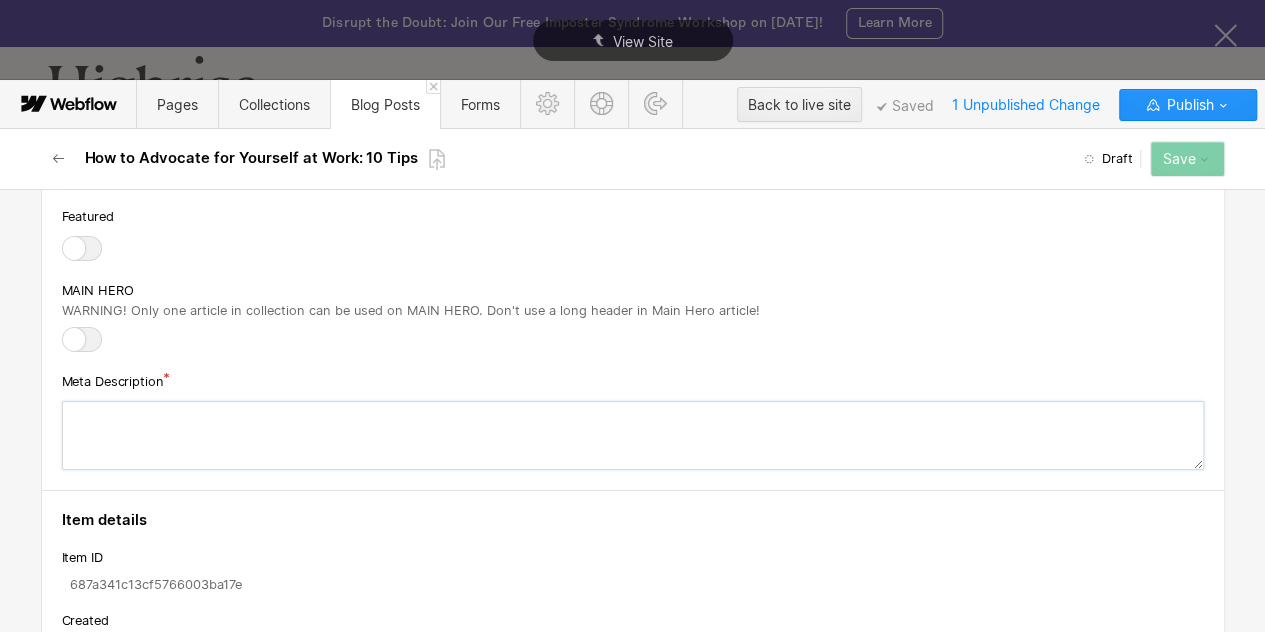 click at bounding box center (633, 435) 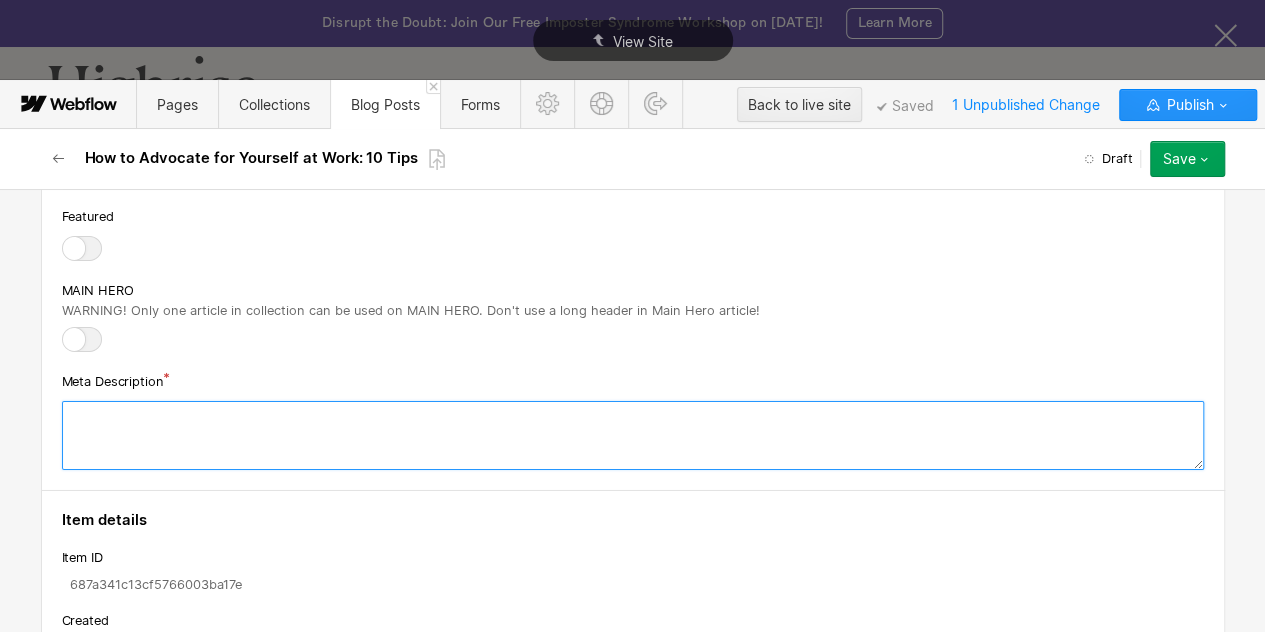 paste on "Learn essential strategies to effectively advocate for yourself at work. Empower your career and navigate challenges with confidence." 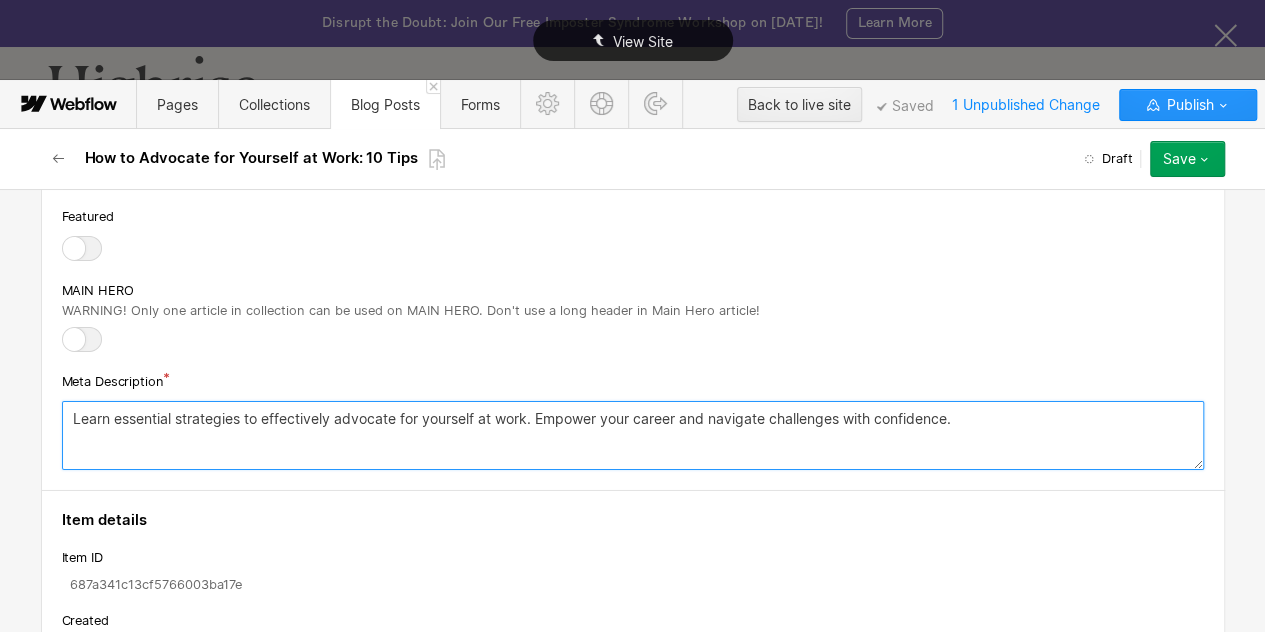 type on "Learn essential strategies to effectively advocate for yourself at work. Empower your career and navigate challenges with confidence." 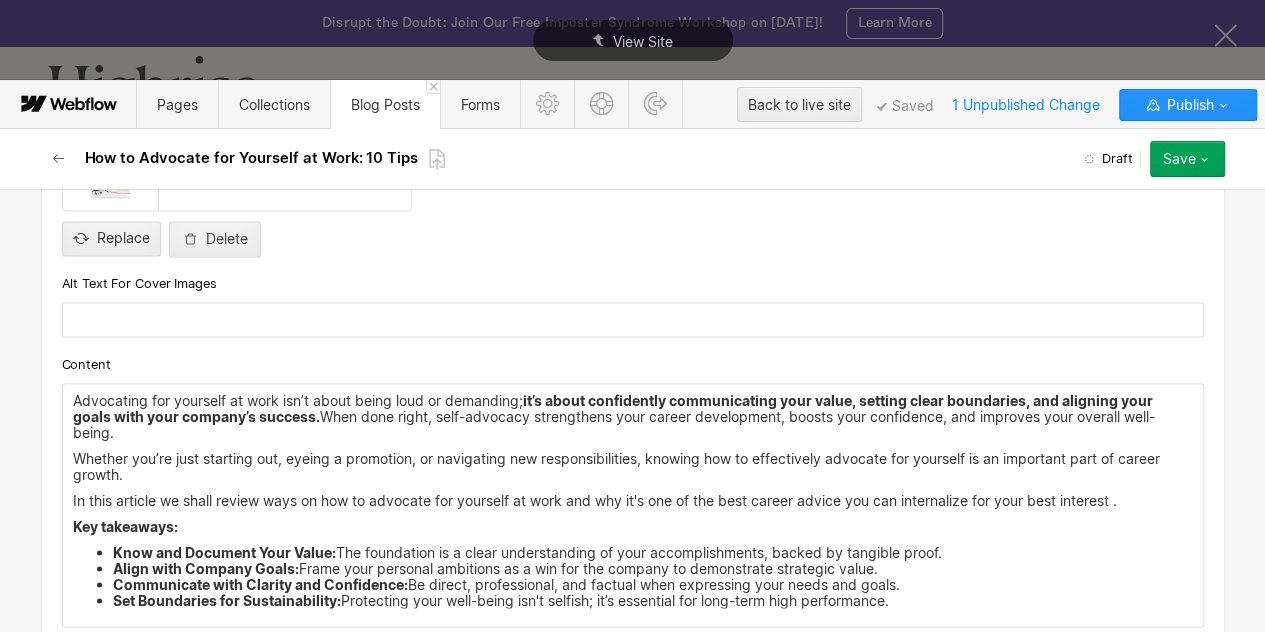 scroll, scrollTop: 1784, scrollLeft: 0, axis: vertical 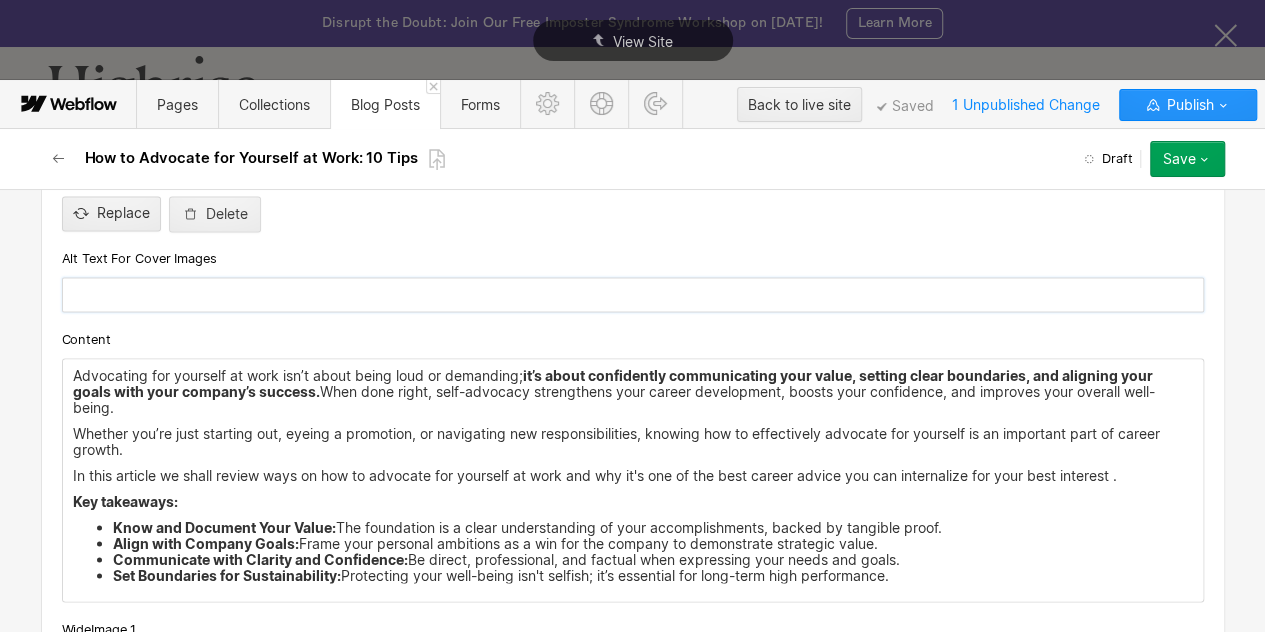click at bounding box center [633, 294] 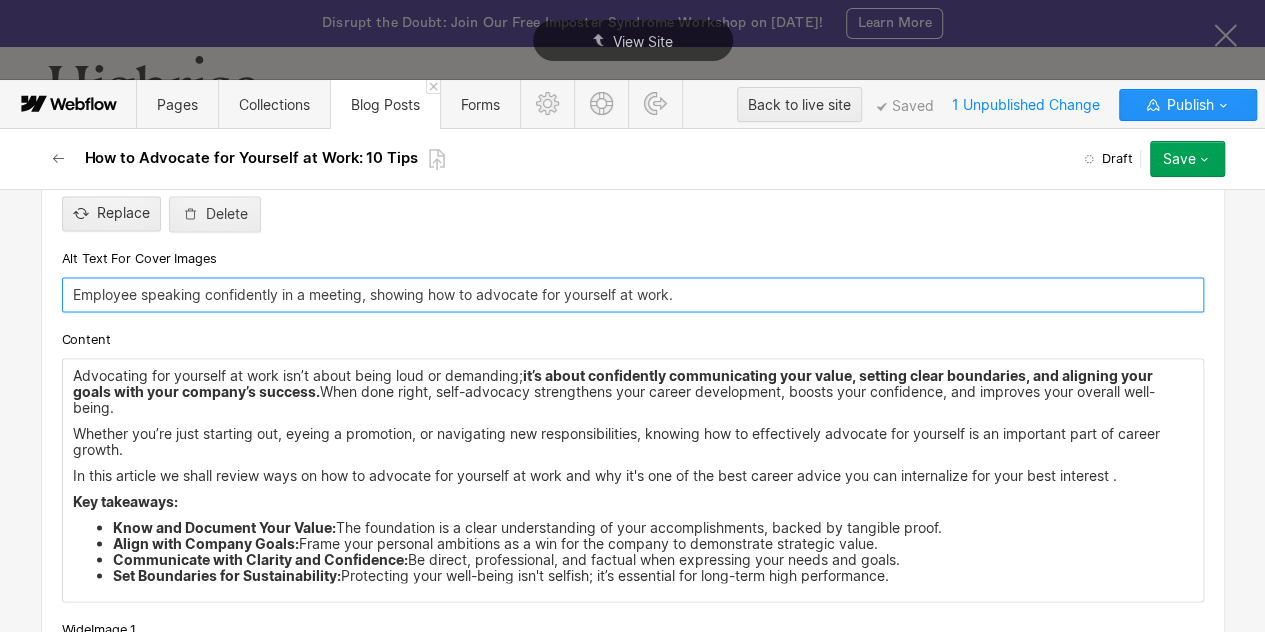 type on "Employee speaking confidently in a meeting, showing how to advocate for yourself at work." 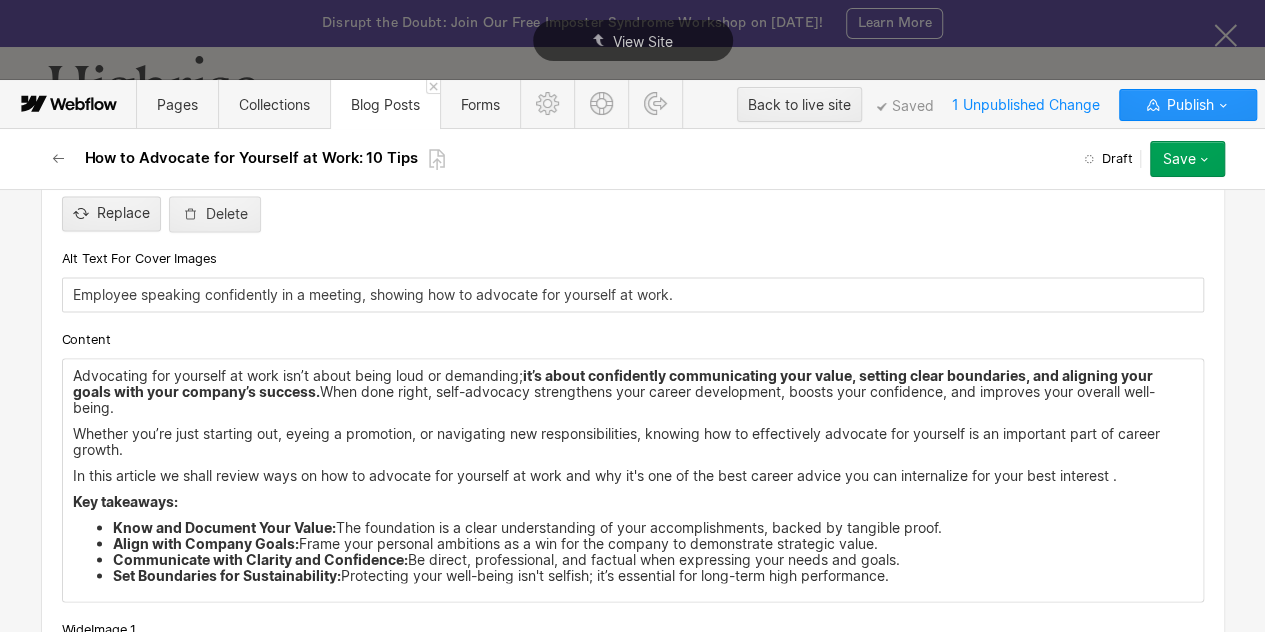 click on "Custom fields Page content links What's Self-Advocacy? 10 Actionable Strategies on How to Advocate for Yourself in the Workplace. What's not self-advocacy Struggling with Self-Advocacy? Let Highrise Teach You How Title How to Advocate for Yourself at Work: 10 Tips Type Of Subscribe Block Just Subscribe File Download CTA text Text for Subscribe block. Required for "File Download" type. USE H3 TEXT!!! File For Subscribe block Drag your file here or click to browse for a file Category How To Tag Item #PERSONALGROWTH Author [PERSON_NAME] Cover Image (small) Cover Image for the main page resilient leadership (3).png 2560 x 1401 • 1.59 MB Replace Delete ArticleThumbnail resilient leadership (3).png 2560 x 1401 • 1.59 MB Replace Delete MobileImage how to say no at work (1).png 750 x 1302 • 1.07 MB Replace Delete Alt Text For Cover Images Employee speaking confidently in a meeting, showing how to advocate for yourself at work. Content Advocating for yourself at work isn’t about being loud or demanding; Video" at bounding box center (633, 2268) 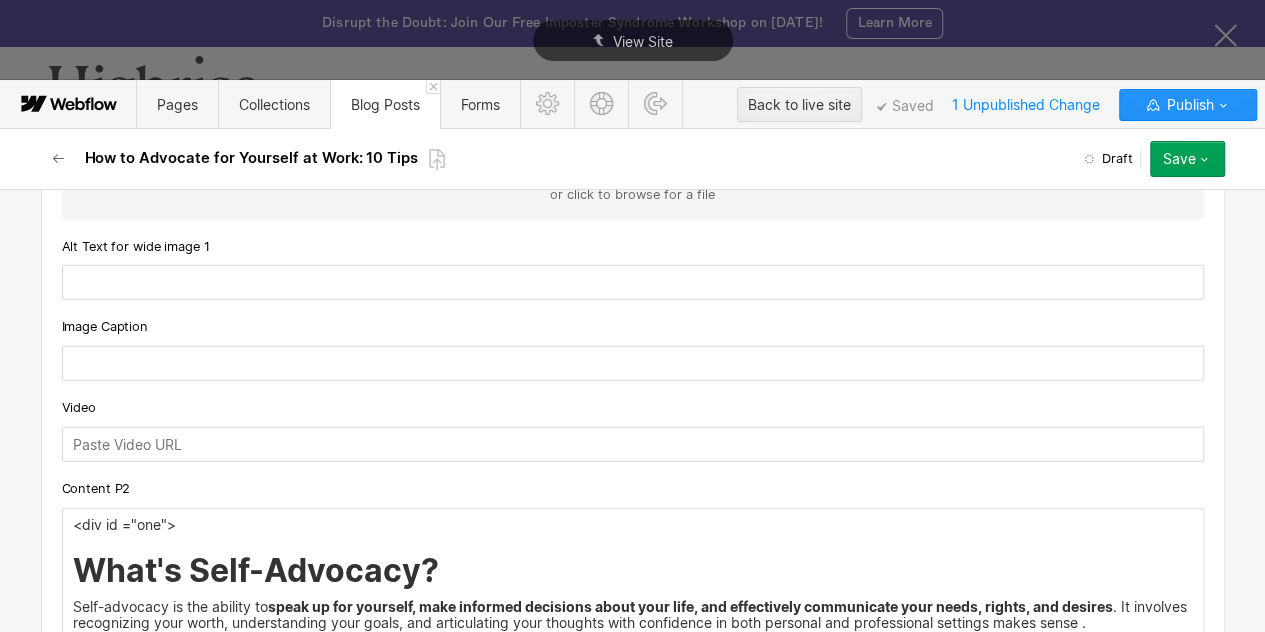 scroll, scrollTop: 2326, scrollLeft: 0, axis: vertical 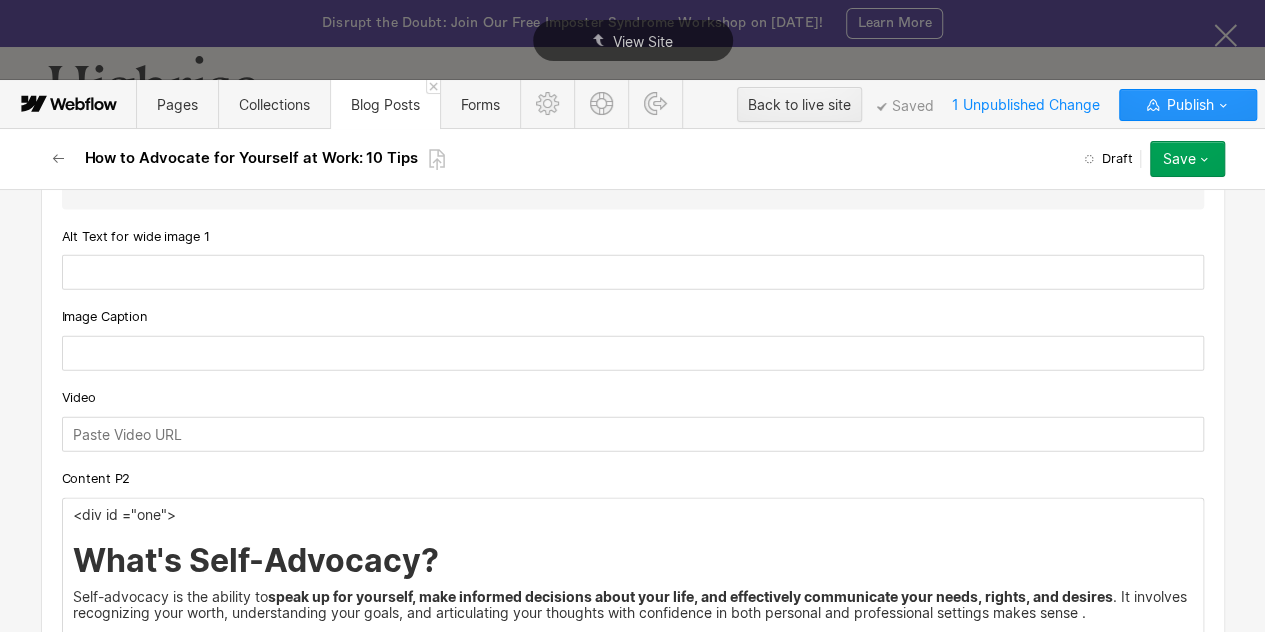 click on "Save" at bounding box center (1187, 159) 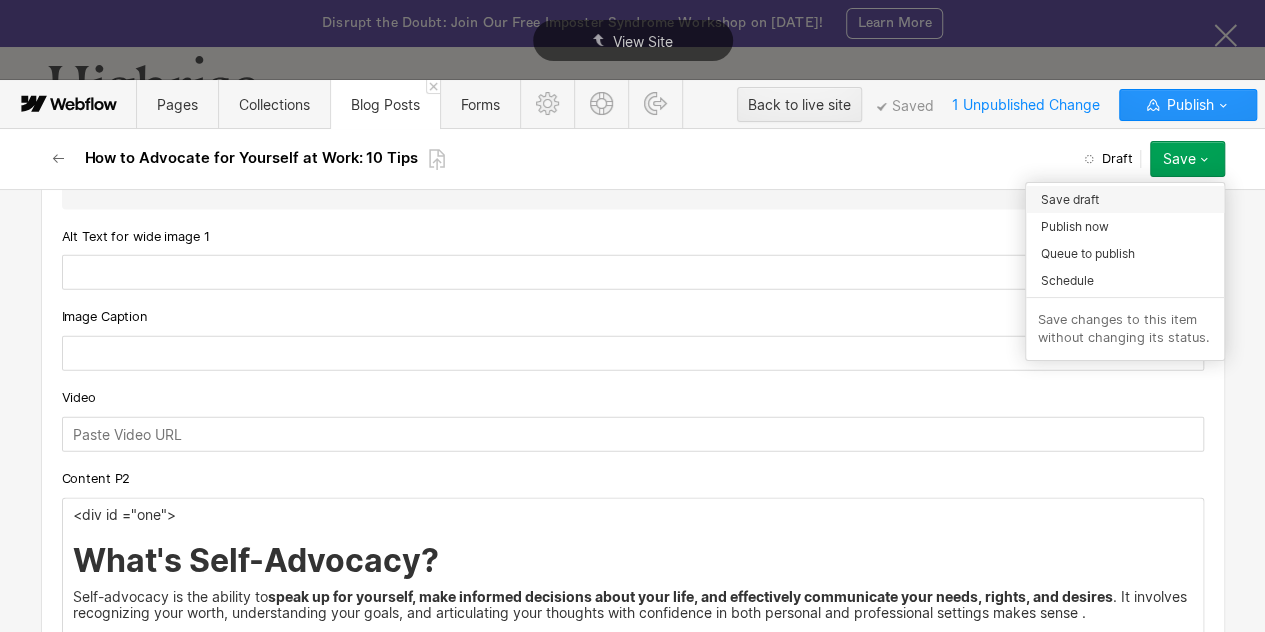 click on "Save draft" at bounding box center [1125, 199] 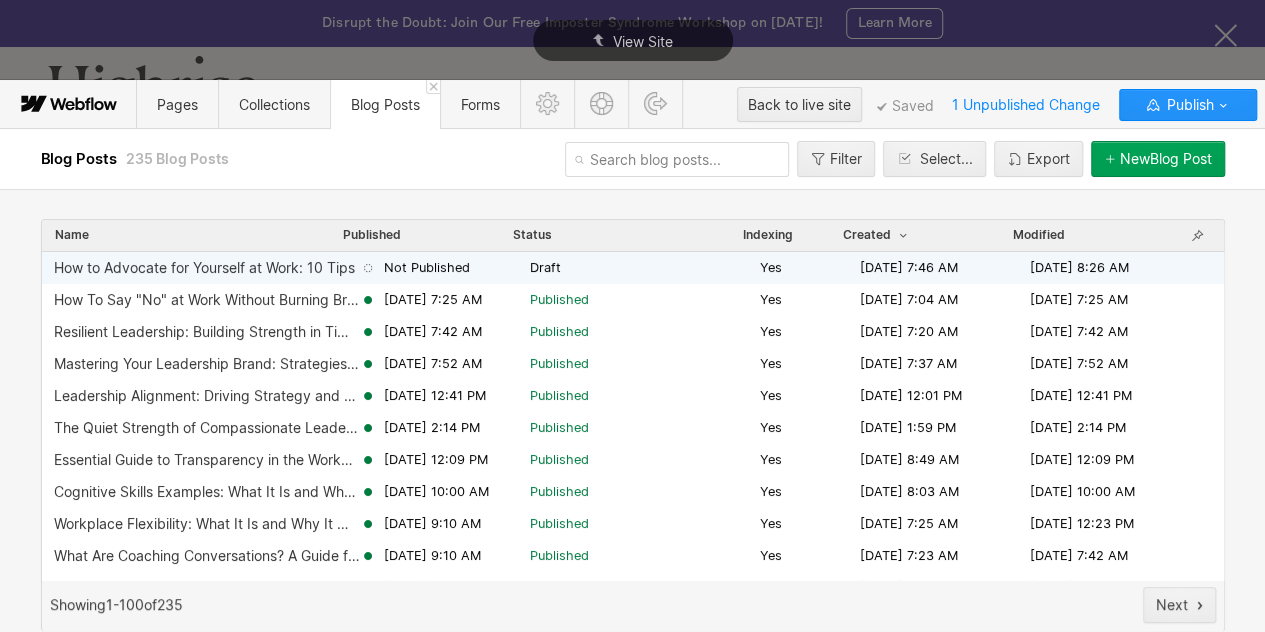 click on "[DATE] 8:26 AM" at bounding box center [1079, 268] 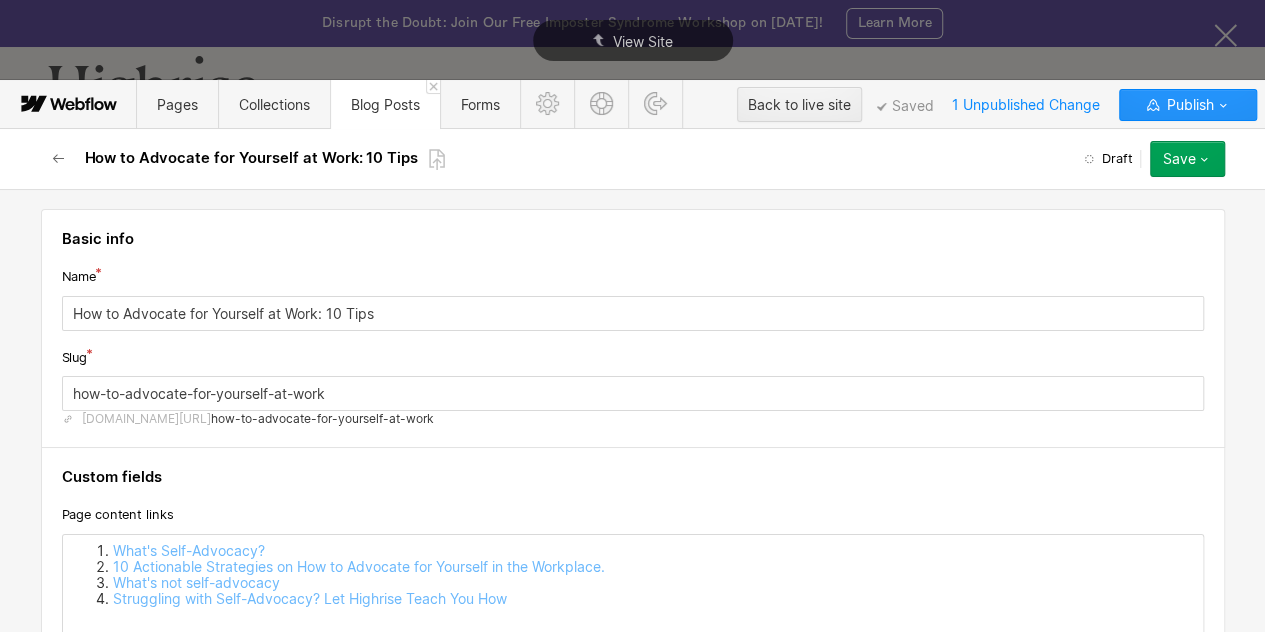 click on "Save" at bounding box center [1179, 159] 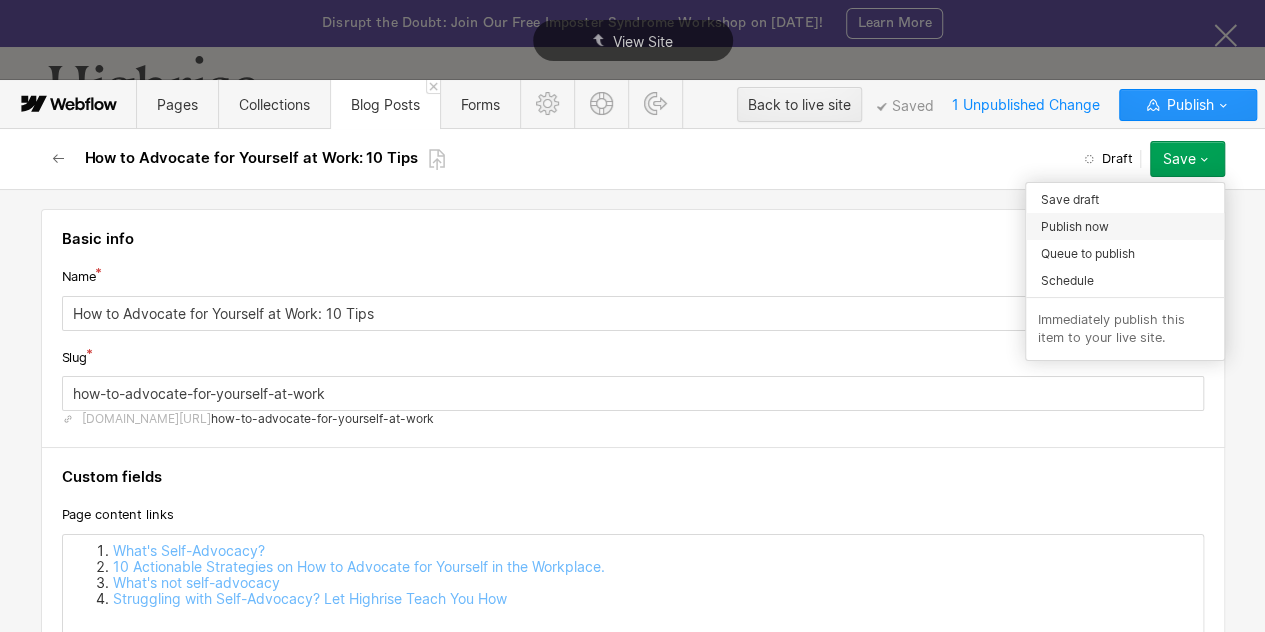 click on "Publish now" at bounding box center (1075, 226) 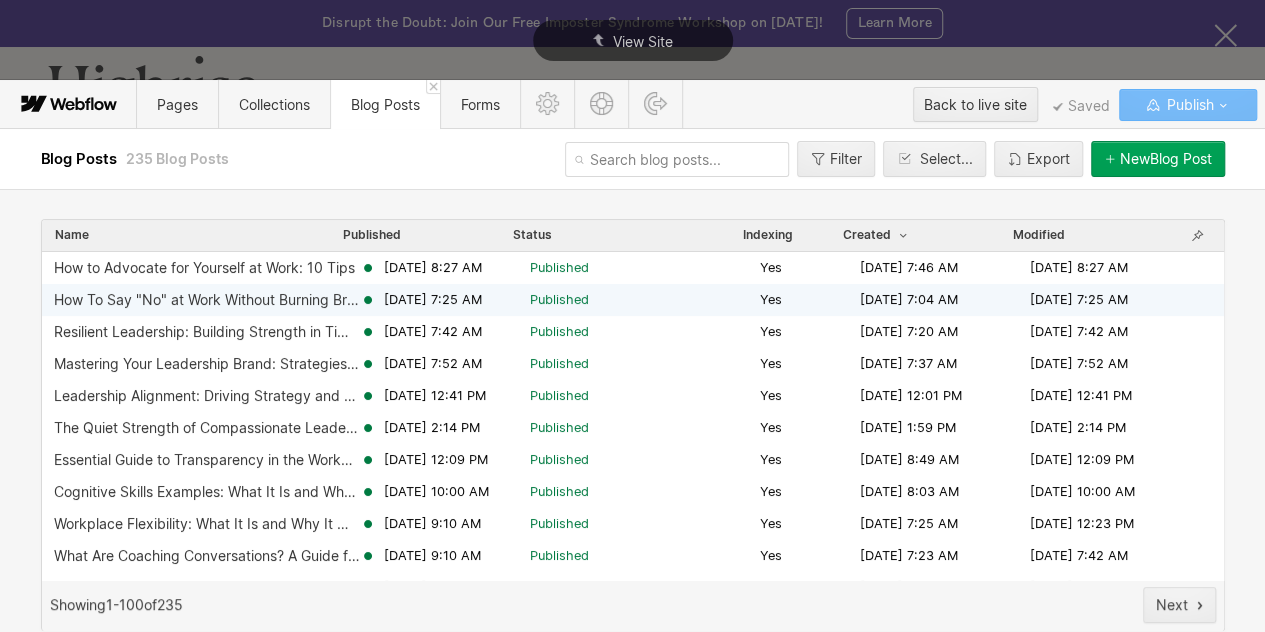 click on "How To Say "No" at Work Without Burning Bridges" at bounding box center (207, 300) 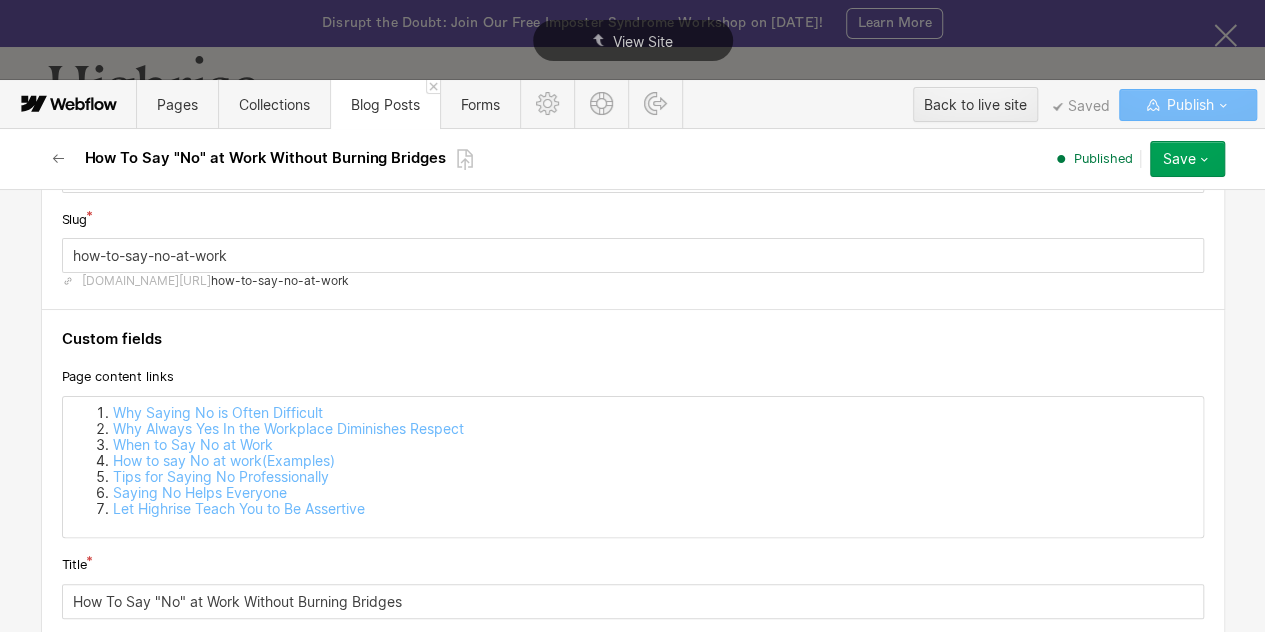 scroll, scrollTop: 283, scrollLeft: 0, axis: vertical 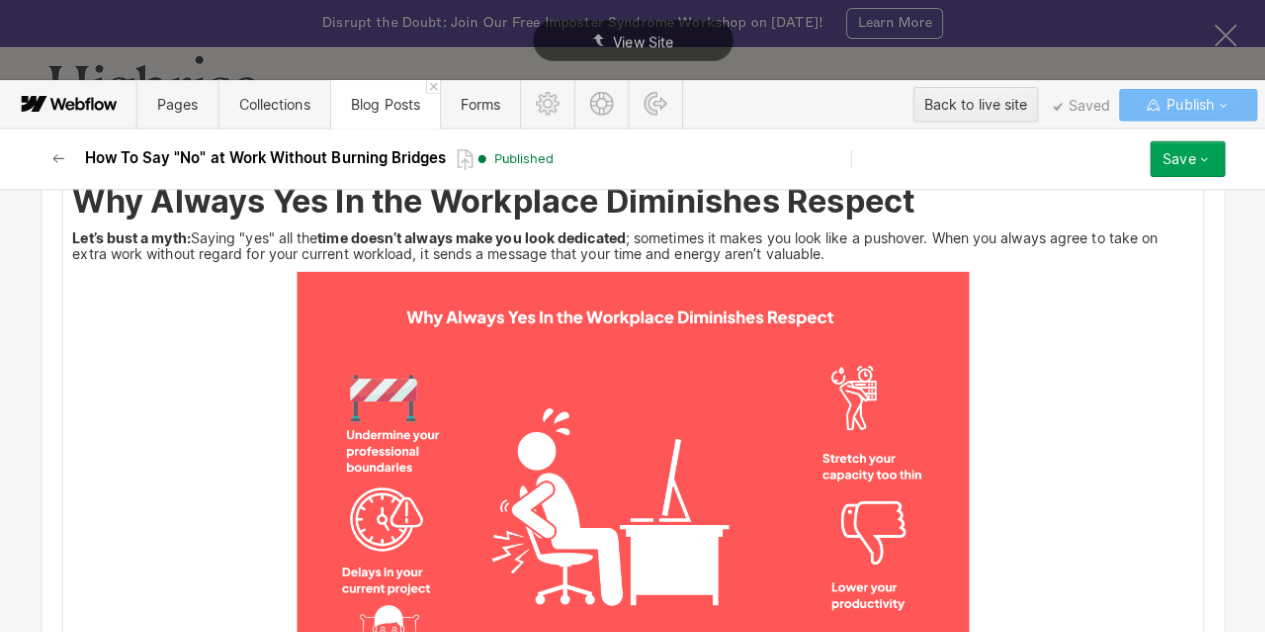 click at bounding box center (633, 496) 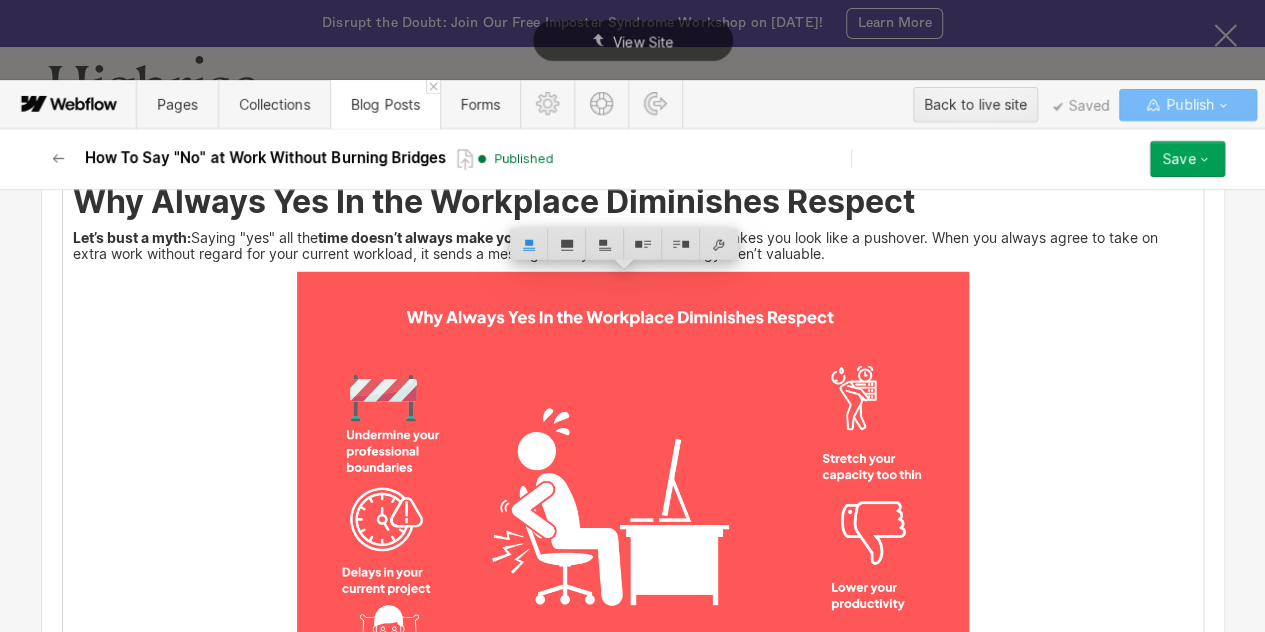 scroll, scrollTop: 2892, scrollLeft: 0, axis: vertical 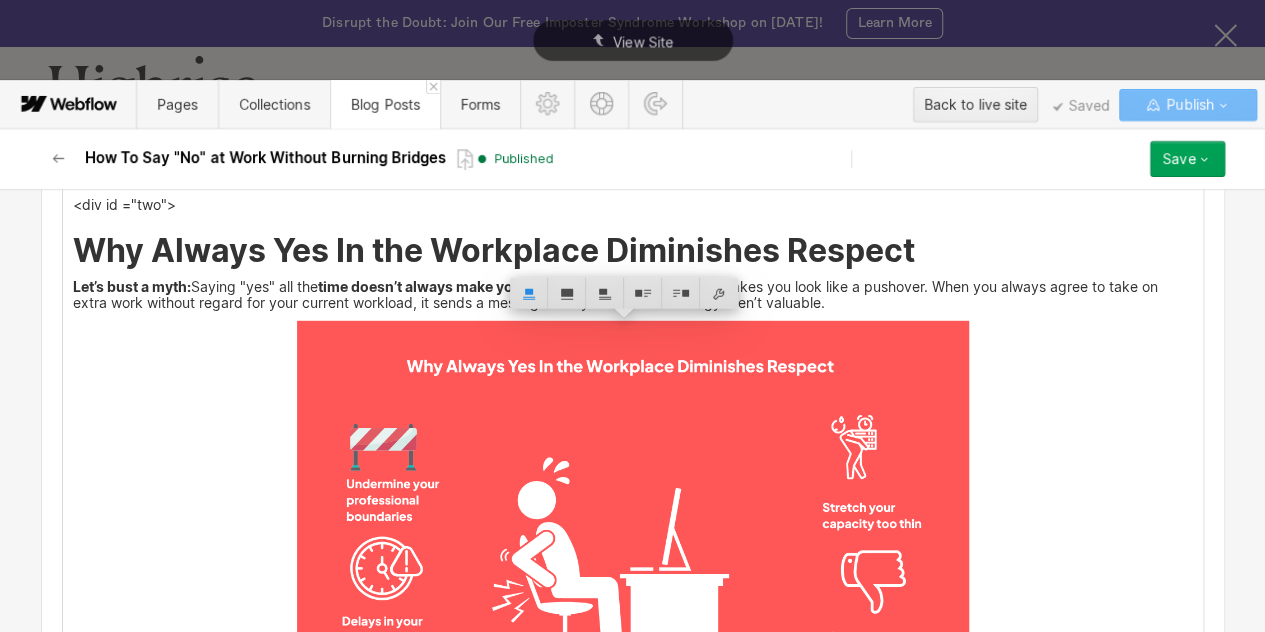 drag, startPoint x: 578, startPoint y: 300, endPoint x: 576, endPoint y: 373, distance: 73.02739 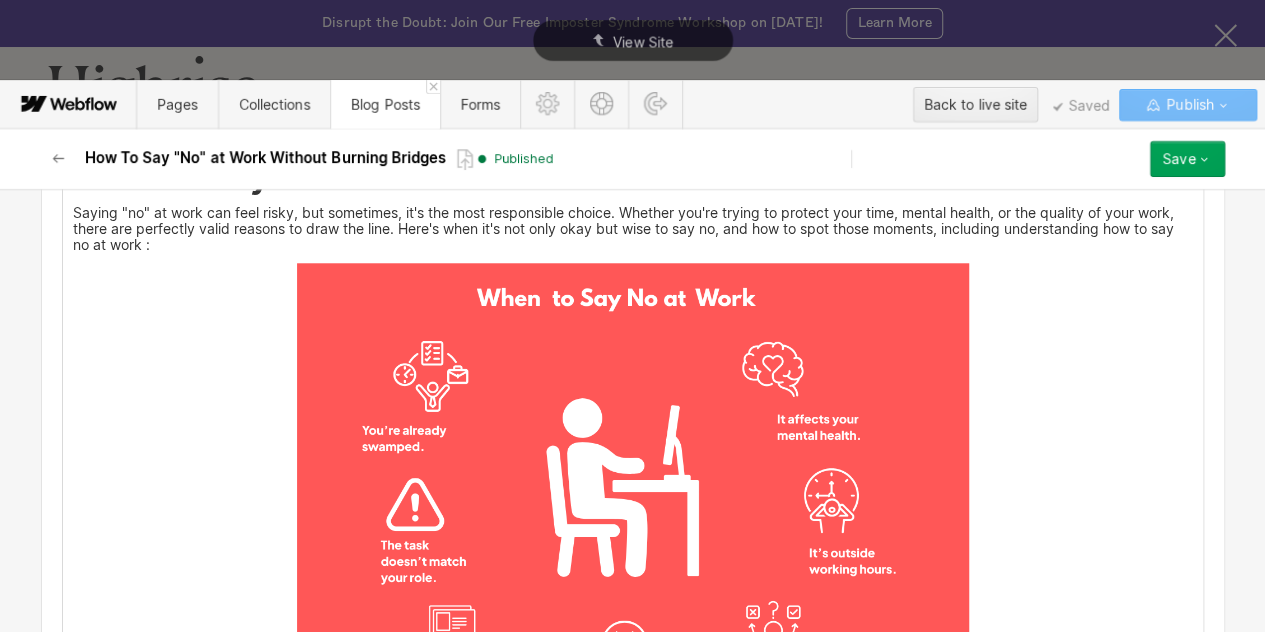 click at bounding box center [633, 487] 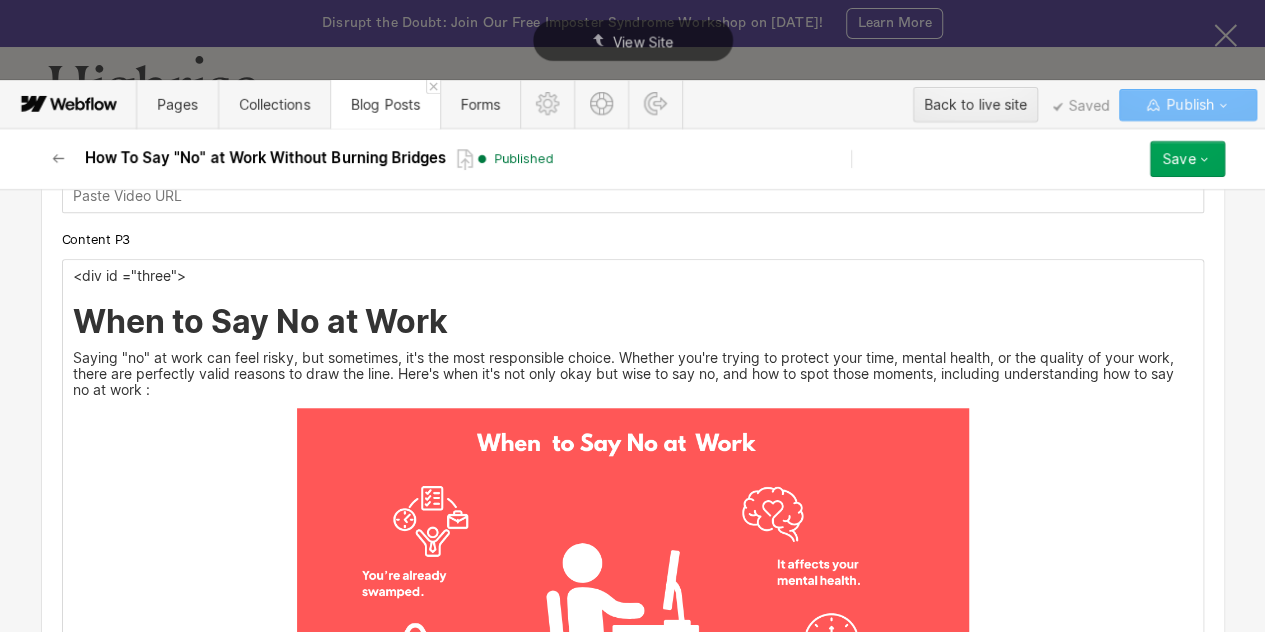 scroll, scrollTop: 4624, scrollLeft: 0, axis: vertical 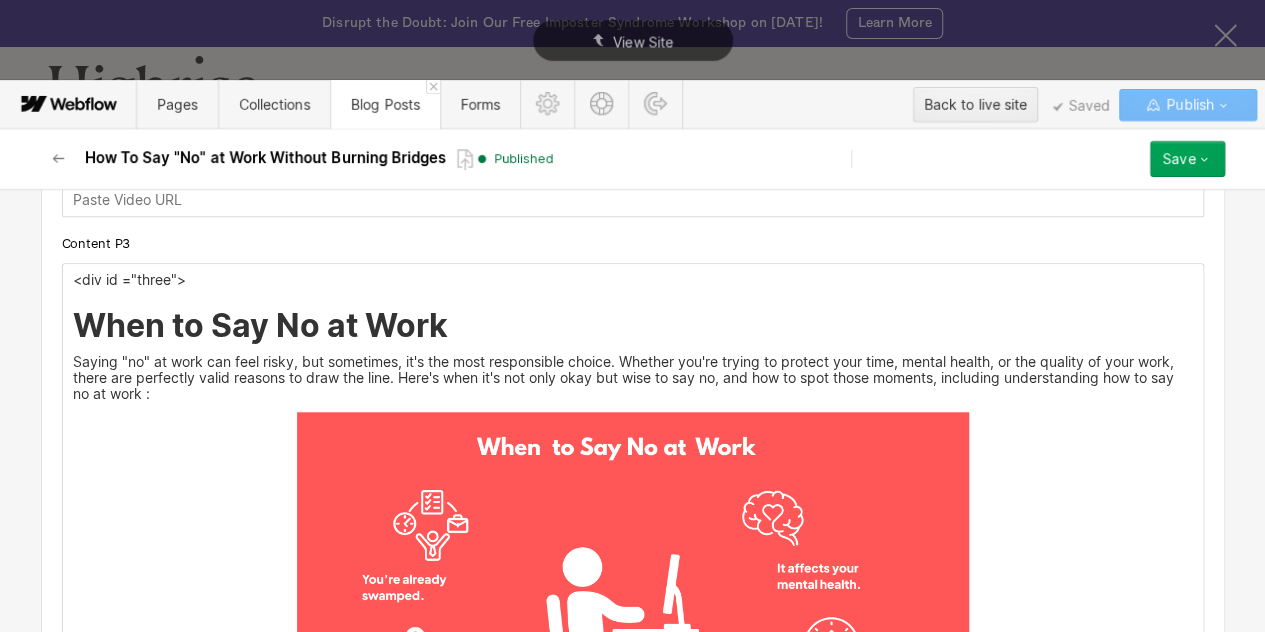 click at bounding box center [633, 636] 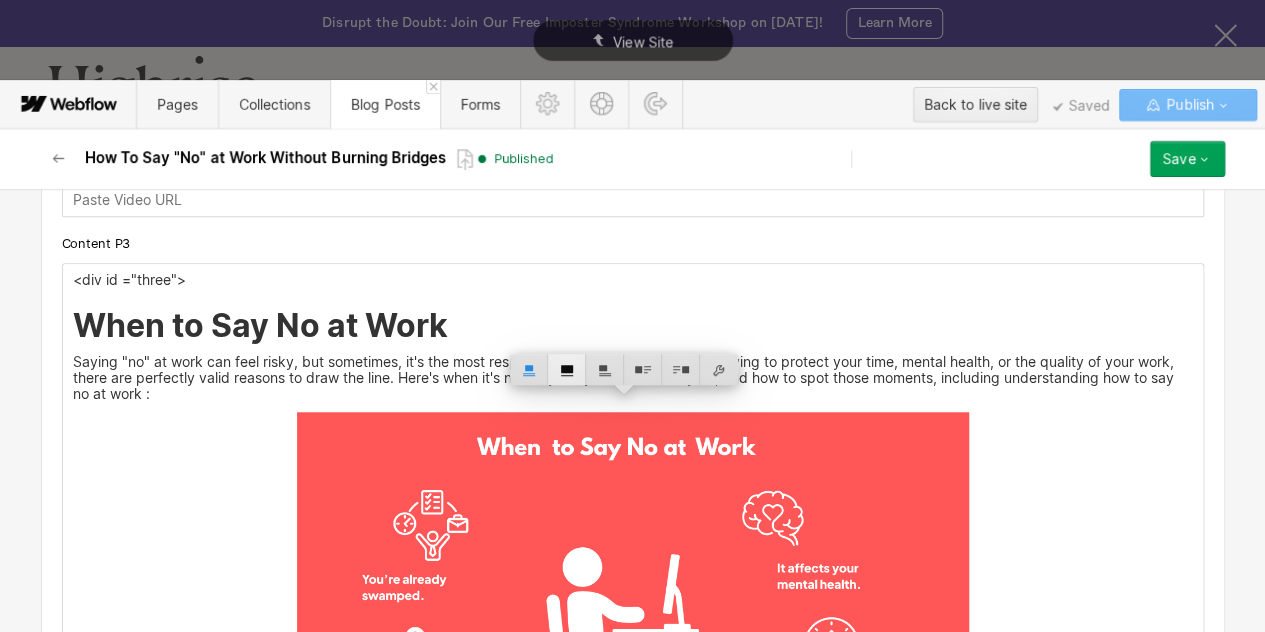 click at bounding box center [567, 369] 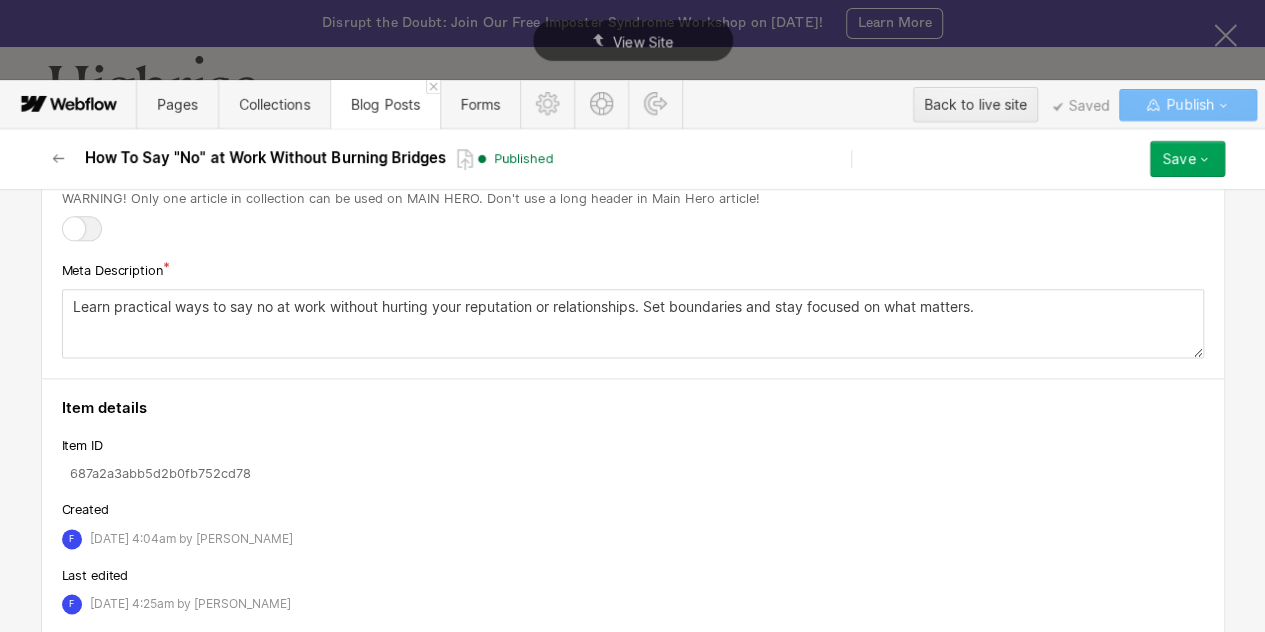 scroll, scrollTop: 9078, scrollLeft: 0, axis: vertical 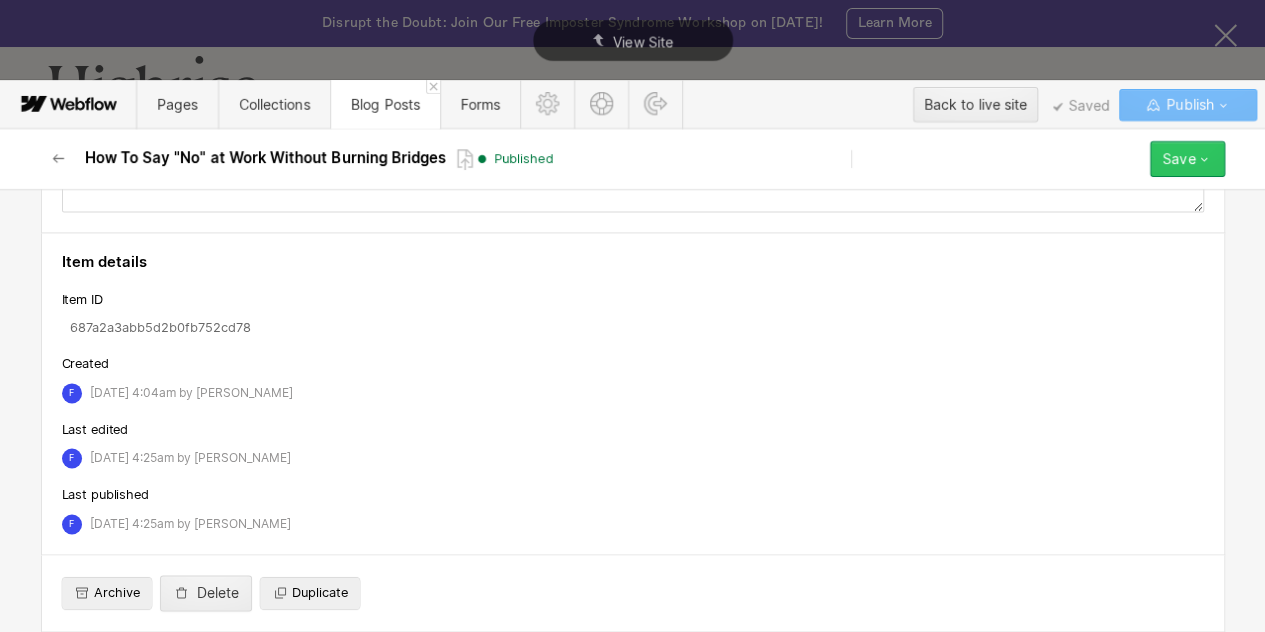 click on "Save" at bounding box center (1179, 159) 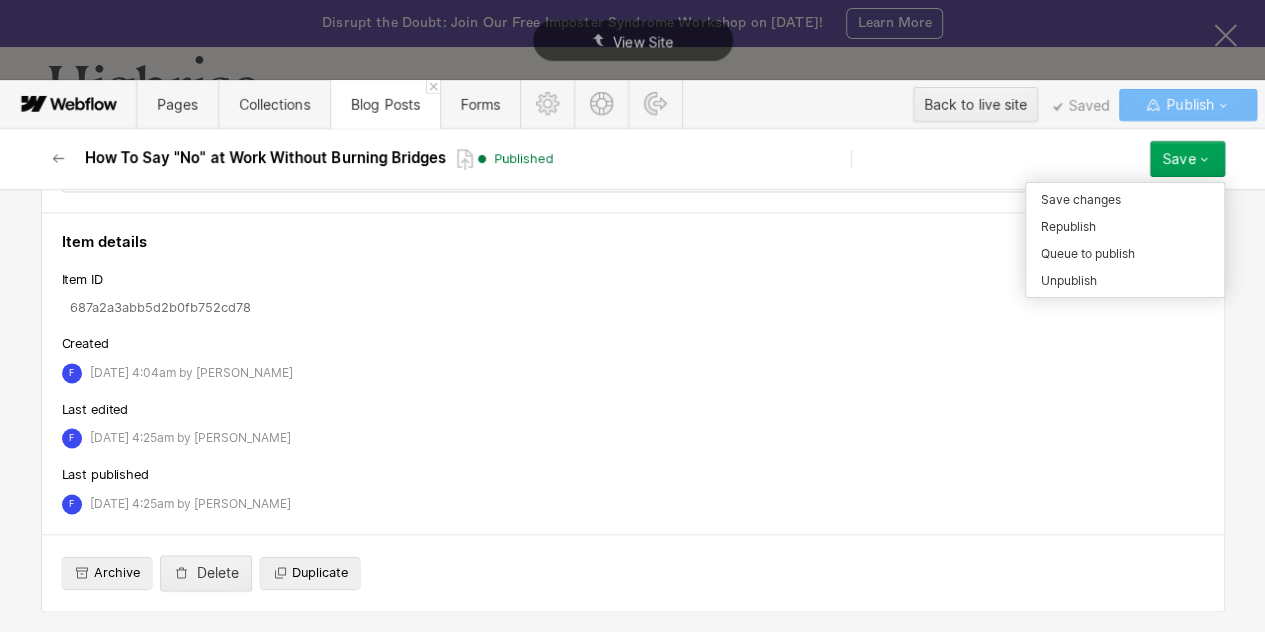 scroll, scrollTop: 9058, scrollLeft: 0, axis: vertical 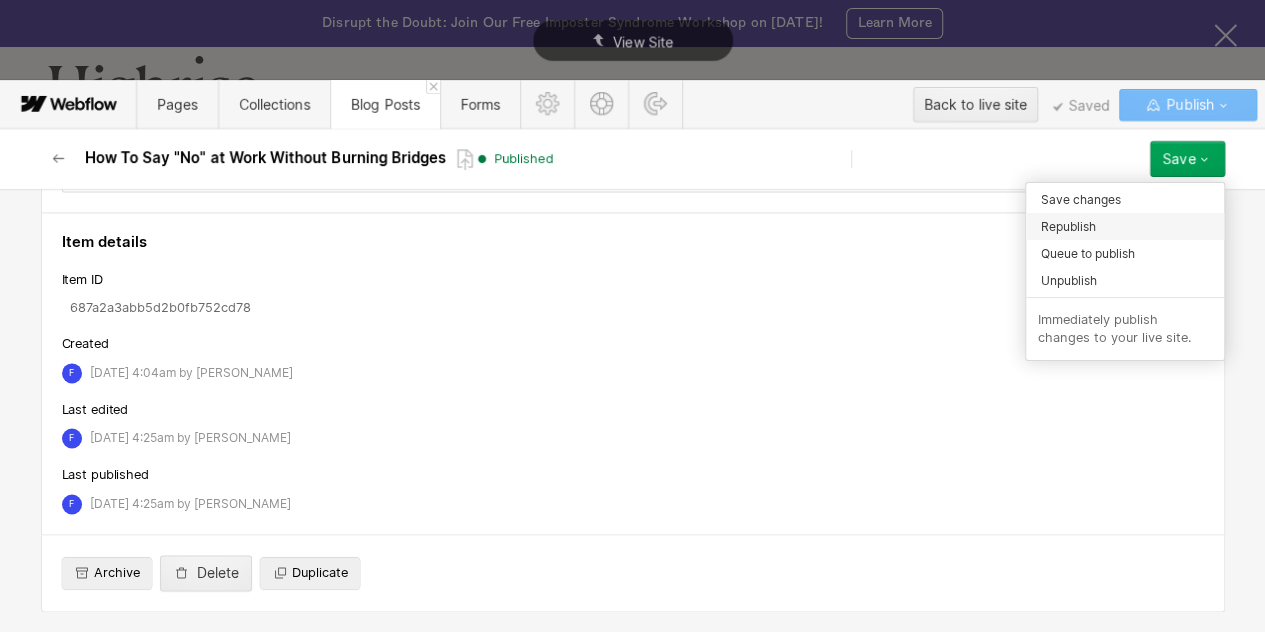 click on "Republish" at bounding box center [1068, 226] 